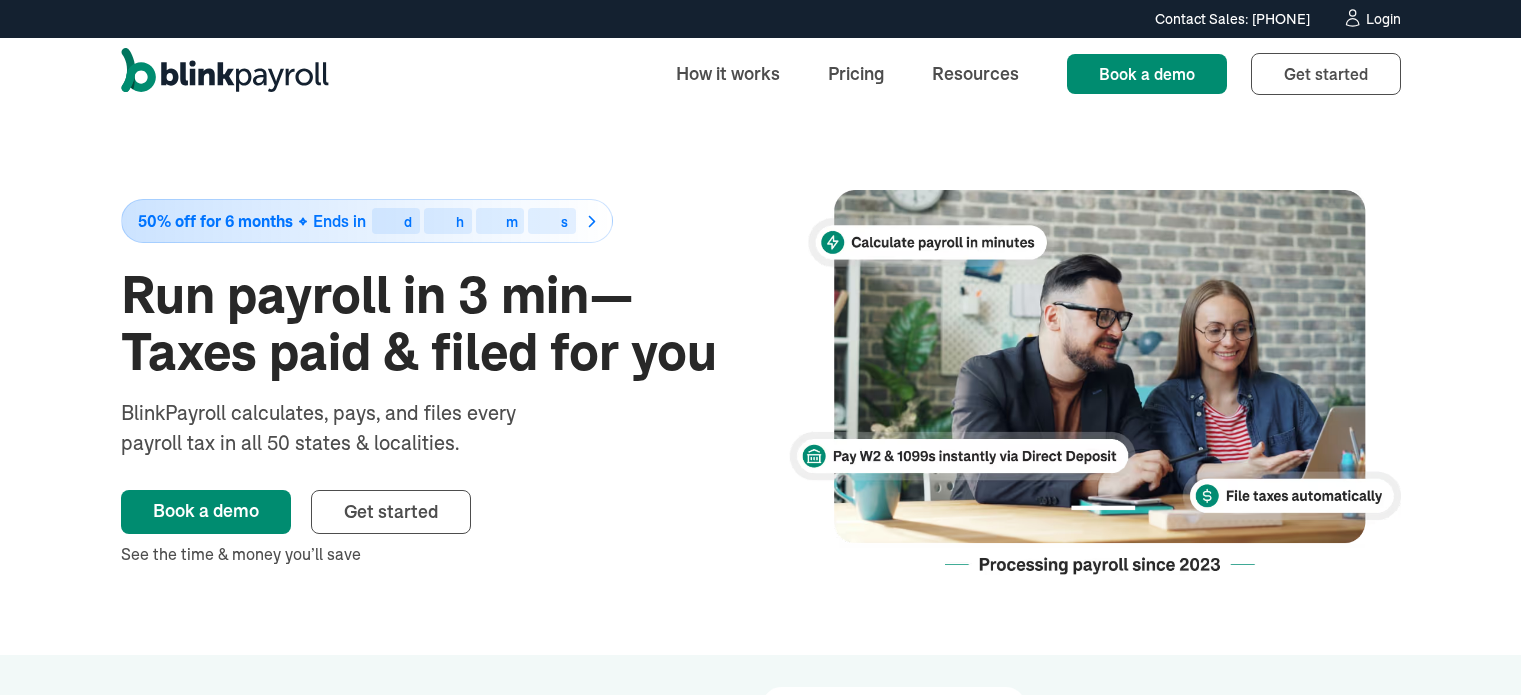 scroll, scrollTop: 0, scrollLeft: 0, axis: both 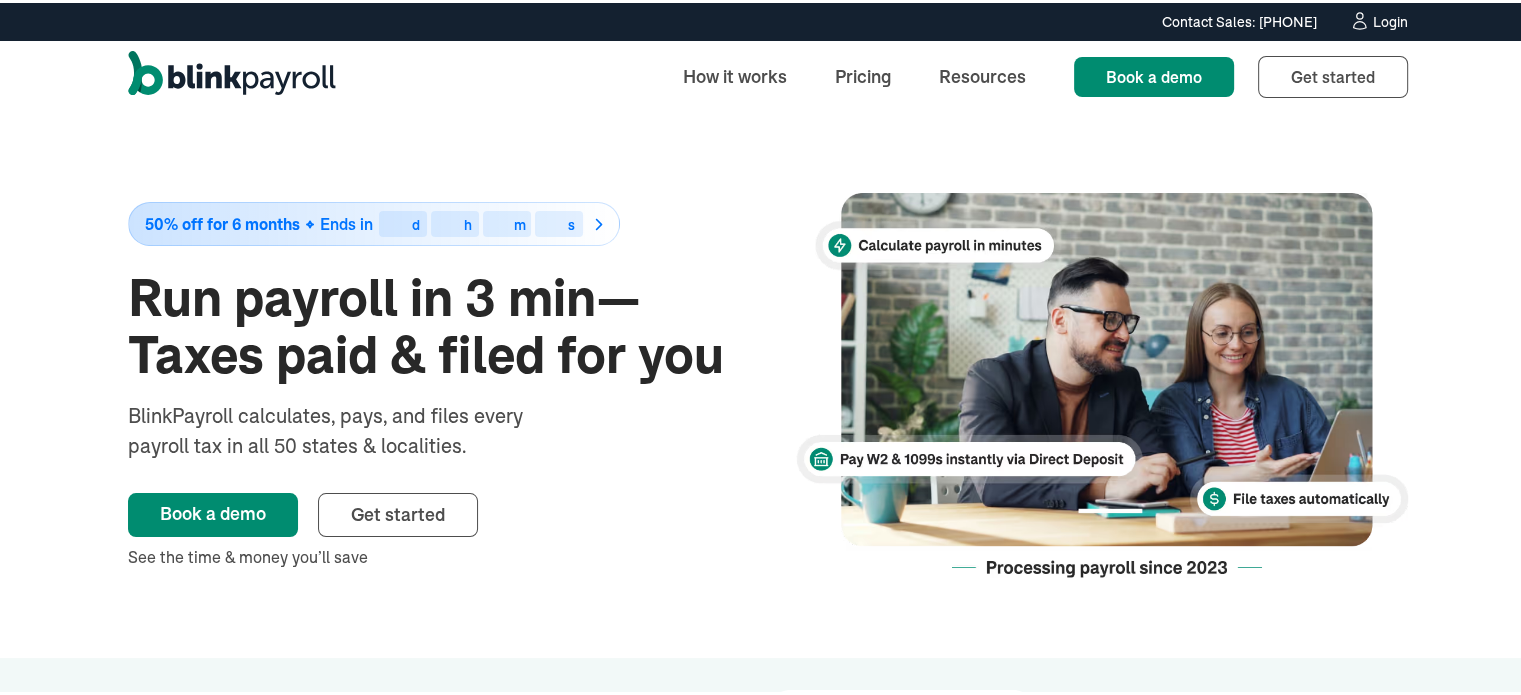 click 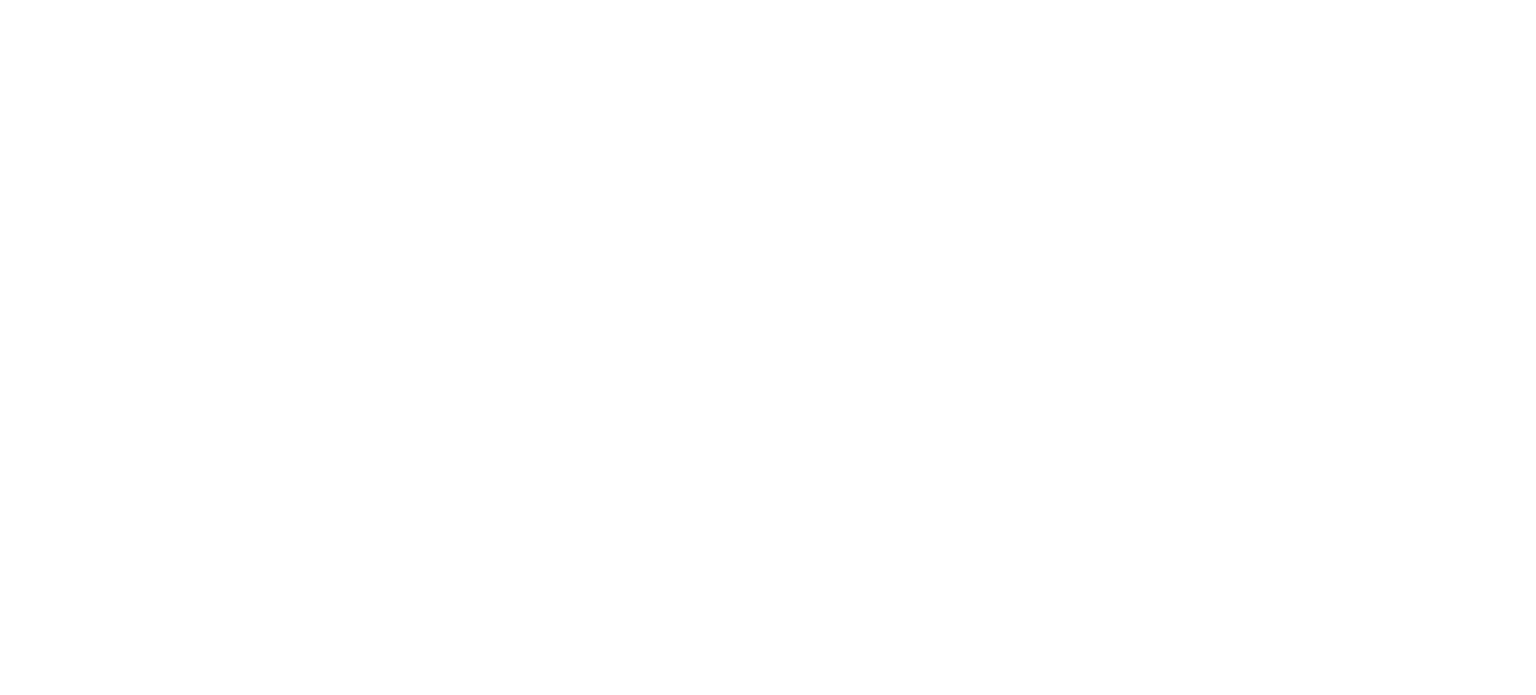 scroll, scrollTop: 0, scrollLeft: 0, axis: both 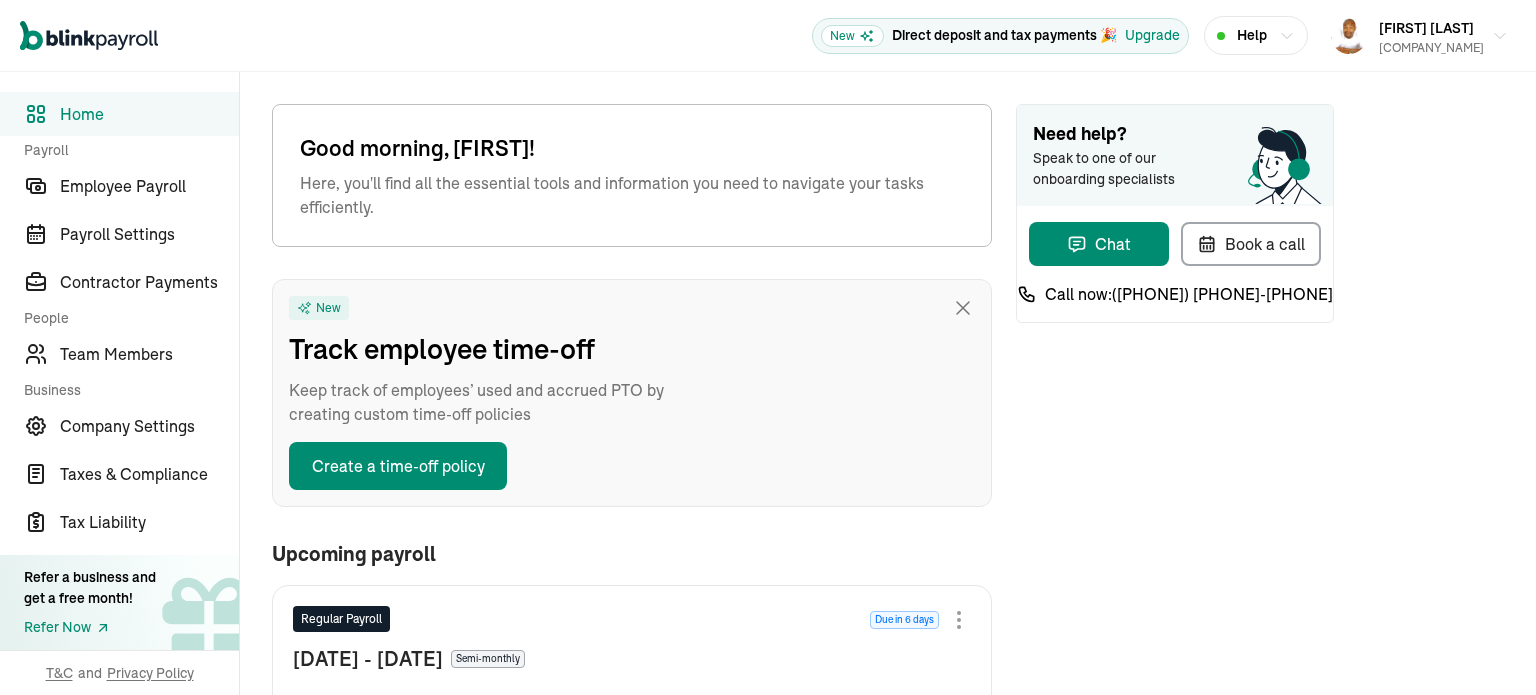 type on "08/07/2025" 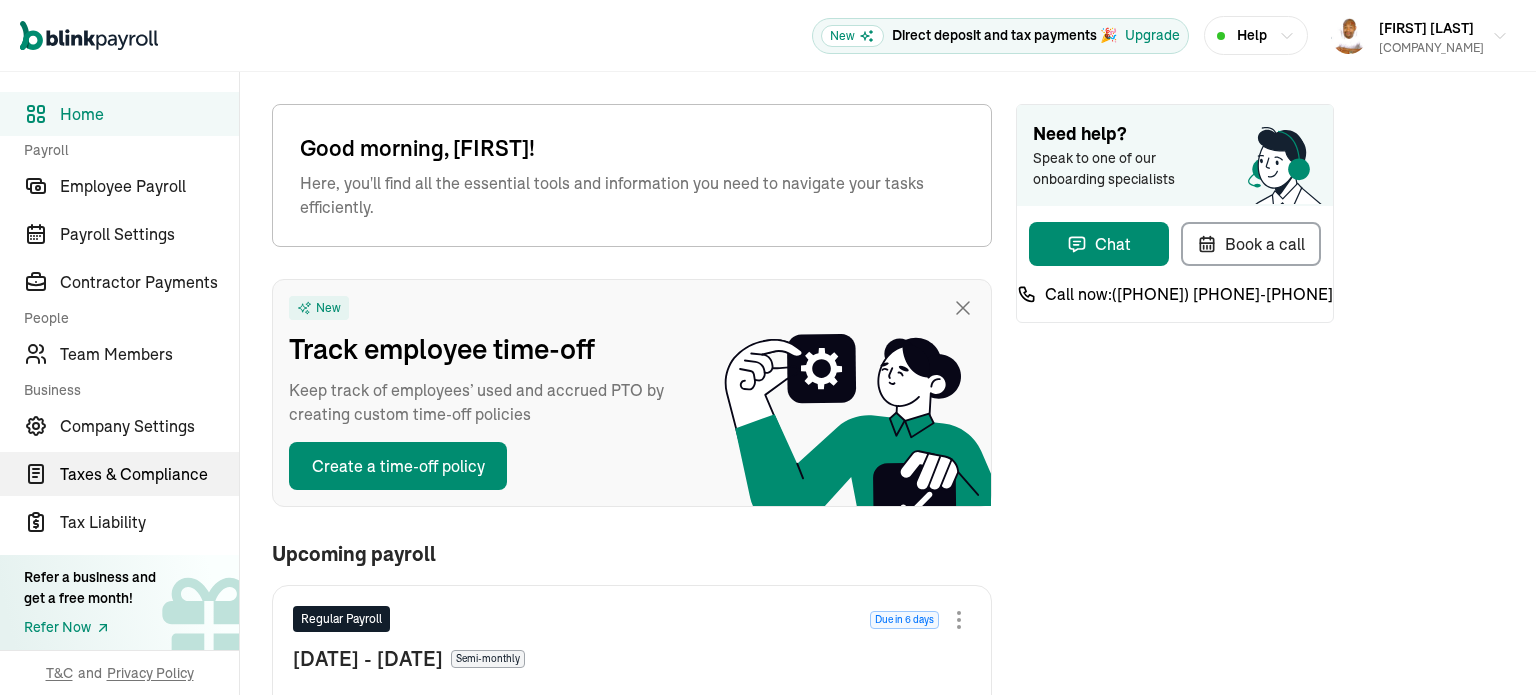 click on "Taxes & Compliance" at bounding box center (149, 474) 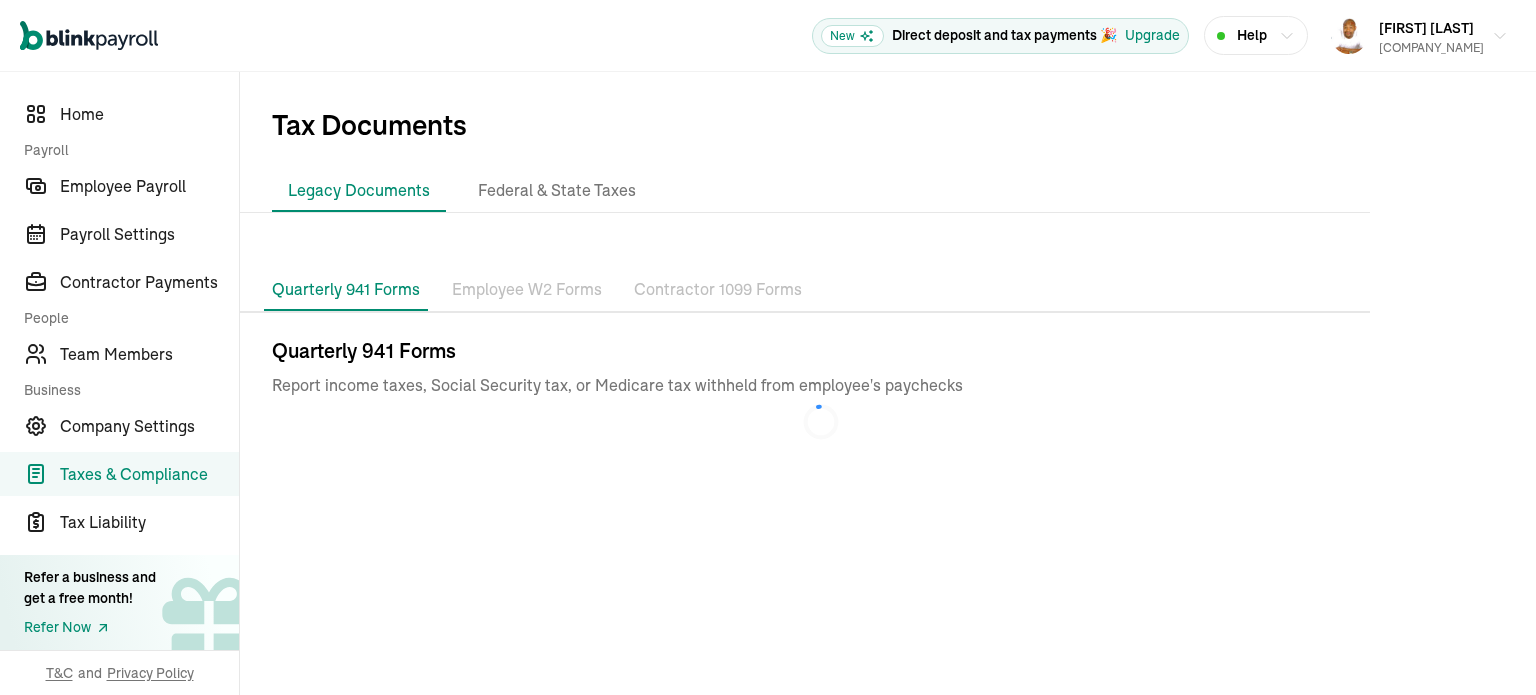 click on "Employee W2 Forms" at bounding box center (527, 290) 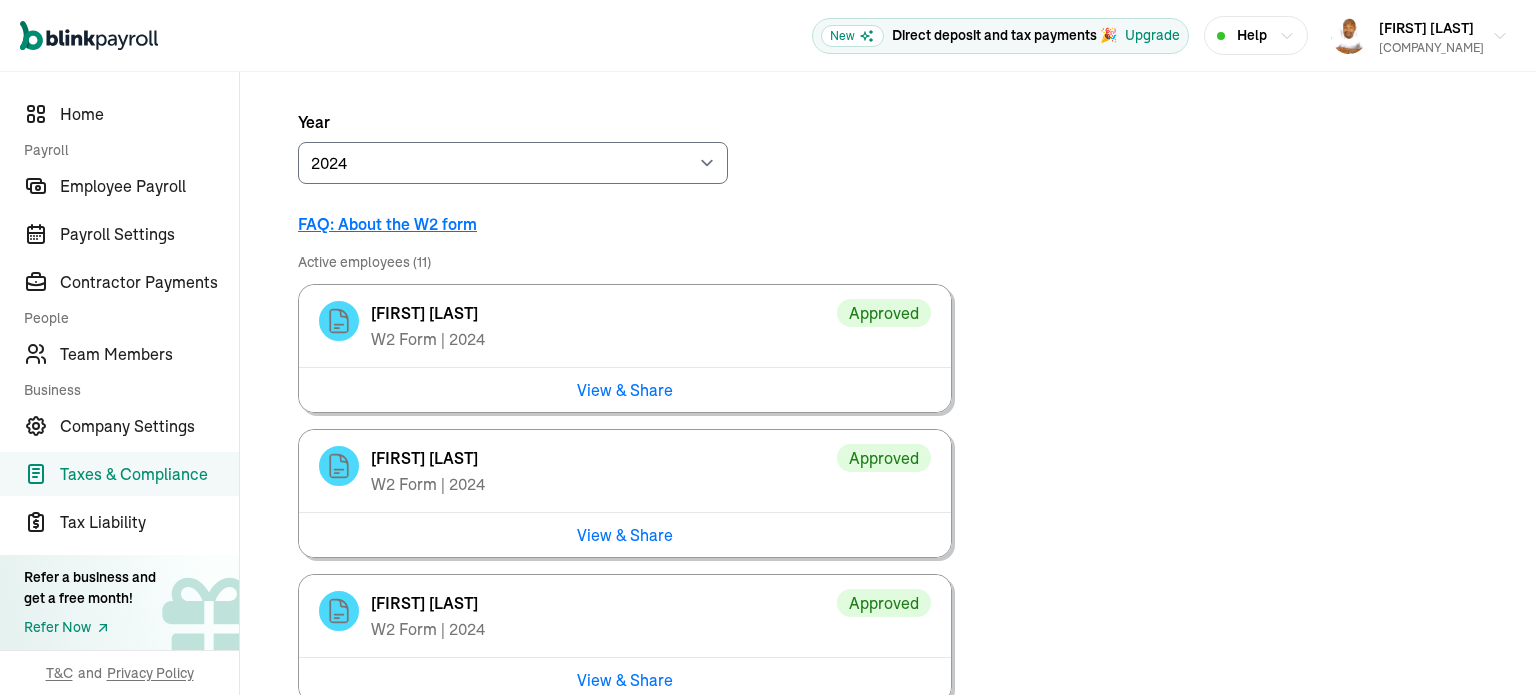 scroll, scrollTop: 256, scrollLeft: 0, axis: vertical 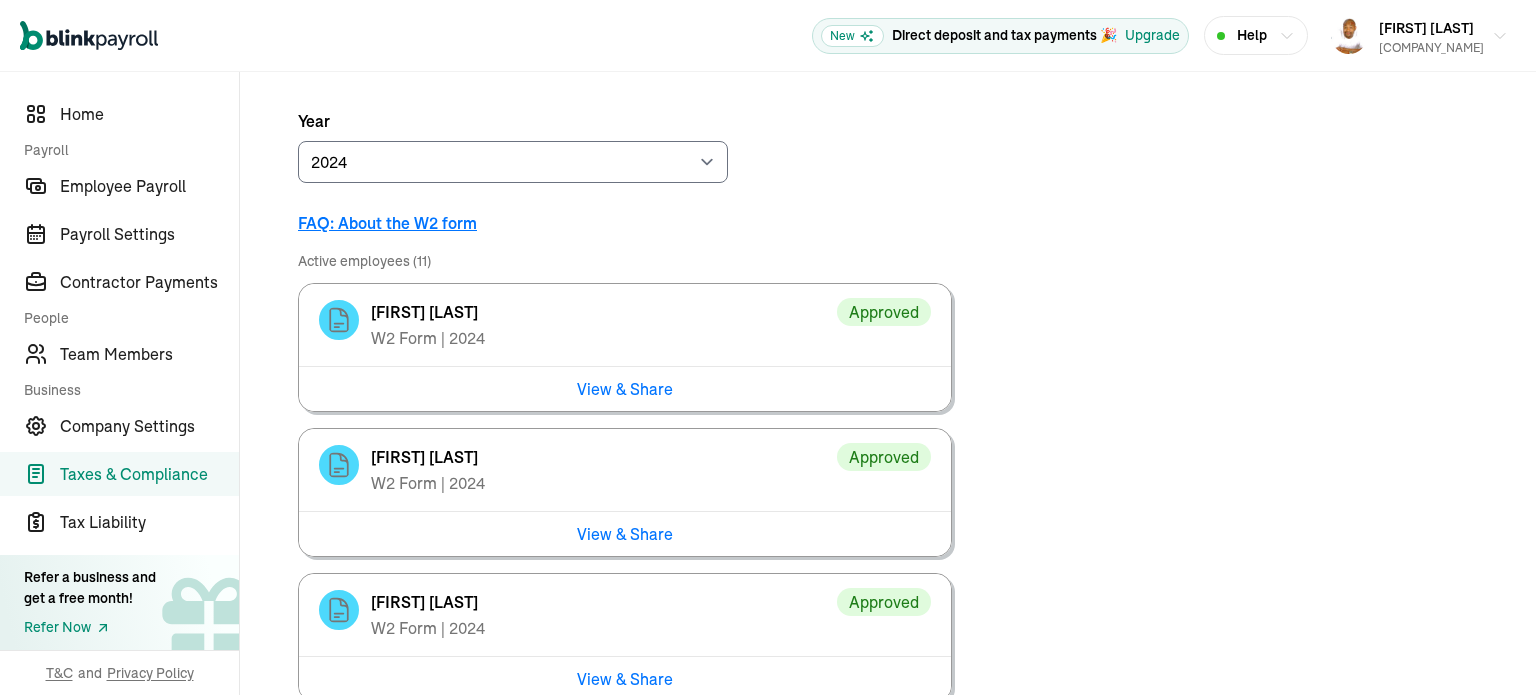click on "View & Share" at bounding box center [625, 388] 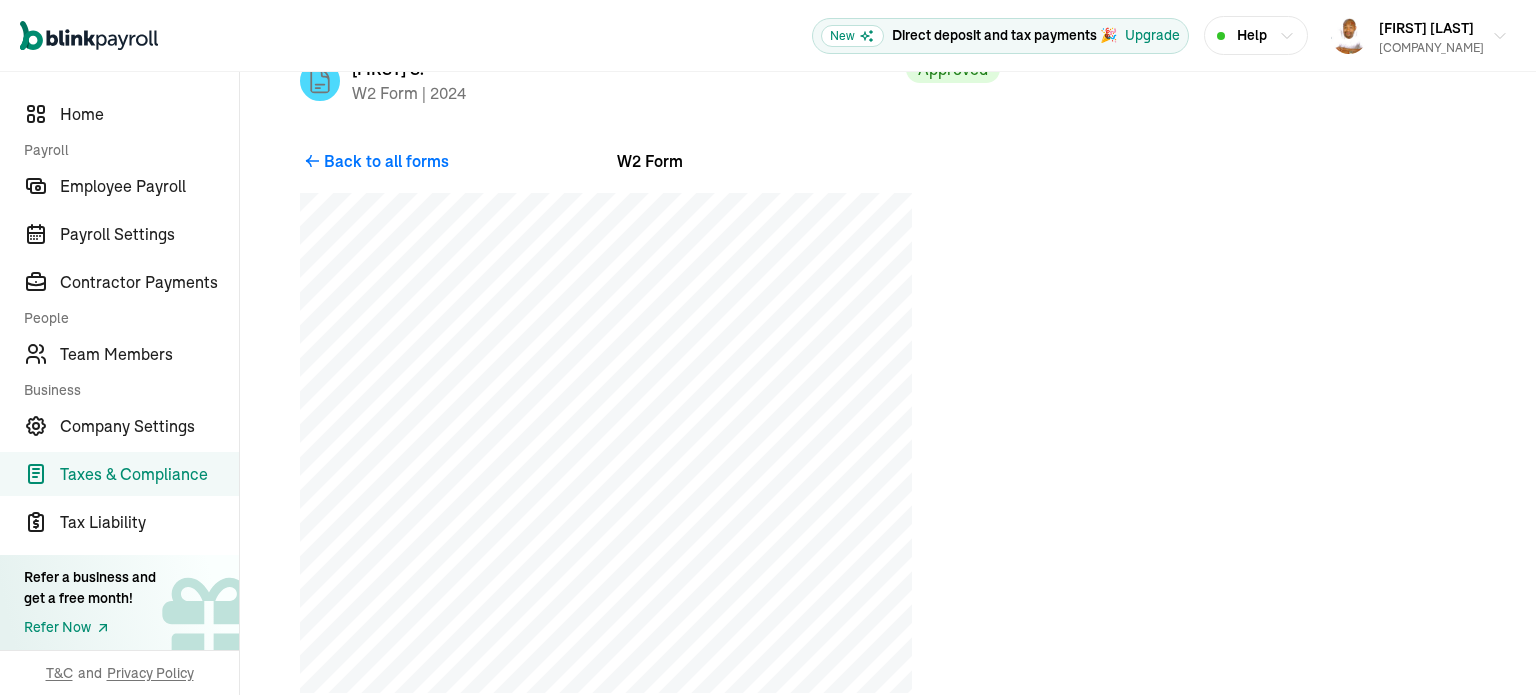 scroll, scrollTop: 40, scrollLeft: 0, axis: vertical 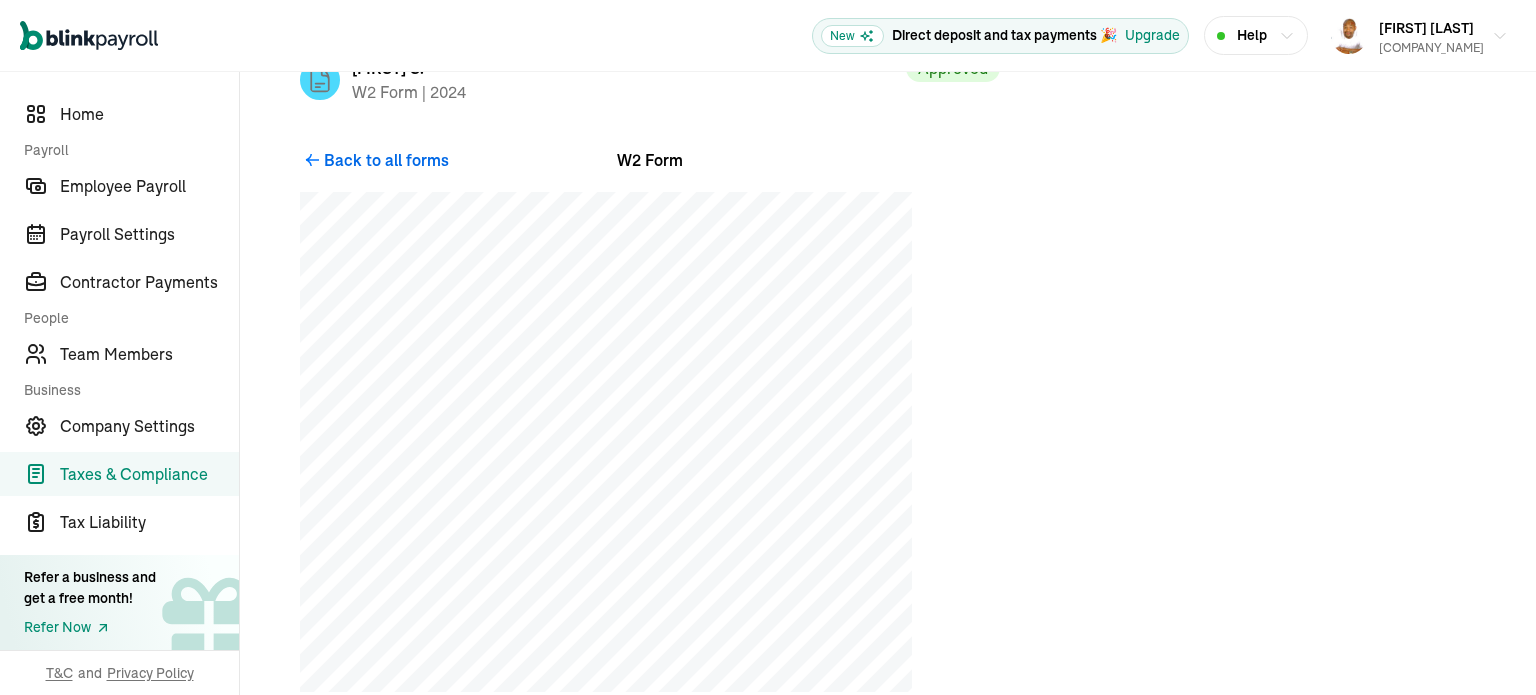 click on "Back to all forms" at bounding box center [386, 160] 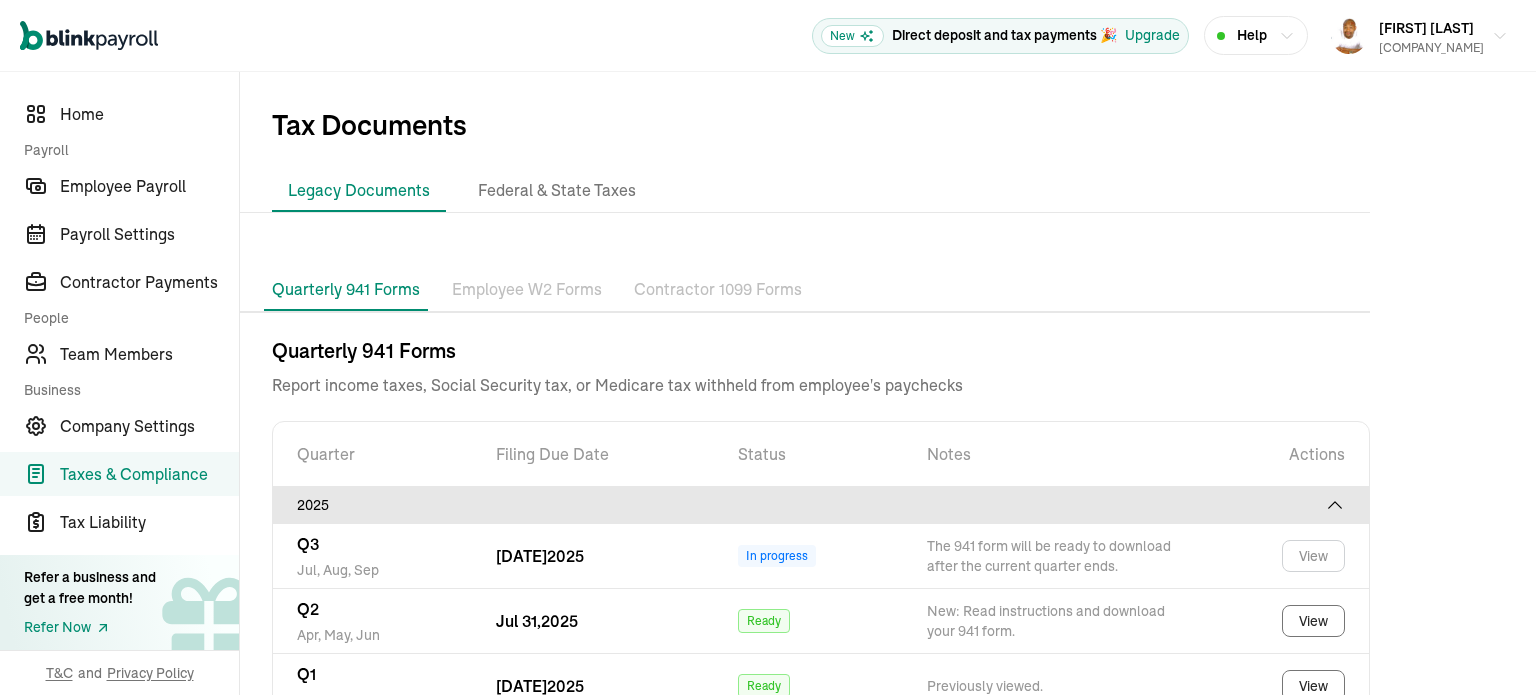 scroll, scrollTop: 23, scrollLeft: 0, axis: vertical 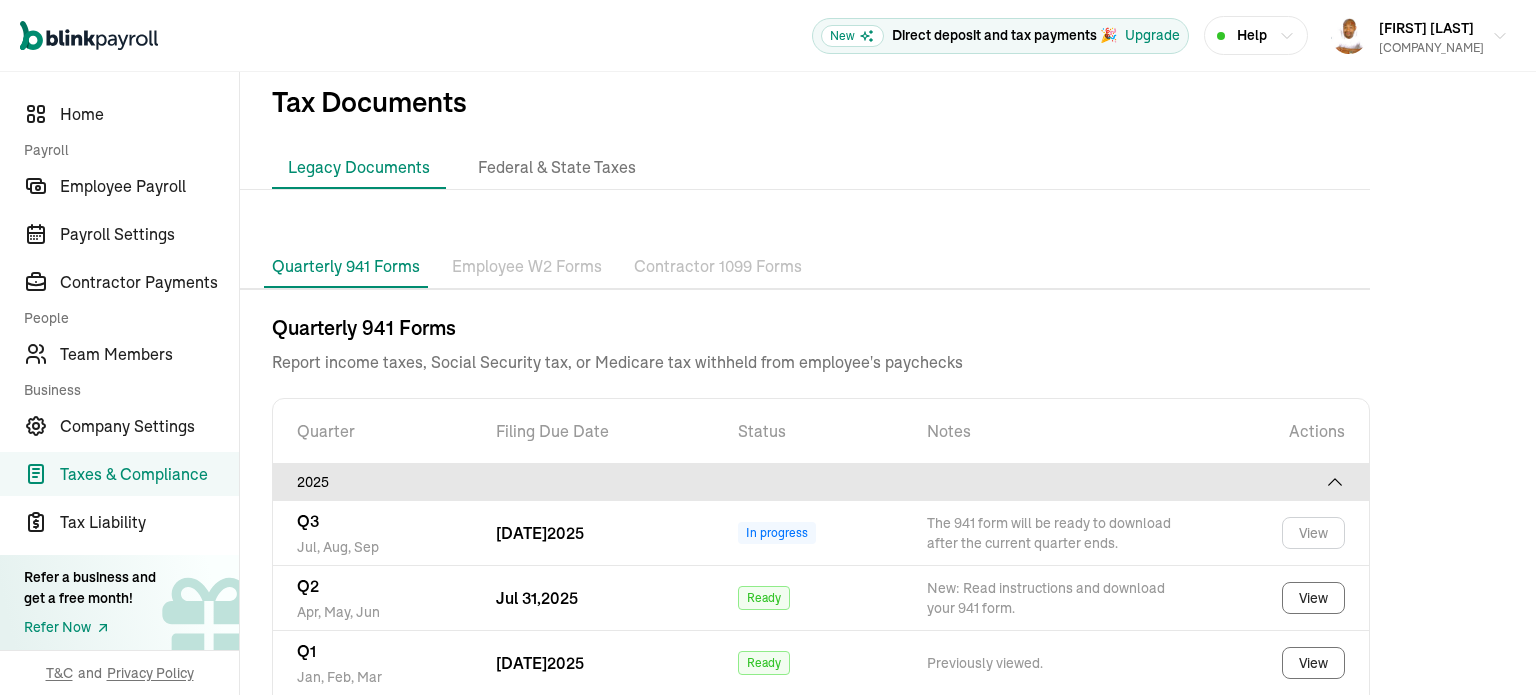 click on "Employee W2 Forms" at bounding box center (527, 267) 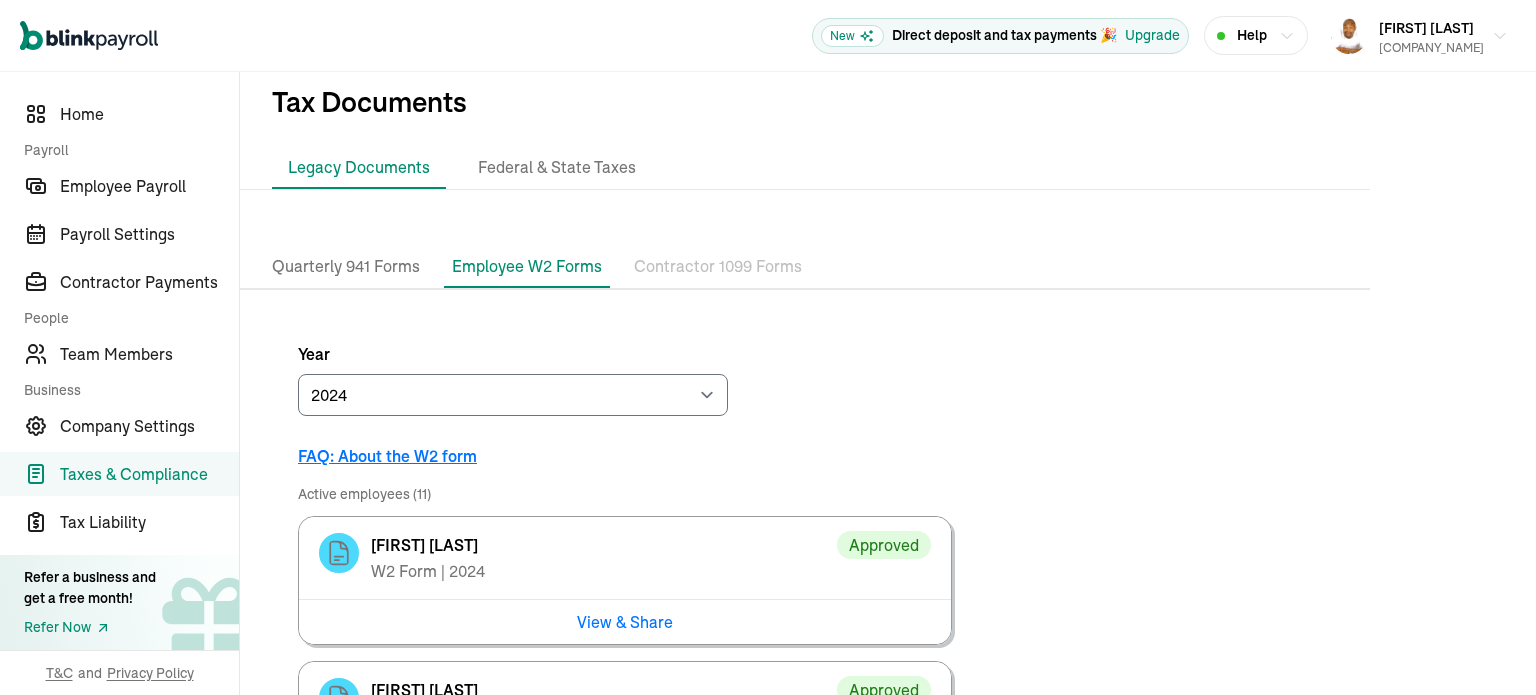 scroll, scrollTop: 268, scrollLeft: 0, axis: vertical 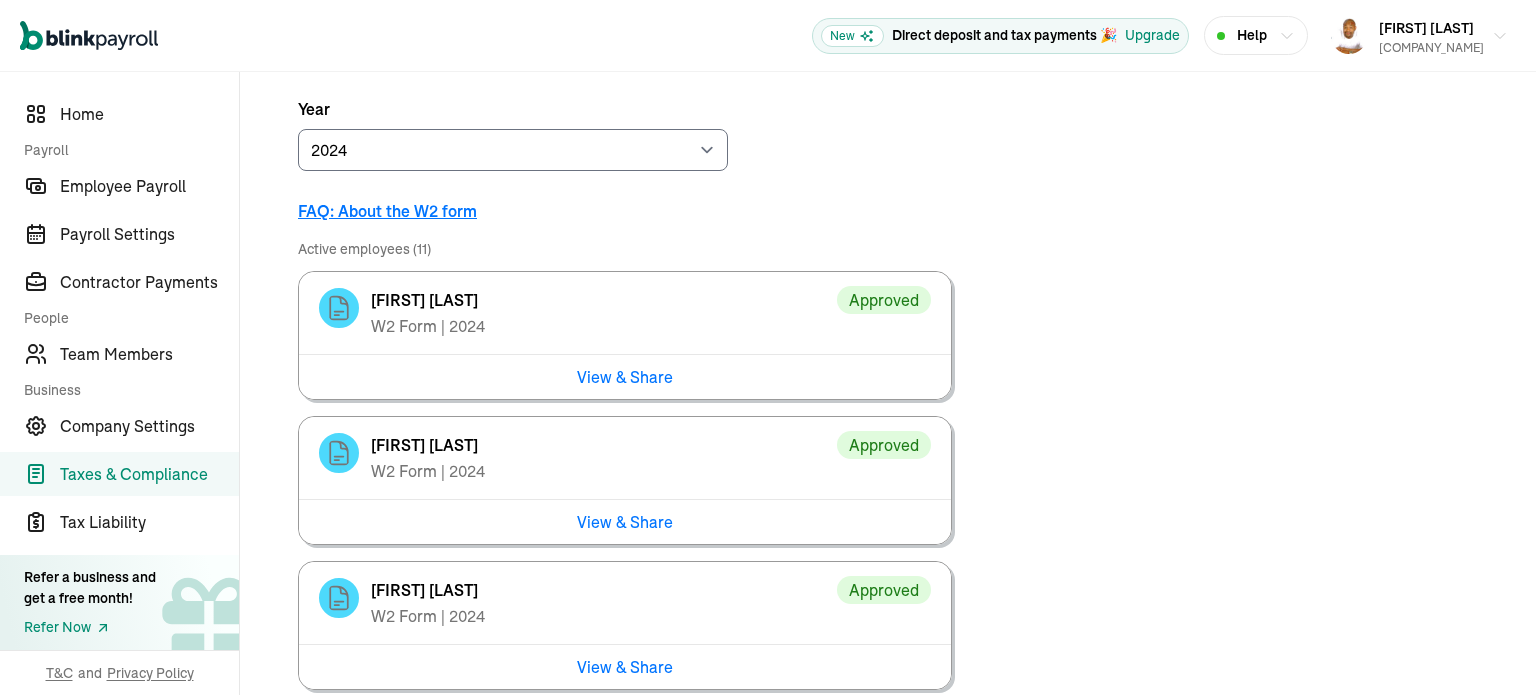 click on "View & Share" at bounding box center (625, 521) 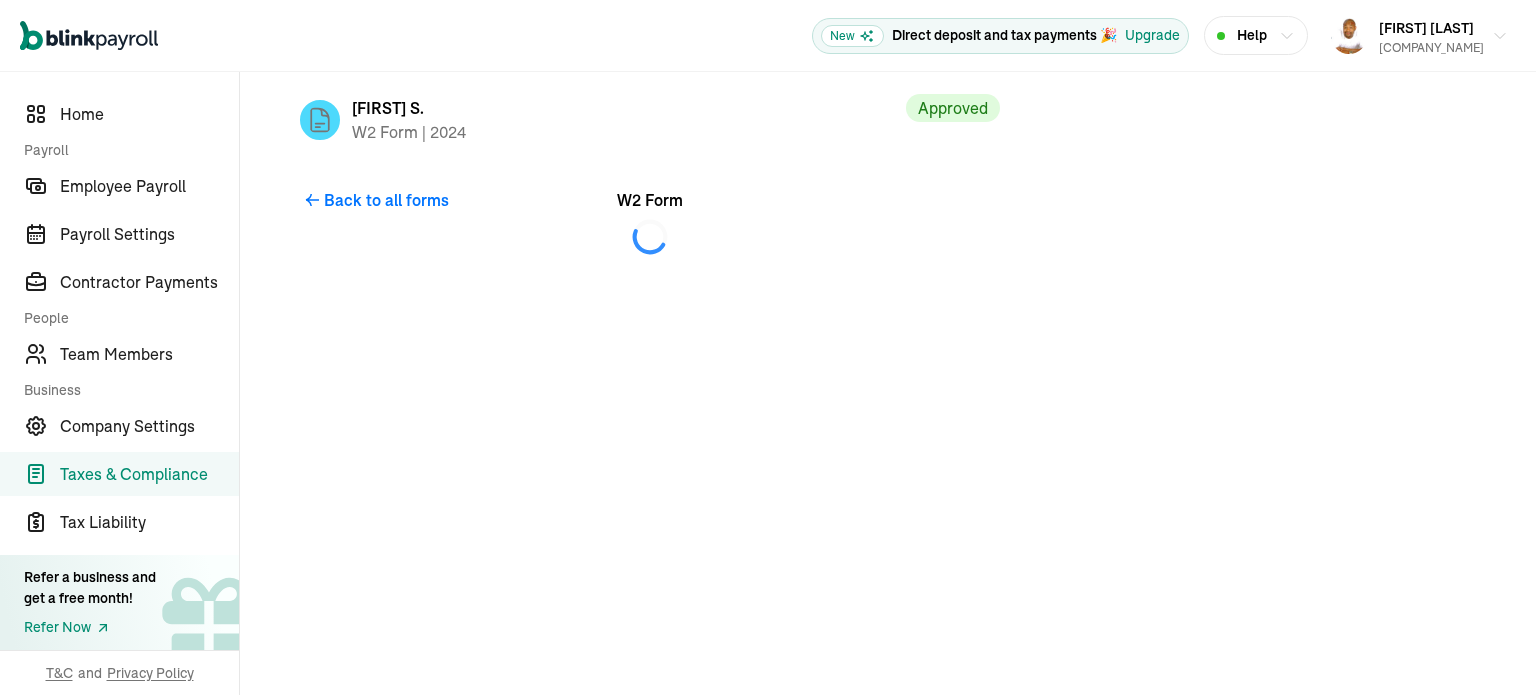 scroll, scrollTop: 0, scrollLeft: 0, axis: both 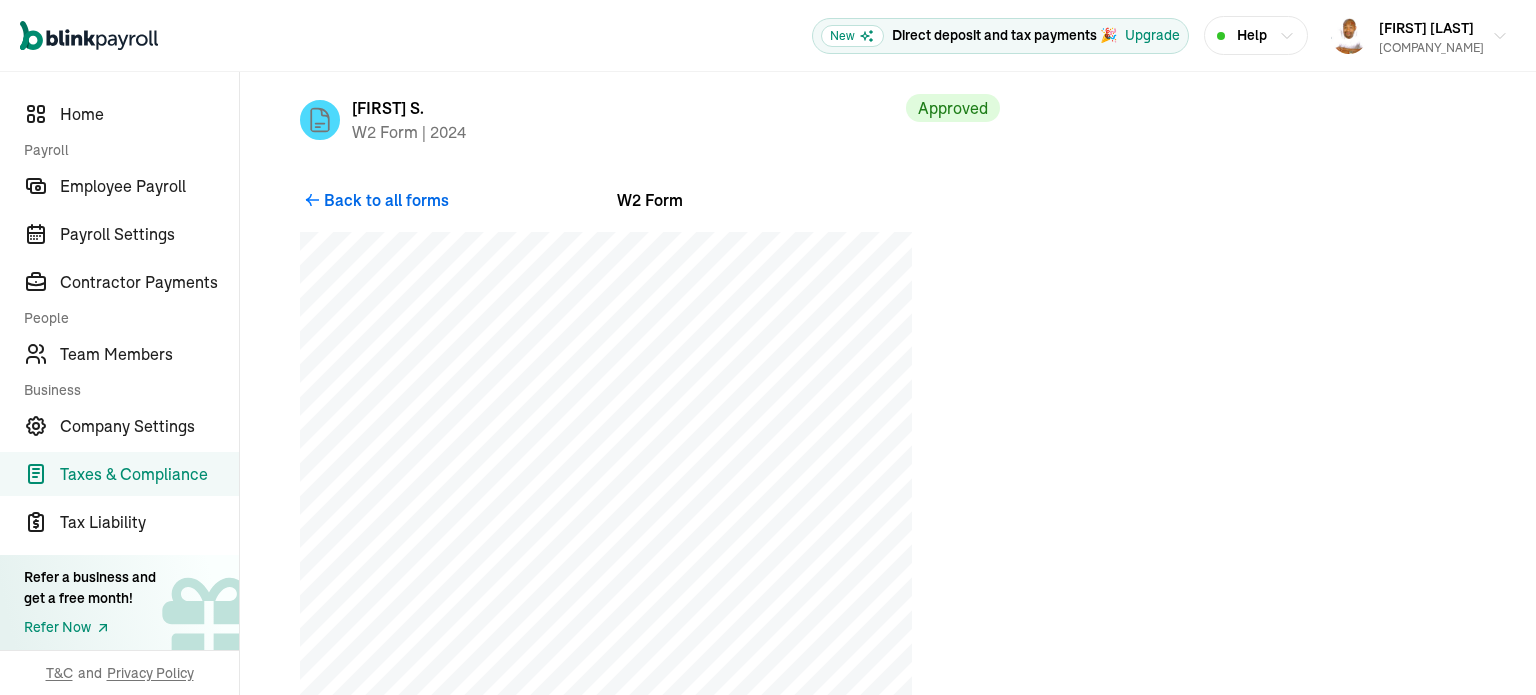 click 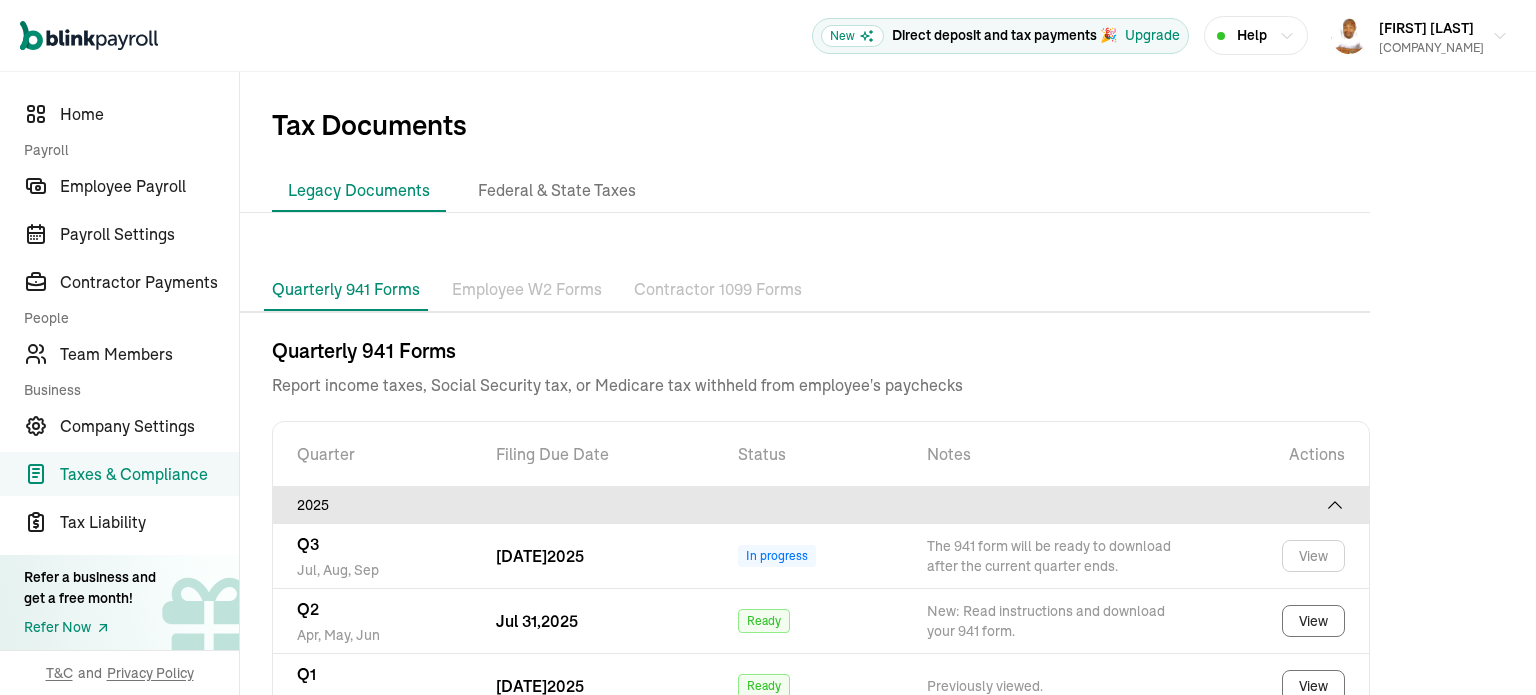 click on "Employee W2 Forms" at bounding box center [527, 290] 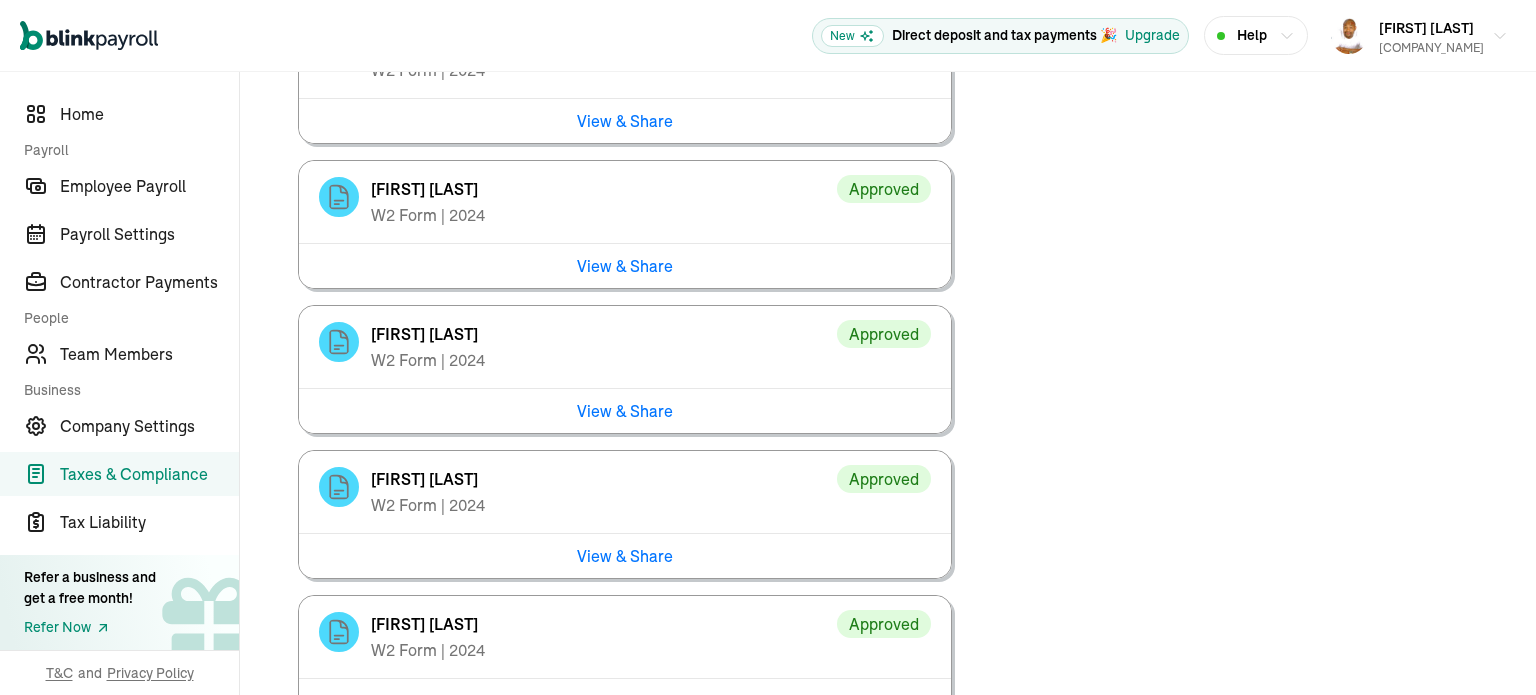 scroll, scrollTop: 527, scrollLeft: 0, axis: vertical 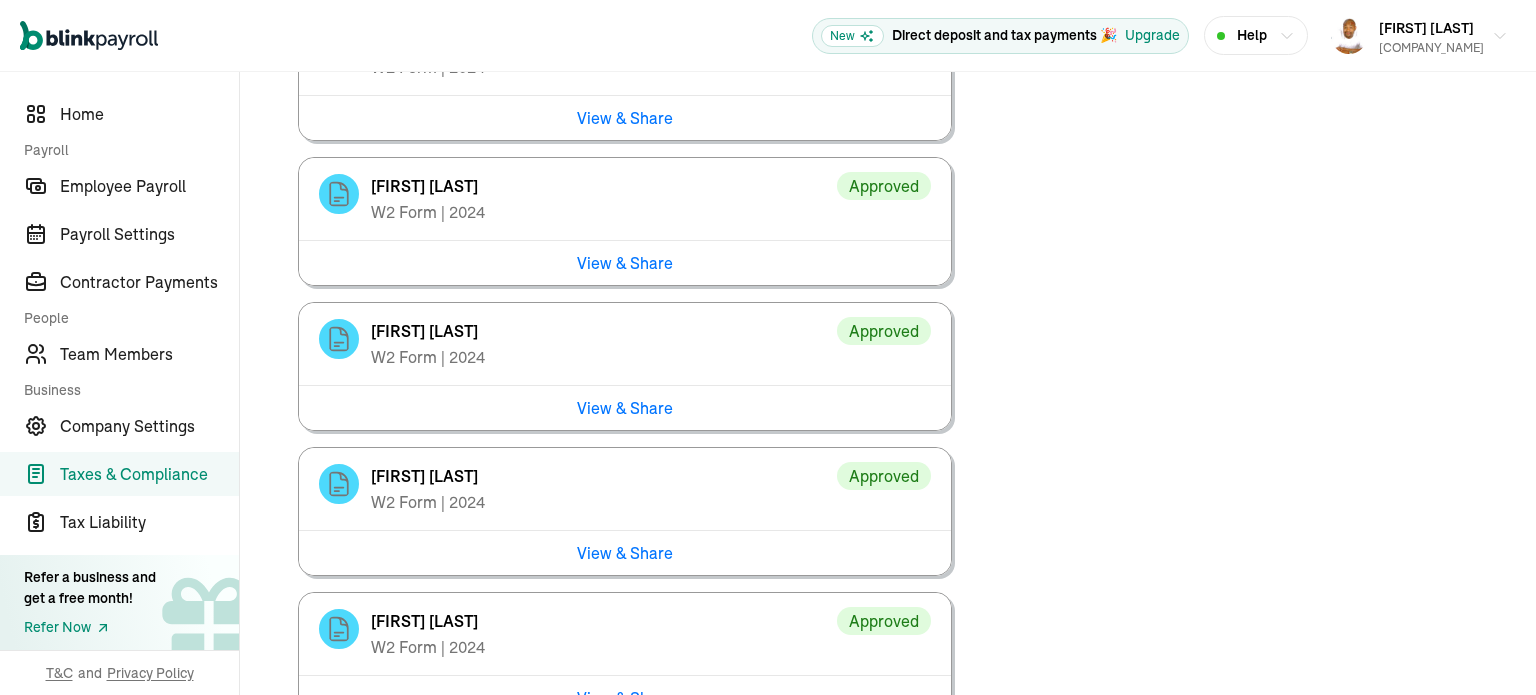 click on "View & Share" at bounding box center [625, 407] 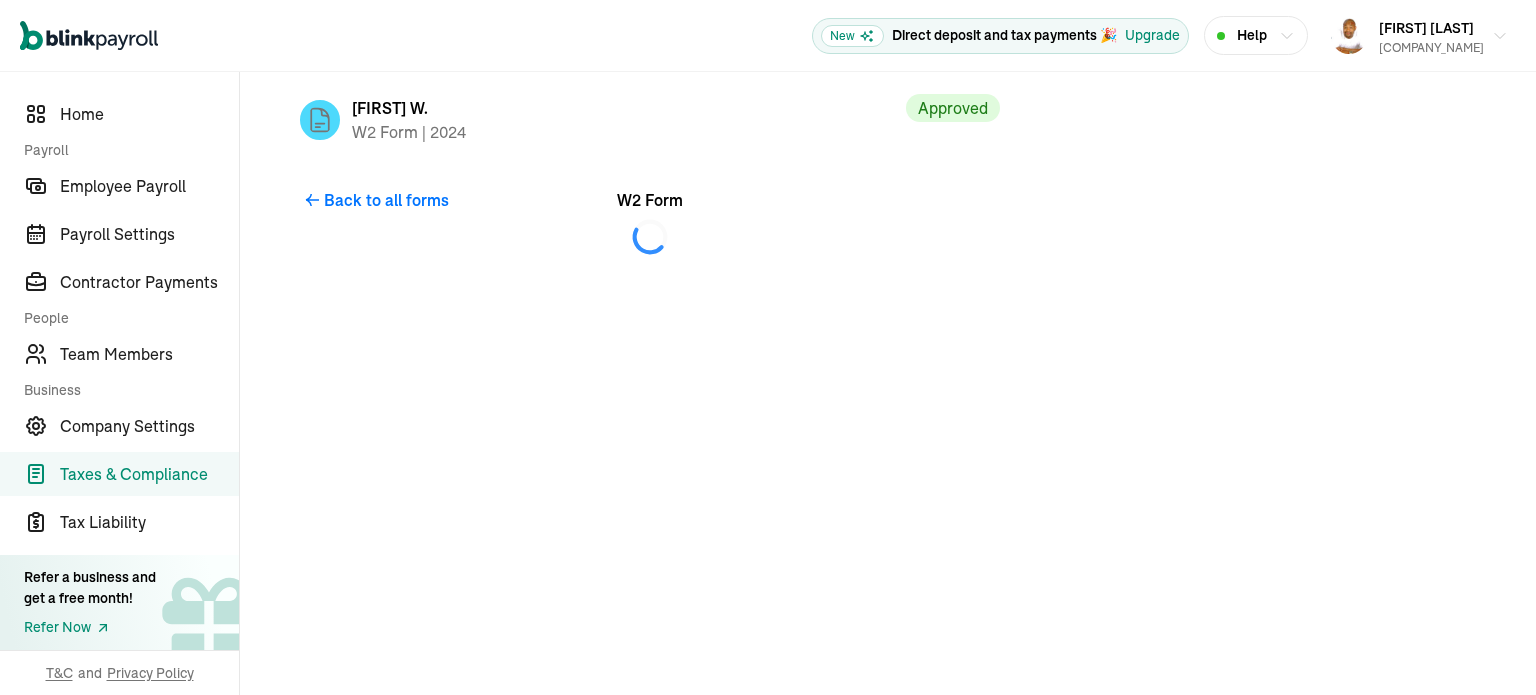 scroll, scrollTop: 0, scrollLeft: 0, axis: both 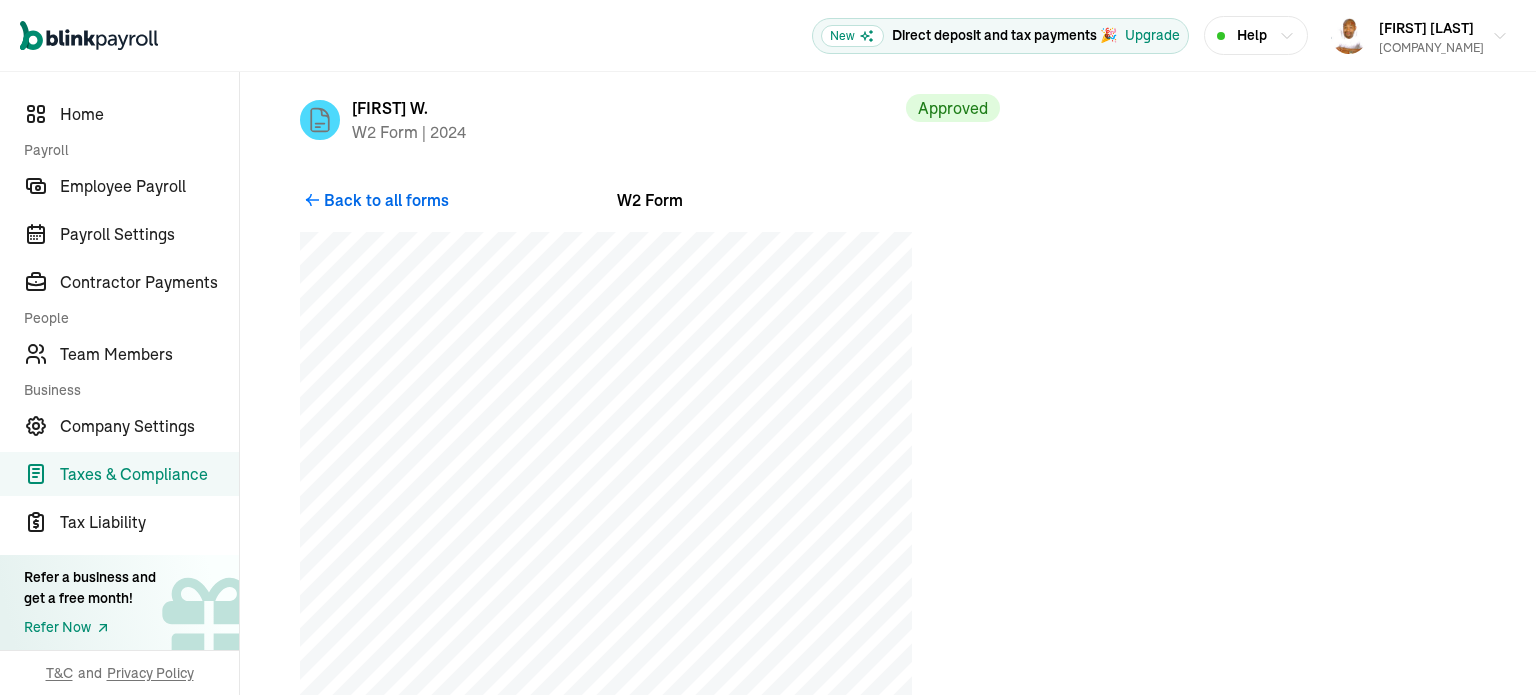 click on "Back to all forms" at bounding box center (386, 200) 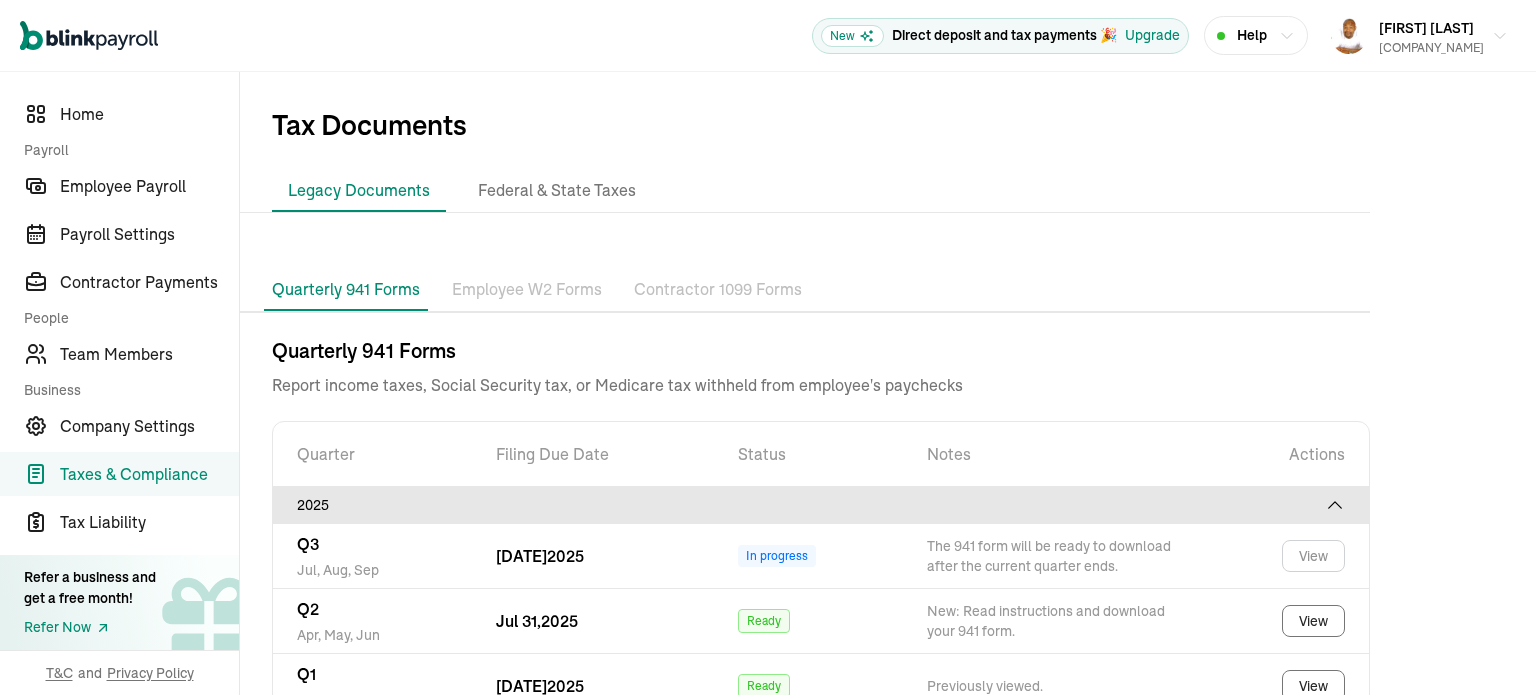 click on "Employee W2 Forms" at bounding box center [527, 290] 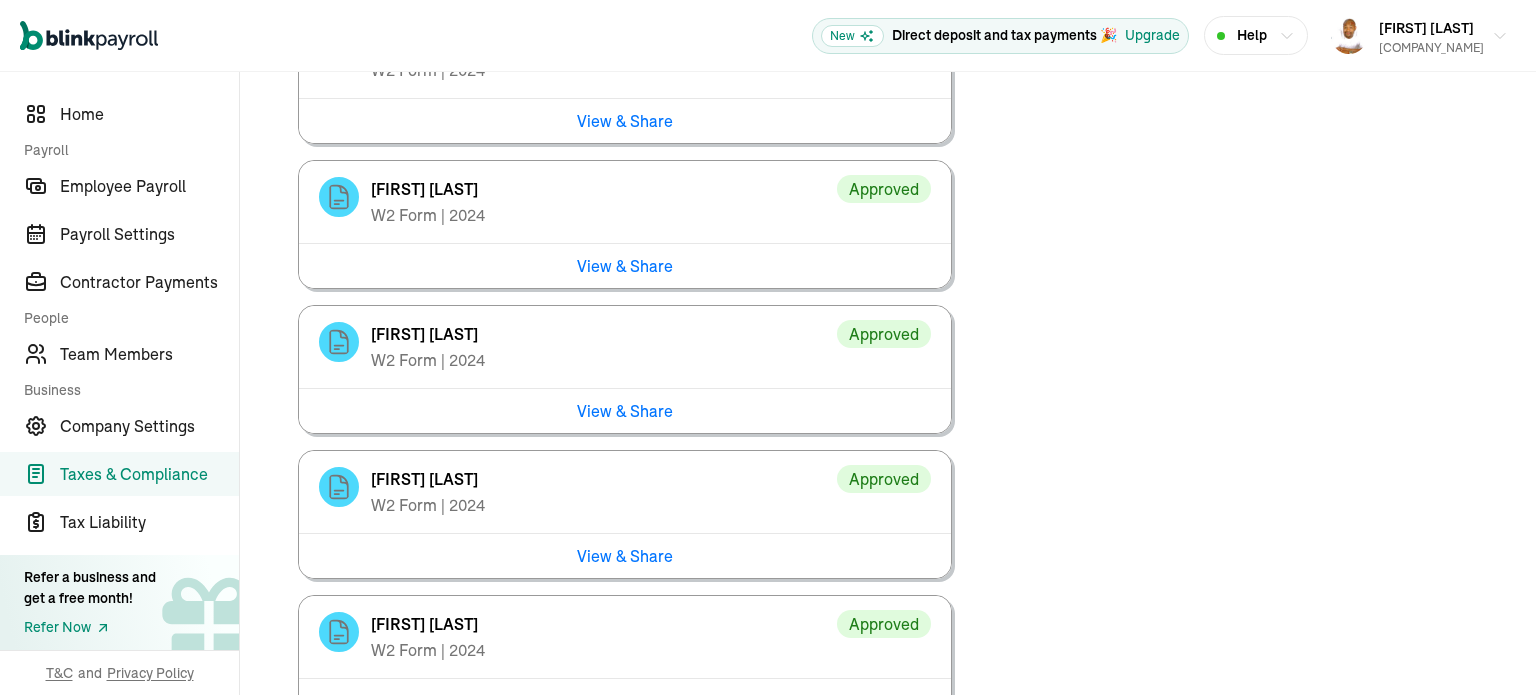 scroll, scrollTop: 543, scrollLeft: 0, axis: vertical 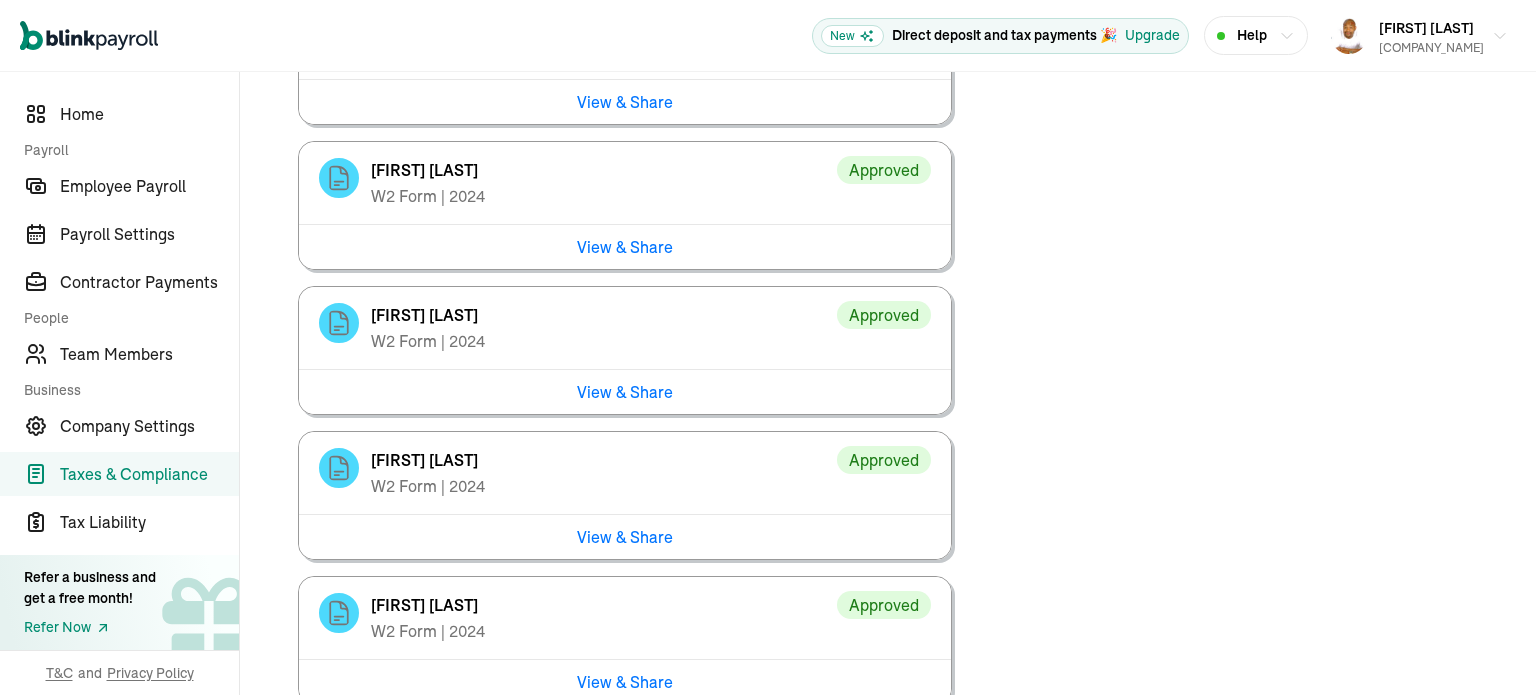 click on "View & Share" at bounding box center (625, 536) 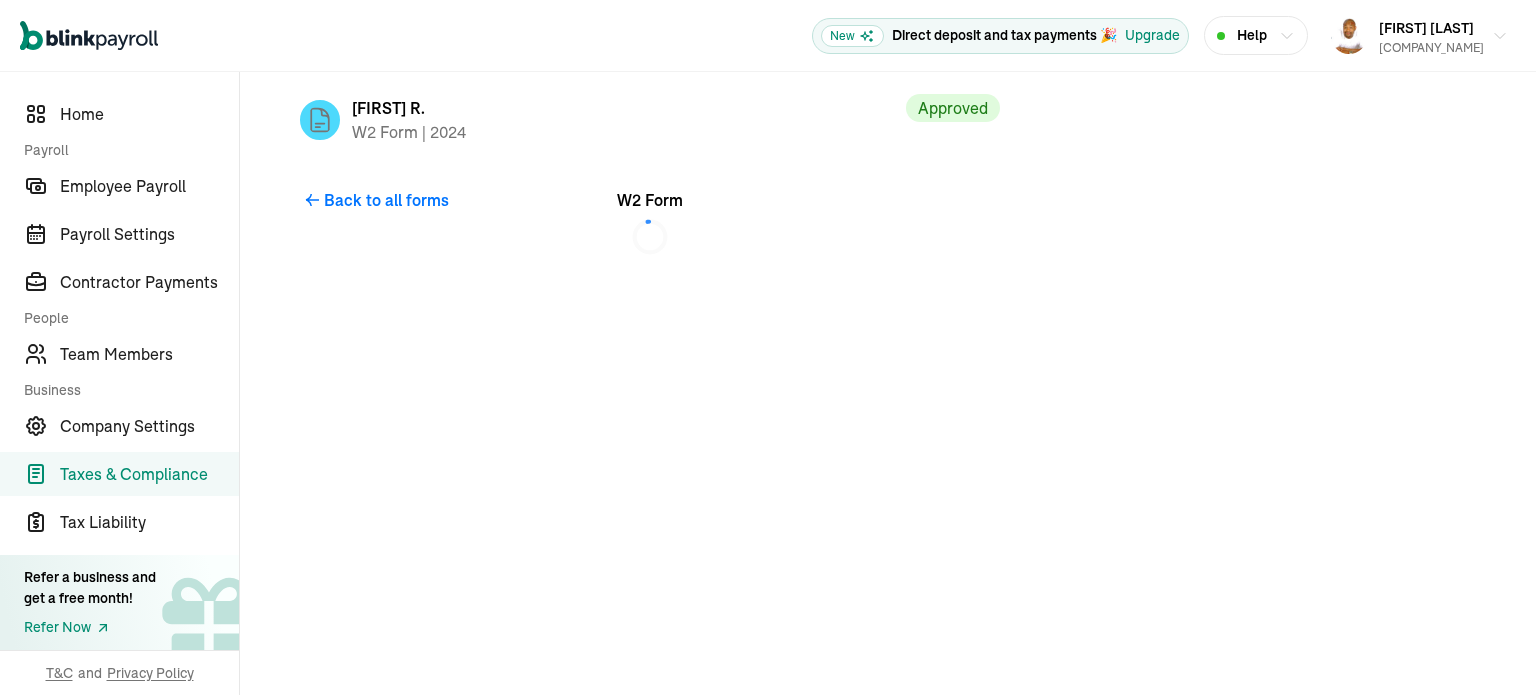 scroll, scrollTop: 0, scrollLeft: 0, axis: both 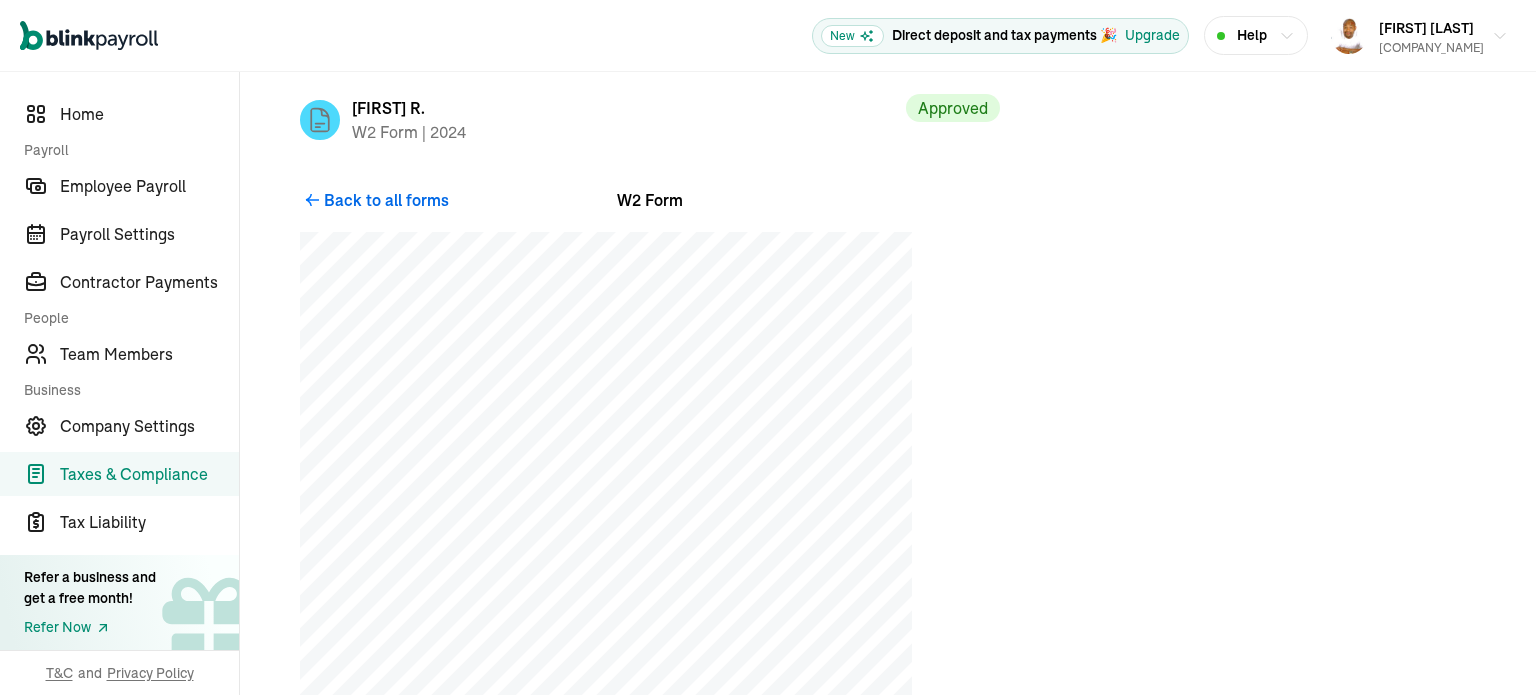 click on "Back to all forms" at bounding box center (386, 200) 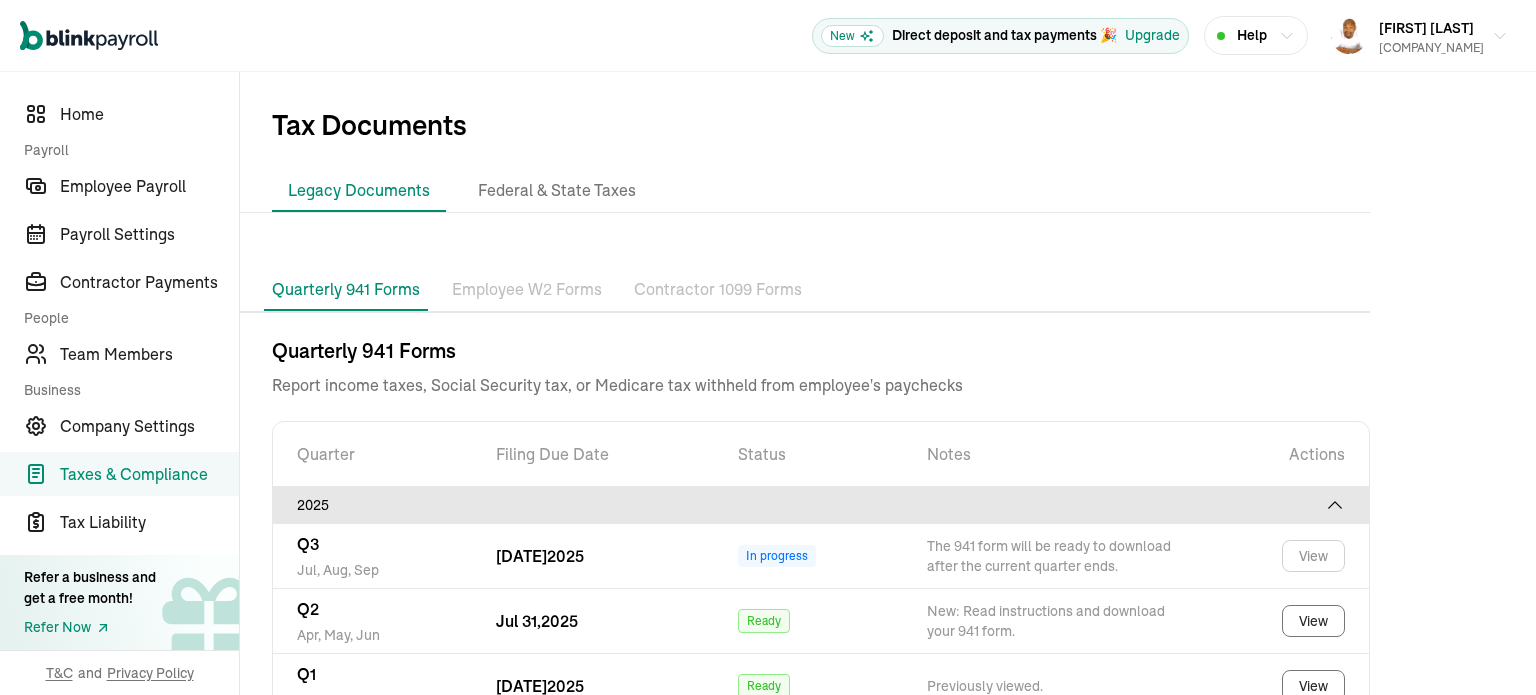 click on "Employee W2 Forms" at bounding box center (527, 290) 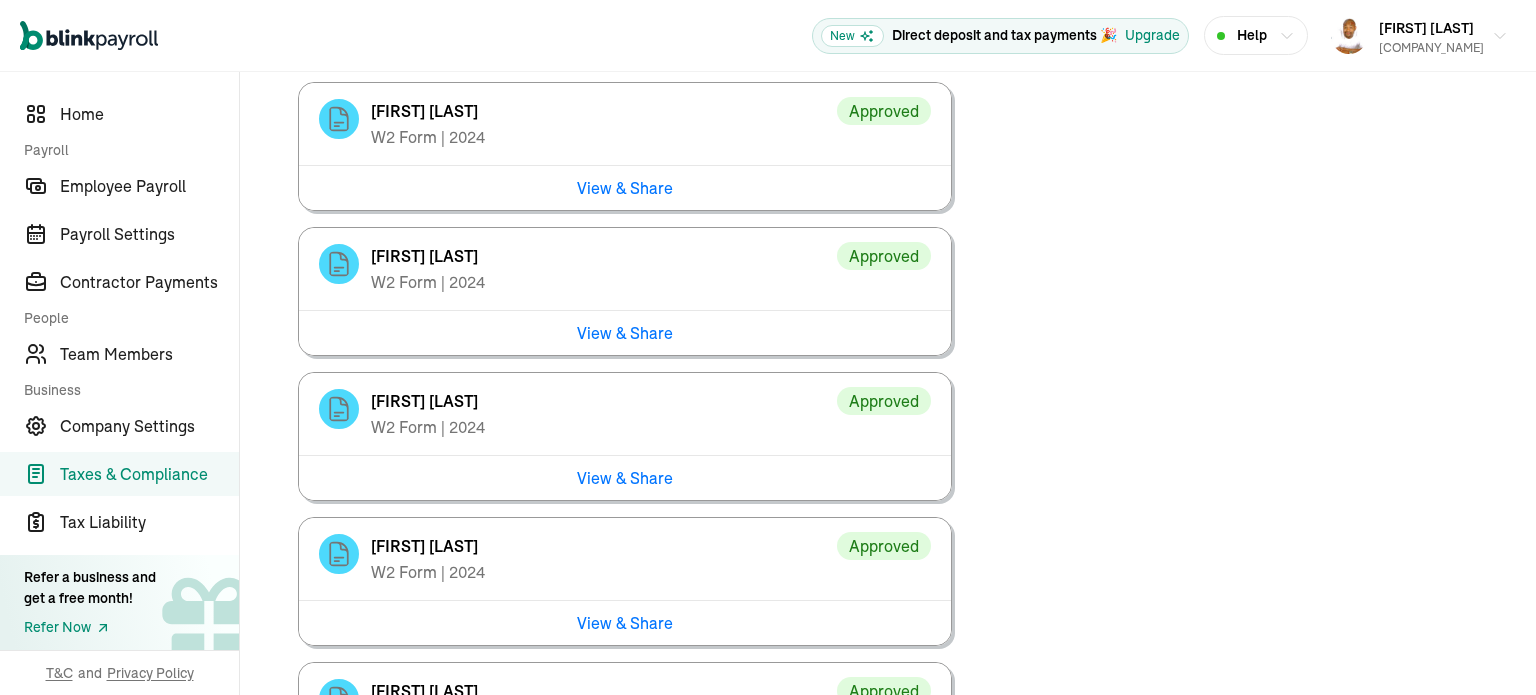 scroll, scrollTop: 745, scrollLeft: 0, axis: vertical 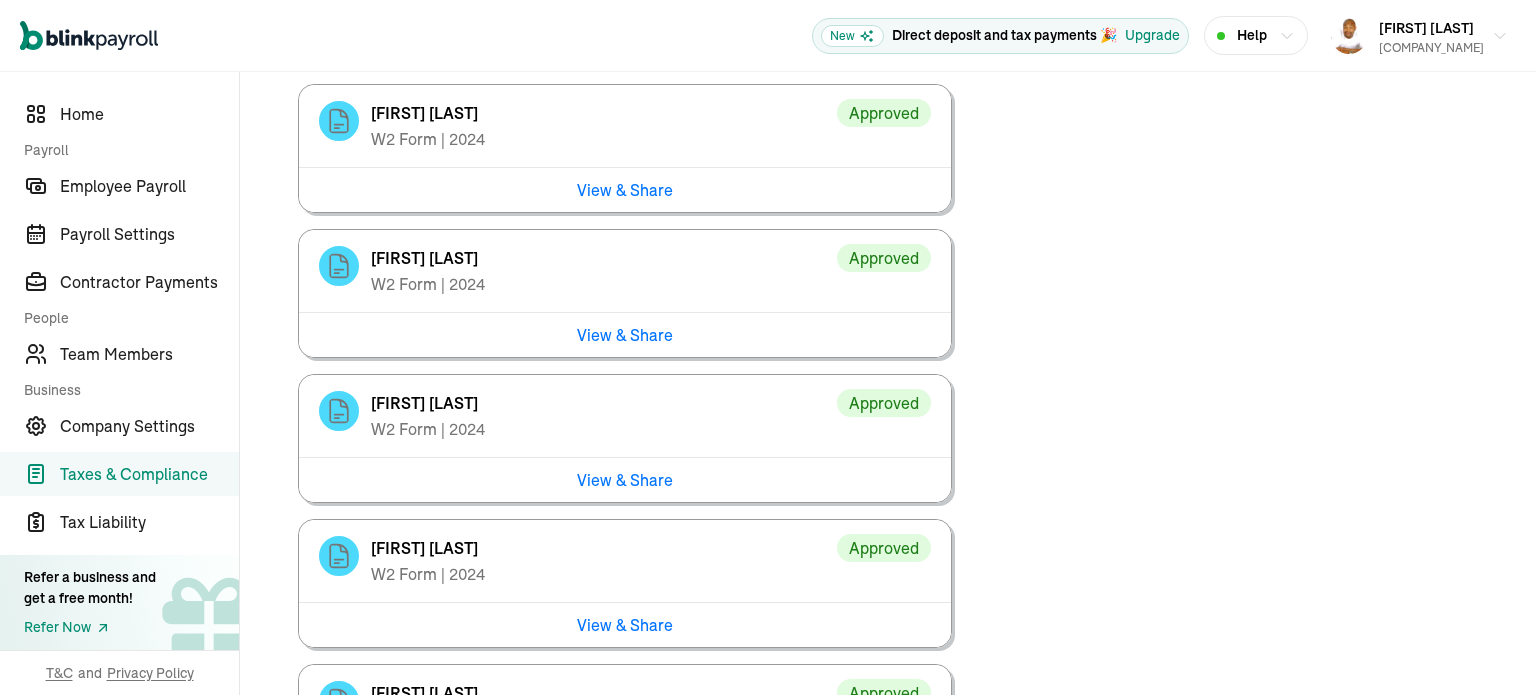 click on "View & Share" at bounding box center [625, 479] 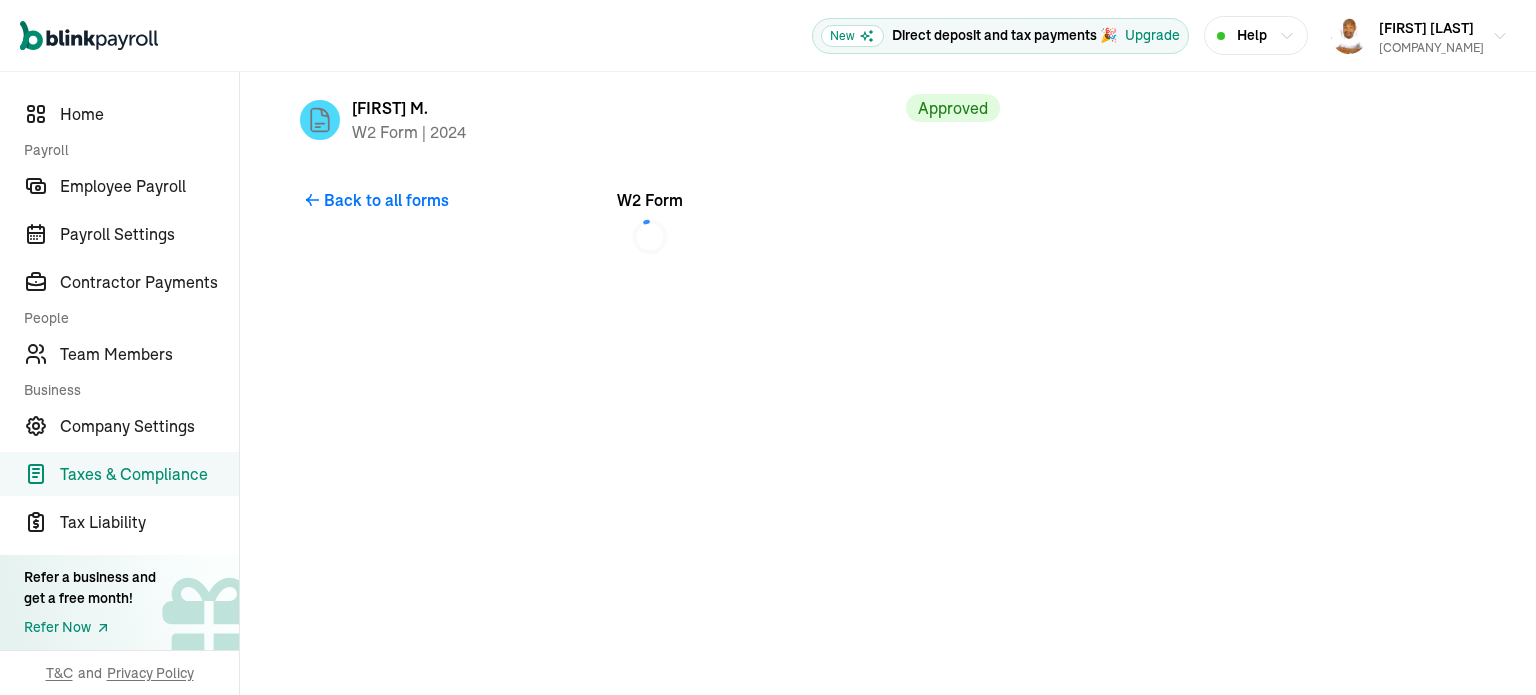 scroll, scrollTop: 0, scrollLeft: 0, axis: both 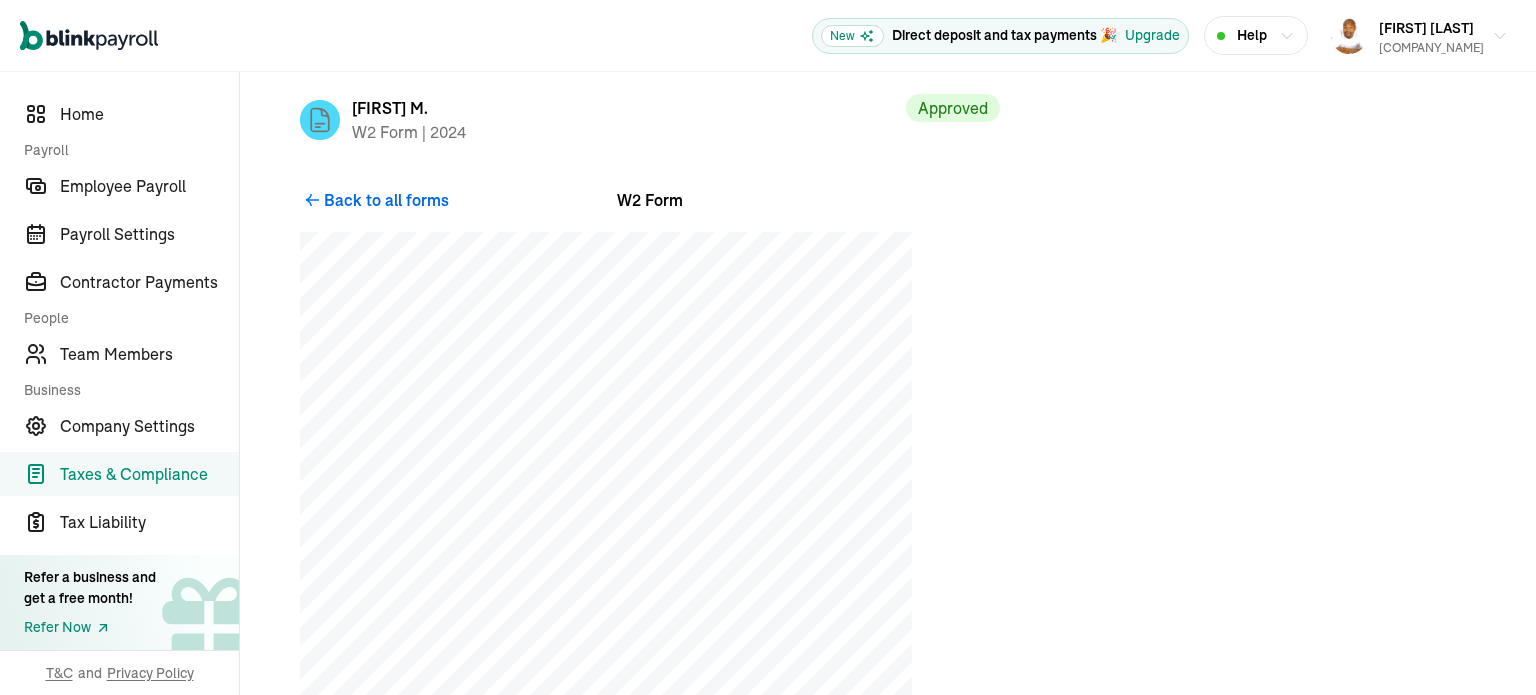 click on "Back to all forms" at bounding box center (386, 200) 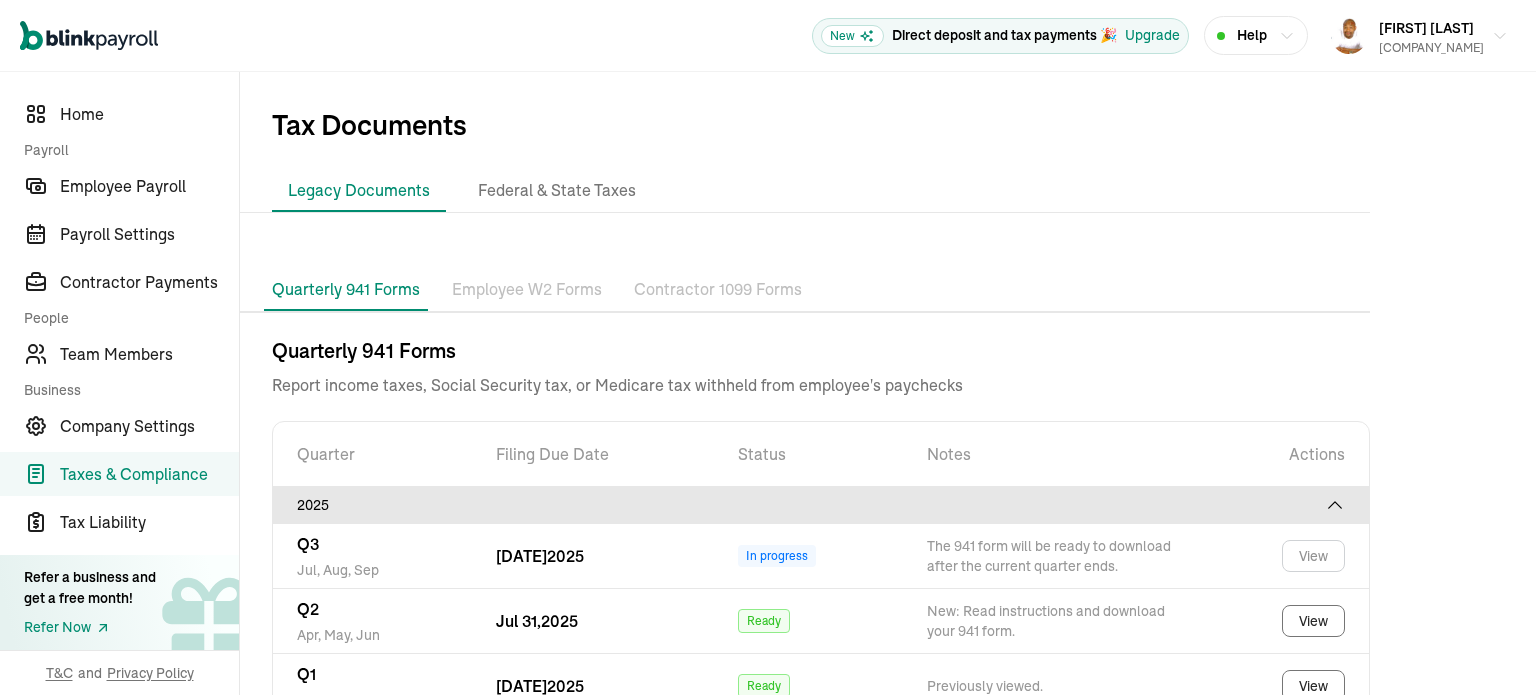 click on "Employee W2 Forms" at bounding box center [527, 290] 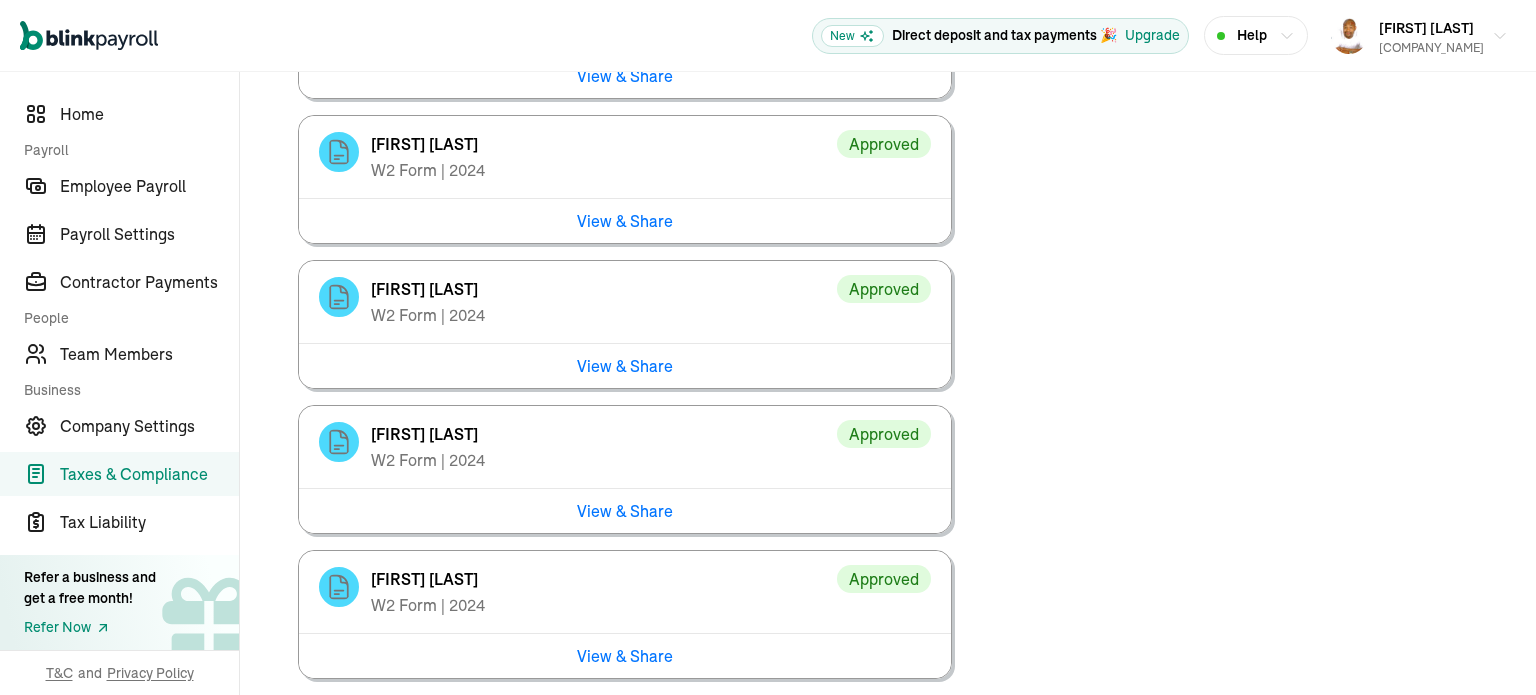 scroll, scrollTop: 1005, scrollLeft: 0, axis: vertical 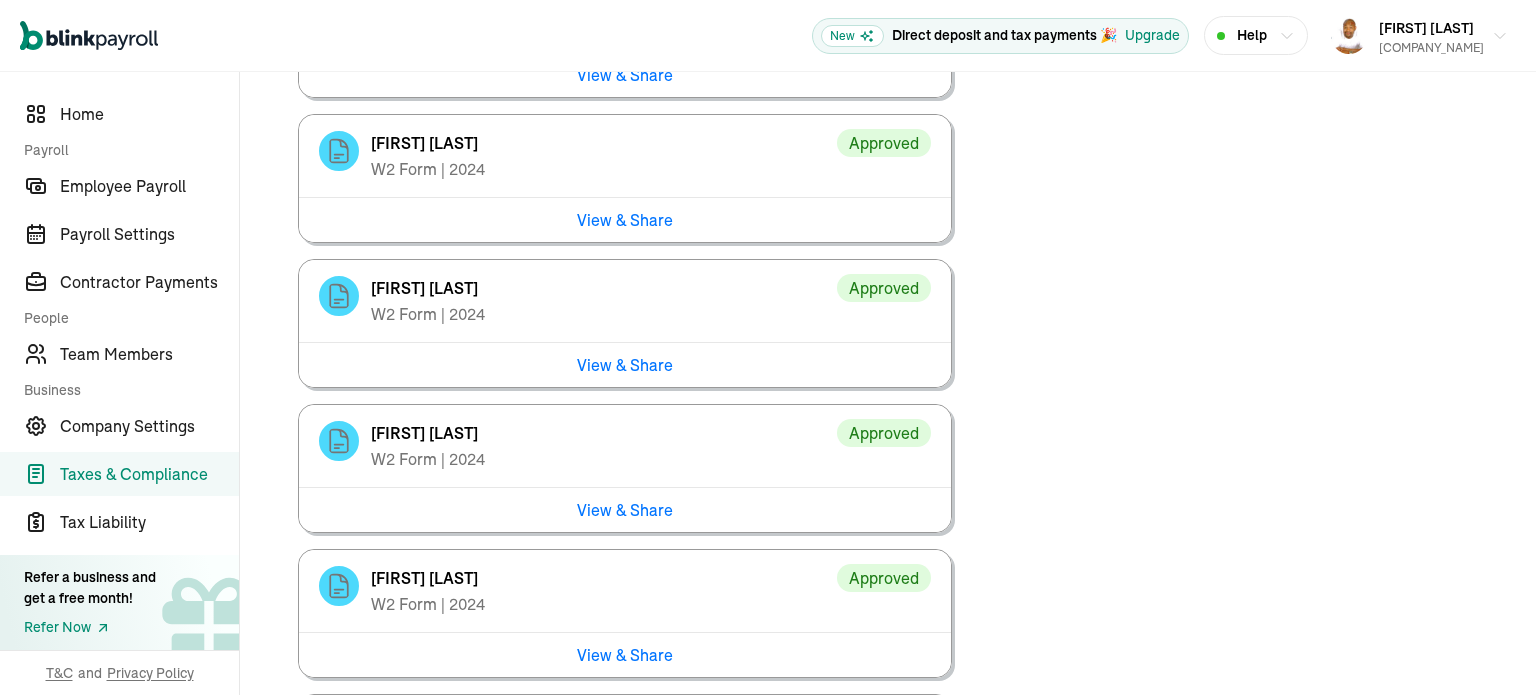 click on "View & Share" at bounding box center (625, 364) 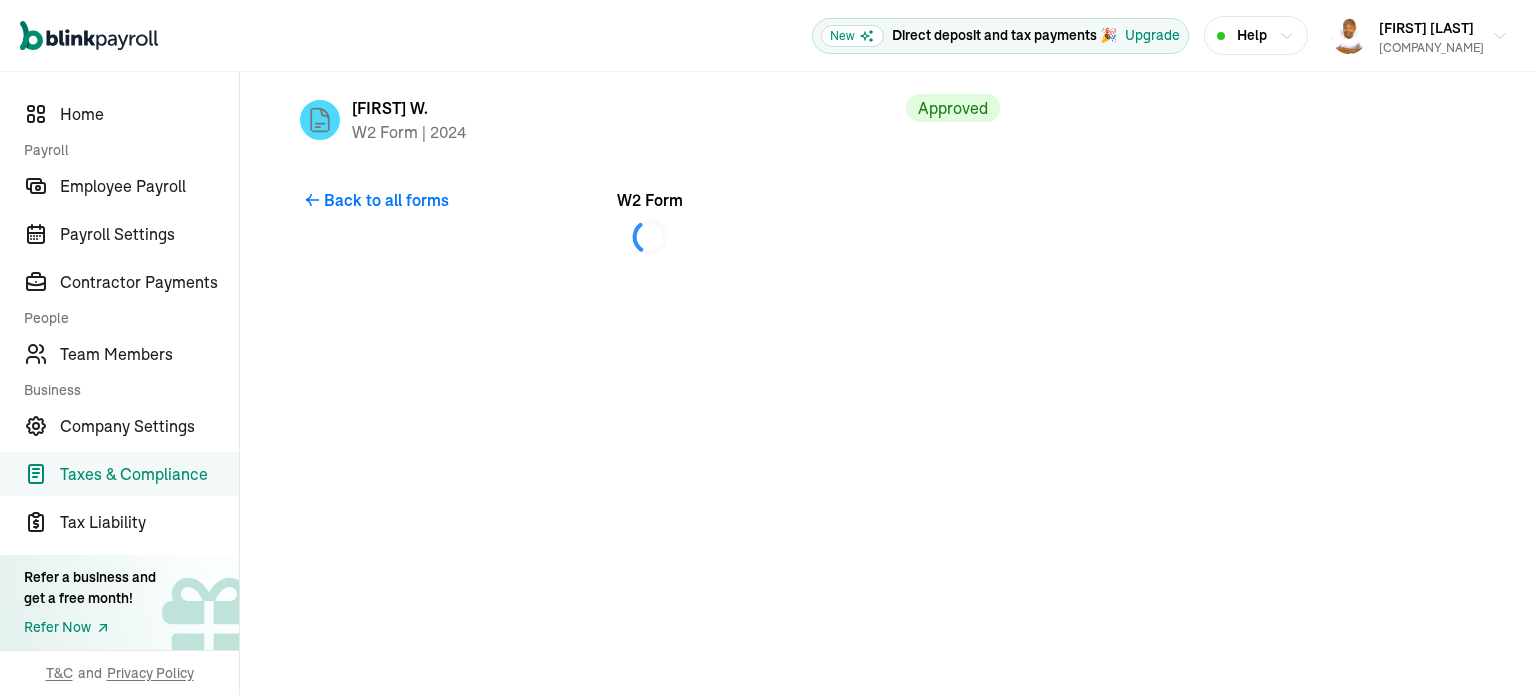 scroll, scrollTop: 0, scrollLeft: 0, axis: both 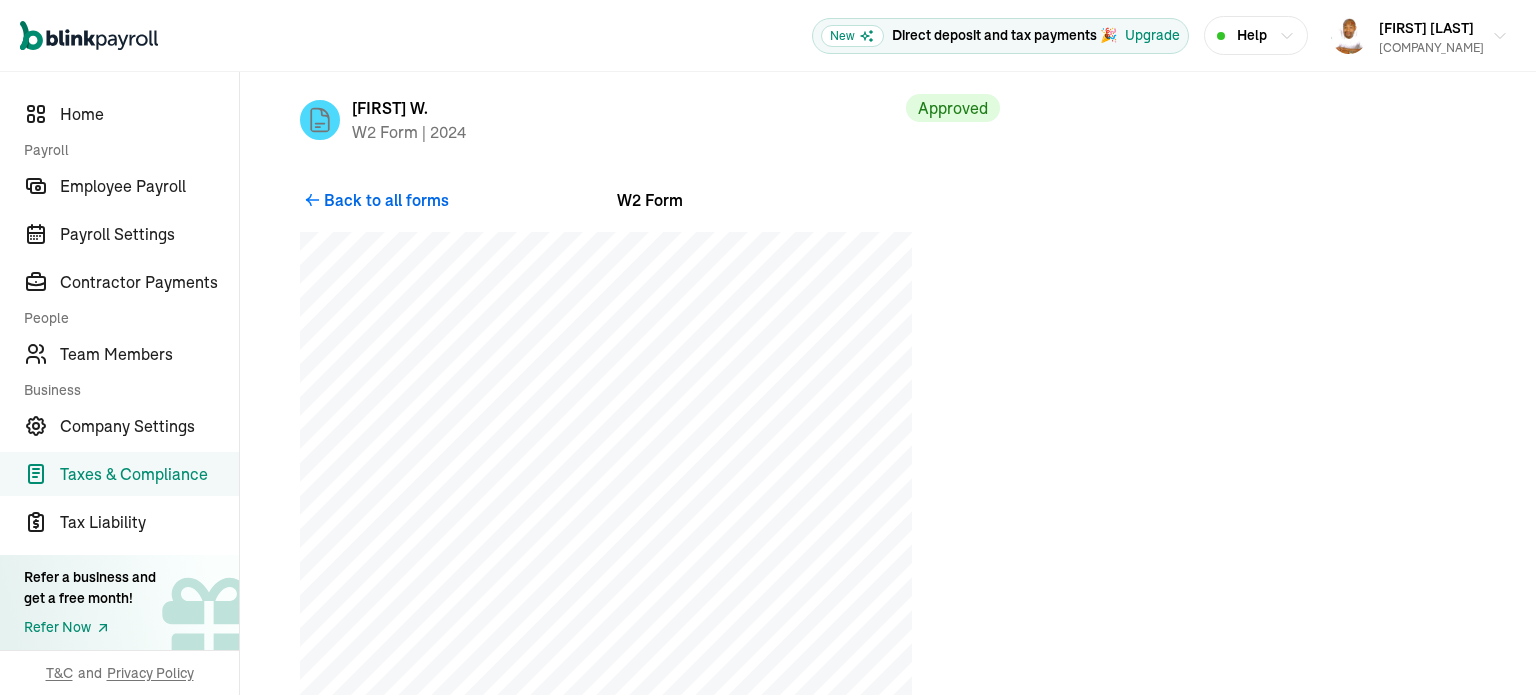 click on "Back to all forms" at bounding box center (386, 200) 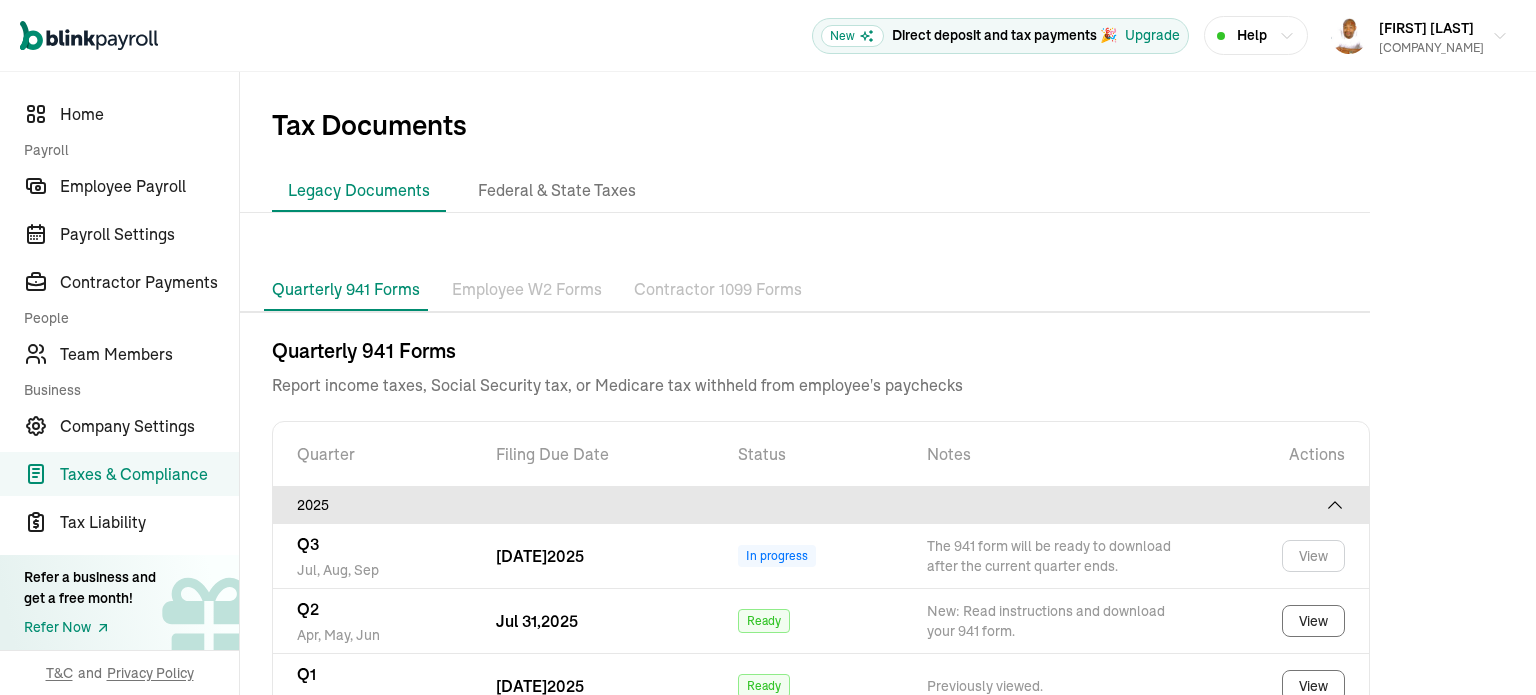 click on "Employee W2 Forms" at bounding box center [527, 290] 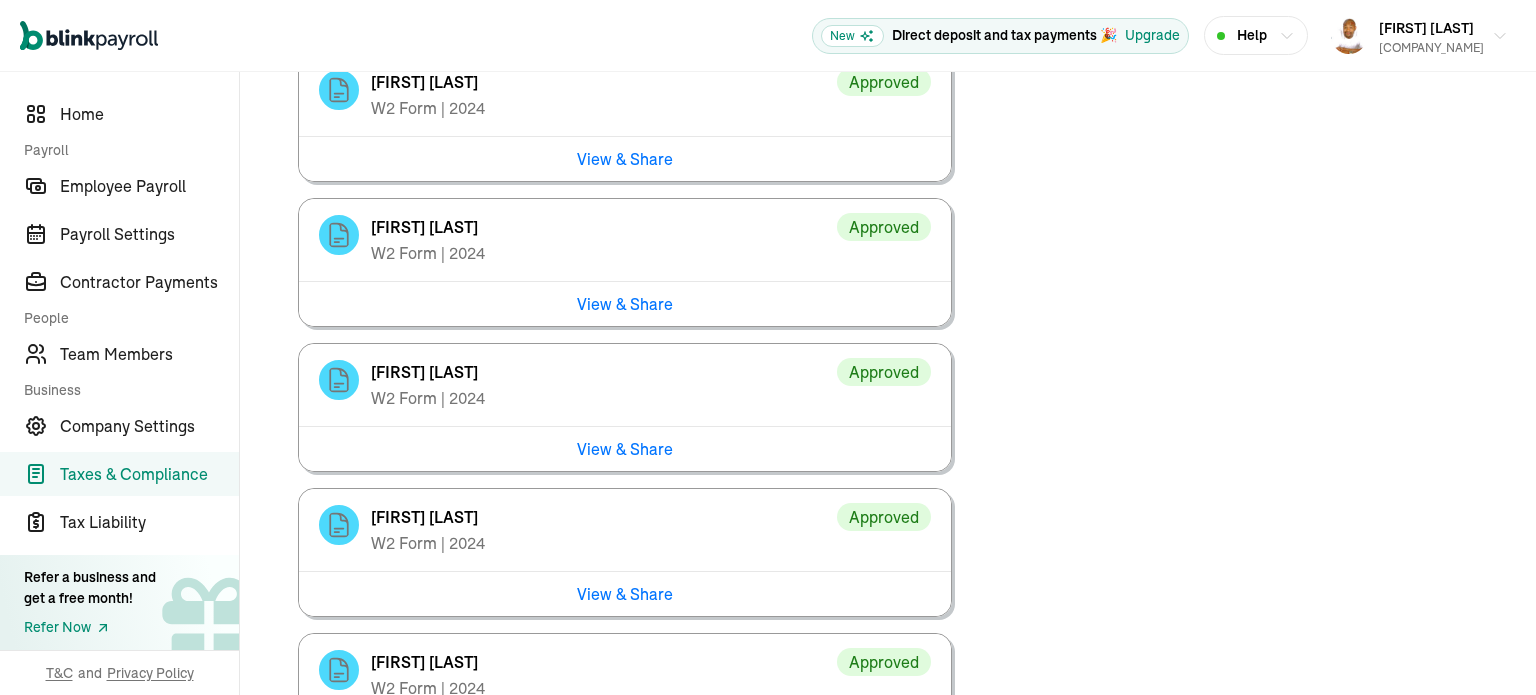 scroll, scrollTop: 1213, scrollLeft: 0, axis: vertical 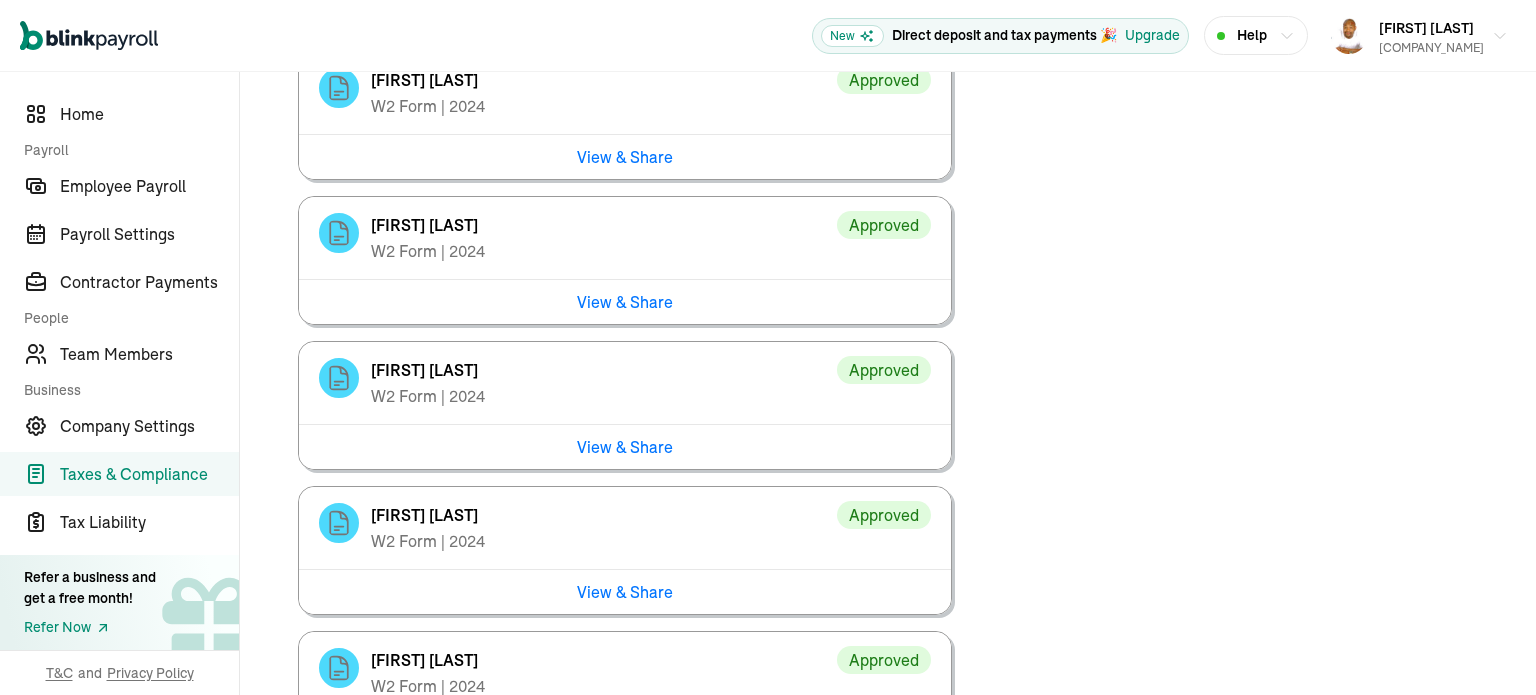 click on "View & Share" at bounding box center [625, 301] 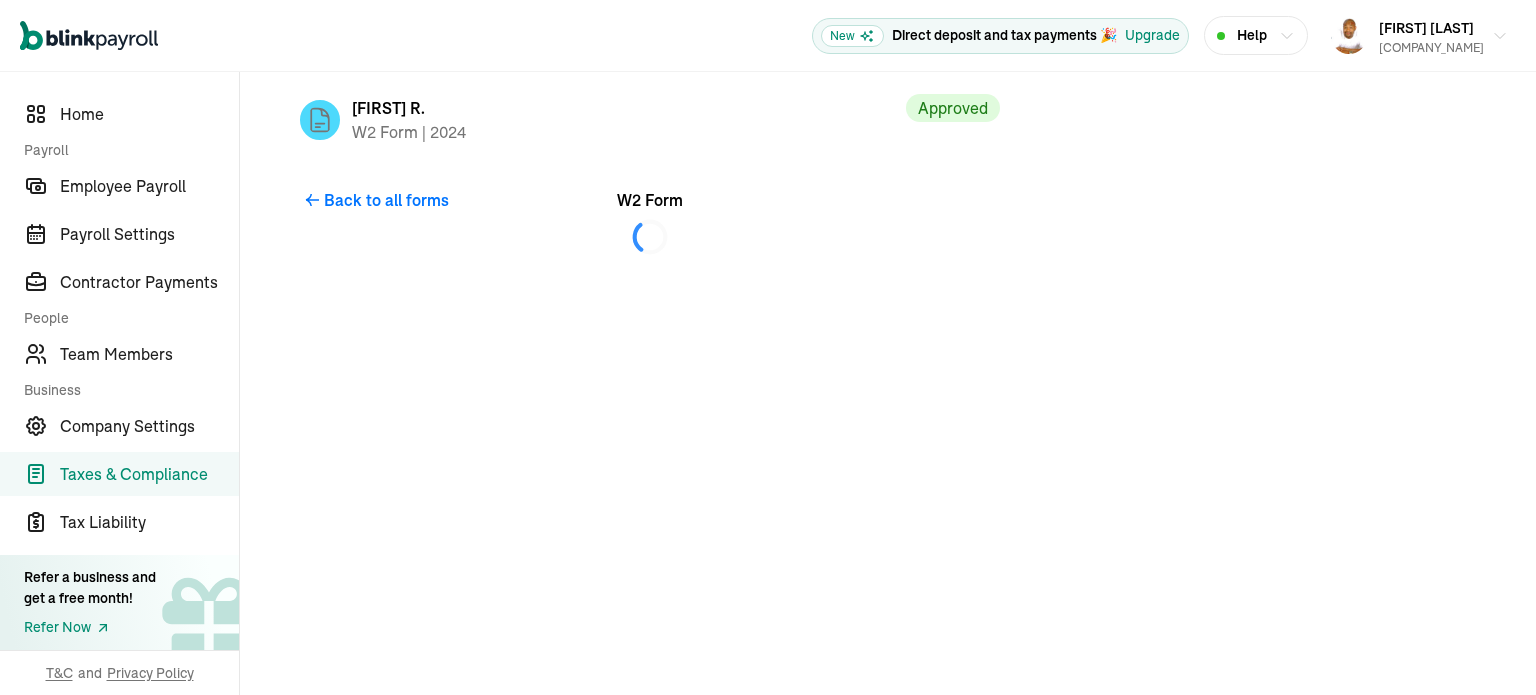 scroll, scrollTop: 0, scrollLeft: 0, axis: both 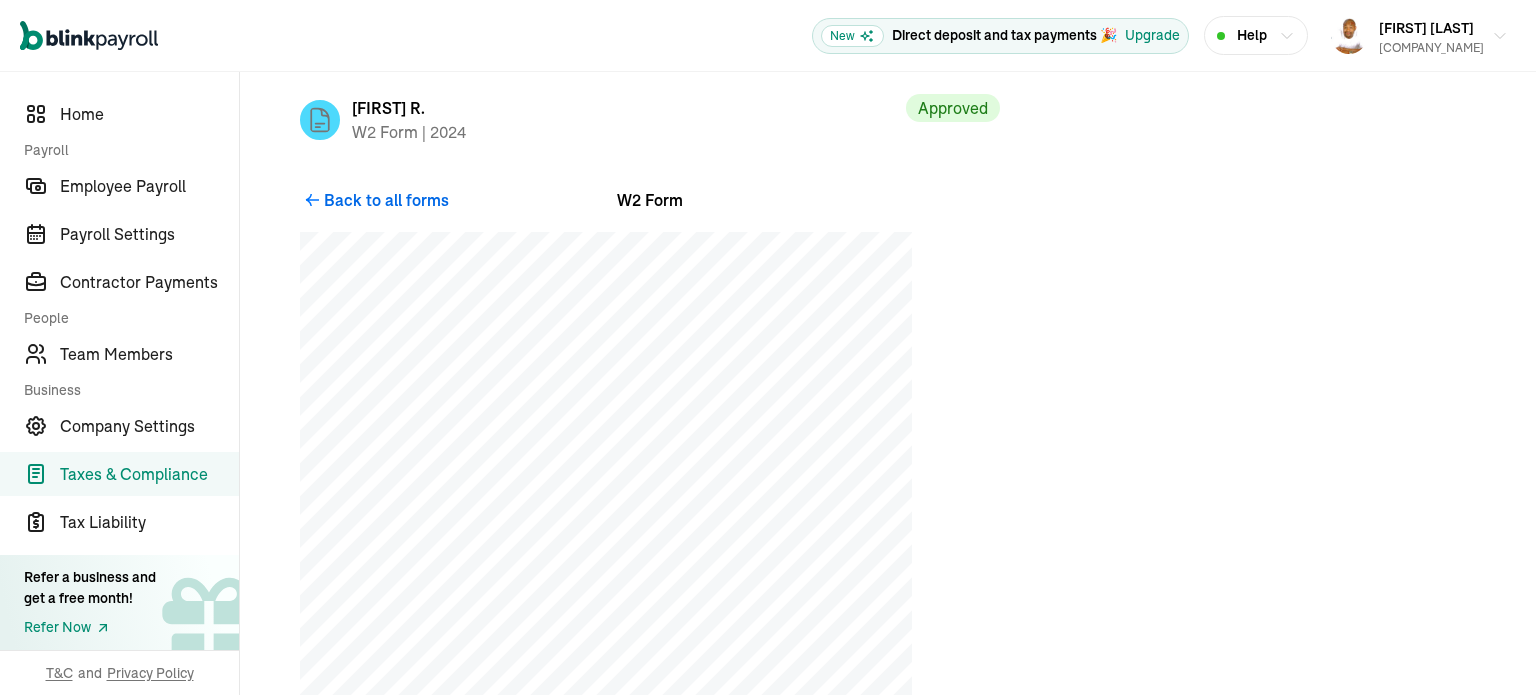 click on "Back to all forms" at bounding box center (386, 200) 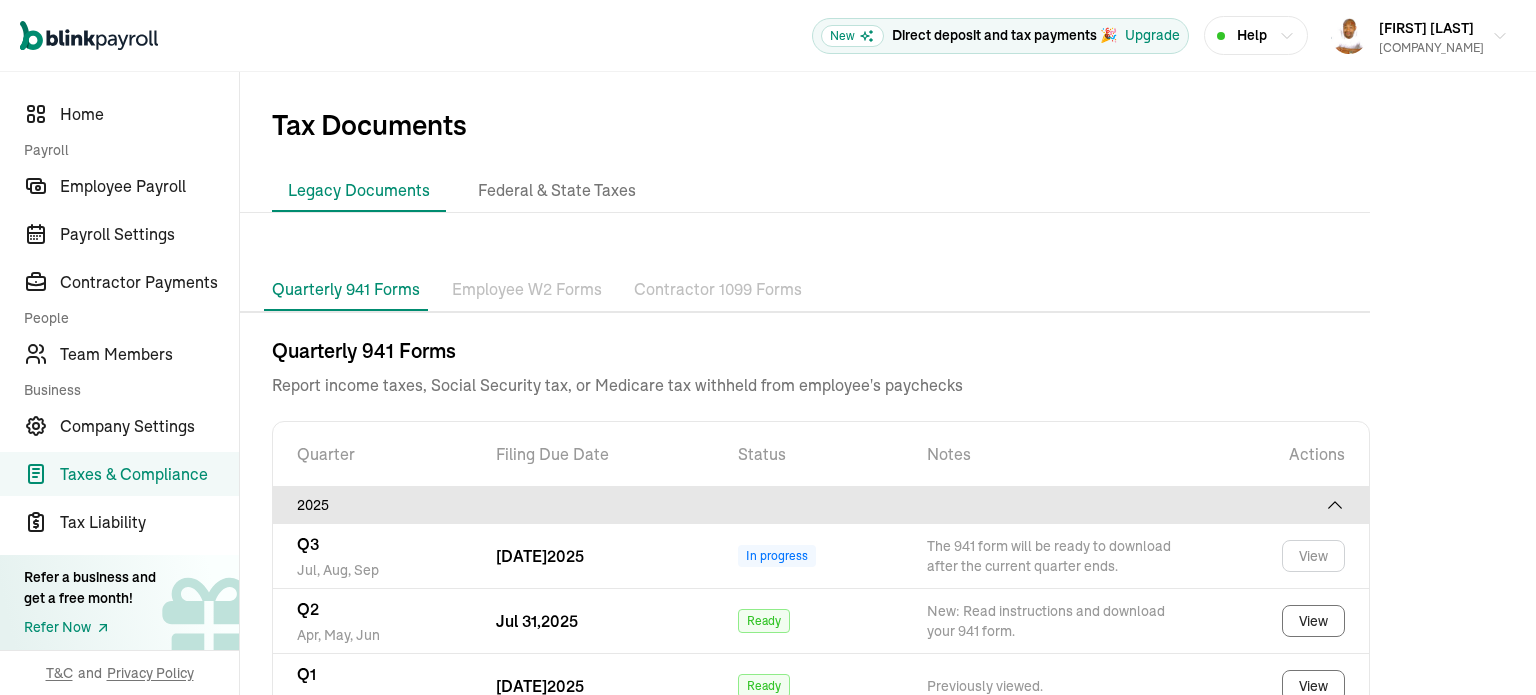 click on "Employee W2 Forms" at bounding box center (527, 290) 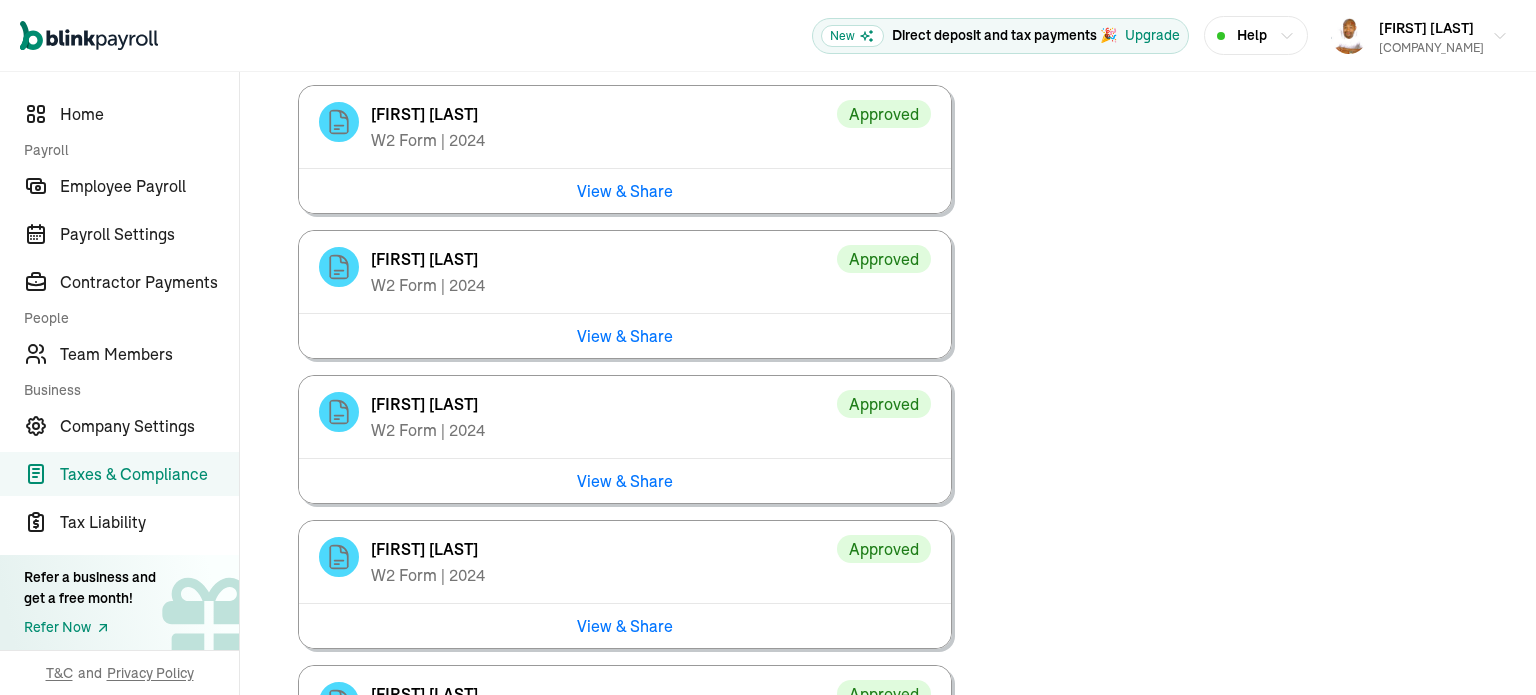 scroll, scrollTop: 1324, scrollLeft: 0, axis: vertical 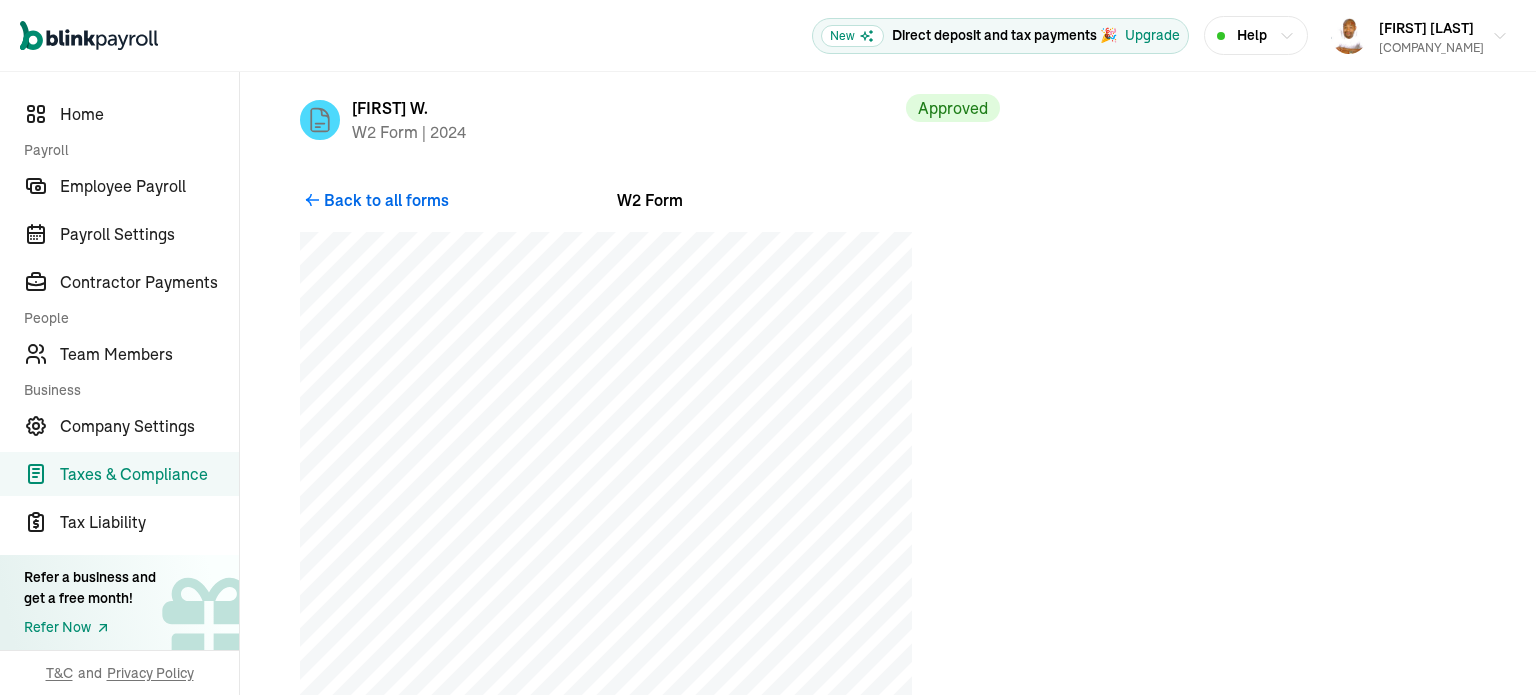 click on "Back to all forms" at bounding box center [386, 200] 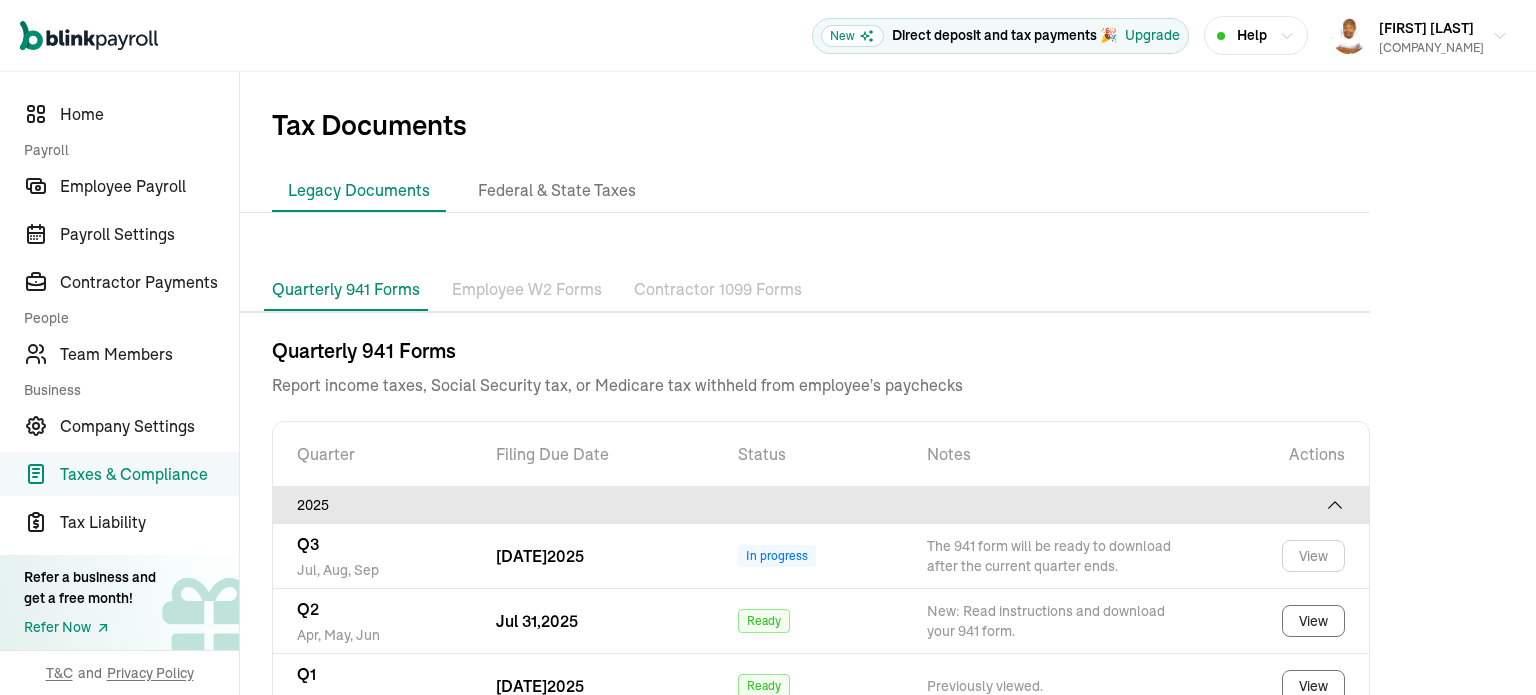 click on "Employee W2 Forms" at bounding box center [527, 290] 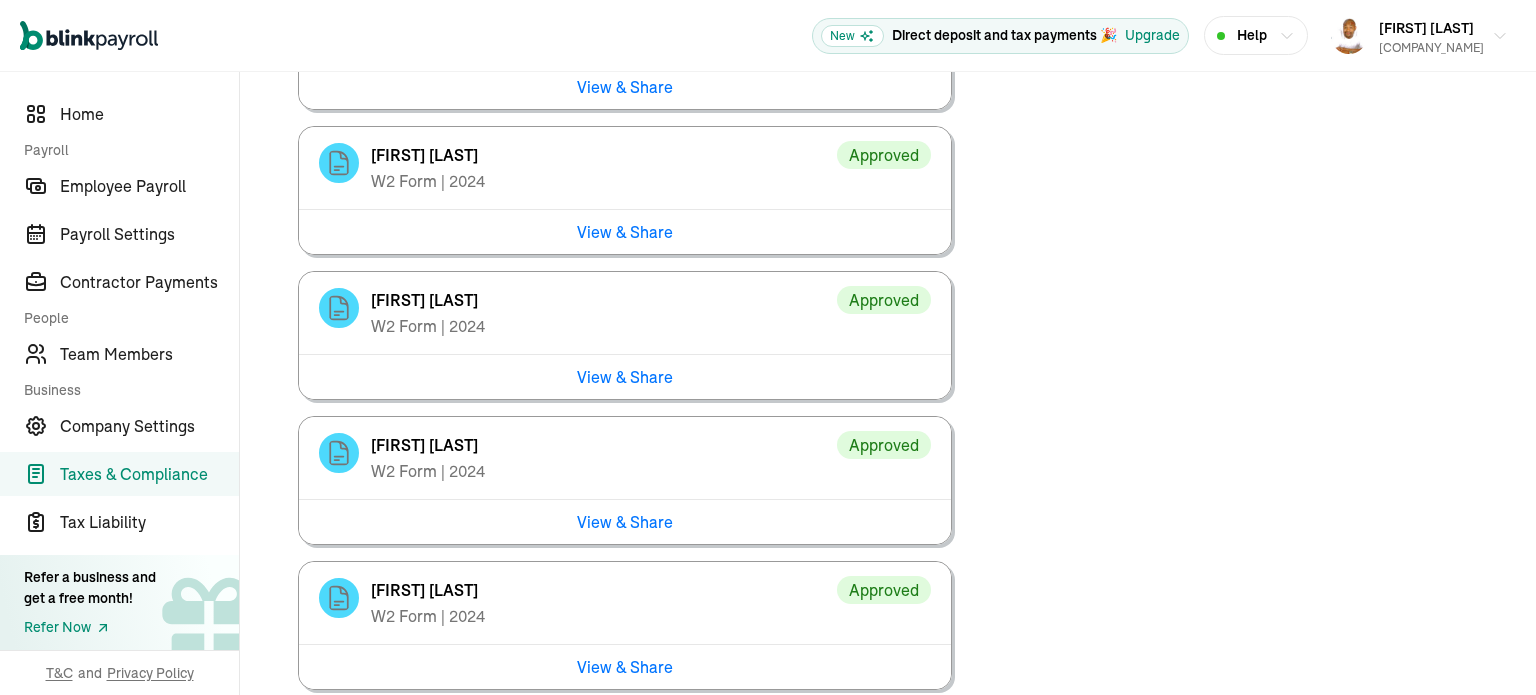scroll, scrollTop: 1429, scrollLeft: 0, axis: vertical 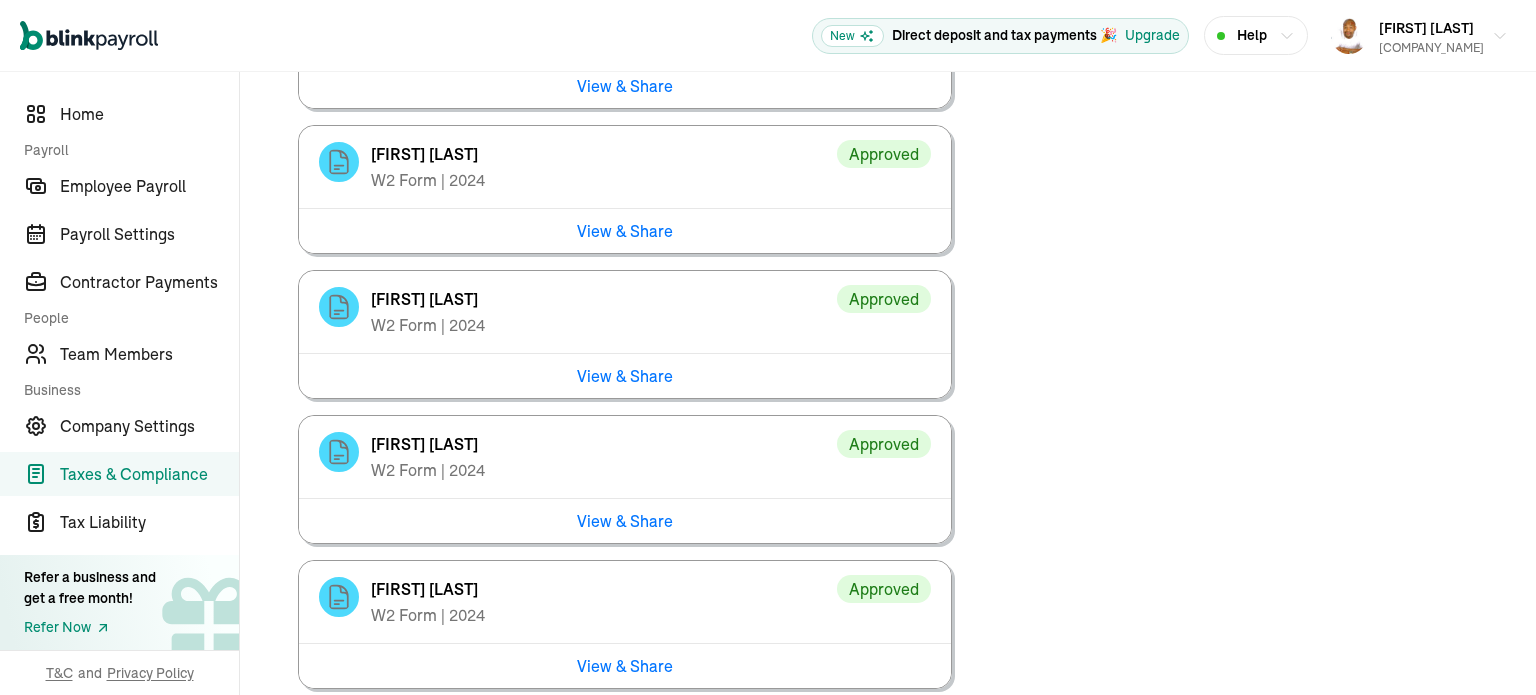 click on "View & Share" at bounding box center (625, 375) 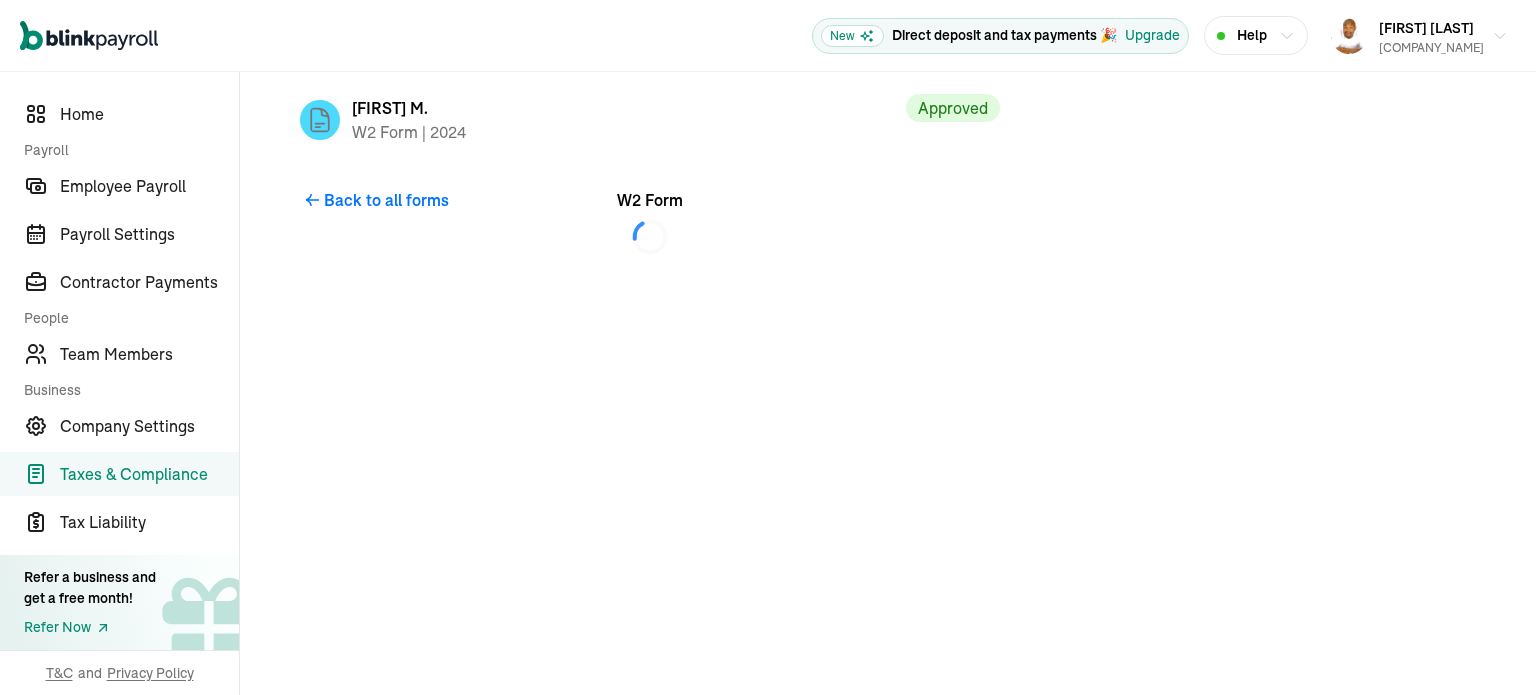 scroll, scrollTop: 0, scrollLeft: 0, axis: both 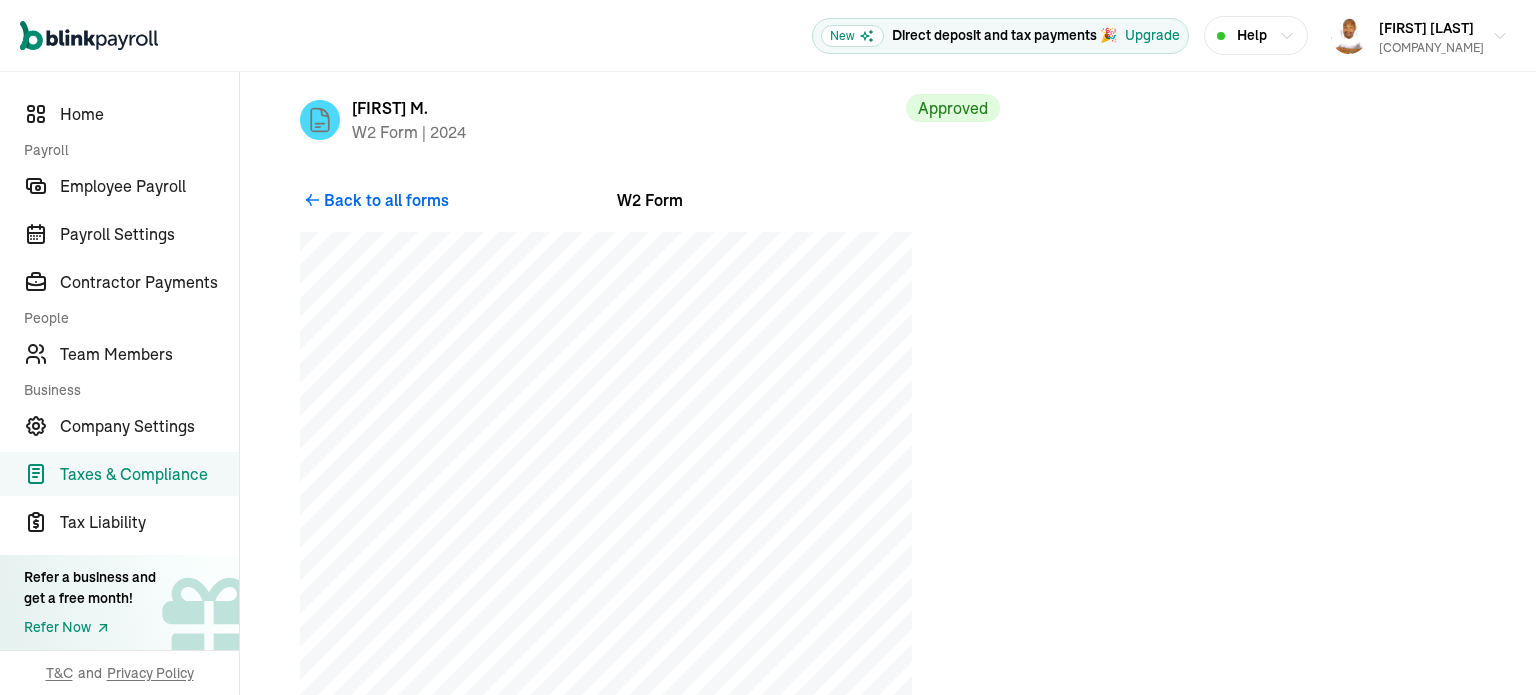 click on "Back to all forms" at bounding box center (386, 200) 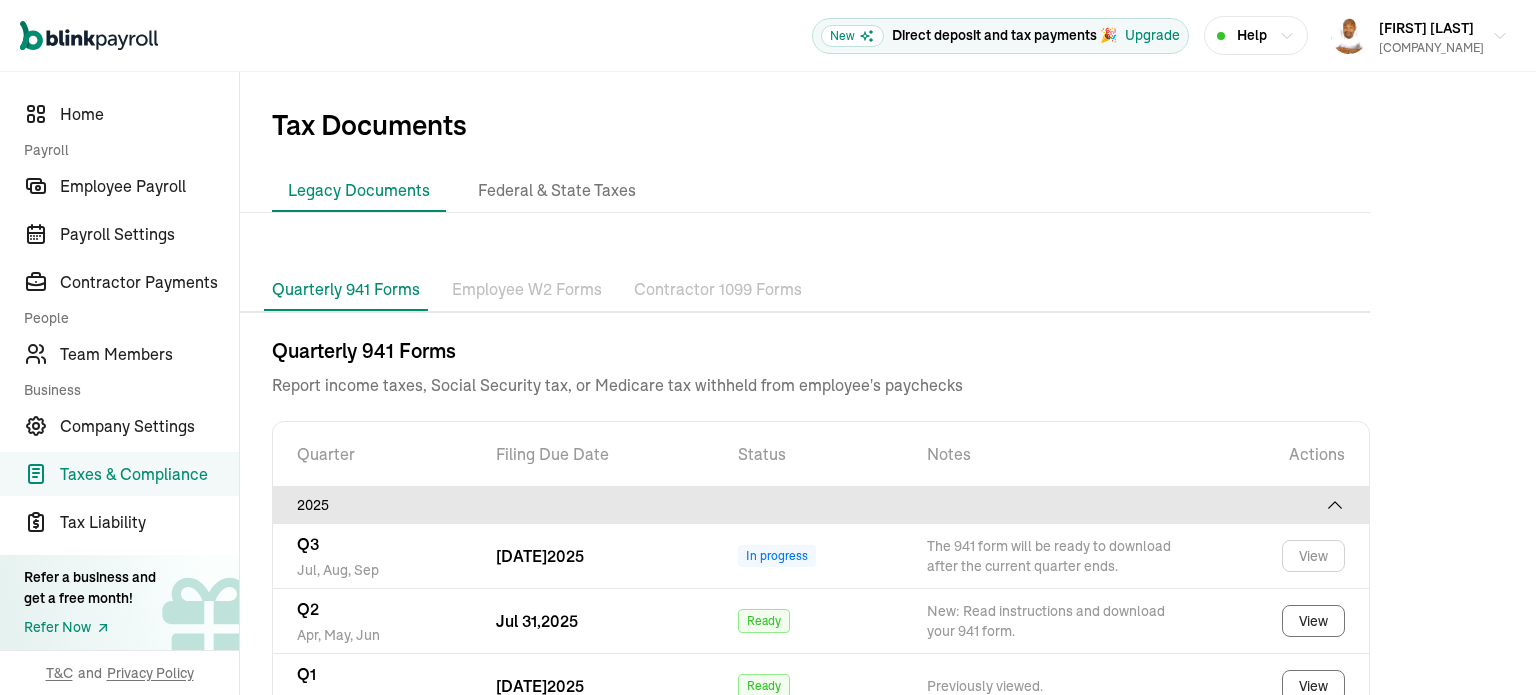 click on "Employee W2 Forms" at bounding box center (527, 290) 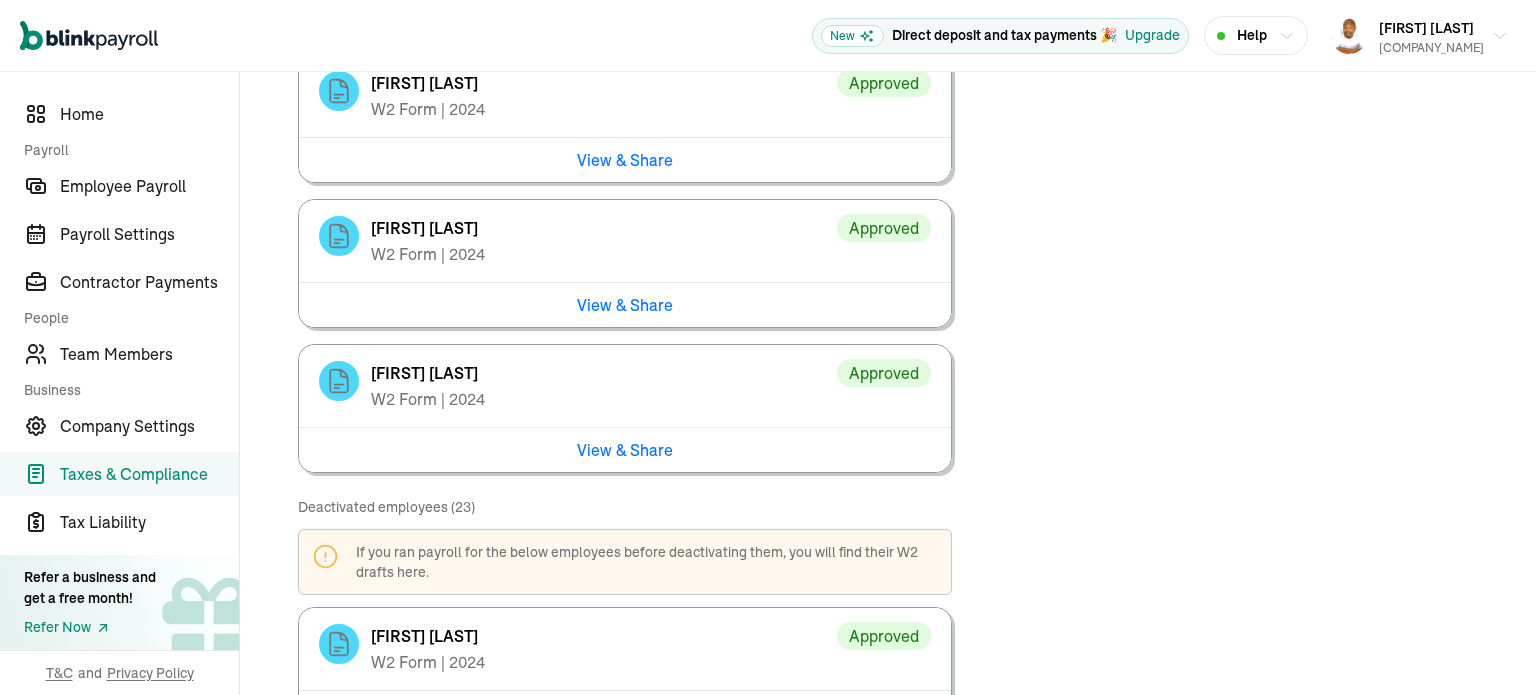 scroll, scrollTop: 1643, scrollLeft: 0, axis: vertical 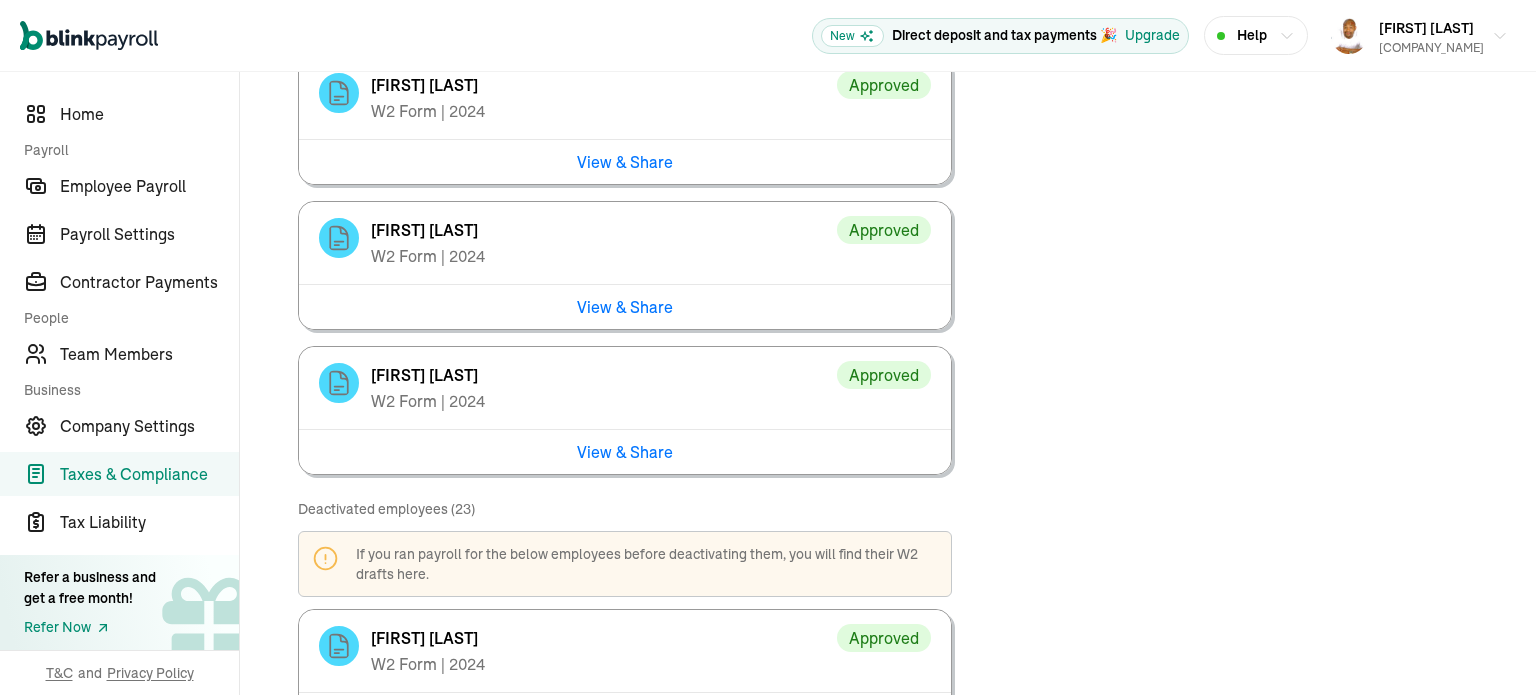 click on "View & Share" at bounding box center (625, 306) 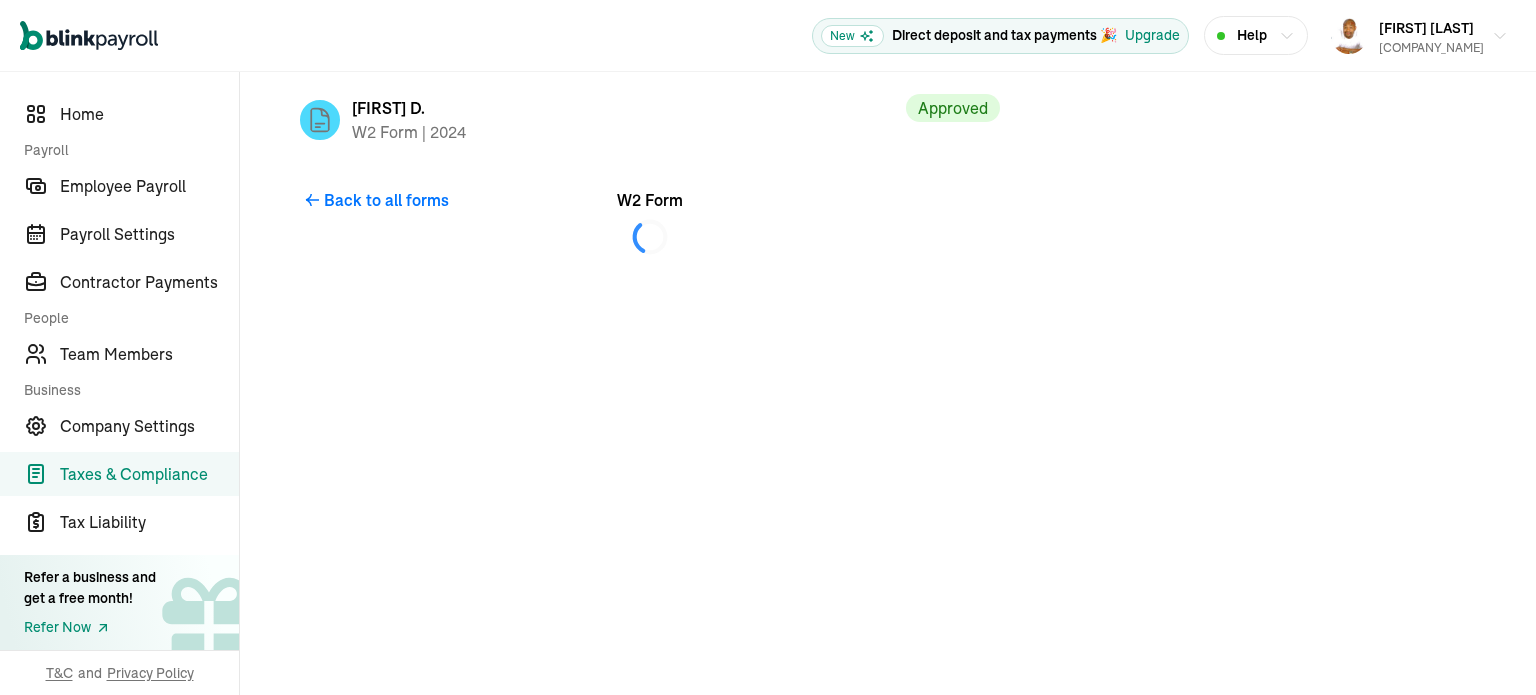 scroll, scrollTop: 0, scrollLeft: 0, axis: both 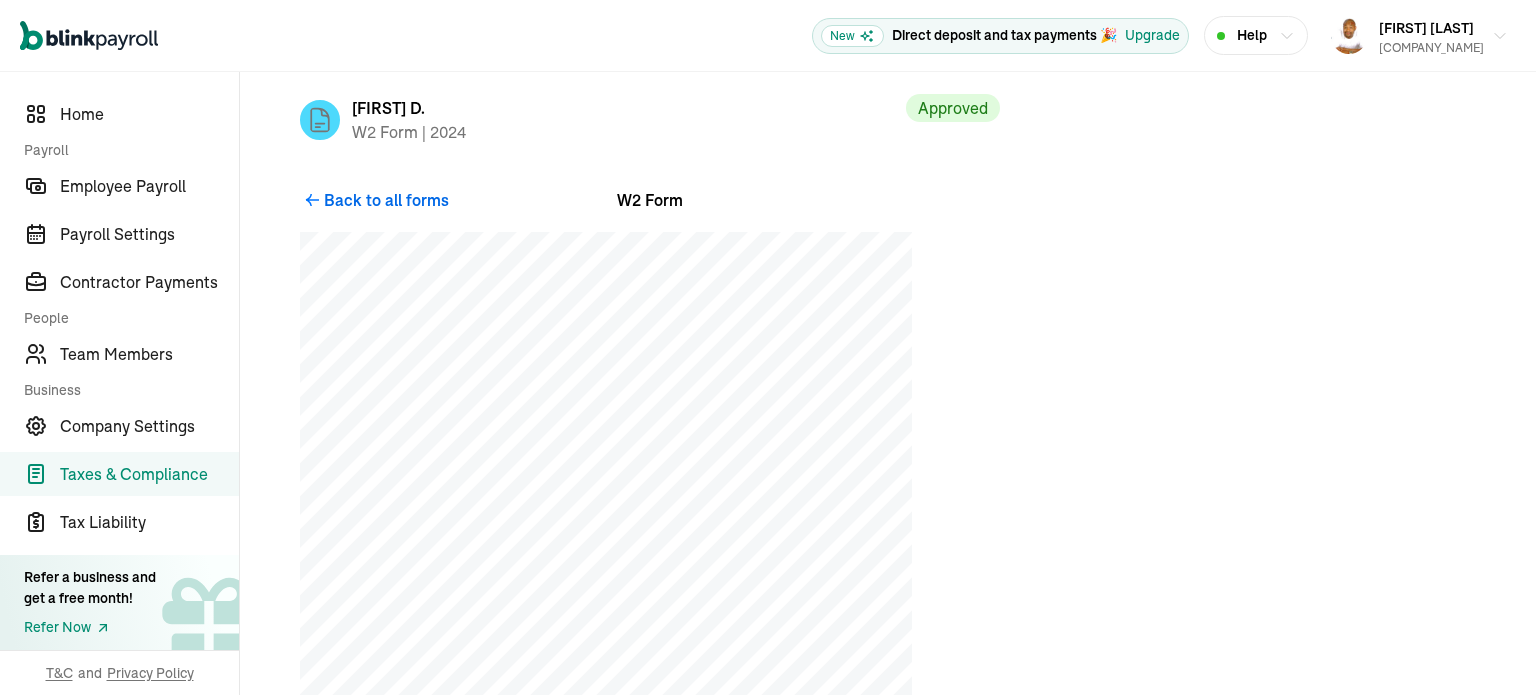 click on "Back to all forms" at bounding box center (386, 200) 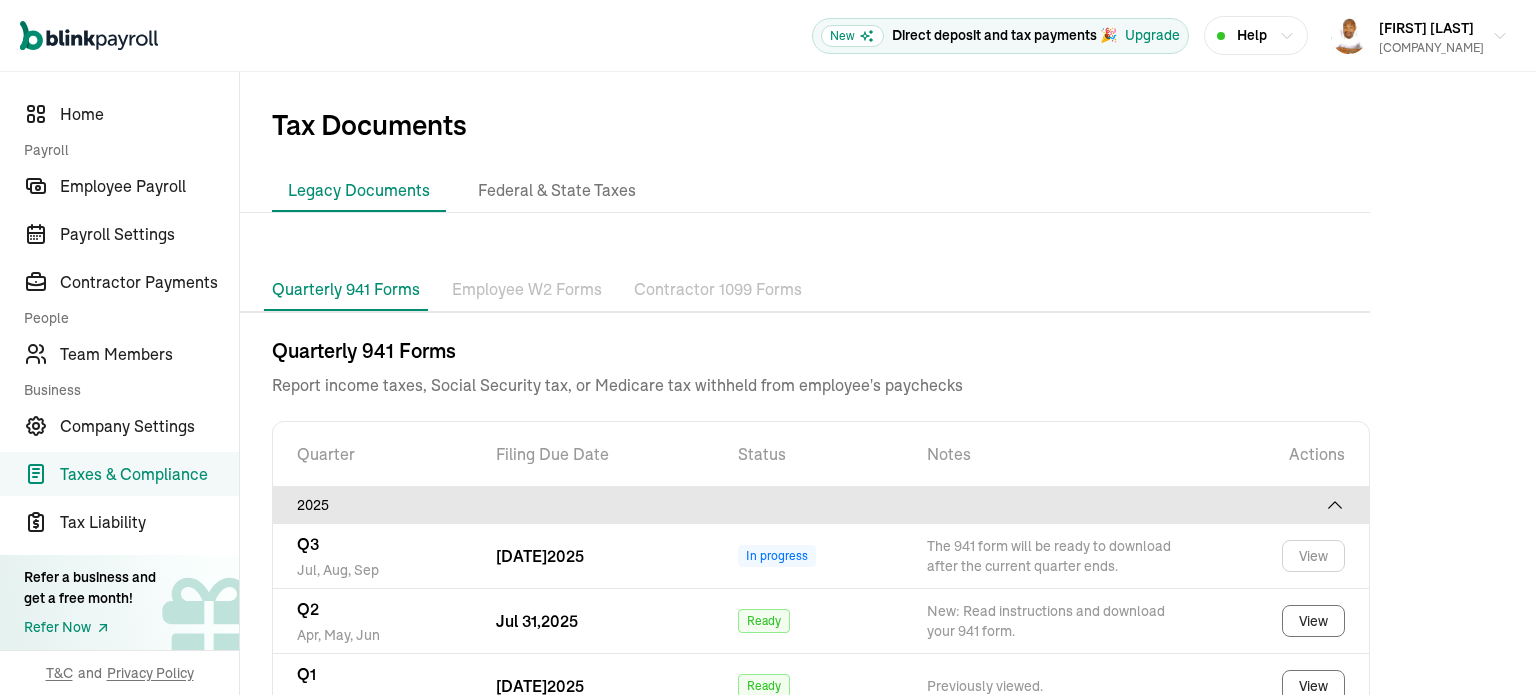 click on "Employee W2 Forms" at bounding box center [527, 290] 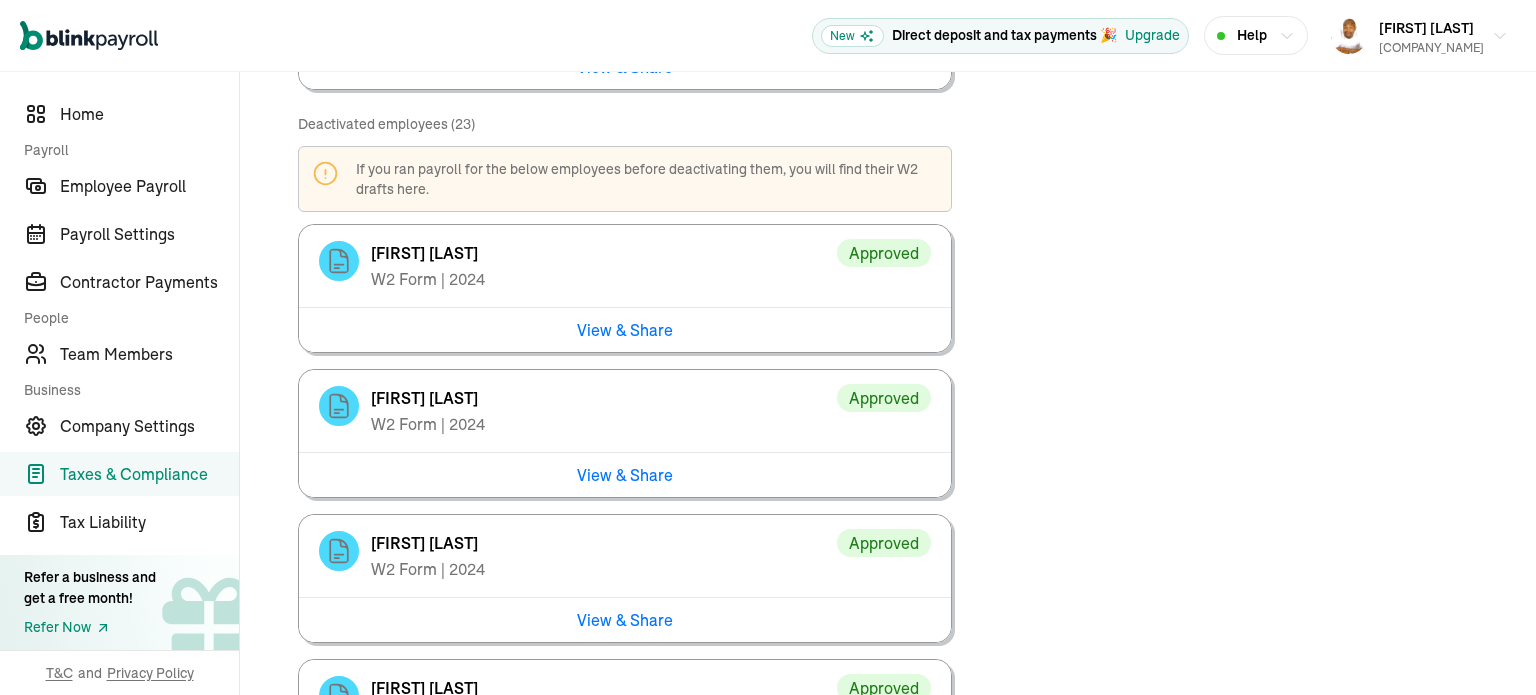 scroll, scrollTop: 2032, scrollLeft: 0, axis: vertical 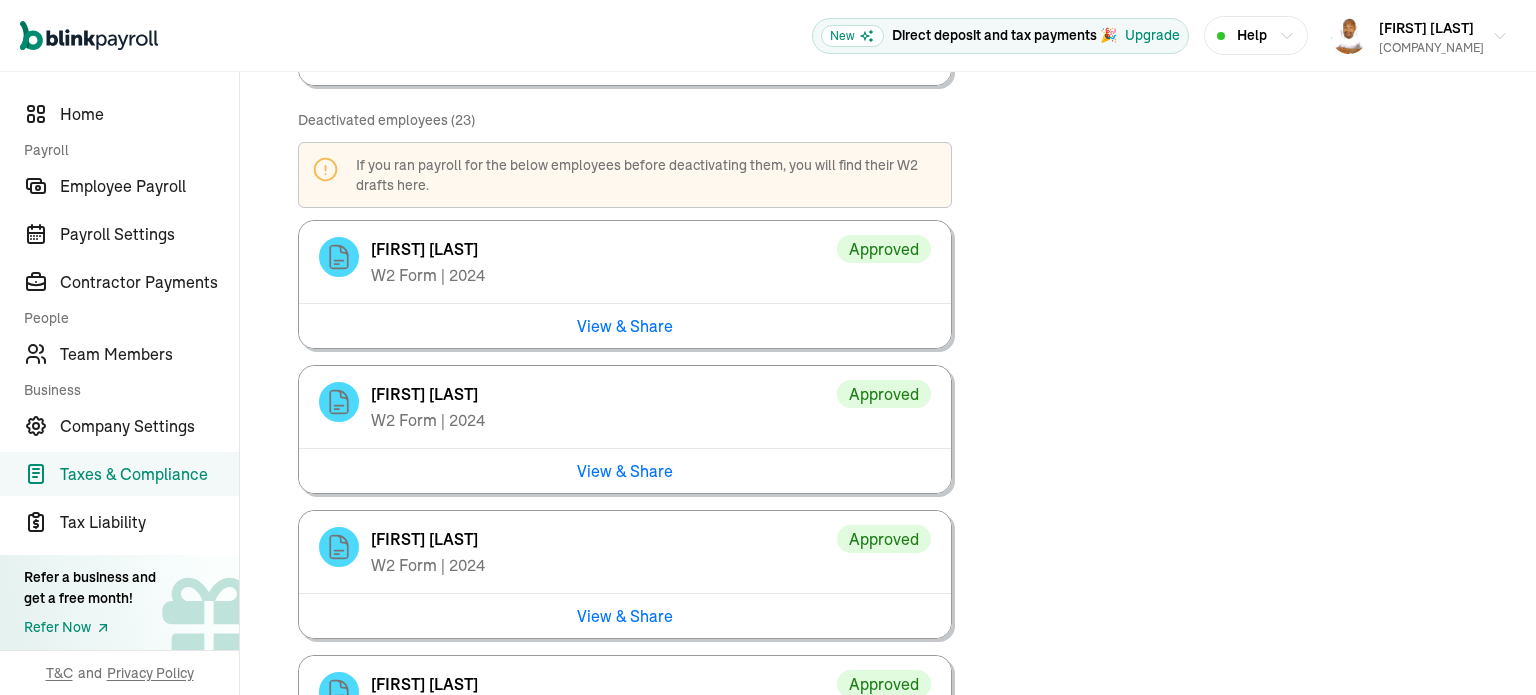 click on "View & Share" at bounding box center (625, 325) 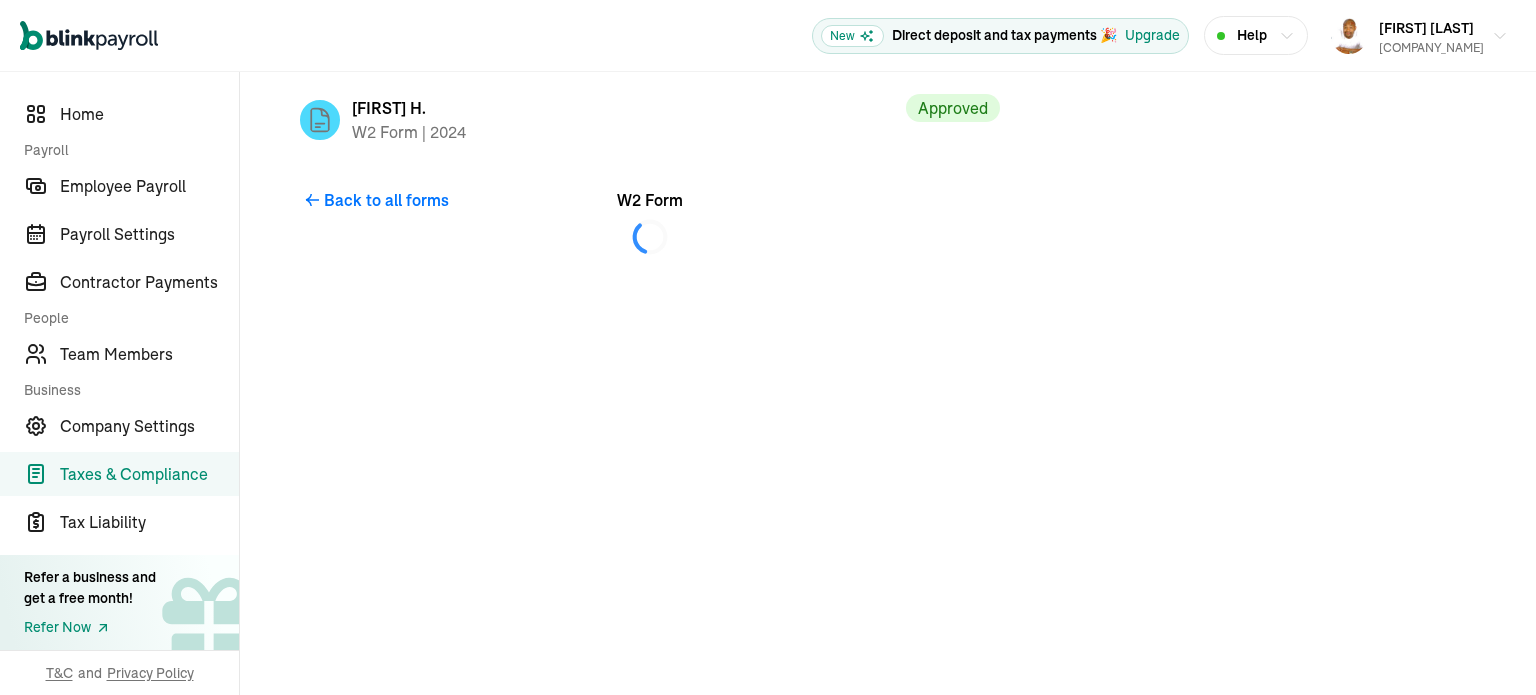 scroll, scrollTop: 0, scrollLeft: 0, axis: both 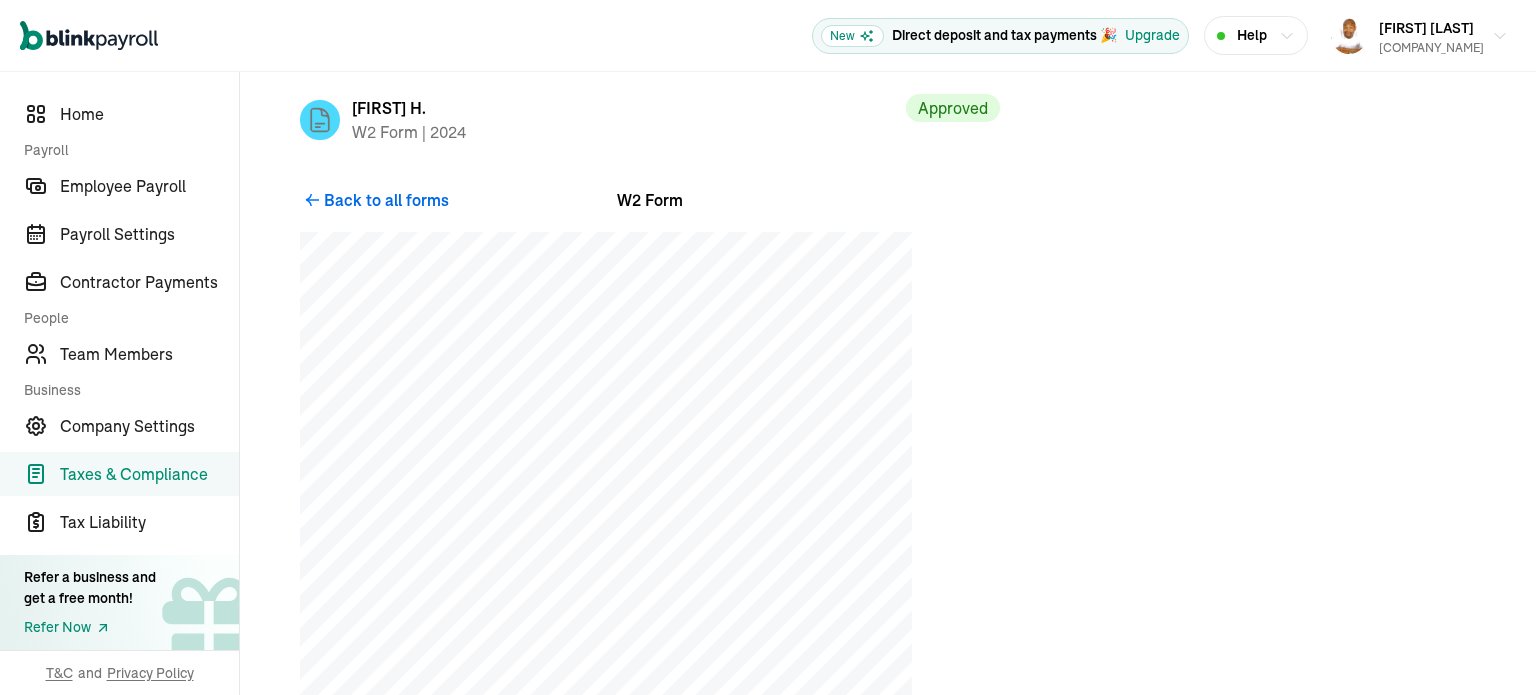 click on "Back to all forms" at bounding box center [386, 200] 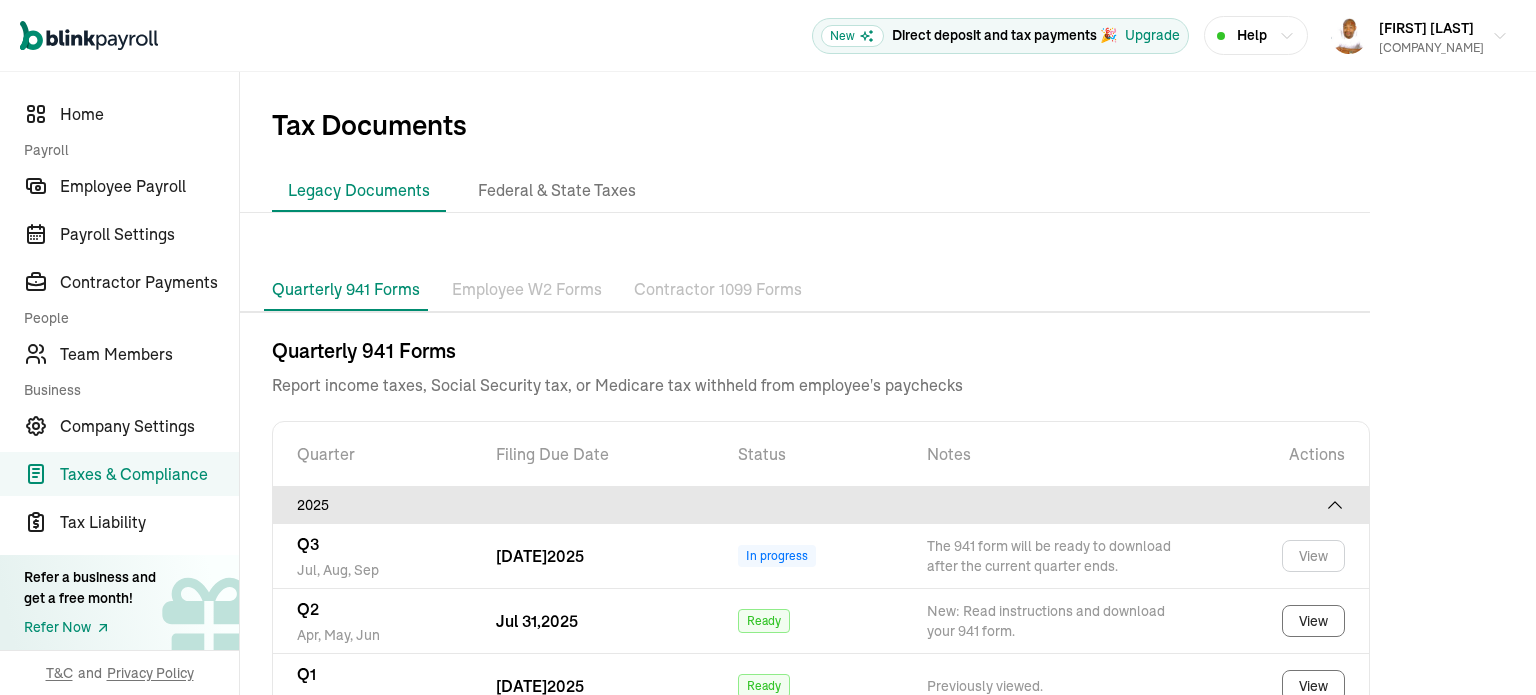 click on "Employee W2 Forms" at bounding box center [527, 290] 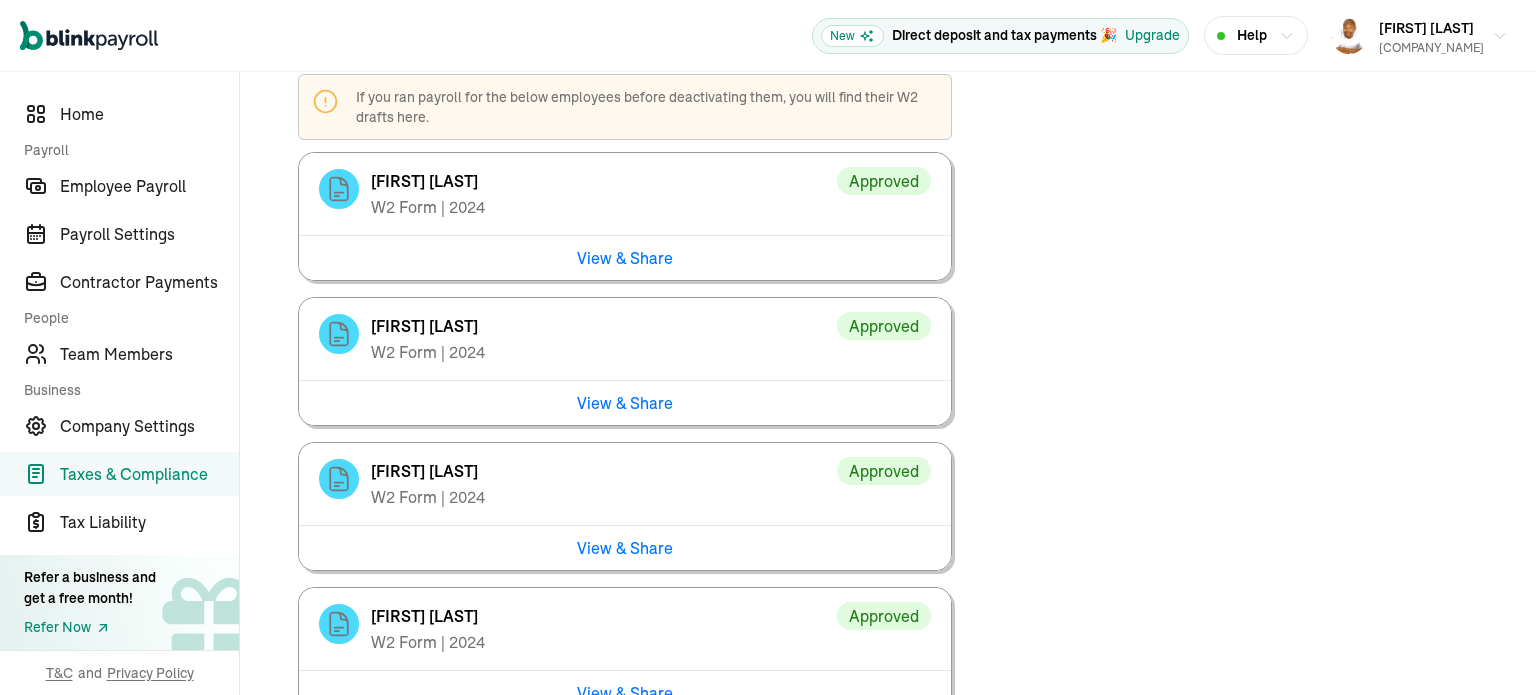 scroll, scrollTop: 2103, scrollLeft: 0, axis: vertical 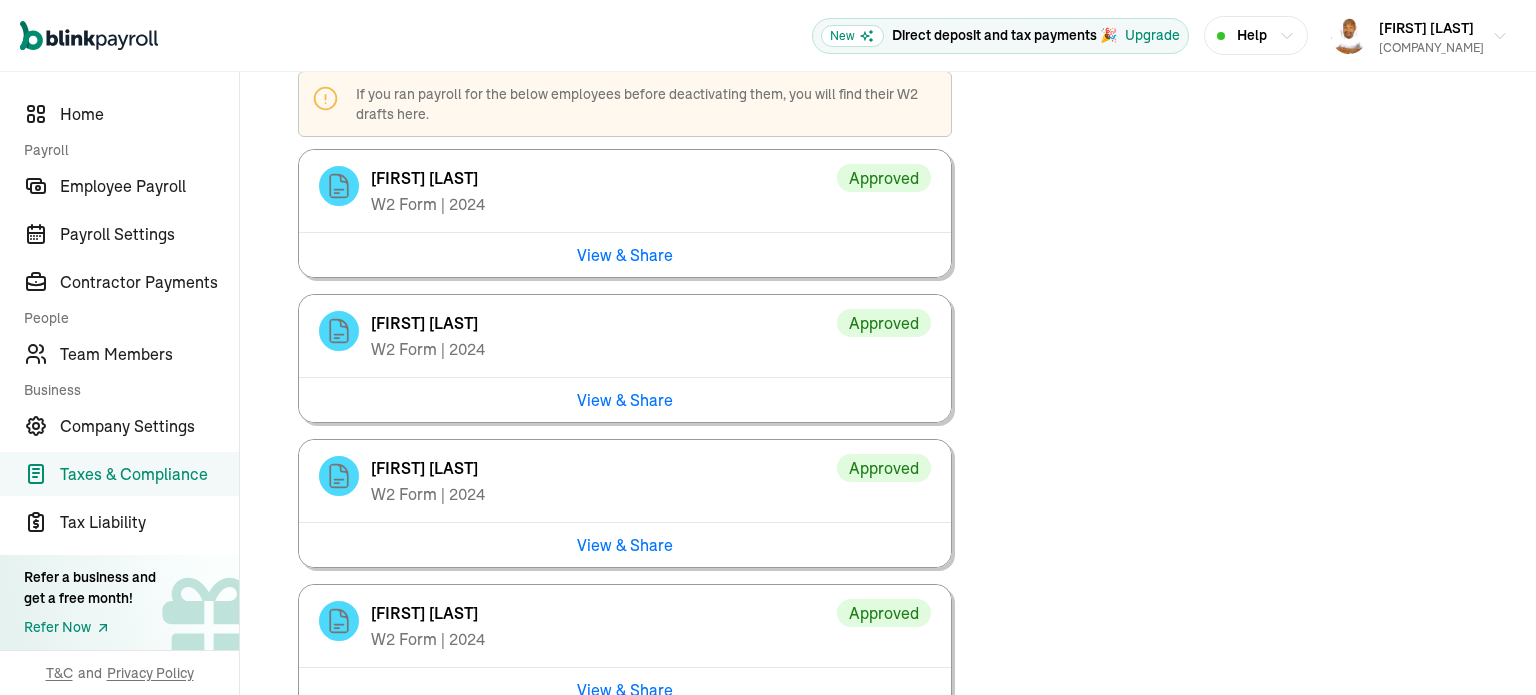click on "View & Share" at bounding box center [625, 399] 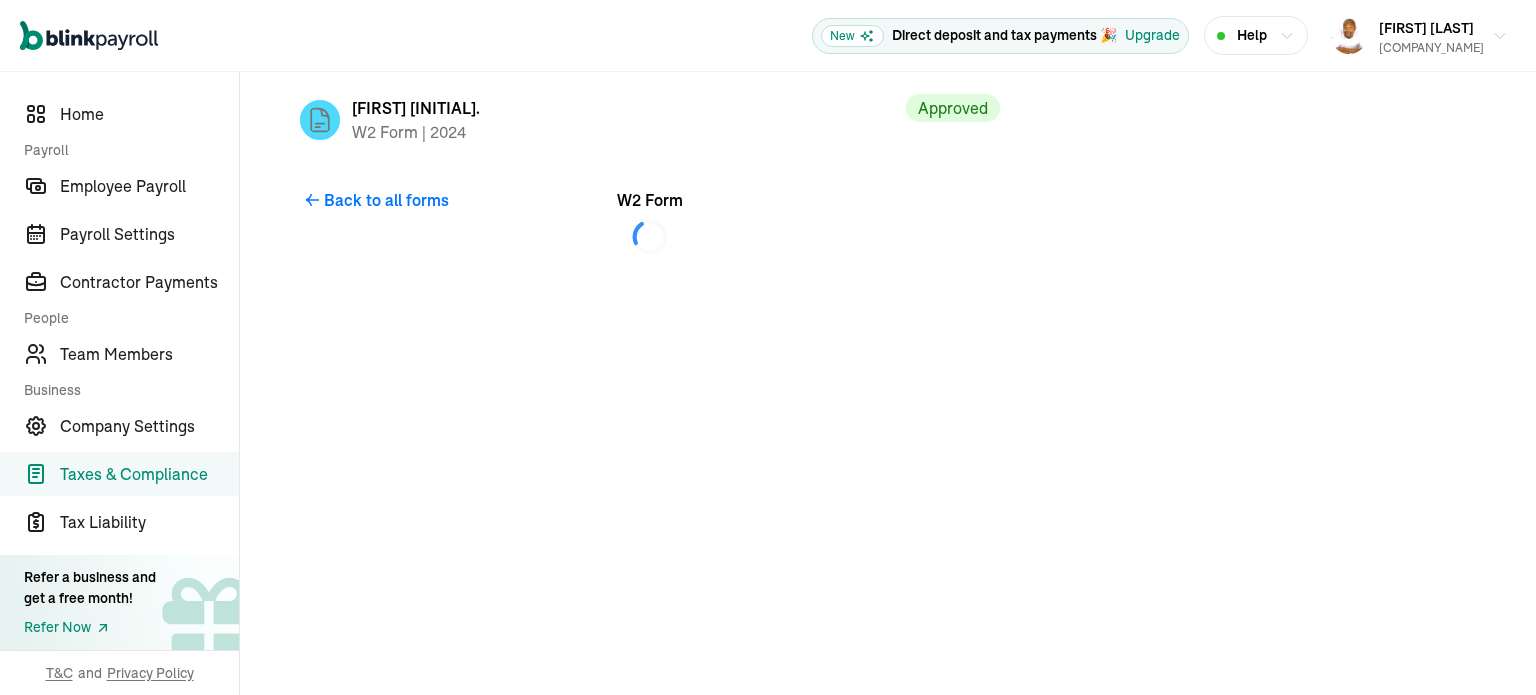 scroll, scrollTop: 0, scrollLeft: 0, axis: both 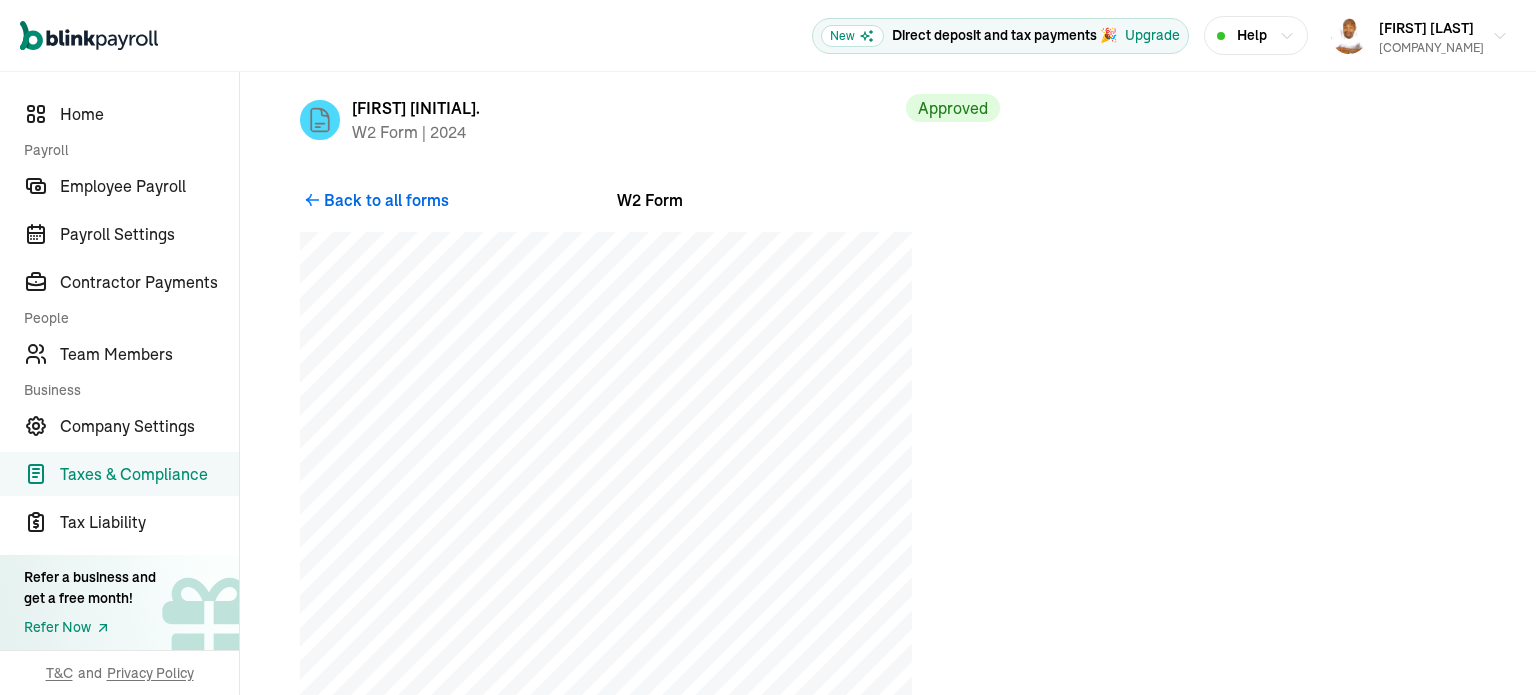 click on "Back to all forms" at bounding box center (386, 200) 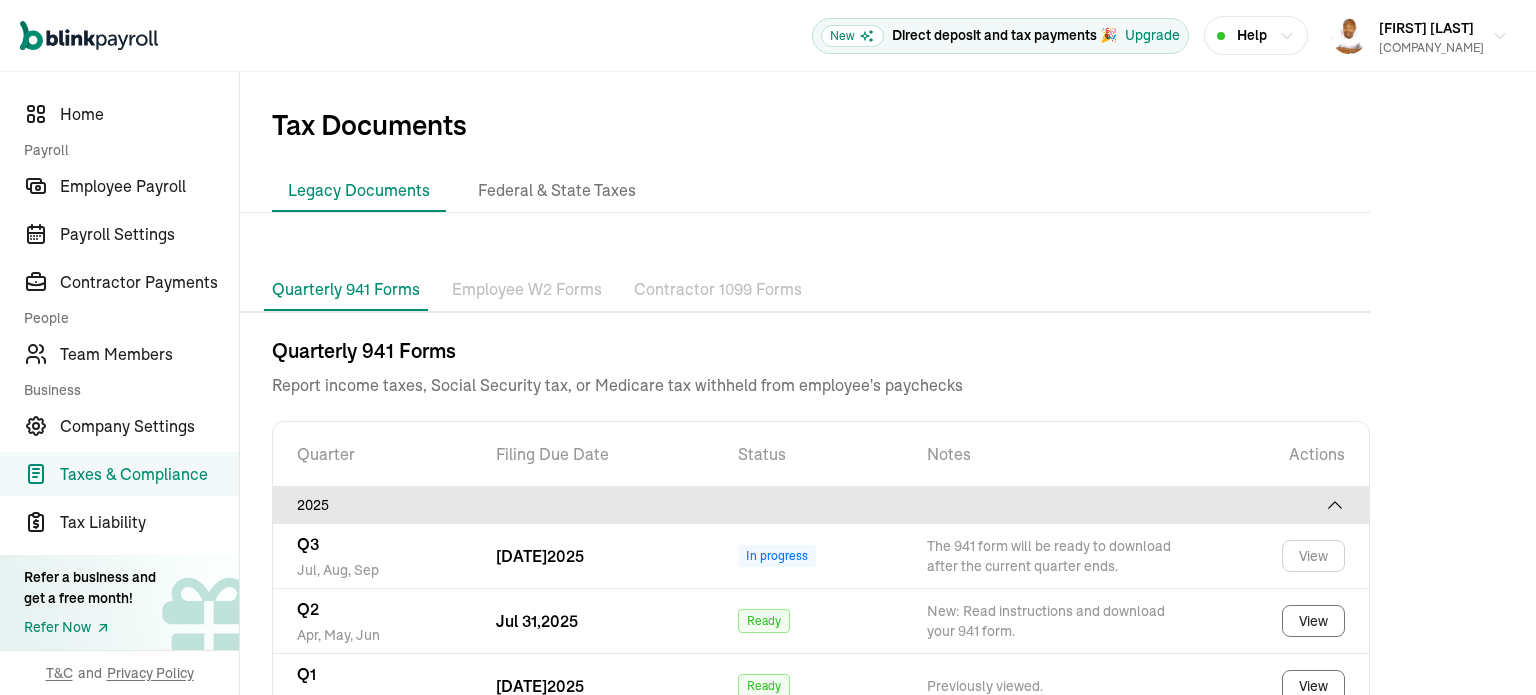 click on "Employee W2 Forms" at bounding box center (527, 290) 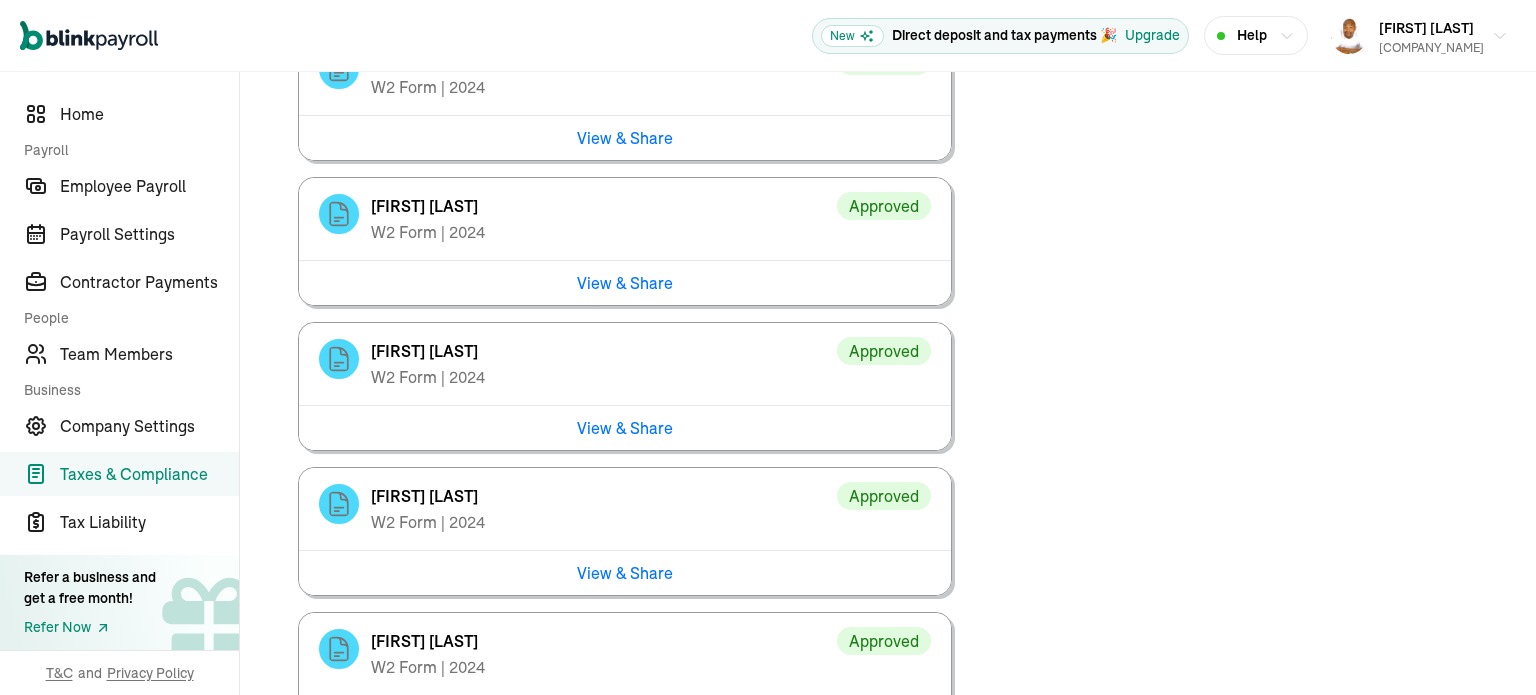 scroll, scrollTop: 2216, scrollLeft: 0, axis: vertical 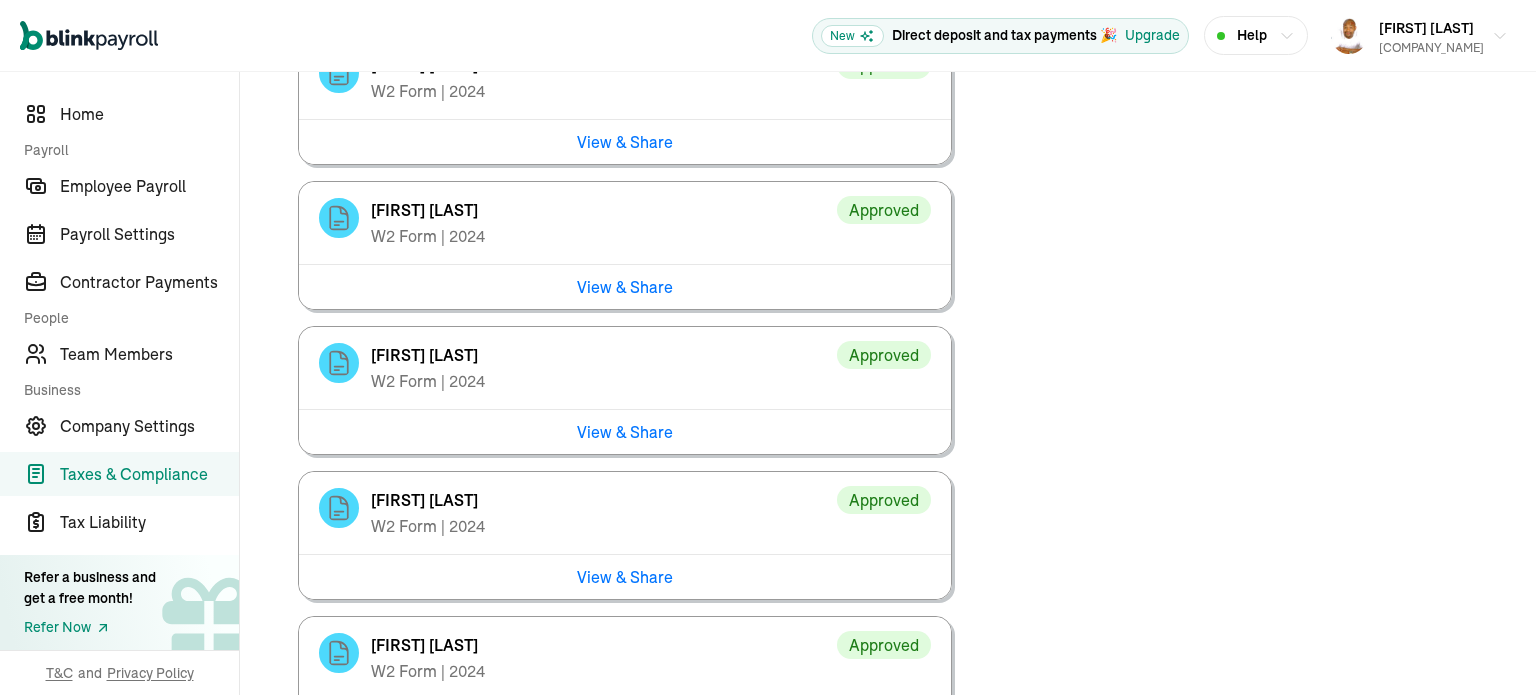 click on "View & Share" at bounding box center (625, 431) 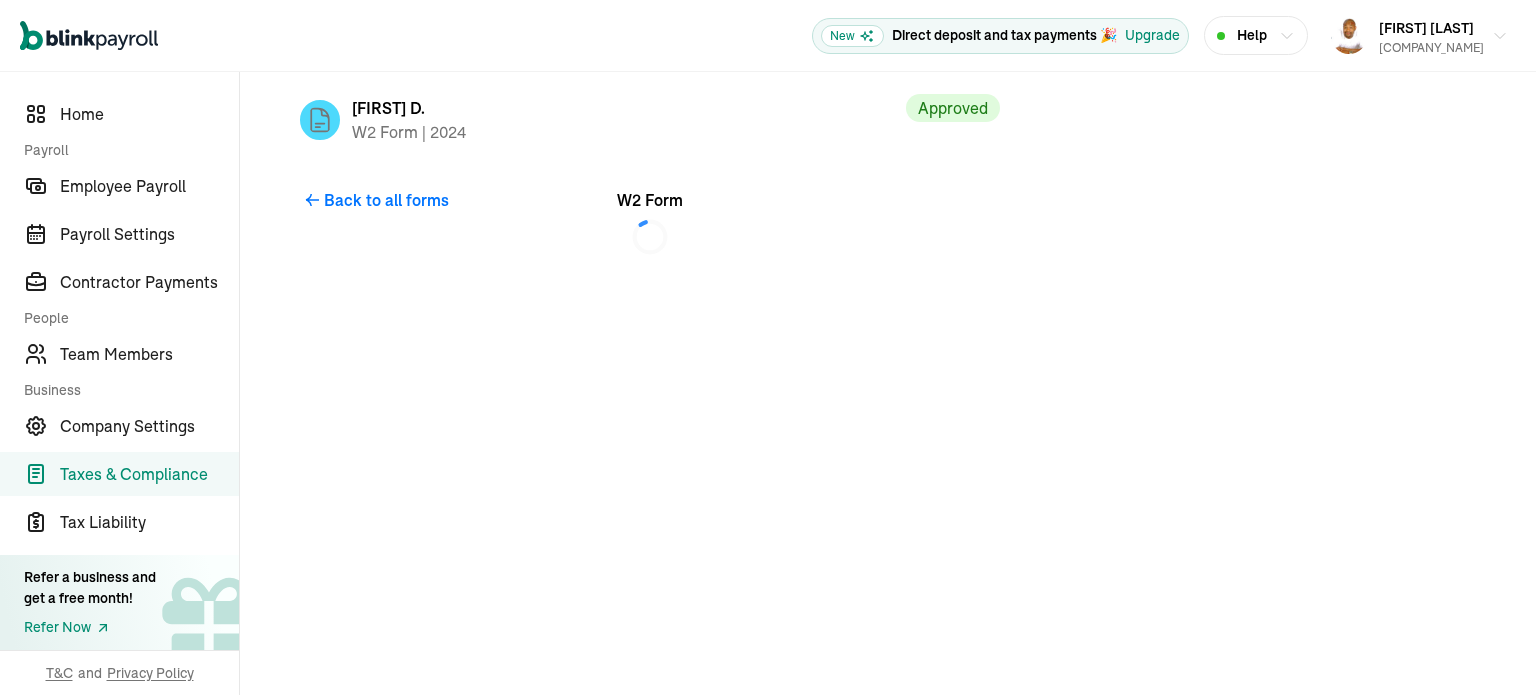 scroll, scrollTop: 0, scrollLeft: 0, axis: both 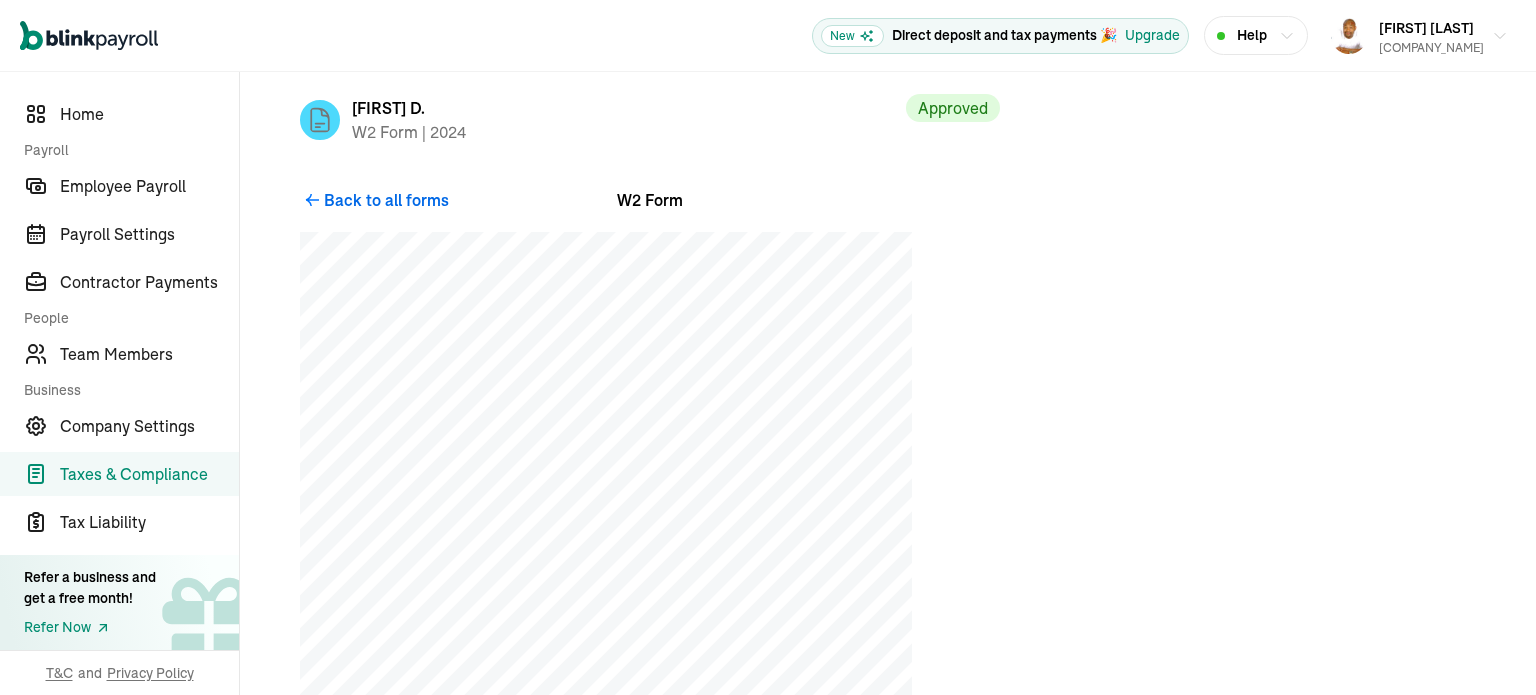 click on "Back to all forms" at bounding box center (386, 200) 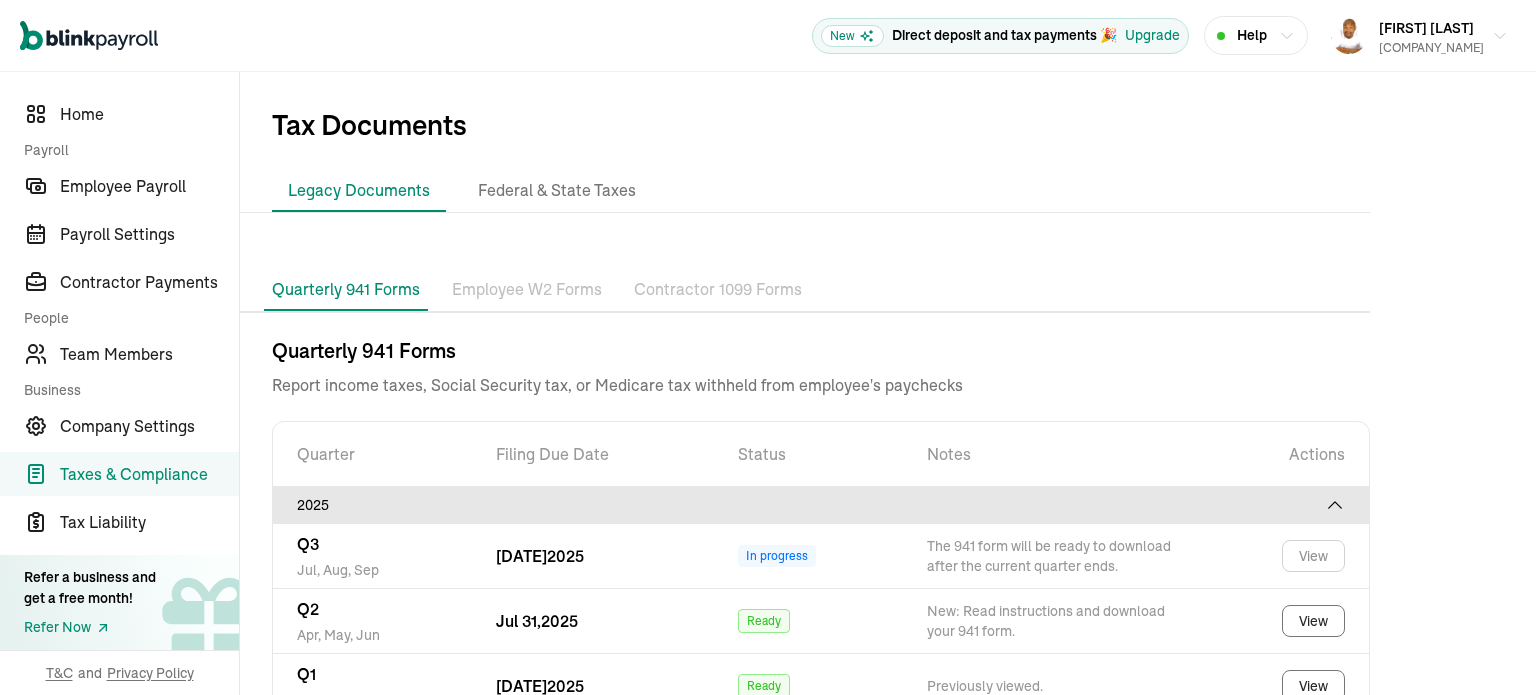 click on "Employee W2 Forms" at bounding box center (527, 290) 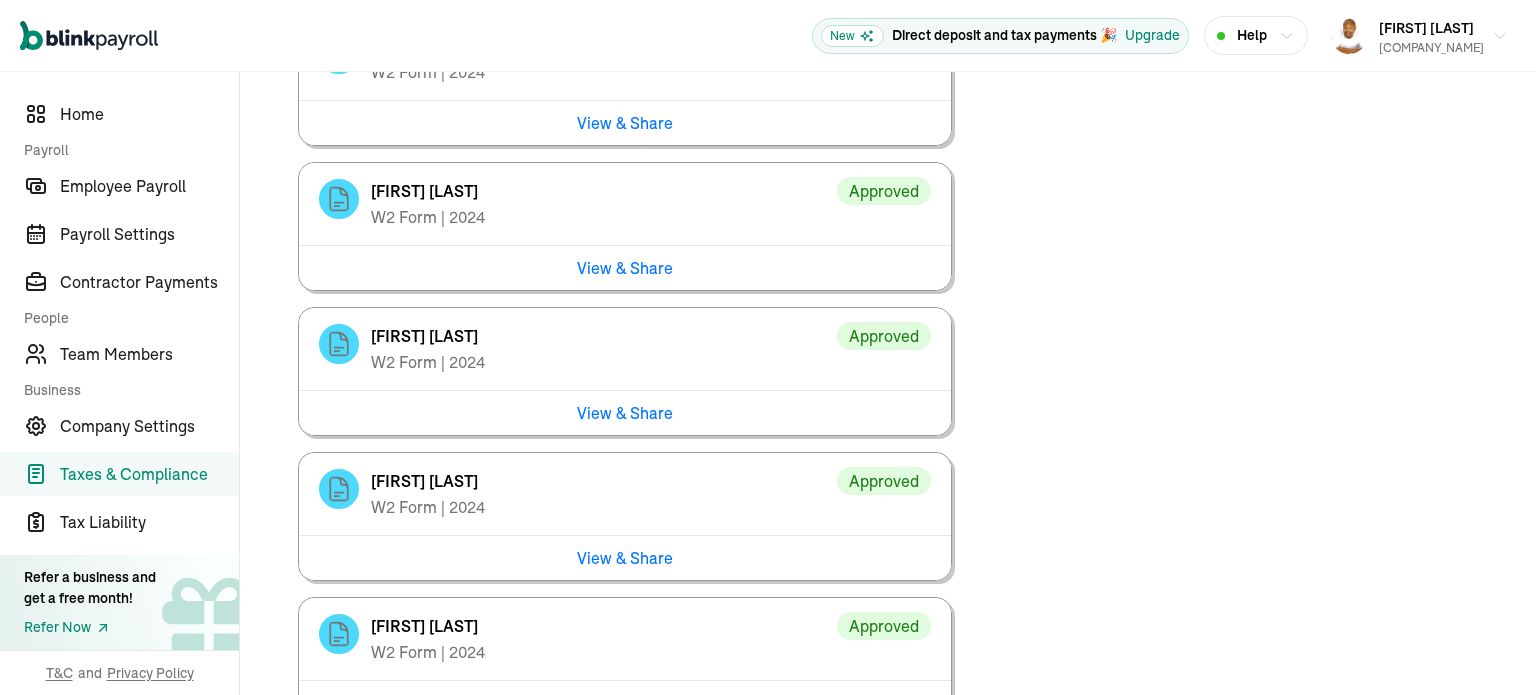 scroll, scrollTop: 2376, scrollLeft: 0, axis: vertical 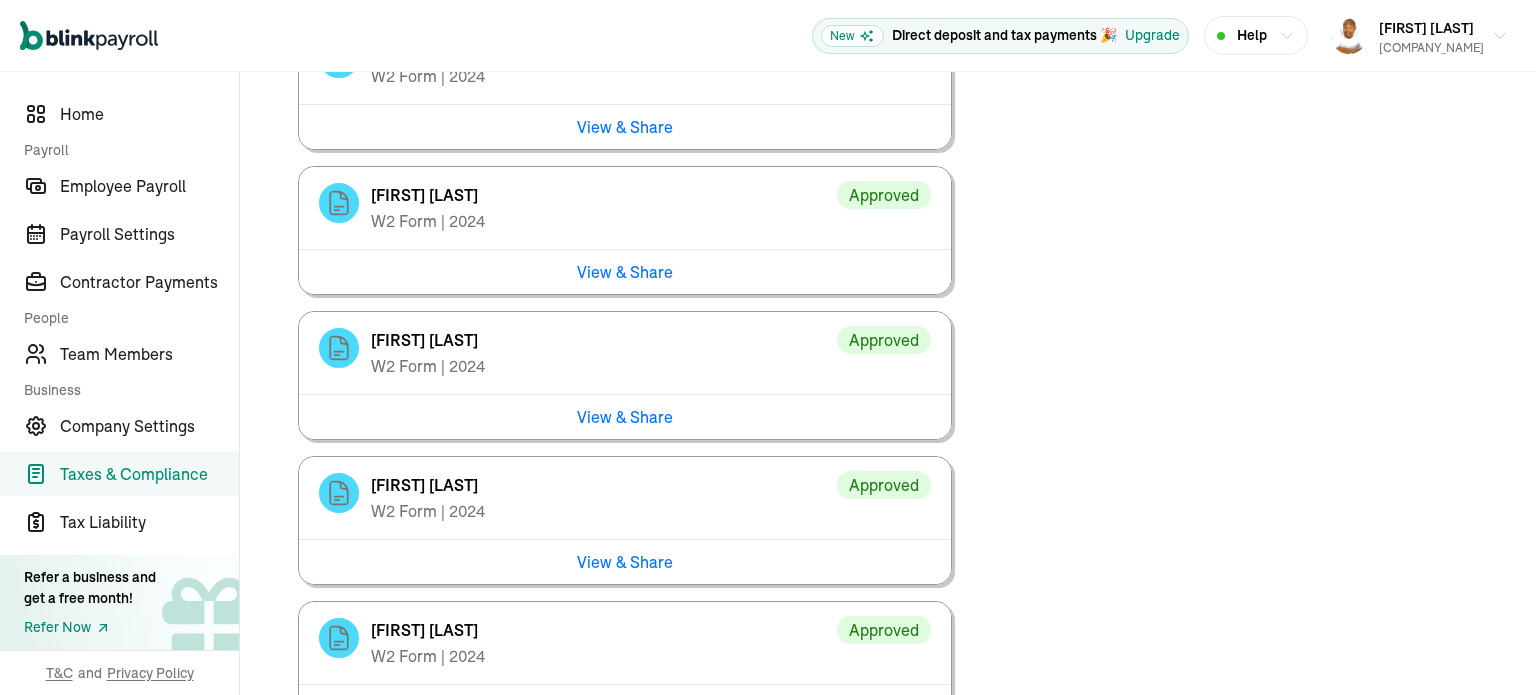 click on "View & Share" at bounding box center (625, 416) 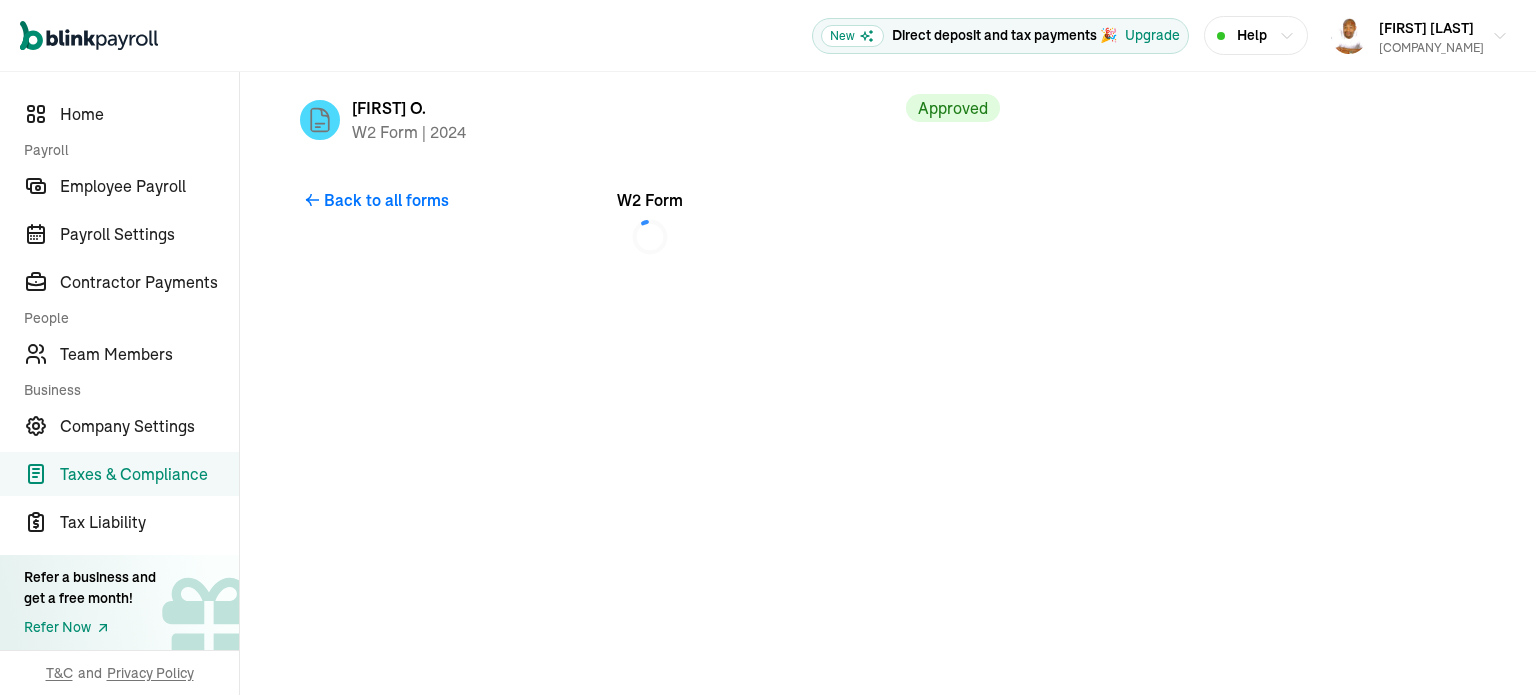 scroll, scrollTop: 0, scrollLeft: 0, axis: both 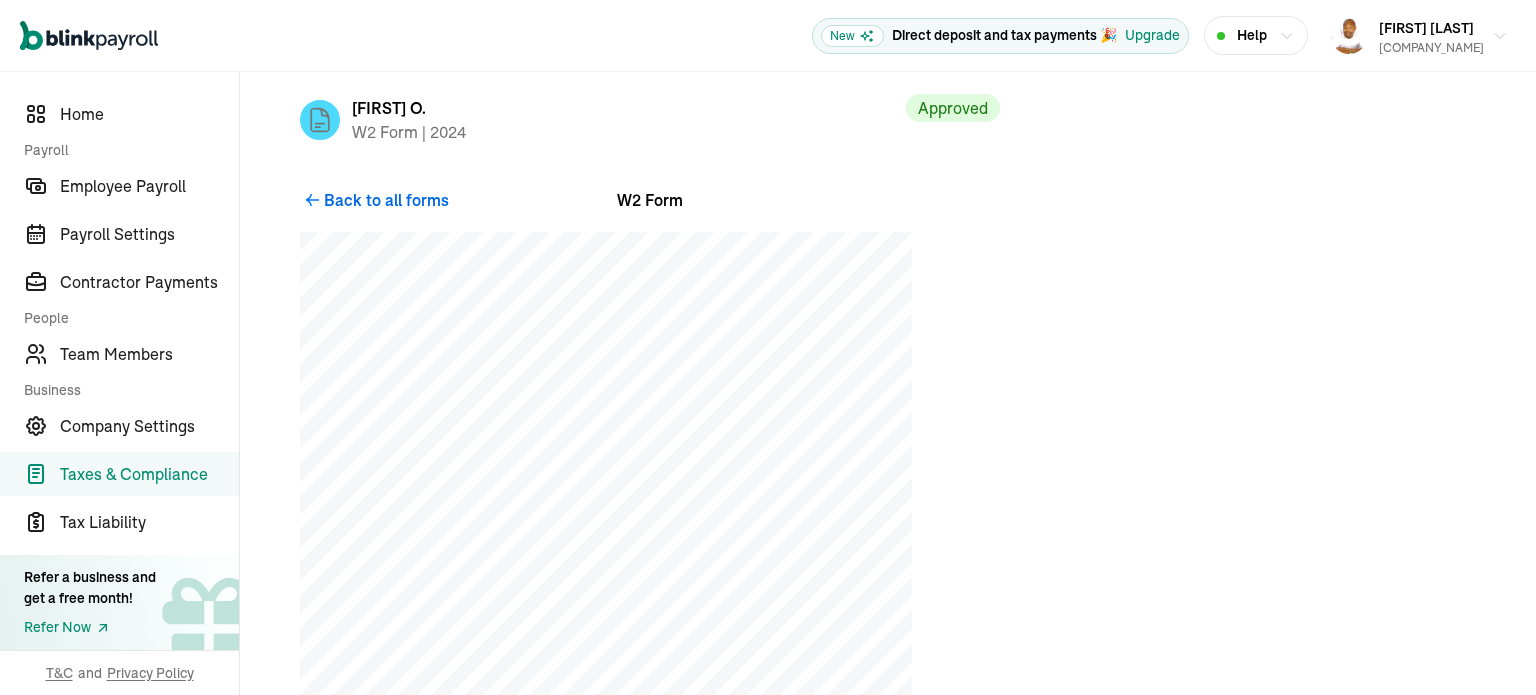 click on "Back to all forms" at bounding box center [386, 200] 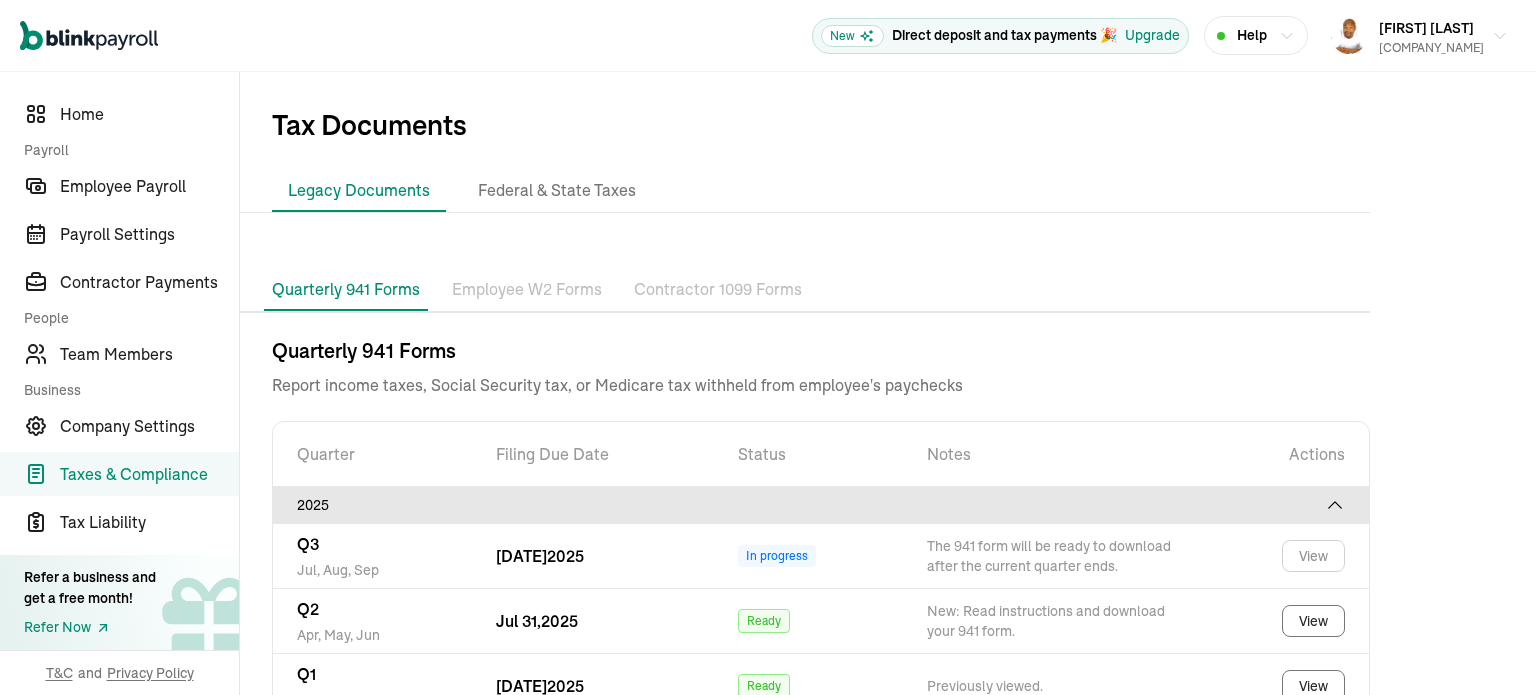 click on "Employee W2 Forms" at bounding box center [527, 290] 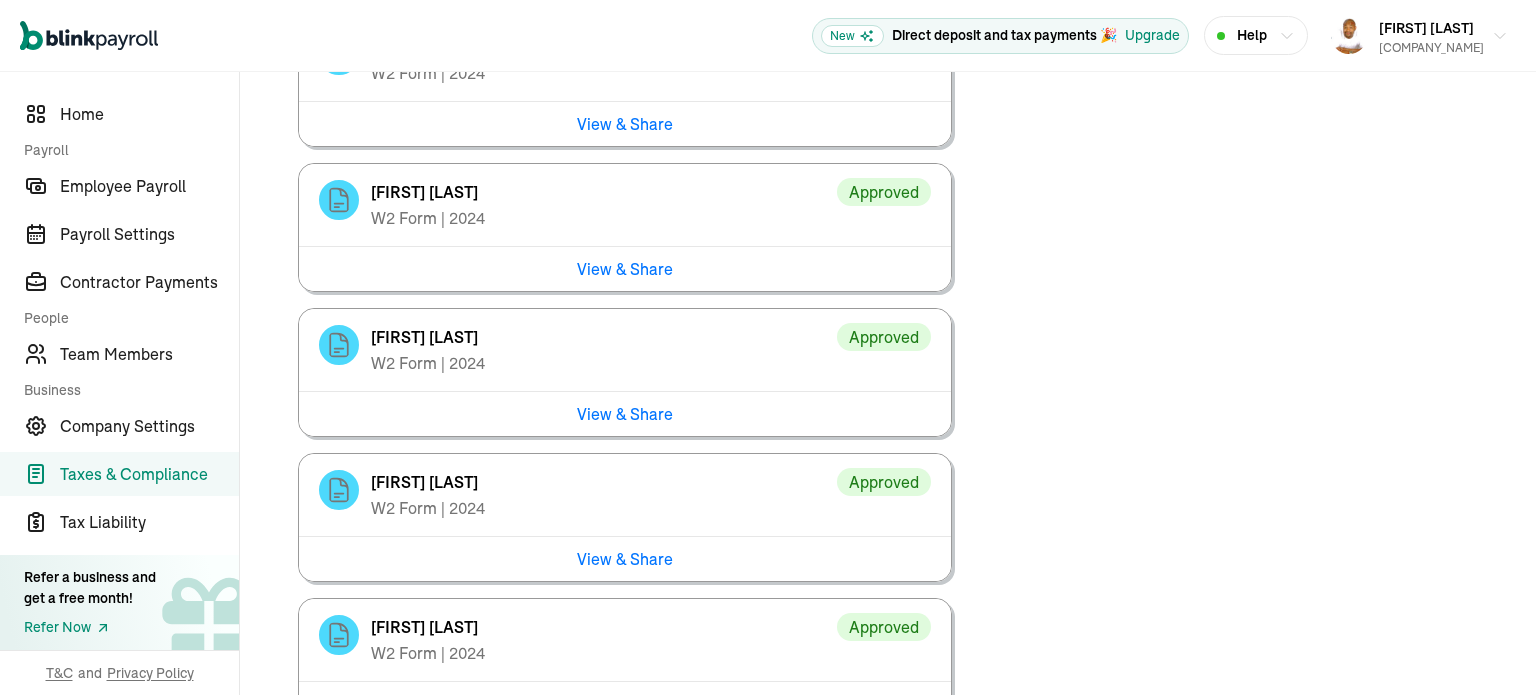 scroll, scrollTop: 2527, scrollLeft: 0, axis: vertical 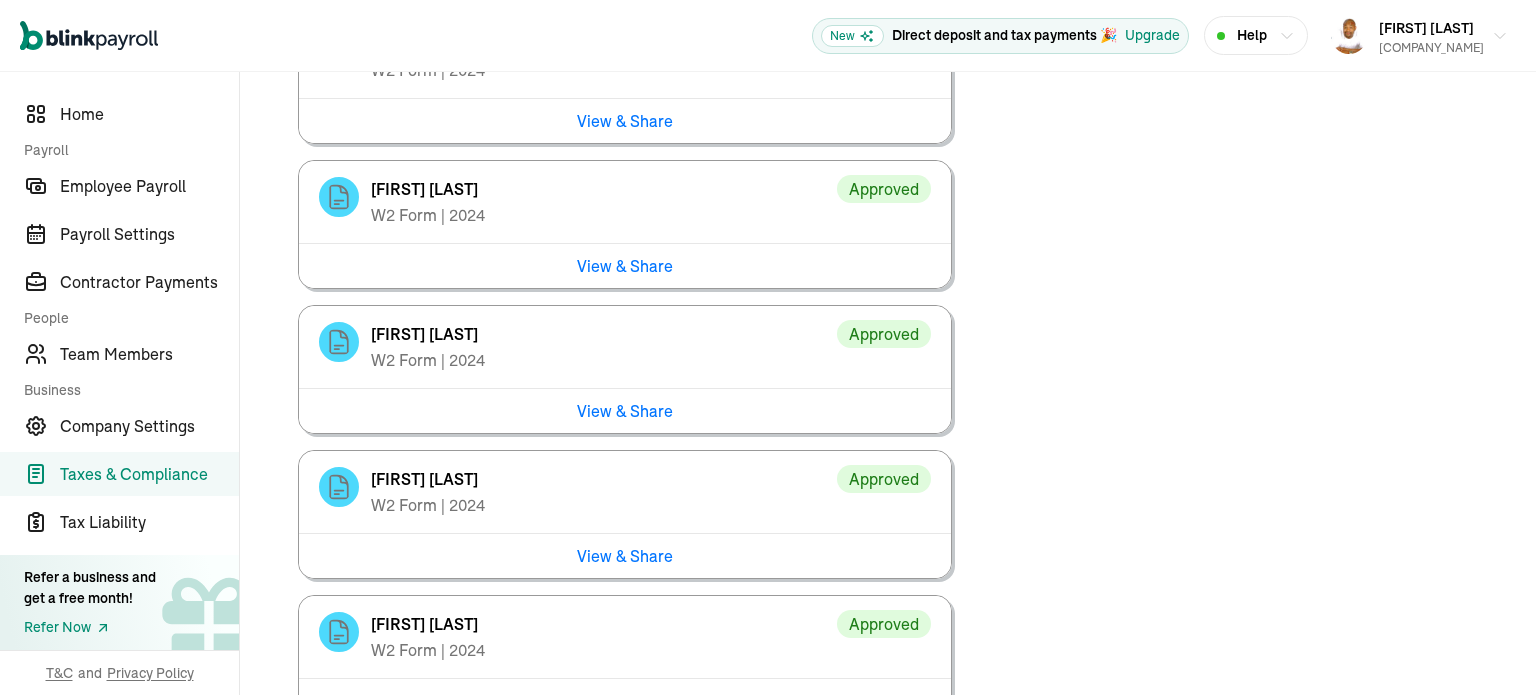 click on "View & Share" at bounding box center [625, 410] 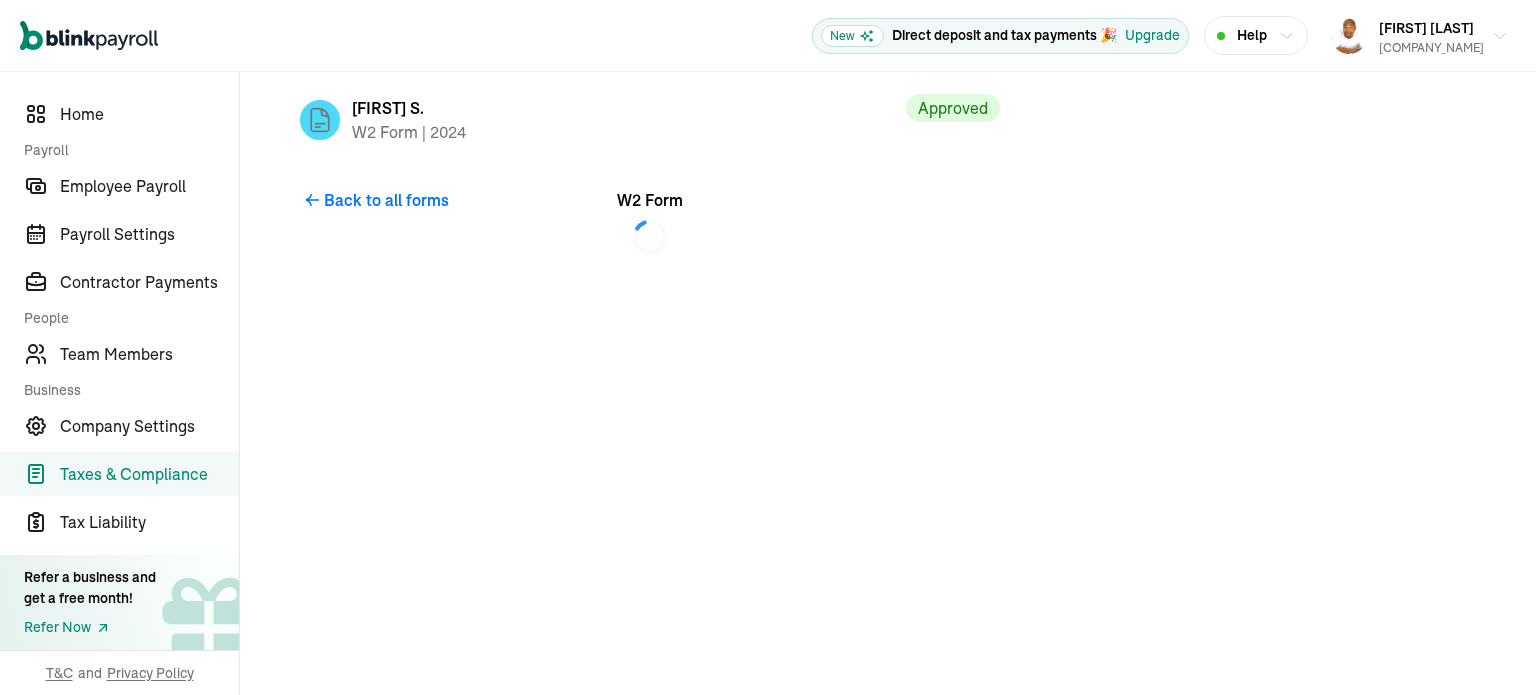scroll, scrollTop: 0, scrollLeft: 0, axis: both 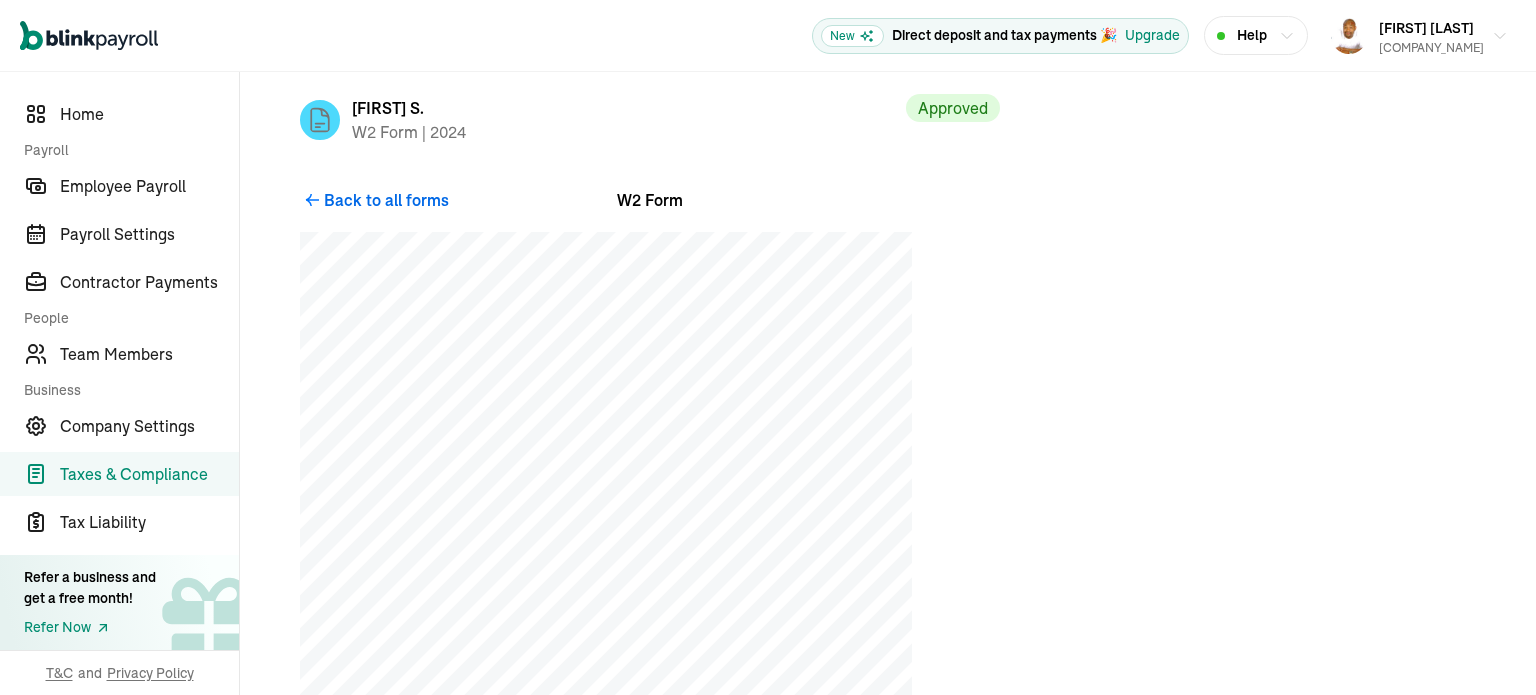 click on "Back to all forms" at bounding box center (386, 200) 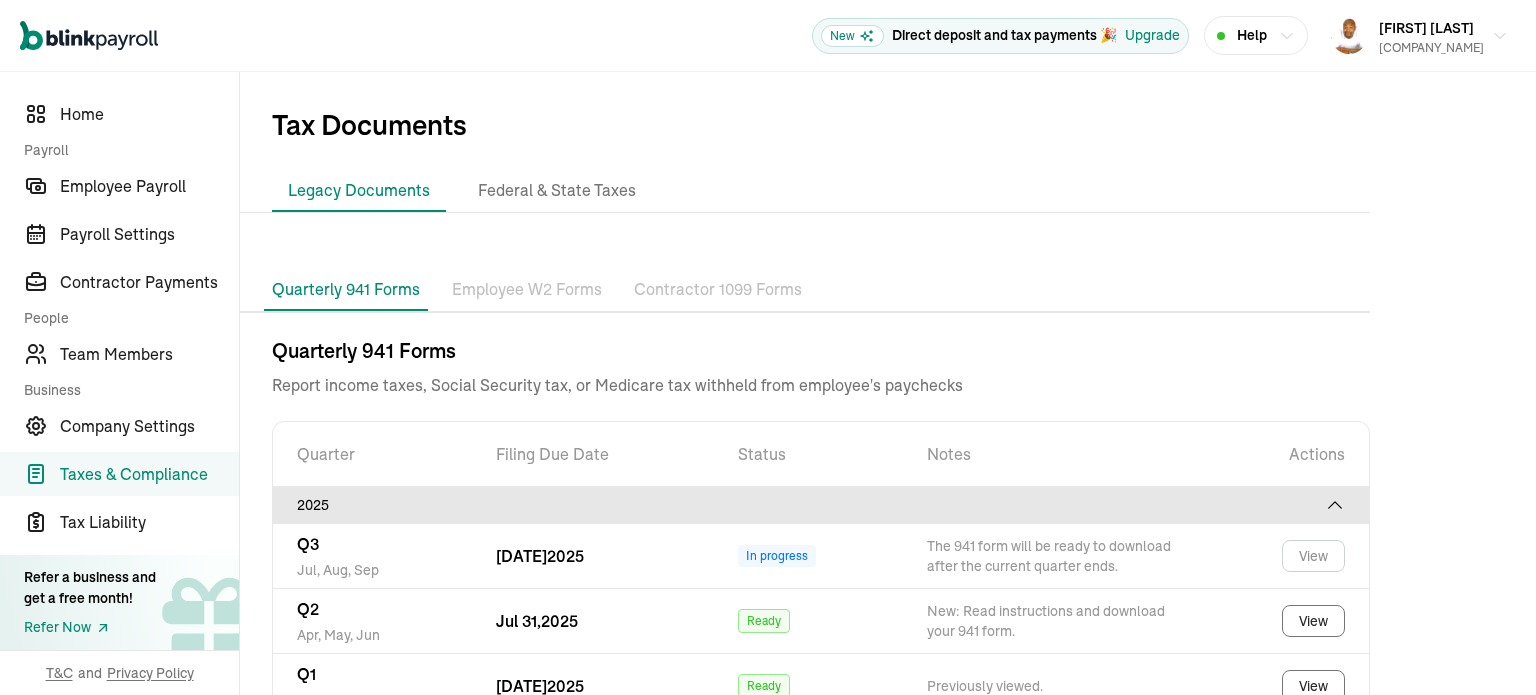 click on "Employee W2 Forms" at bounding box center [527, 290] 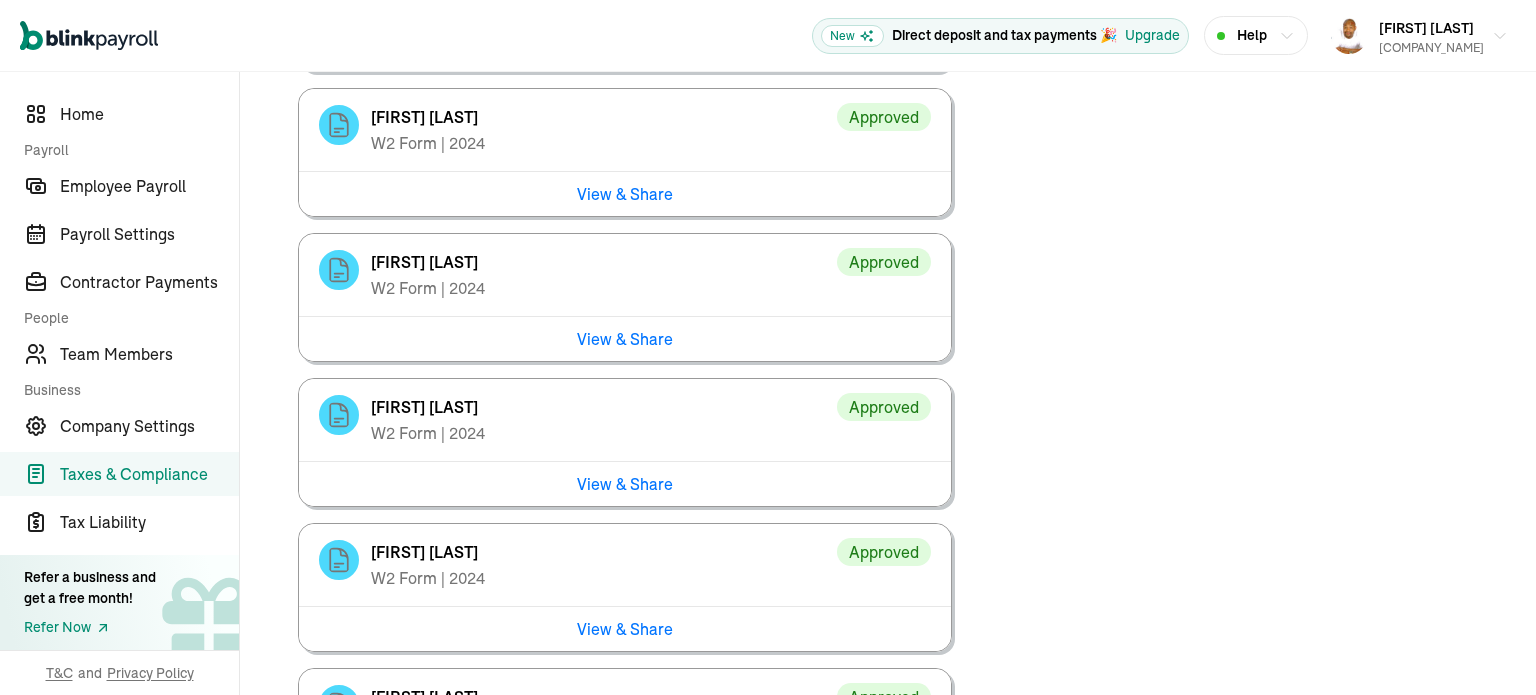 scroll, scrollTop: 2745, scrollLeft: 0, axis: vertical 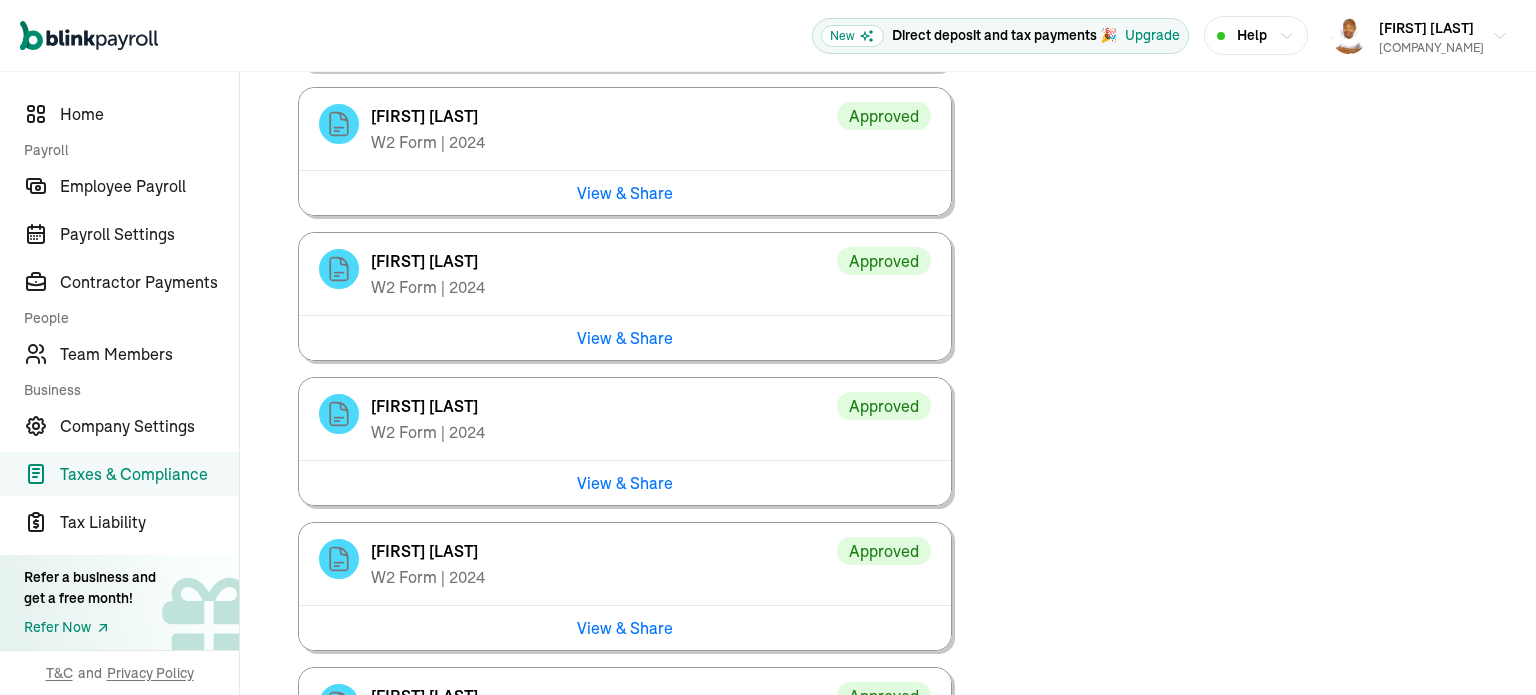 click on "View & Share" at bounding box center [625, 337] 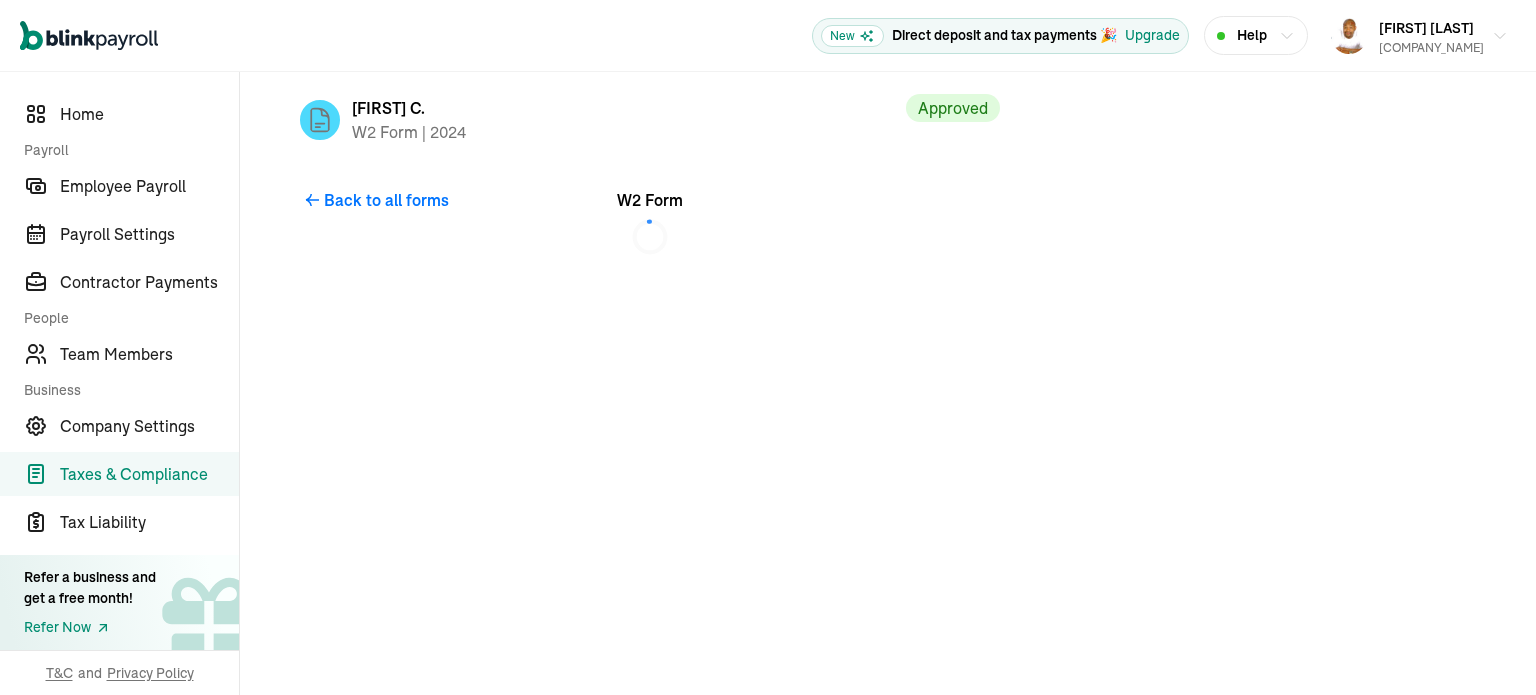 scroll, scrollTop: 0, scrollLeft: 0, axis: both 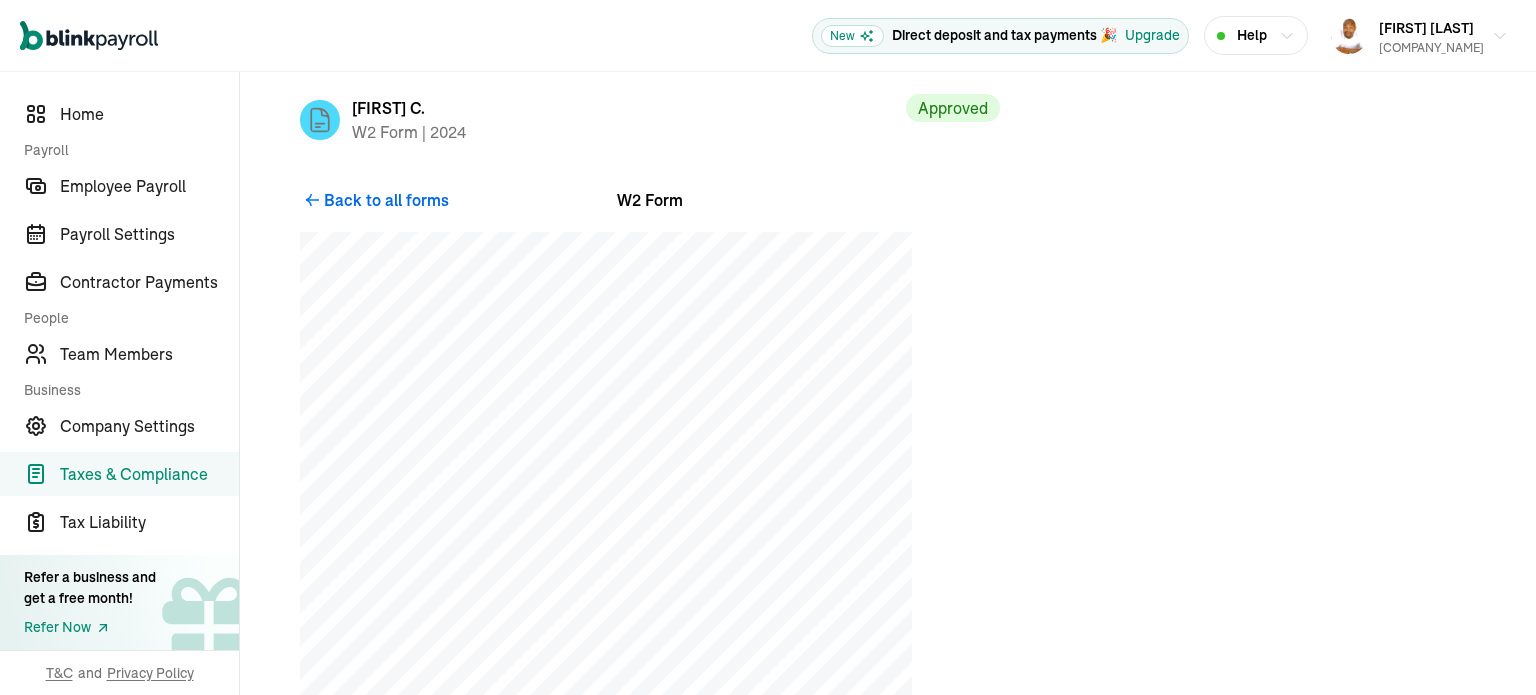 click on "Back to all forms" at bounding box center (386, 200) 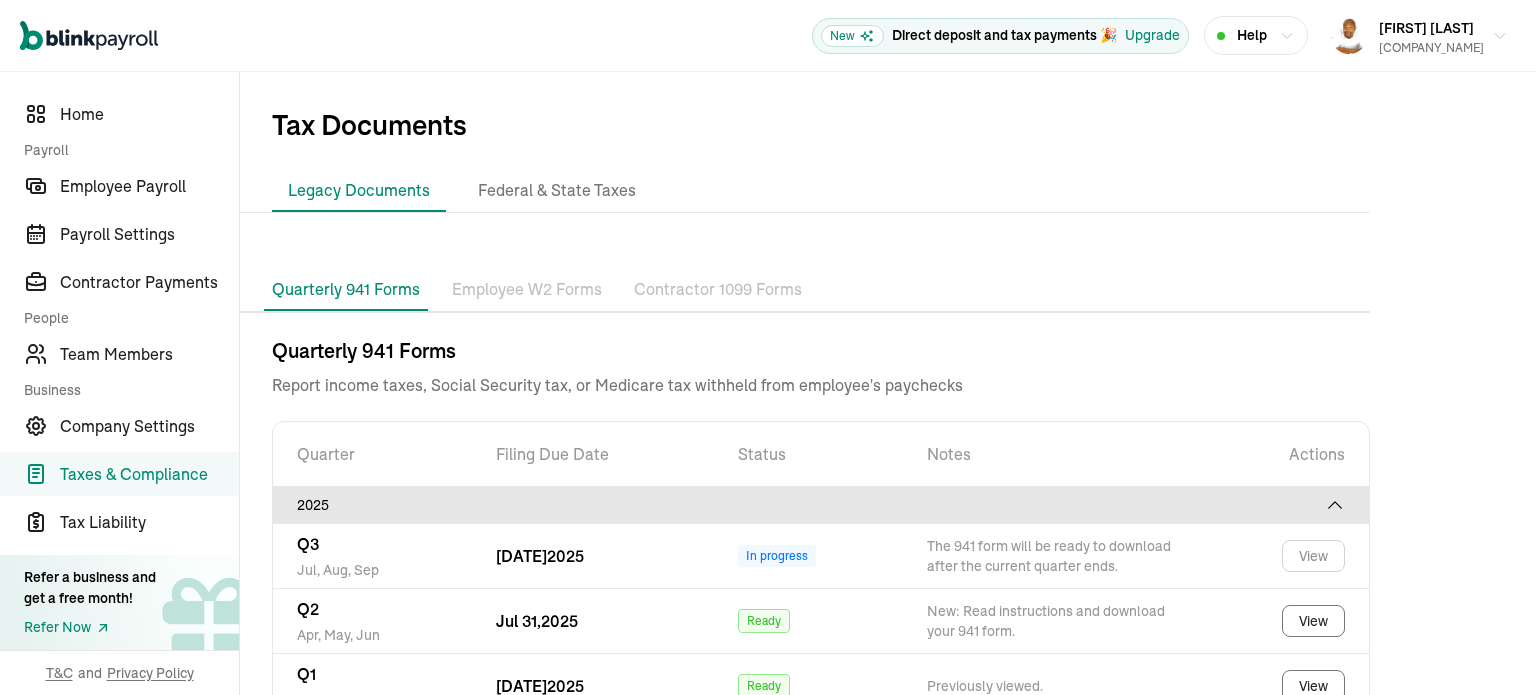 click on "Employee W2 Forms" at bounding box center [527, 290] 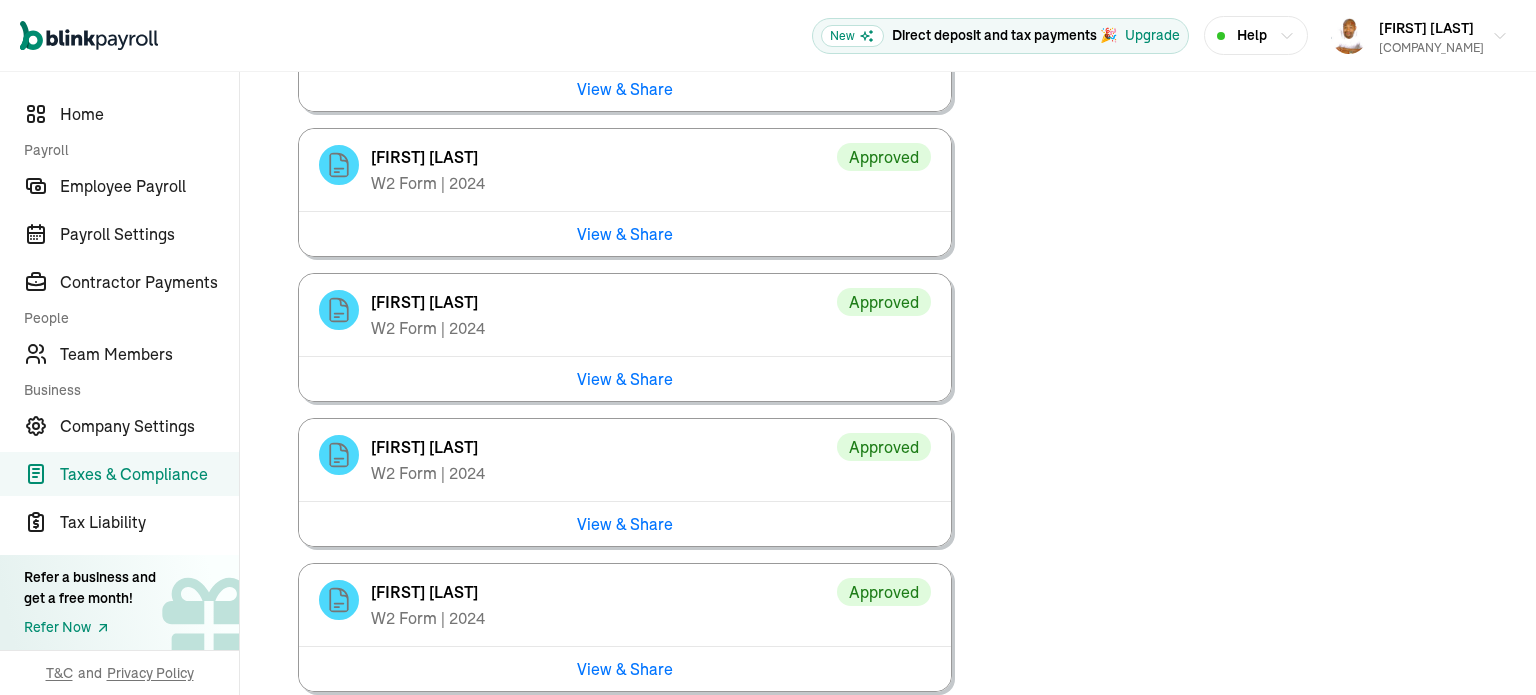 scroll, scrollTop: 2851, scrollLeft: 0, axis: vertical 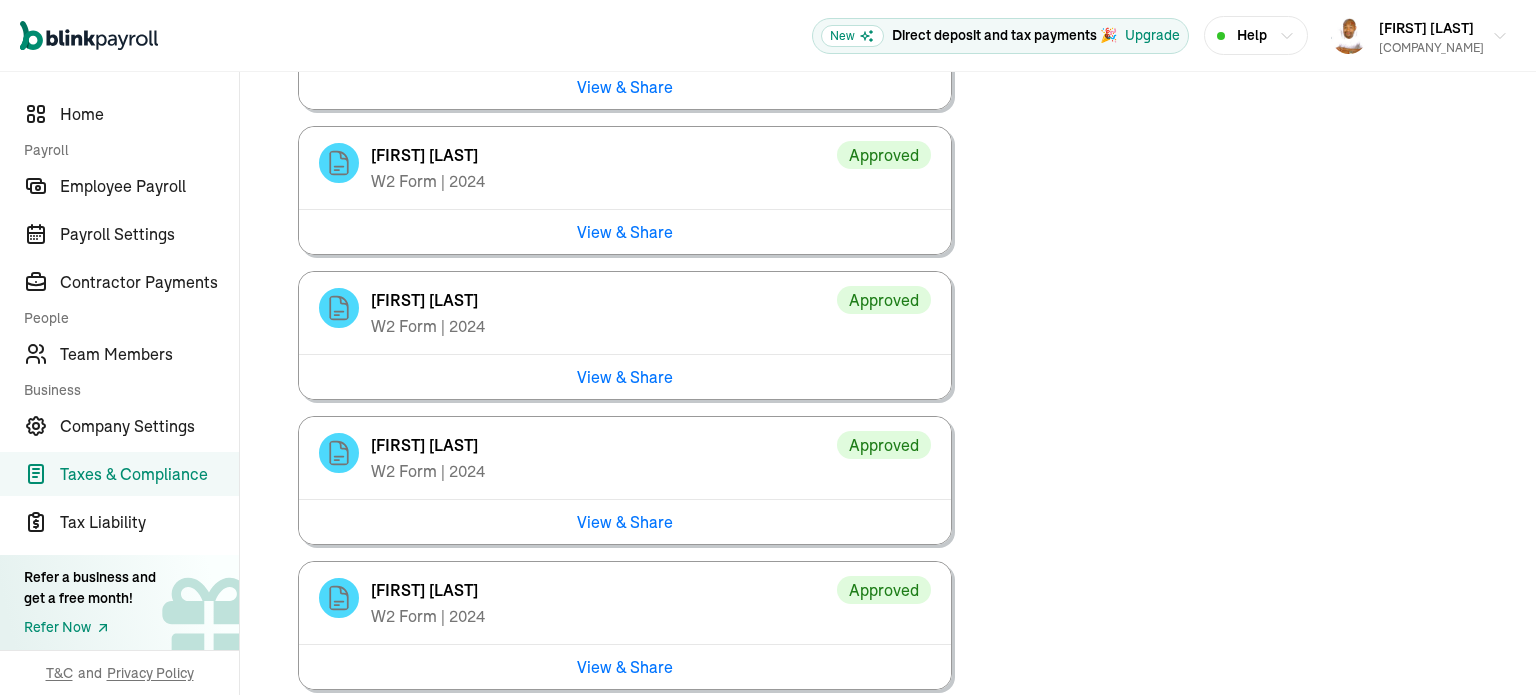 click on "View & Share" at bounding box center [625, 376] 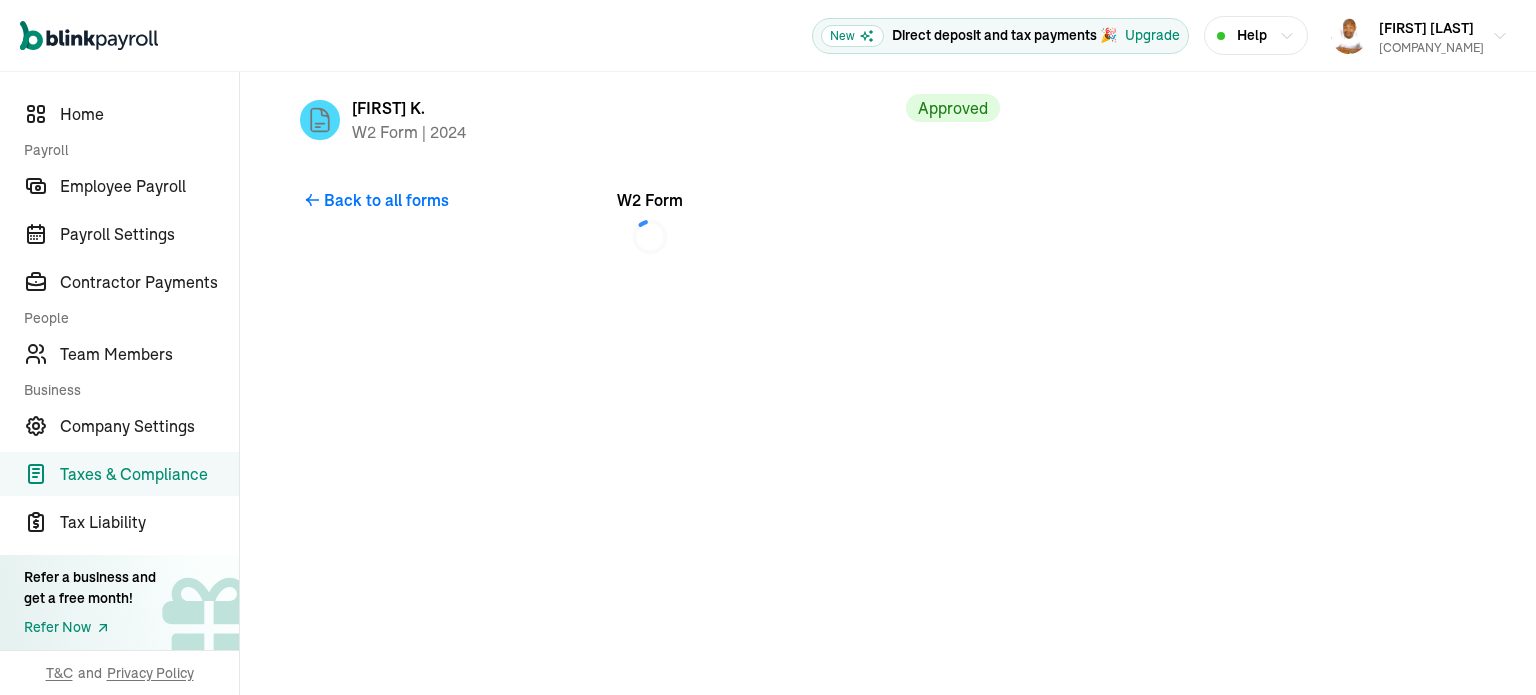 scroll, scrollTop: 0, scrollLeft: 0, axis: both 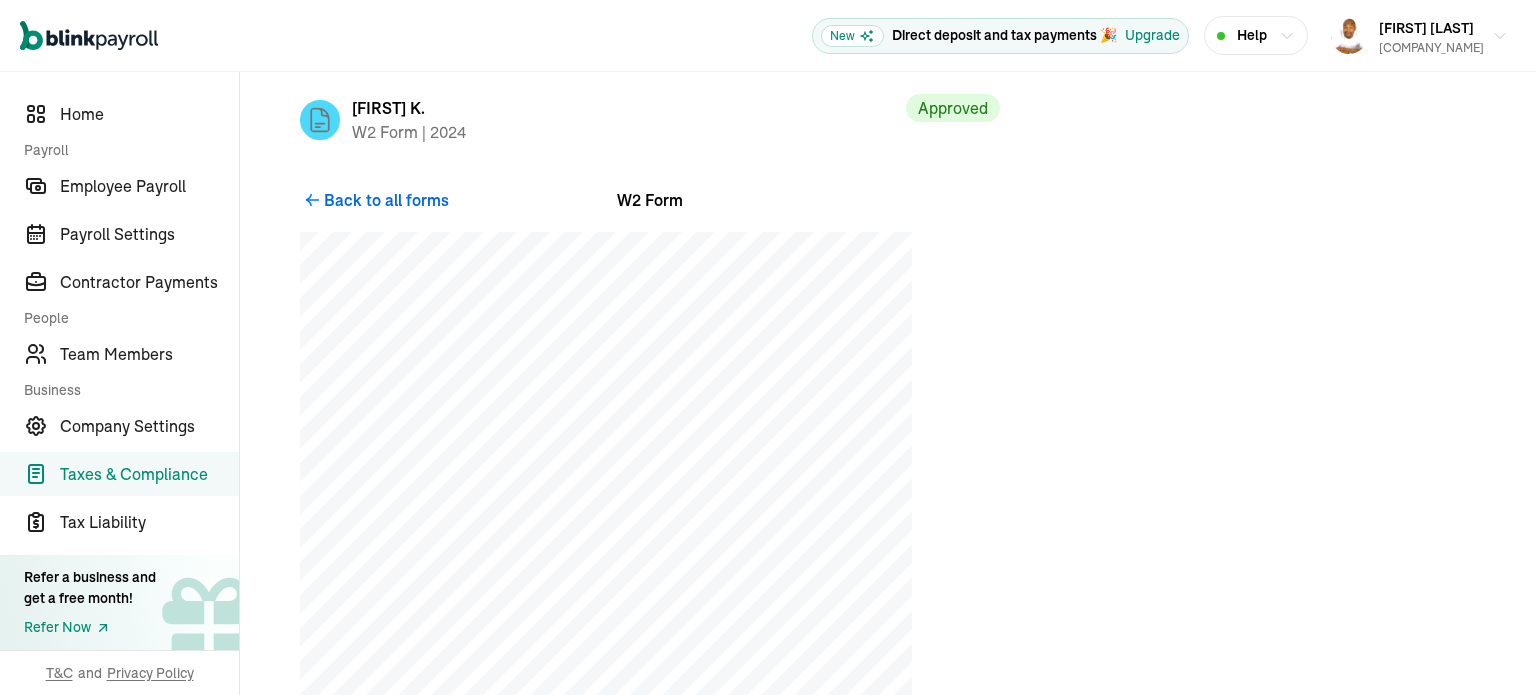 click on "Back to all forms" at bounding box center (386, 200) 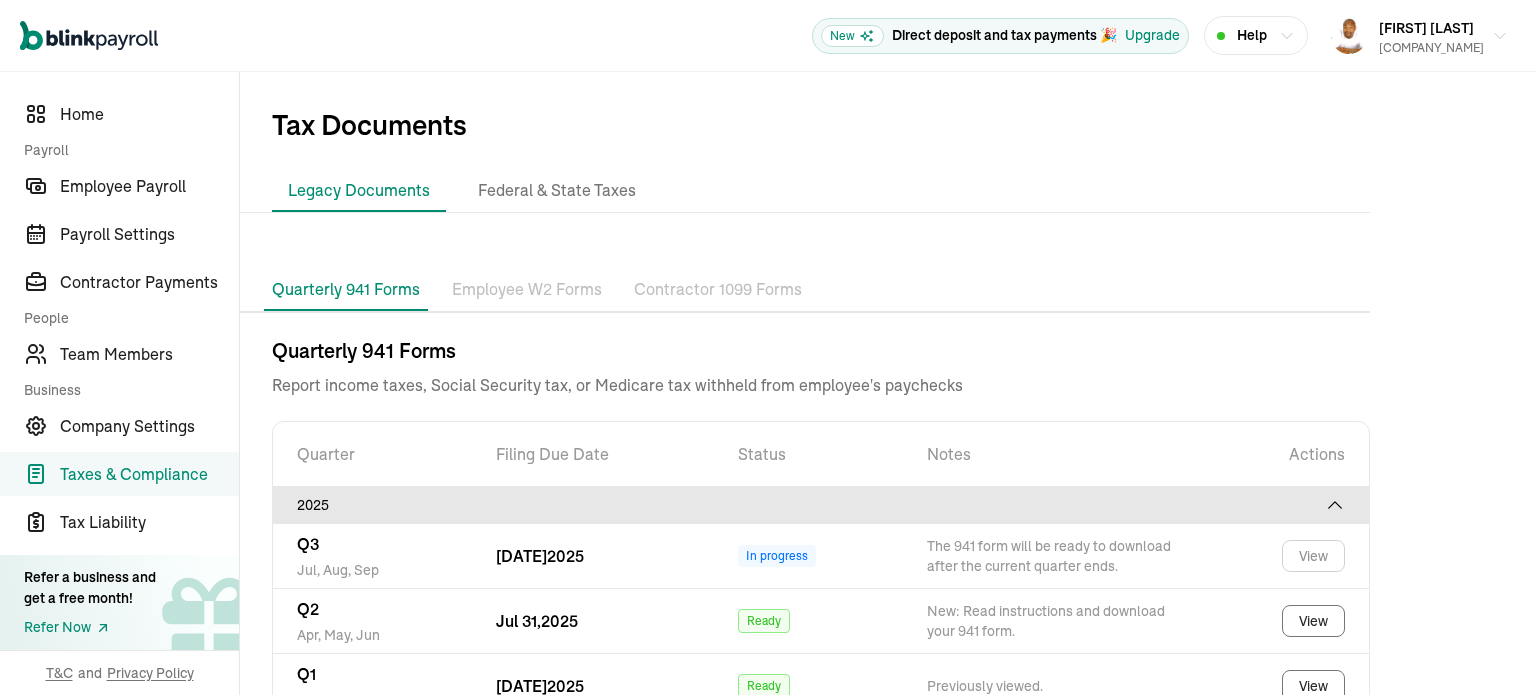 click on "Employee W2 Forms" at bounding box center (527, 290) 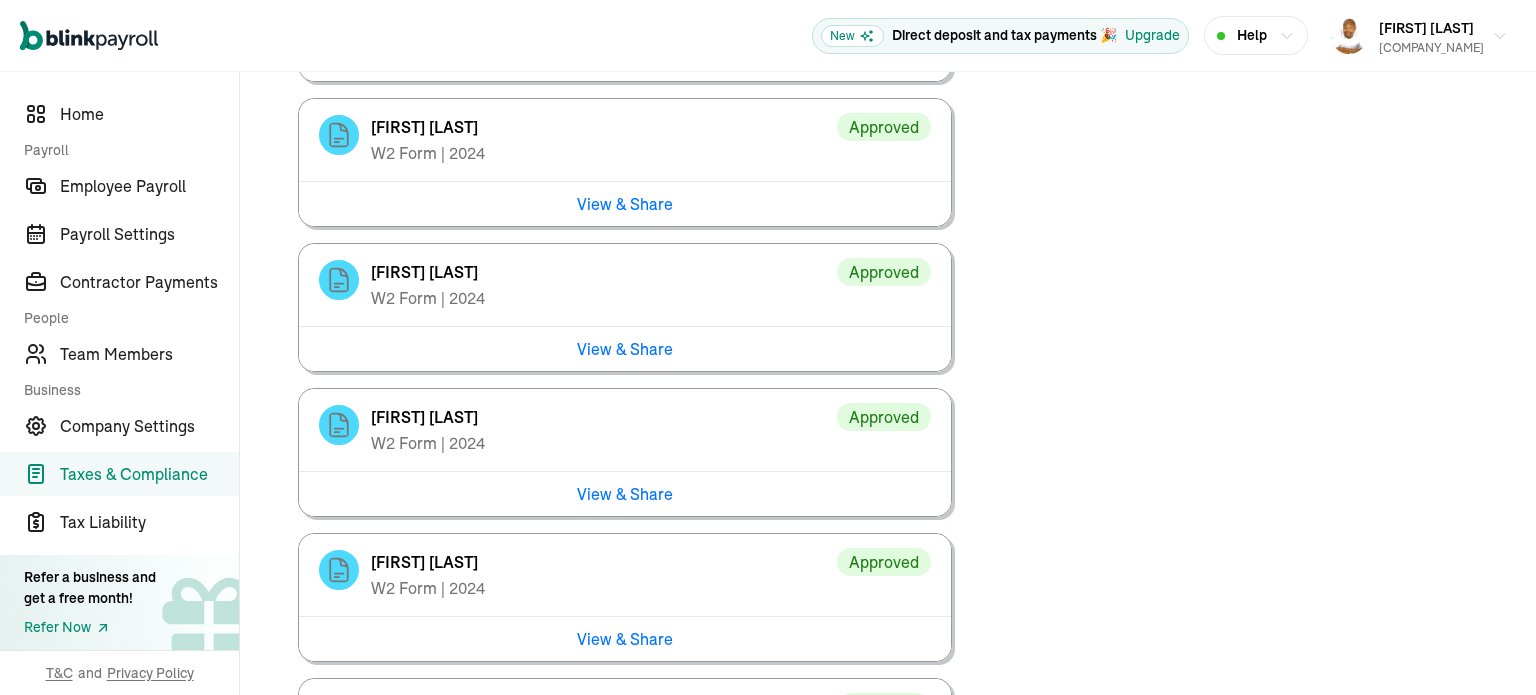 scroll, scrollTop: 2880, scrollLeft: 0, axis: vertical 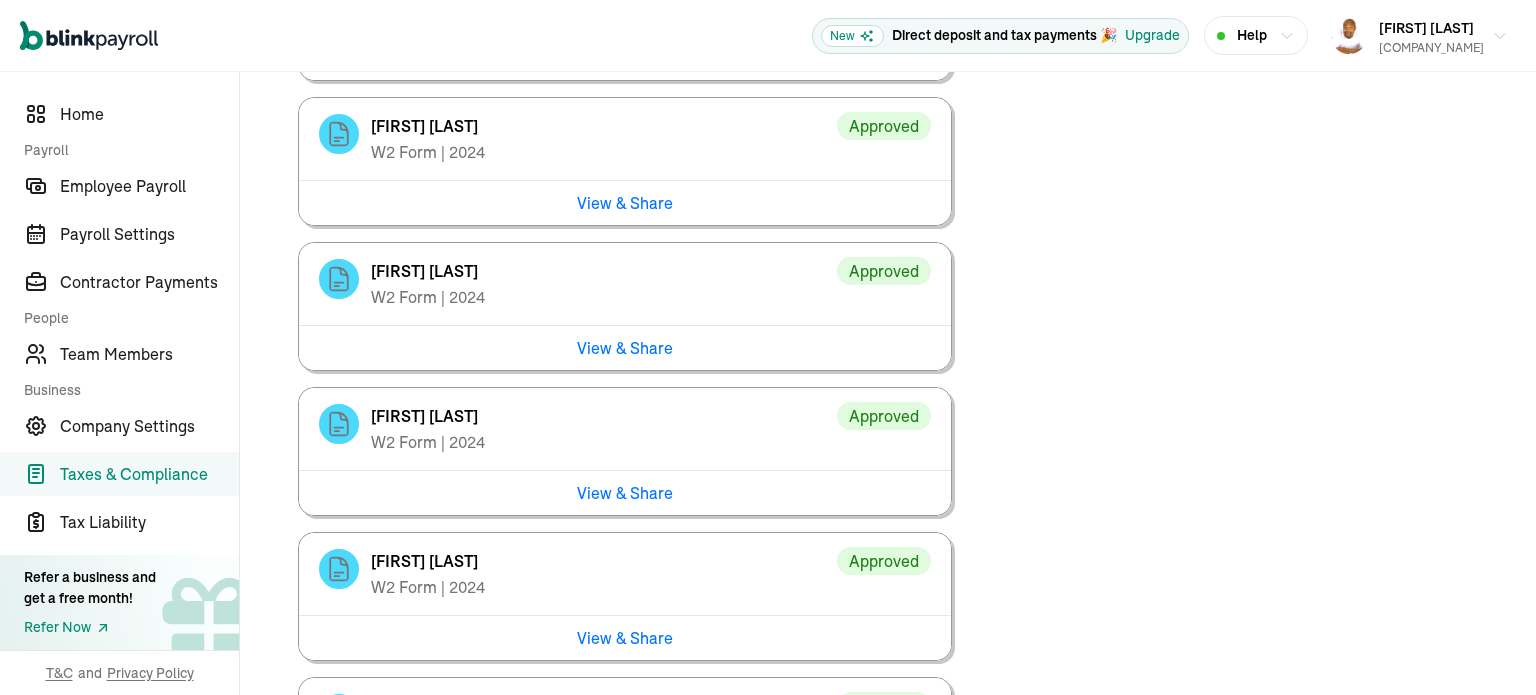 click on "View & Share" at bounding box center [625, 347] 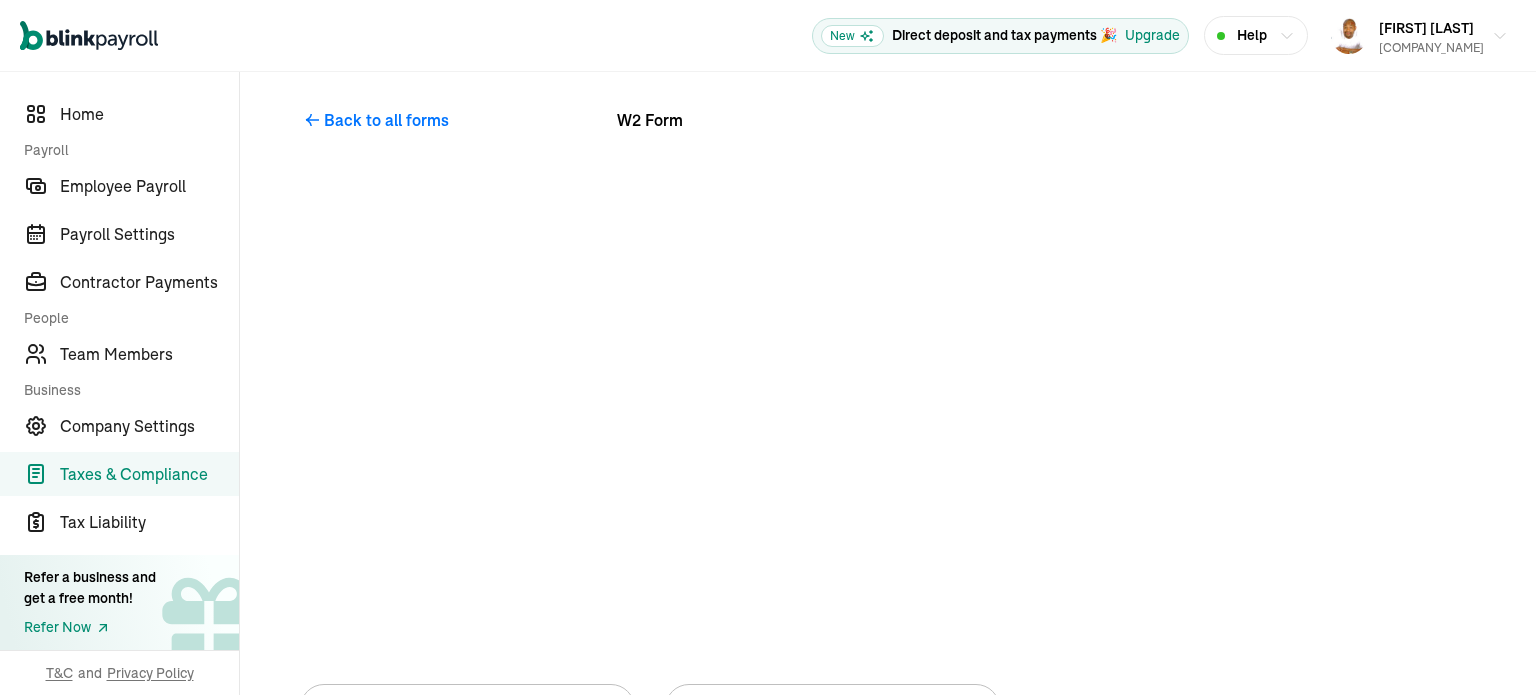 scroll, scrollTop: 80, scrollLeft: 0, axis: vertical 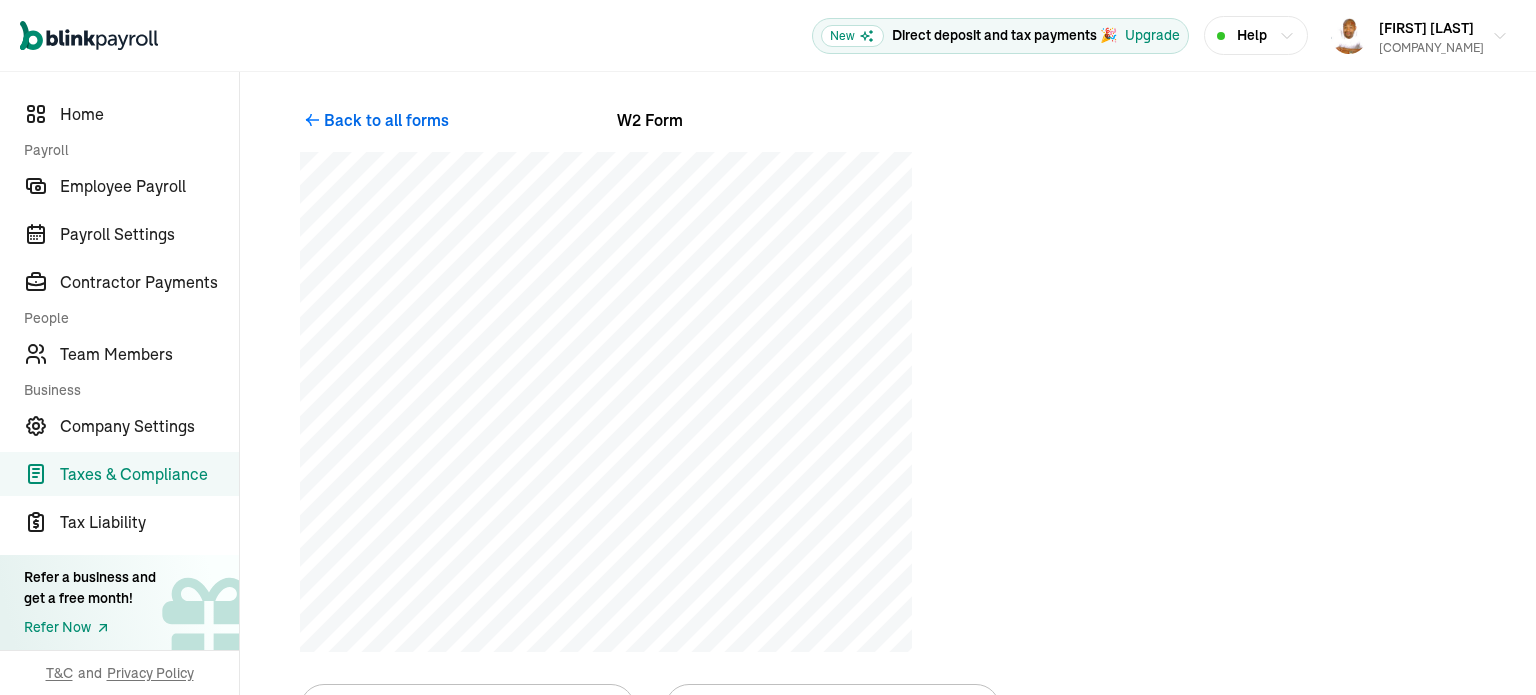 click on "Back to all forms" at bounding box center [386, 120] 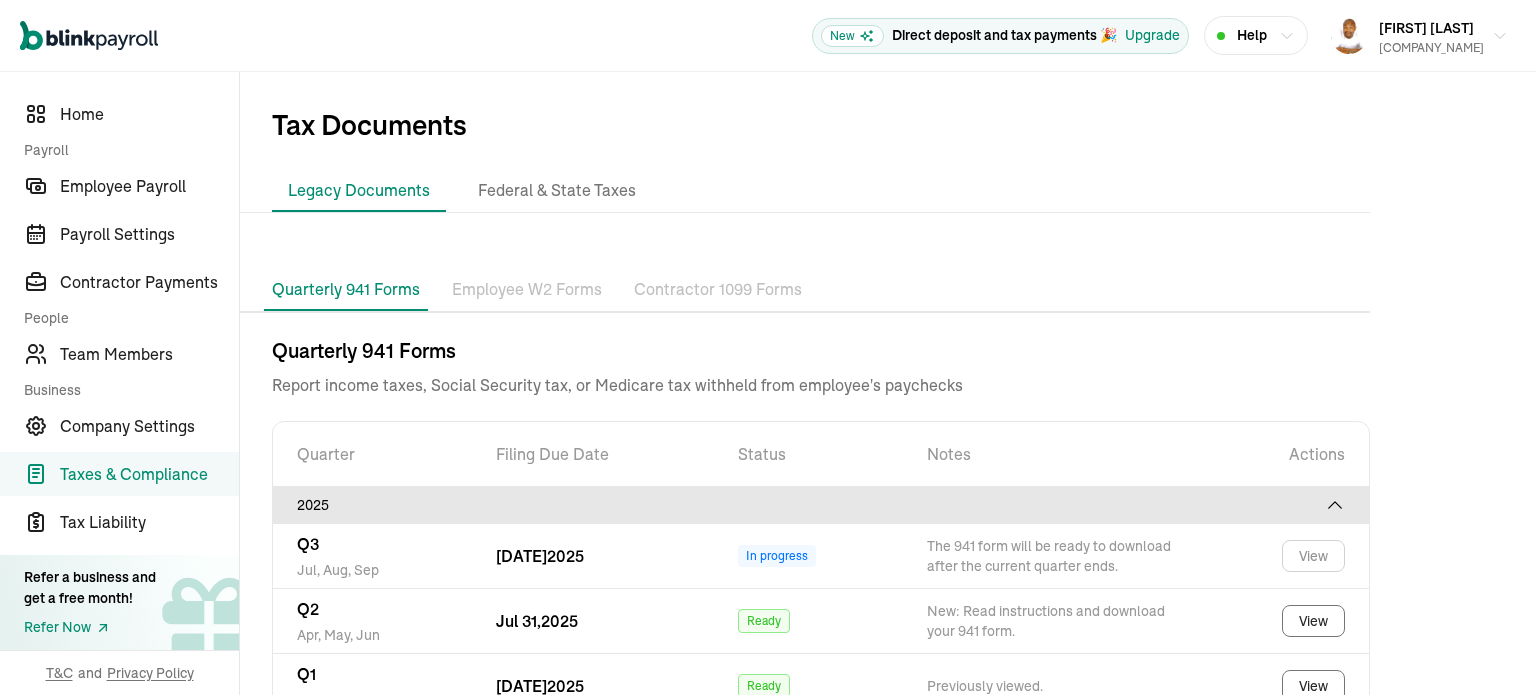 click on "Employee W2 Forms" at bounding box center (527, 290) 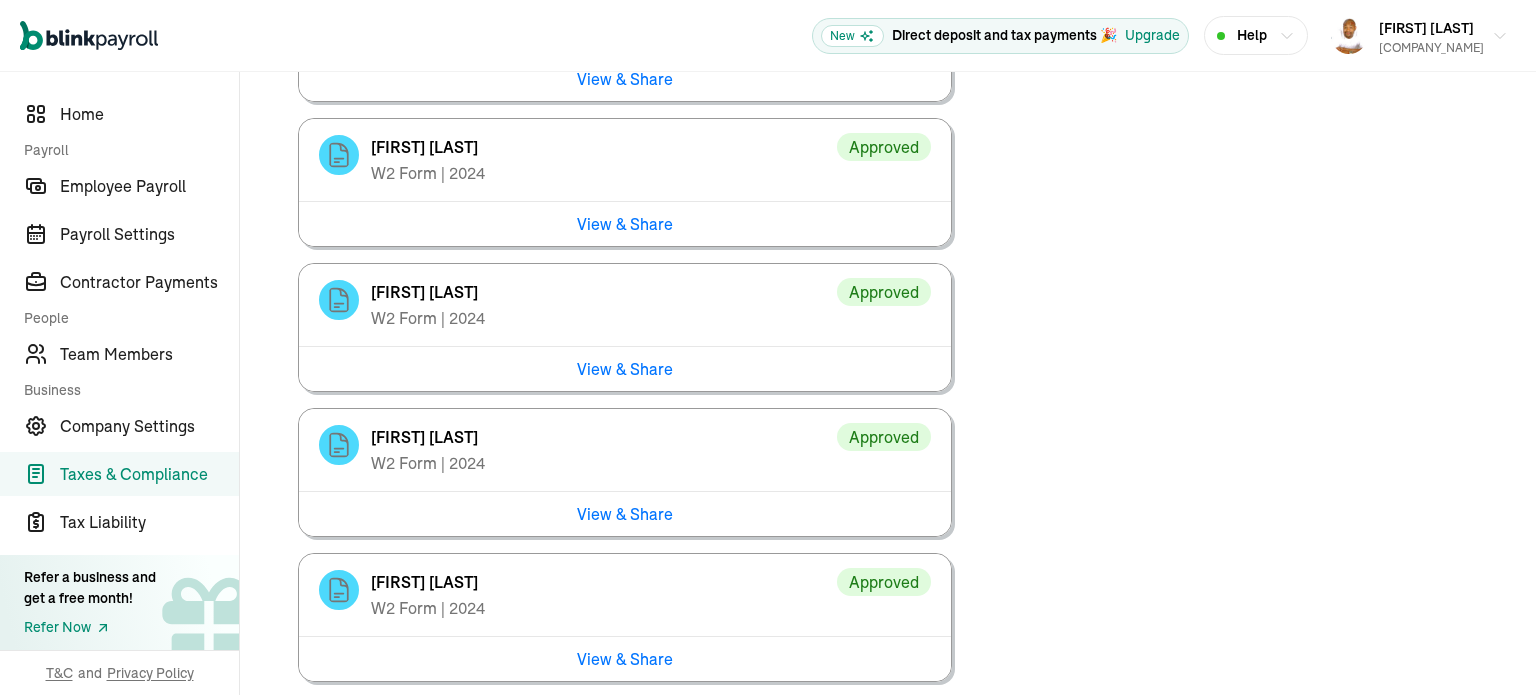 scroll, scrollTop: 3004, scrollLeft: 0, axis: vertical 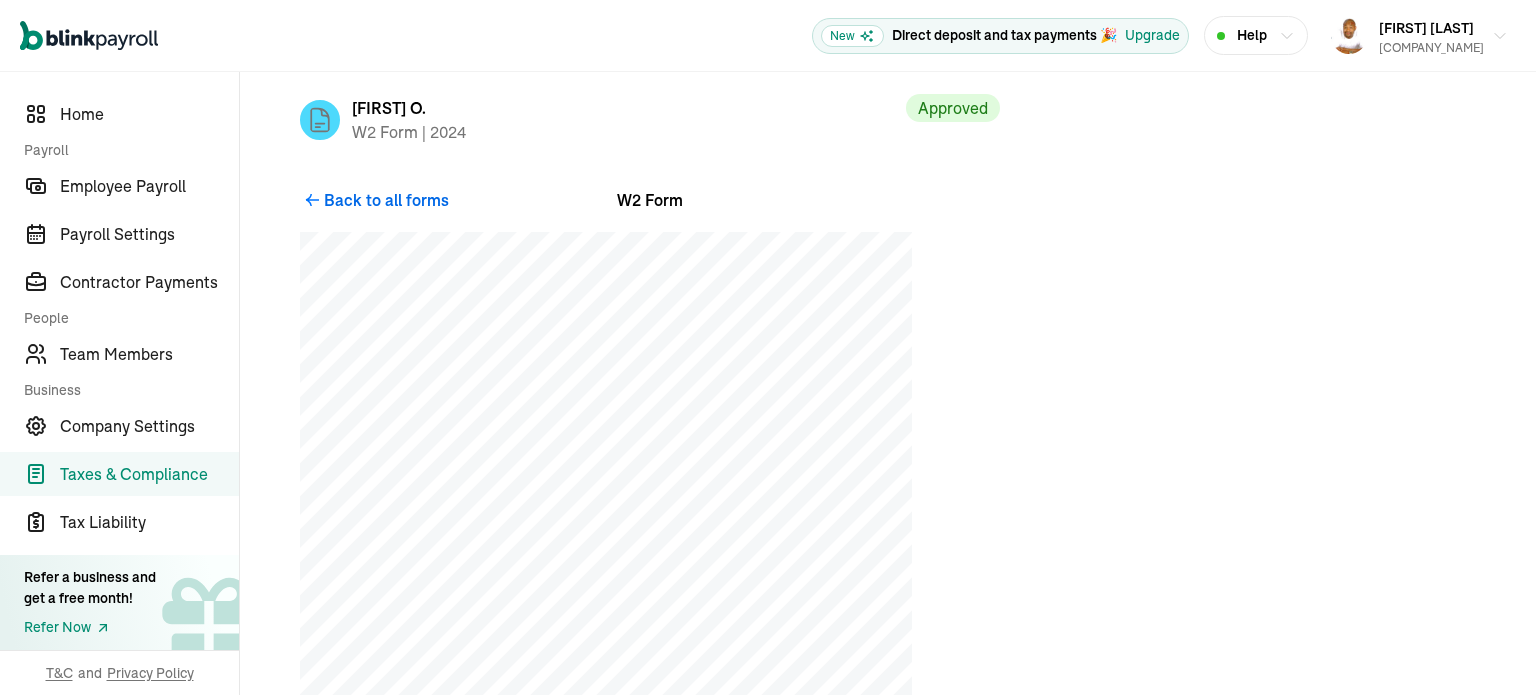 click on "Back to all forms" at bounding box center [386, 200] 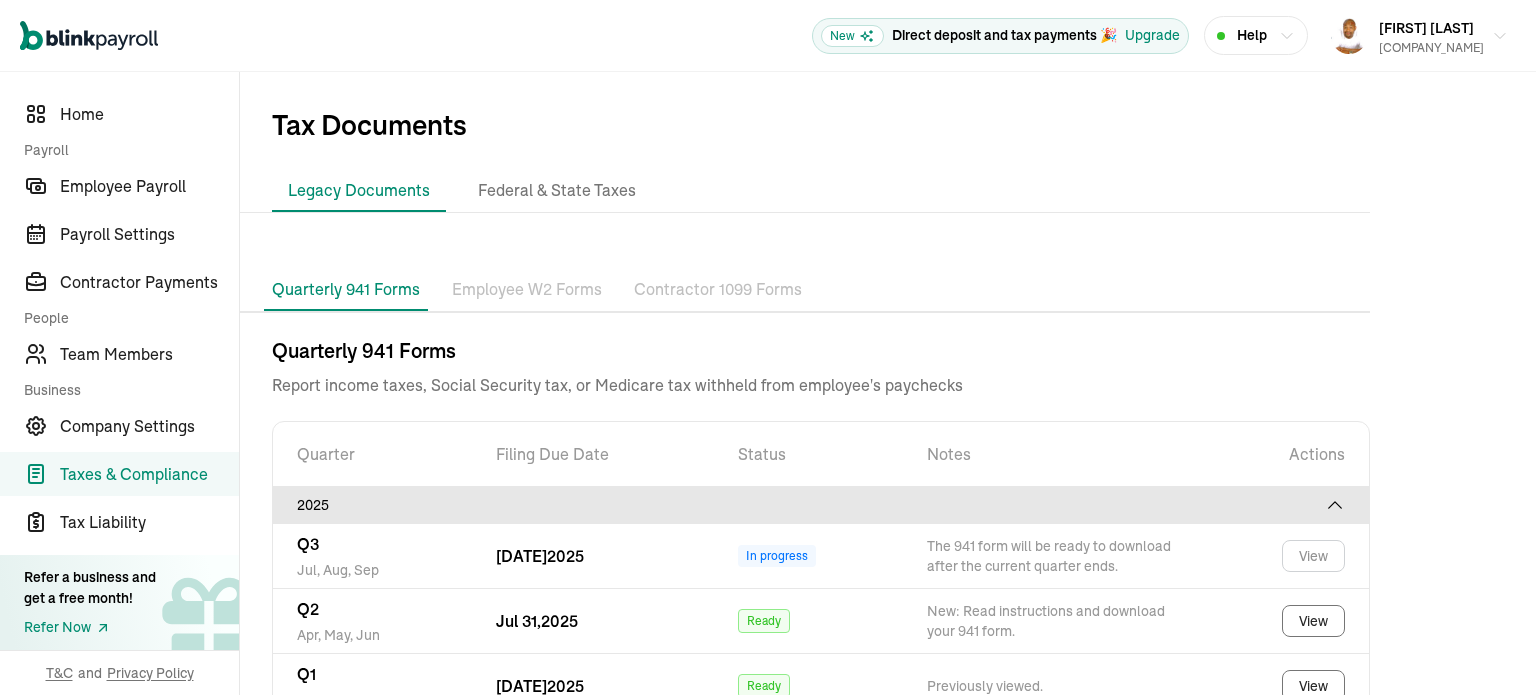 click on "Employee W2 Forms" at bounding box center [527, 290] 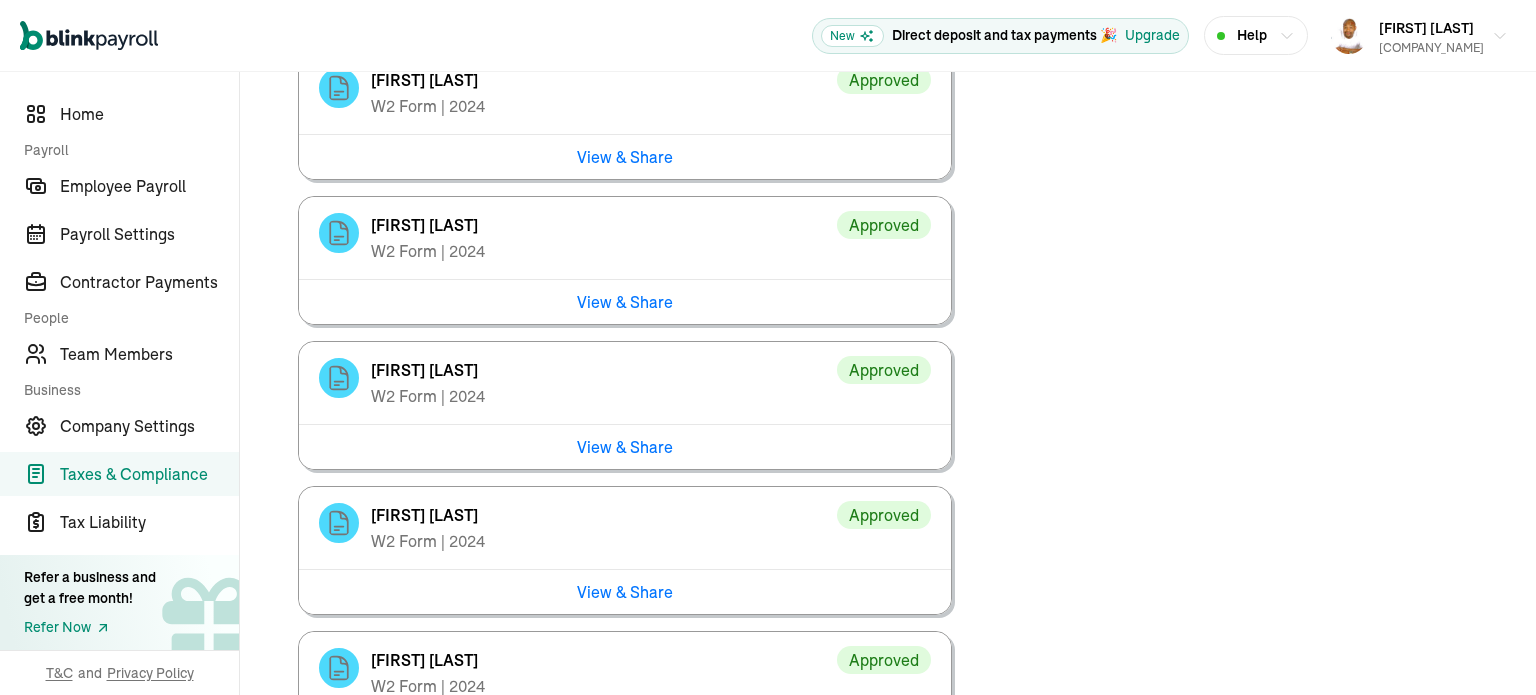 scroll, scrollTop: 3216, scrollLeft: 0, axis: vertical 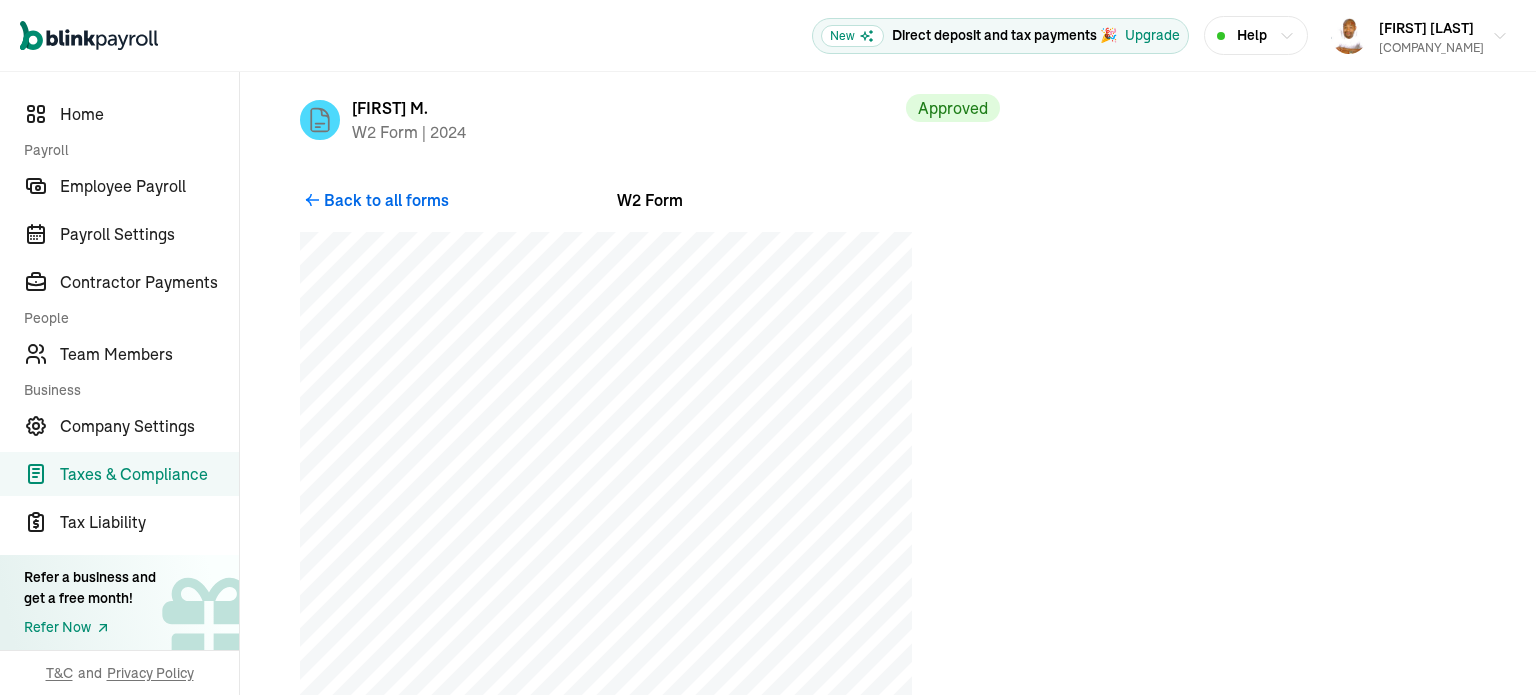 click on "Back to all forms" at bounding box center (386, 200) 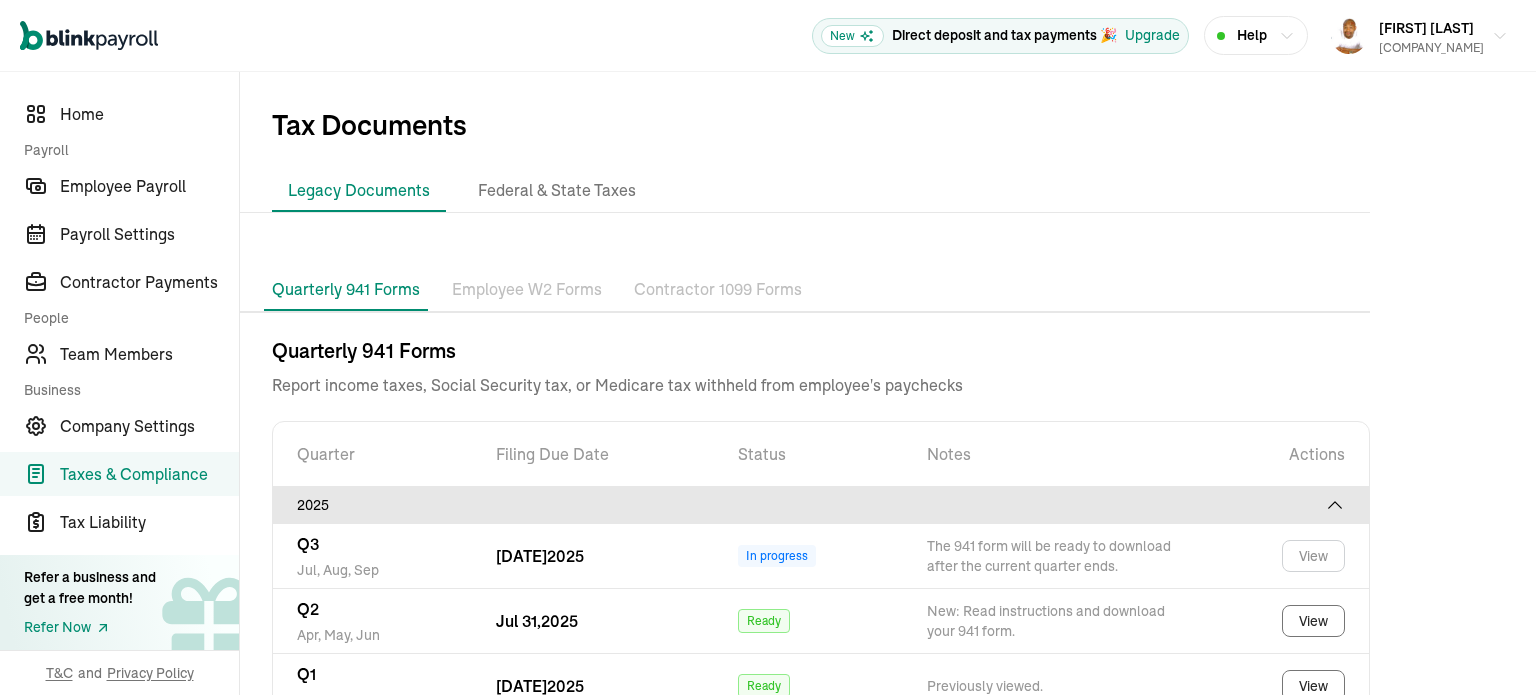 click on "Employee W2 Forms" at bounding box center (527, 290) 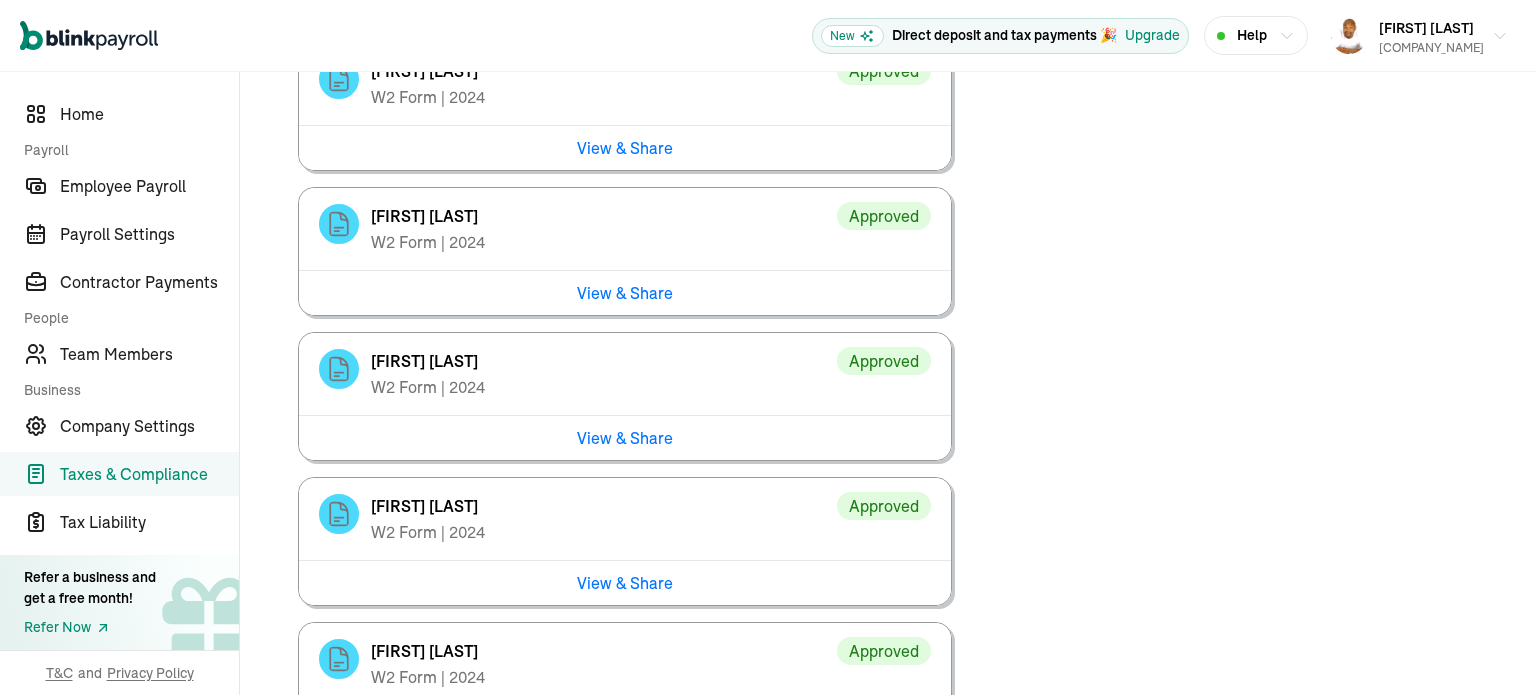 scroll, scrollTop: 3224, scrollLeft: 0, axis: vertical 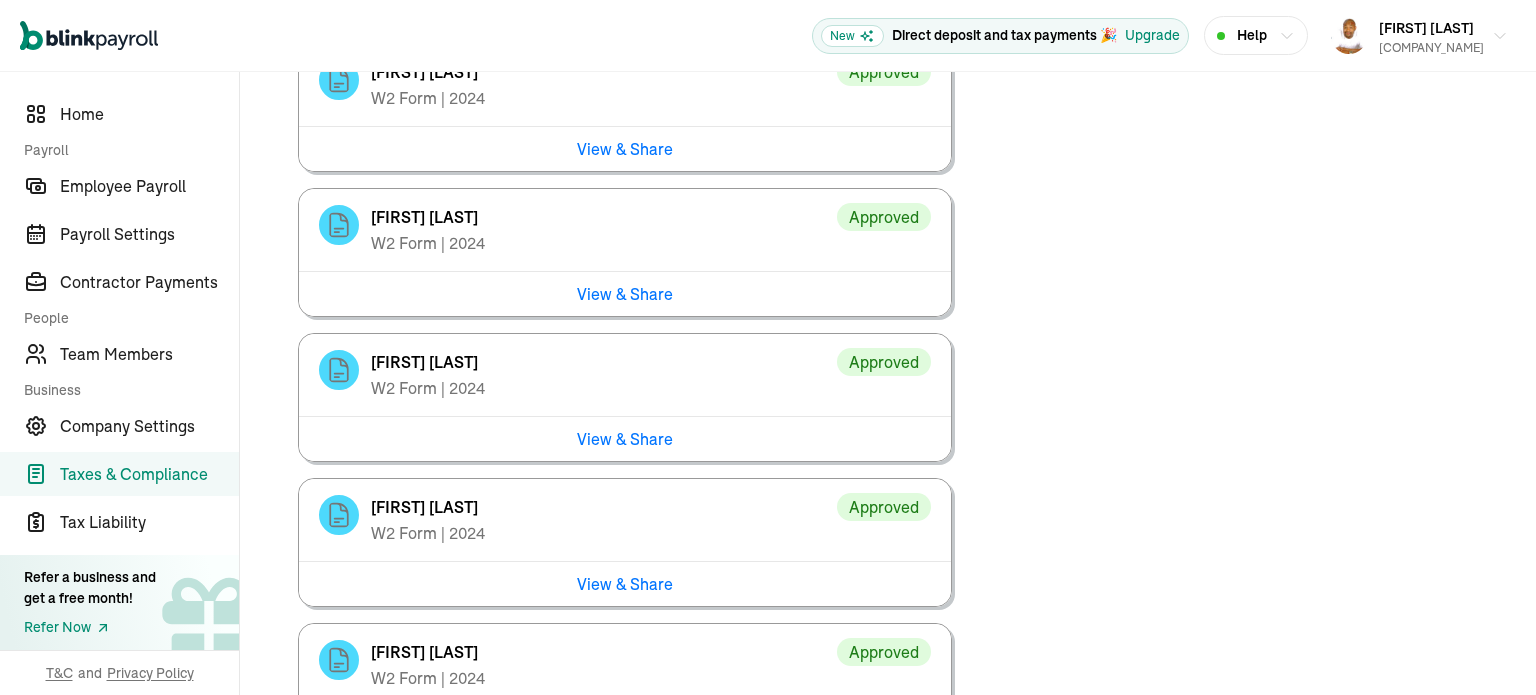 click on "View & Share" at bounding box center [625, 438] 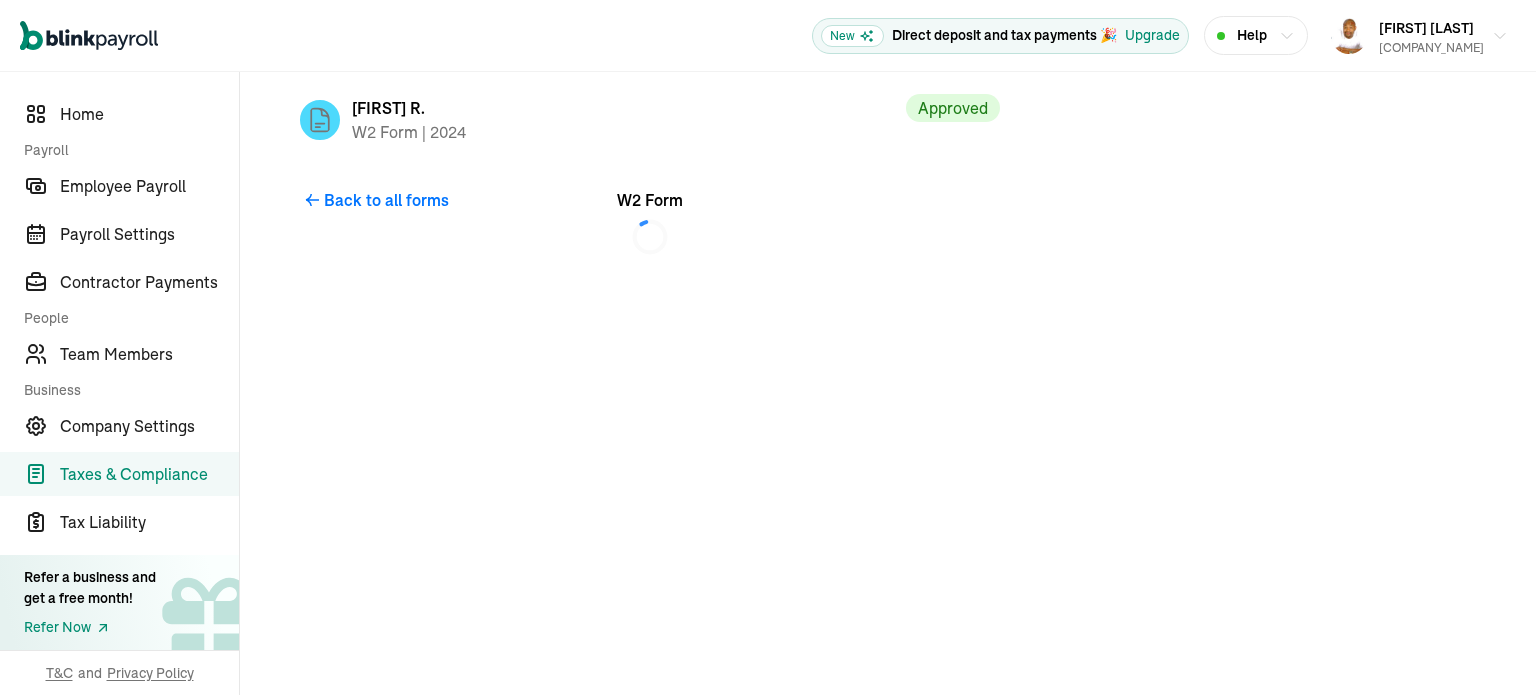 scroll, scrollTop: 0, scrollLeft: 0, axis: both 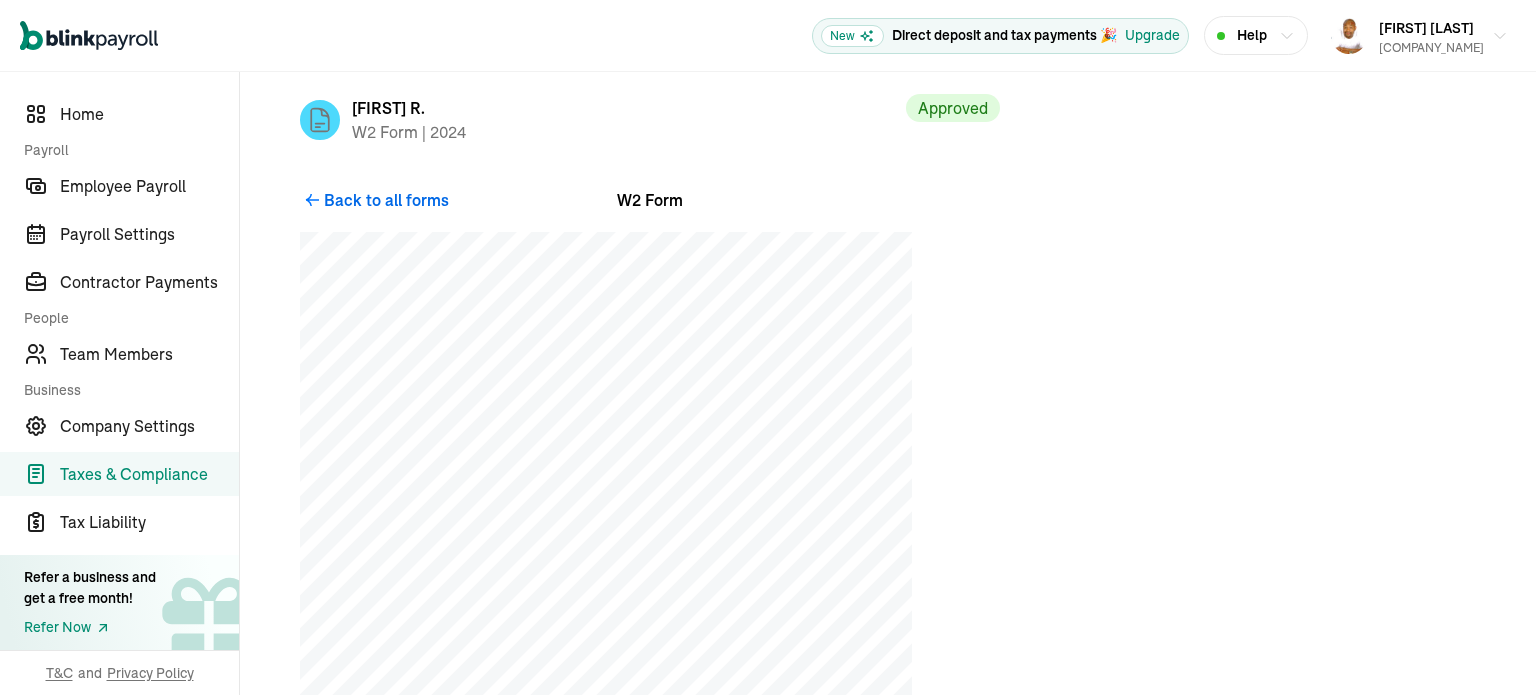 click on "Back to all forms" at bounding box center [386, 200] 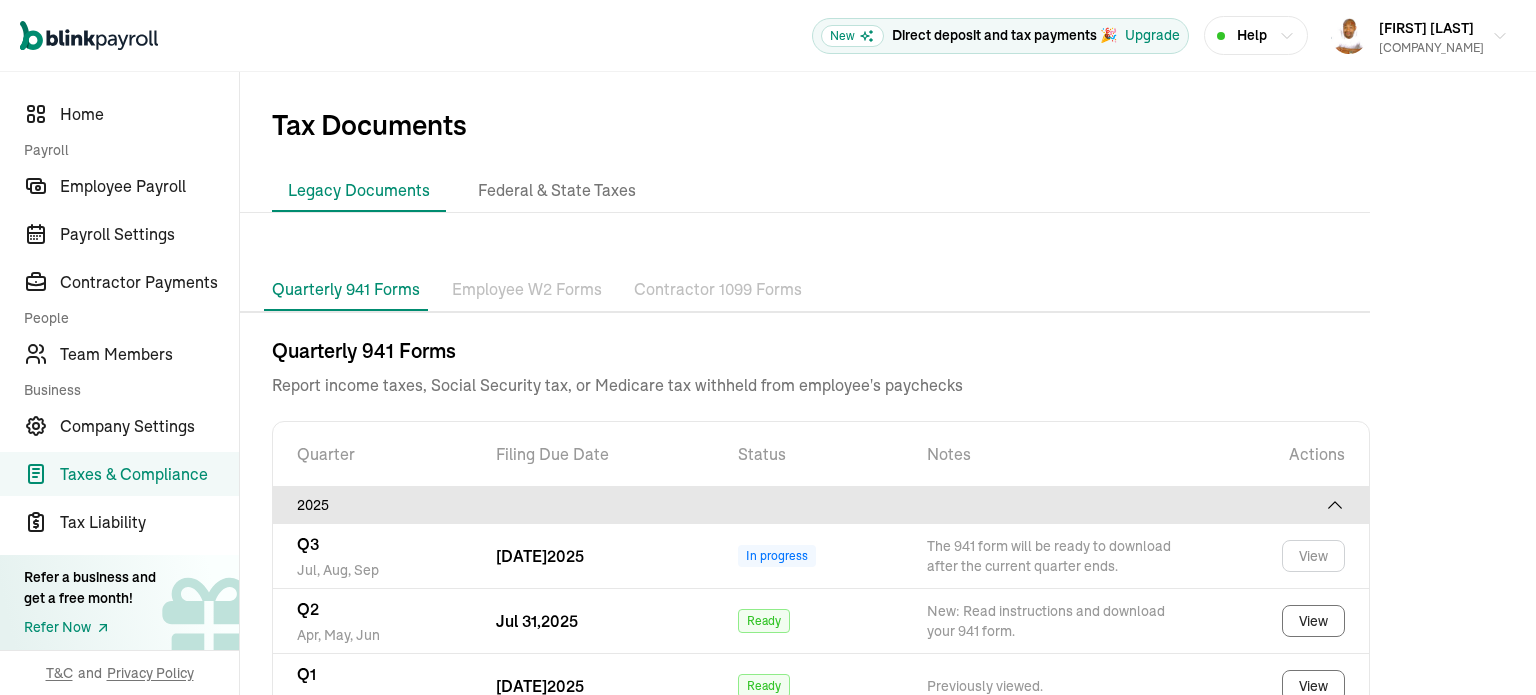 click on "Employee W2 Forms" at bounding box center [527, 290] 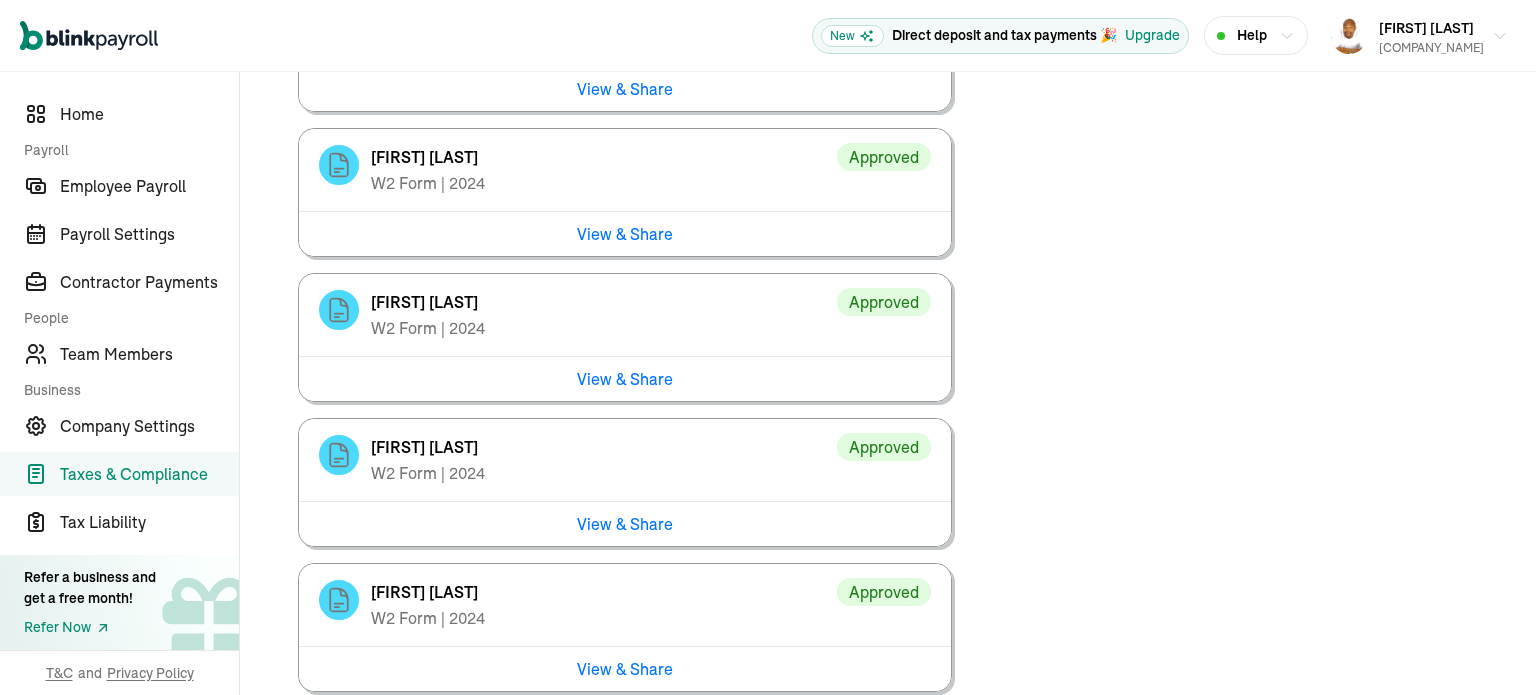 scroll, scrollTop: 3433, scrollLeft: 0, axis: vertical 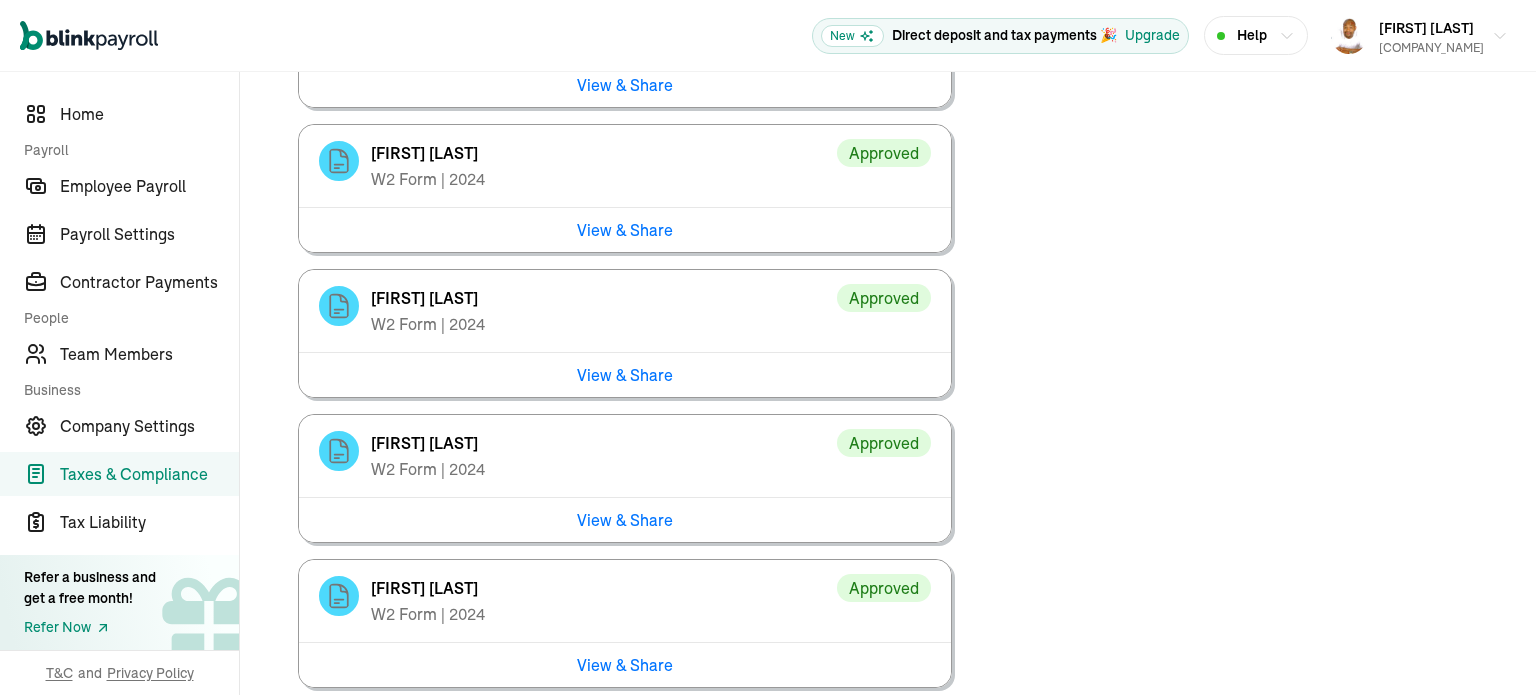 click on "View & Share" at bounding box center (625, 374) 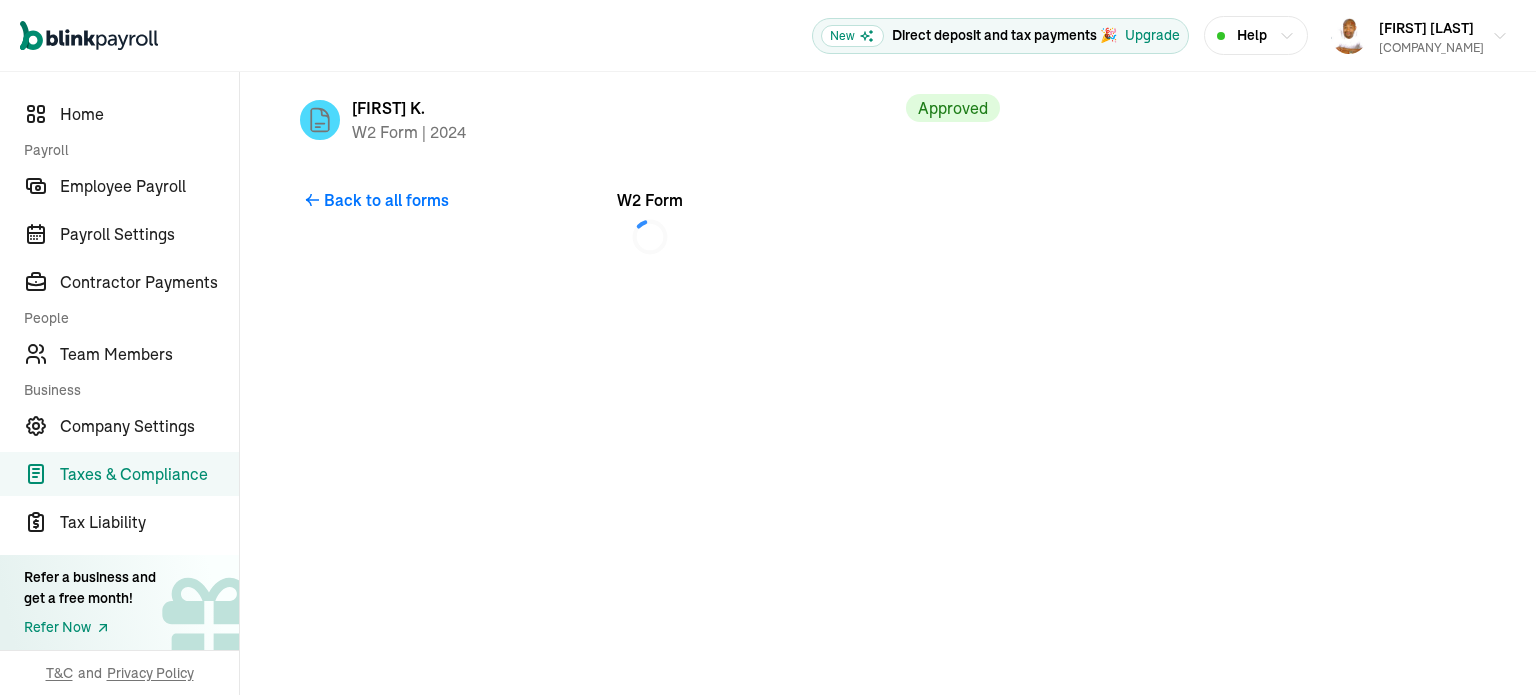 scroll, scrollTop: 0, scrollLeft: 0, axis: both 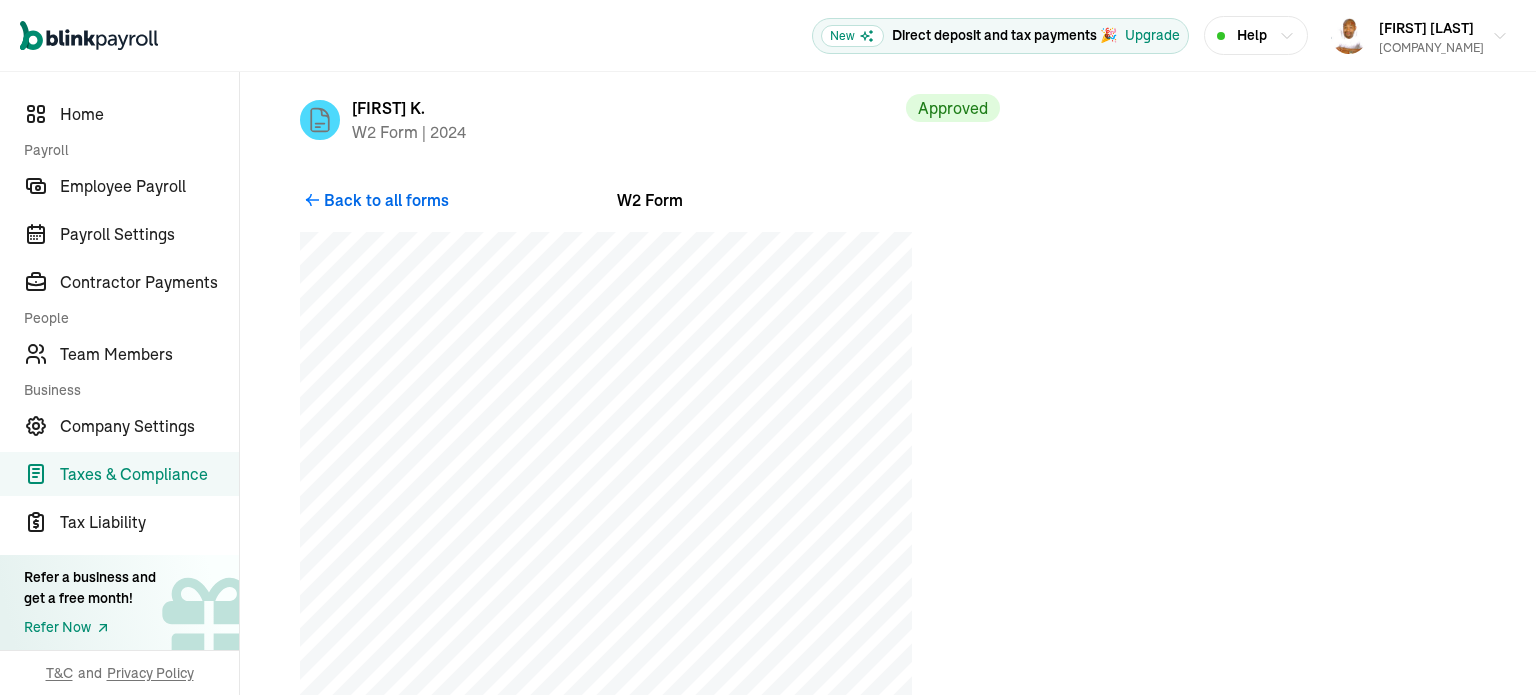 click on "Back to all forms" at bounding box center [386, 200] 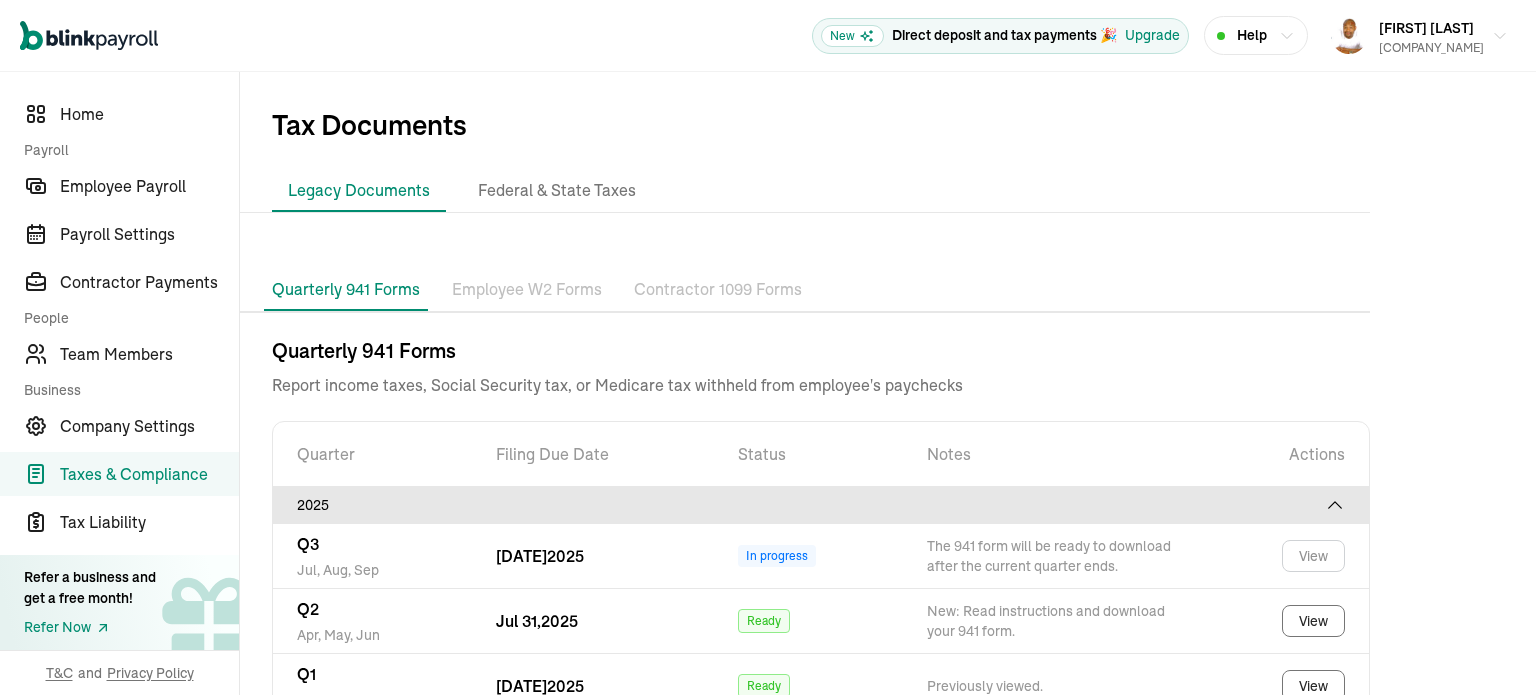 click on "Employee W2 Forms" at bounding box center (527, 290) 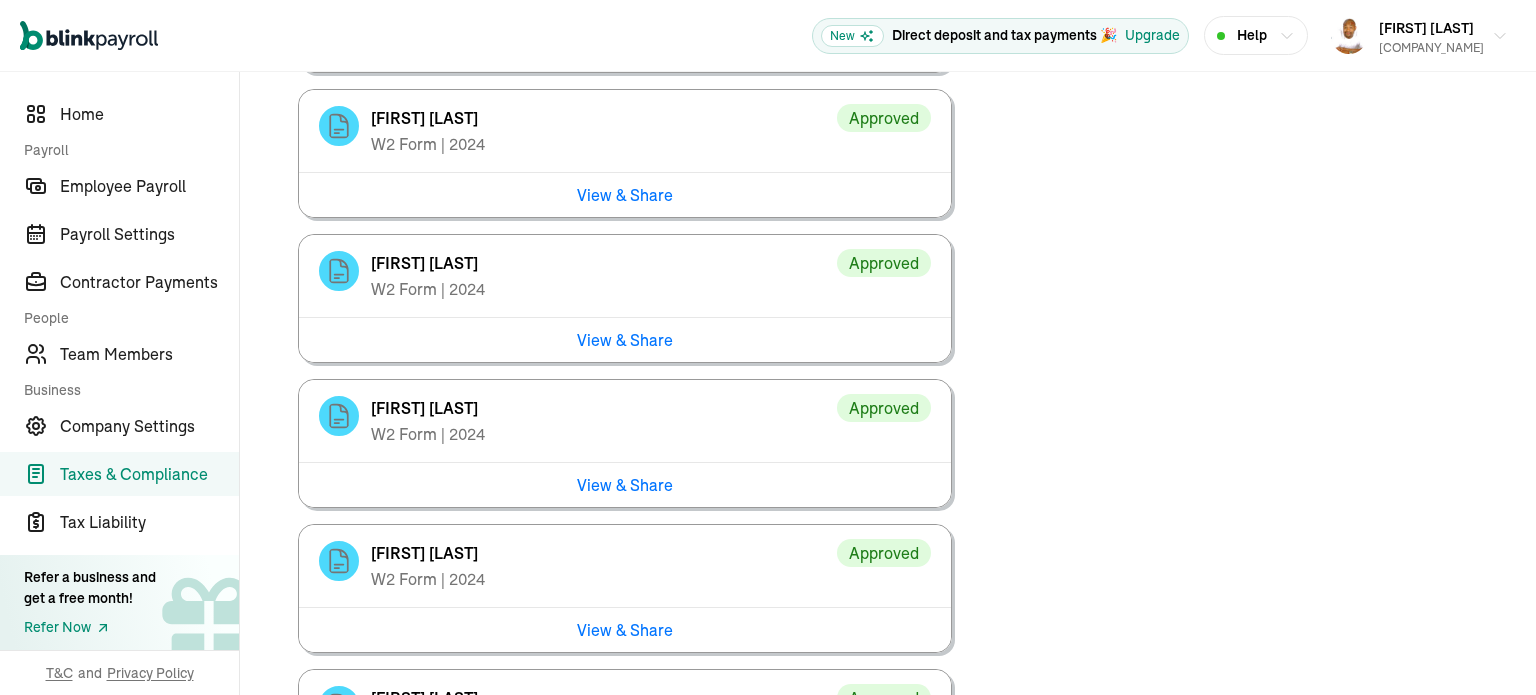 scroll, scrollTop: 3469, scrollLeft: 0, axis: vertical 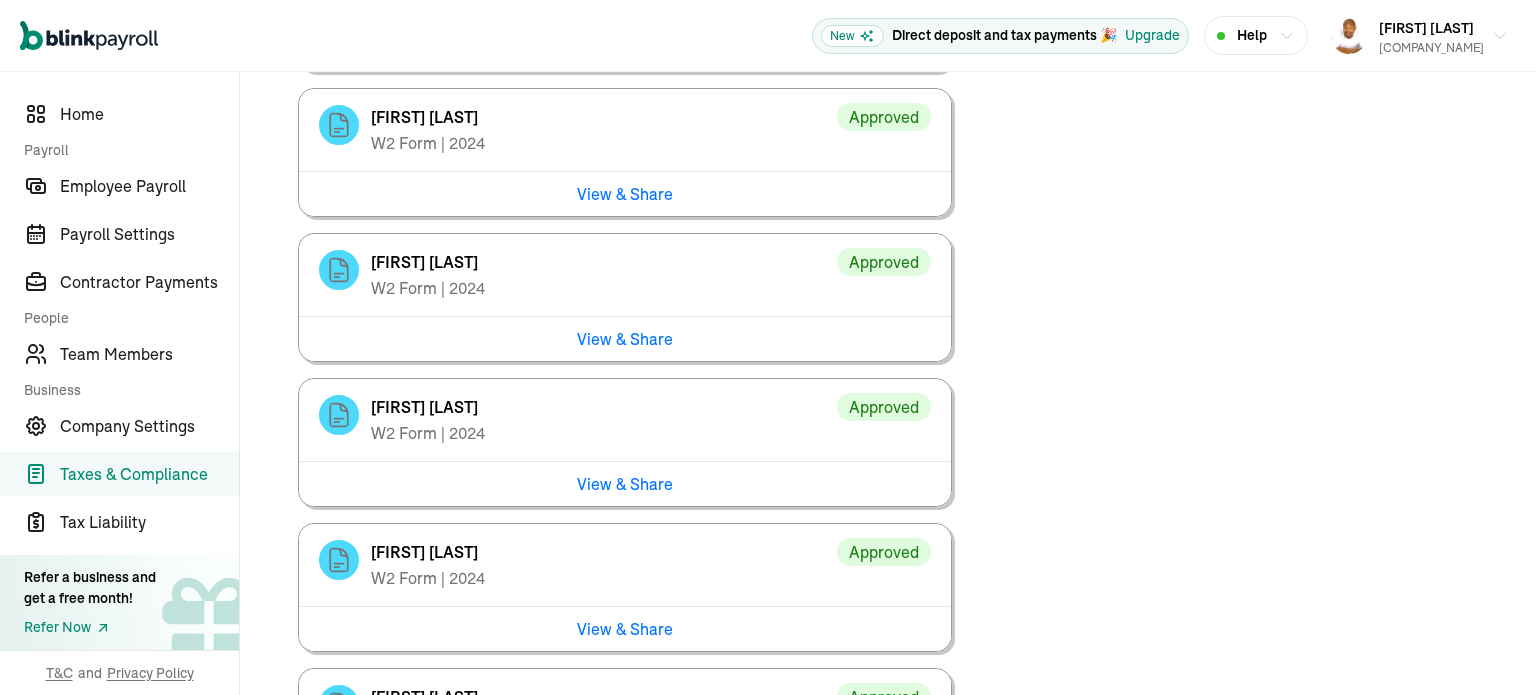 click on "View & Share" at bounding box center [625, 483] 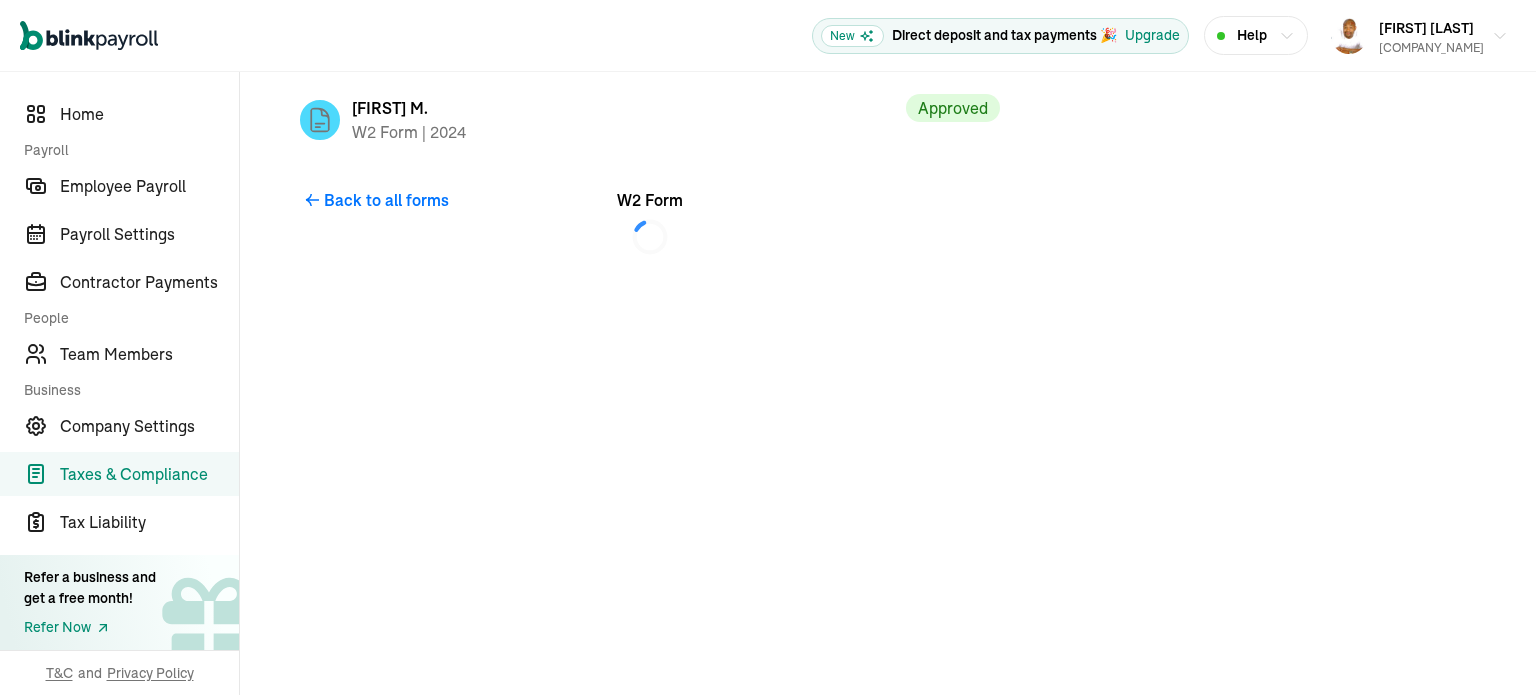 scroll, scrollTop: 0, scrollLeft: 0, axis: both 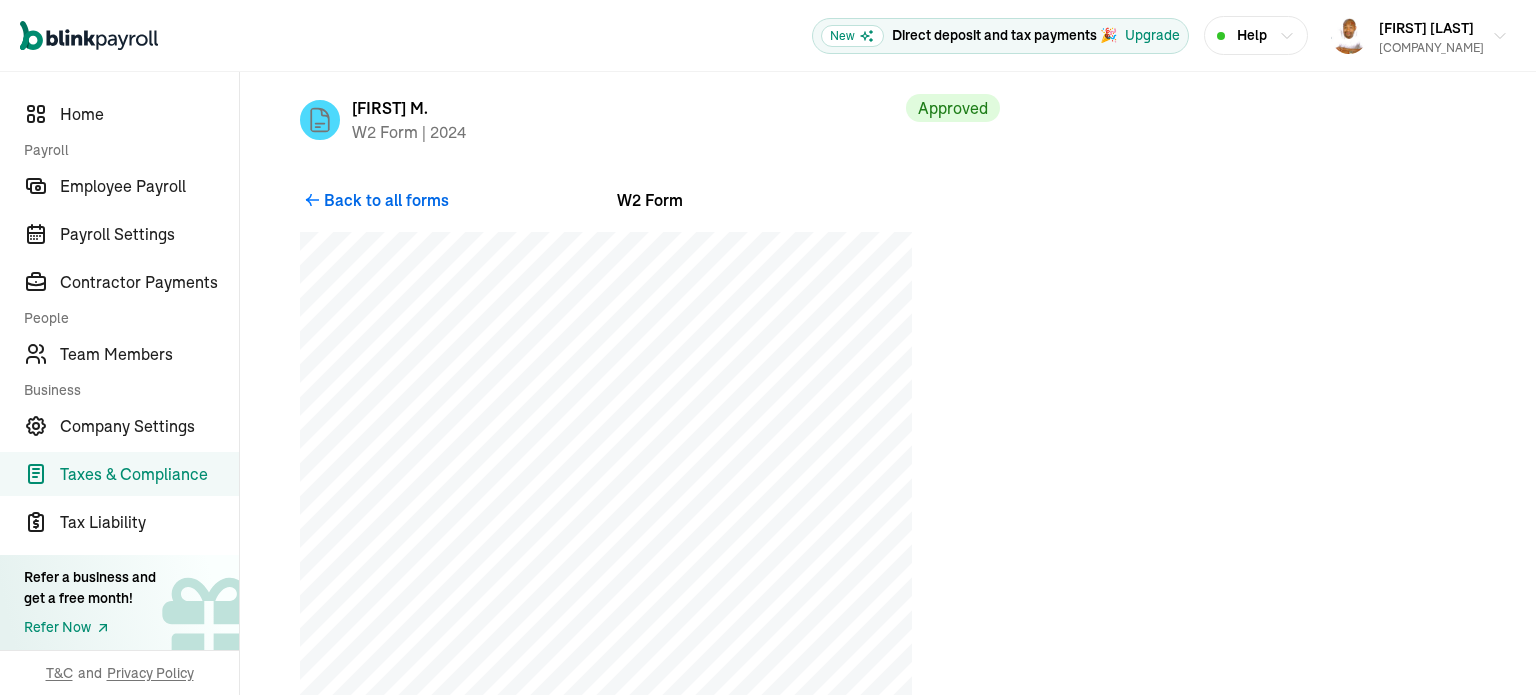 click on "Back to all forms" at bounding box center [386, 200] 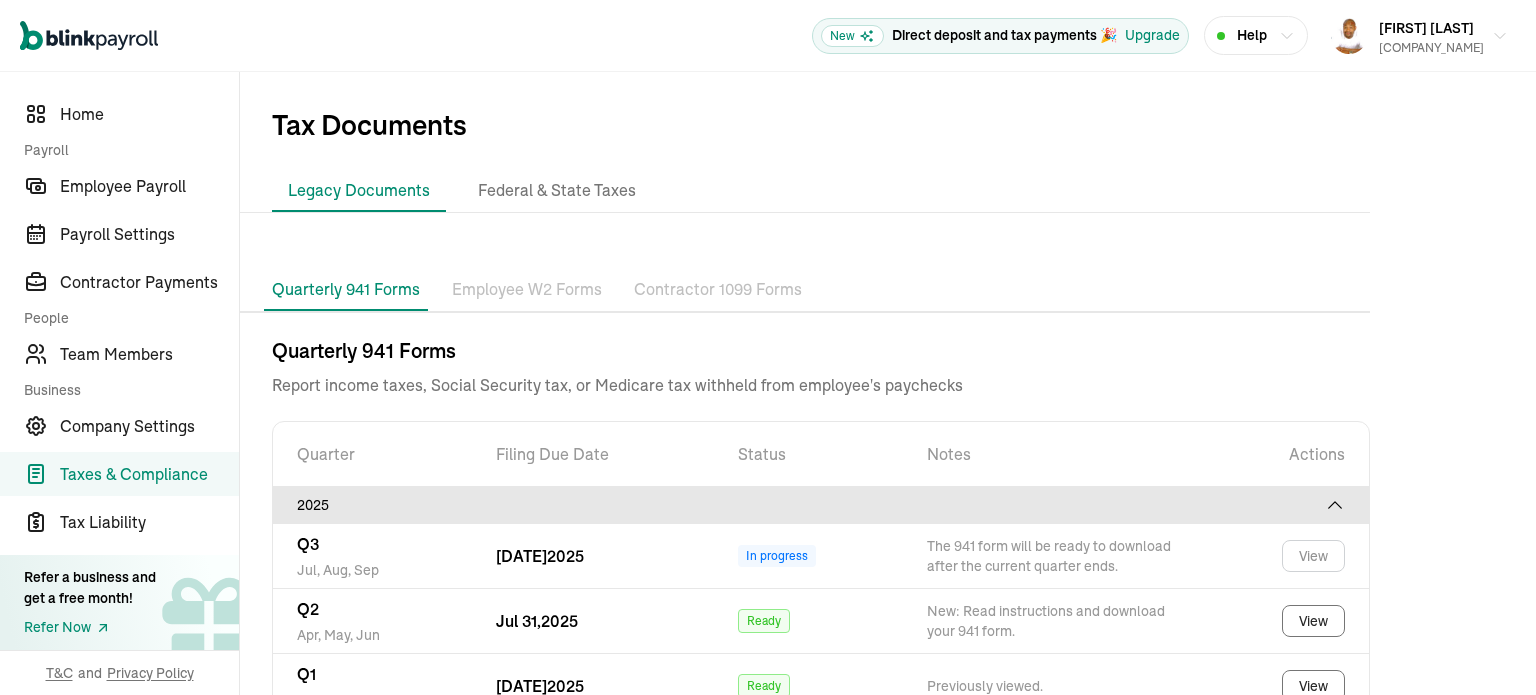 click on "Employee W2 Forms" at bounding box center [527, 290] 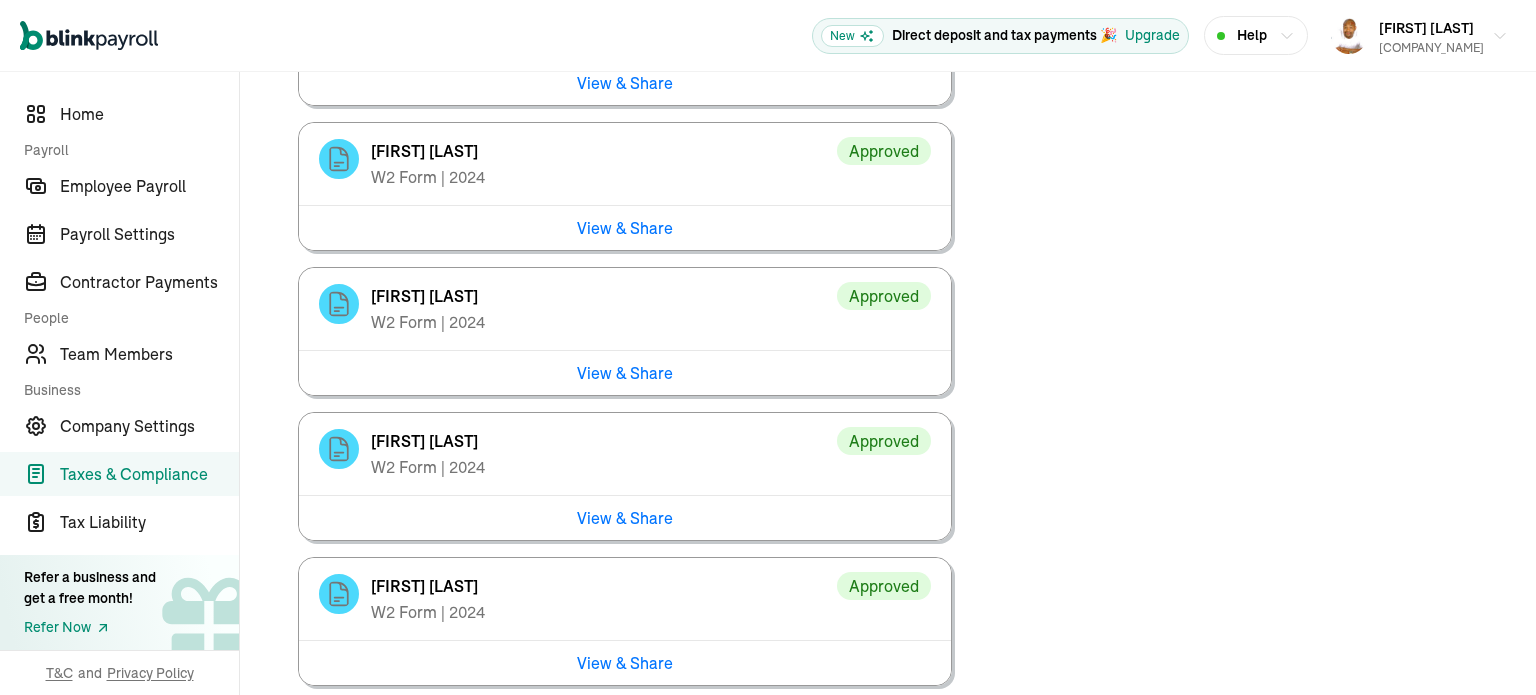 scroll, scrollTop: 3580, scrollLeft: 0, axis: vertical 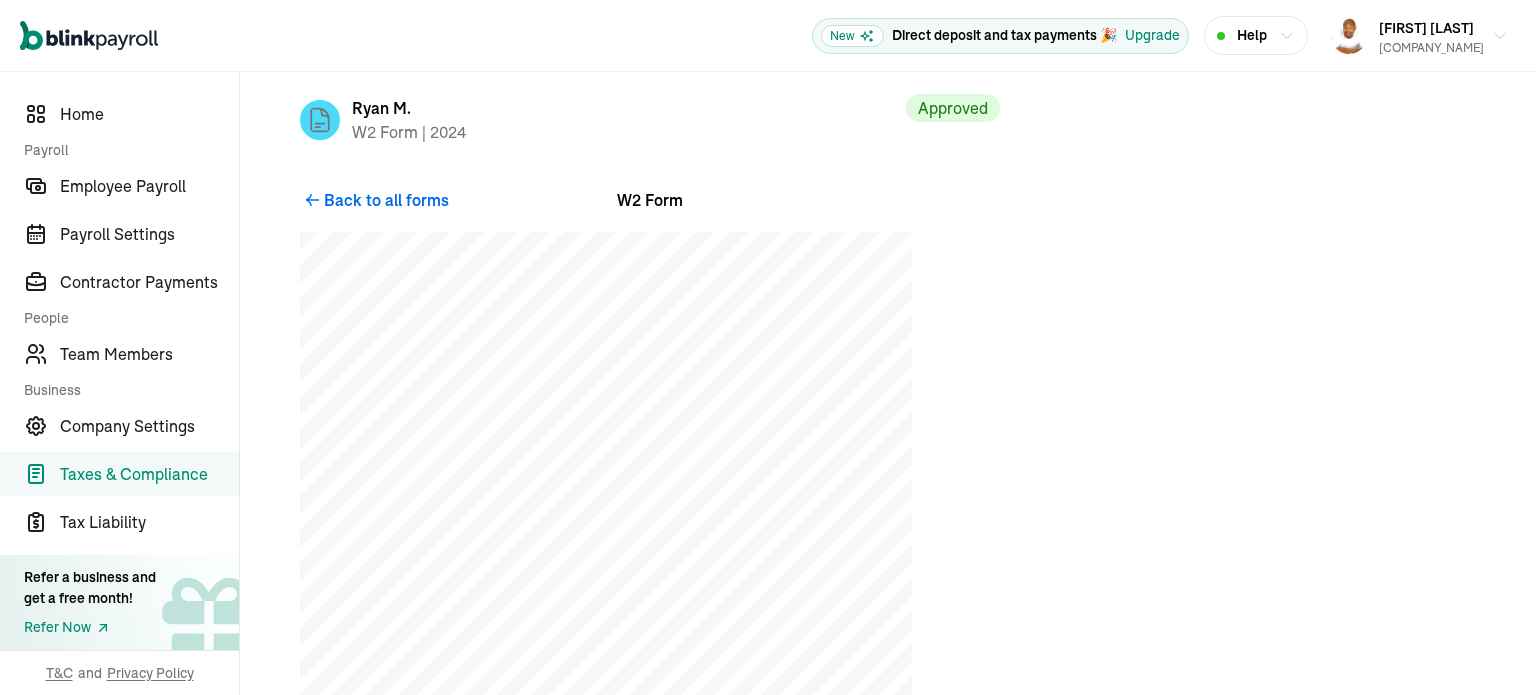 click 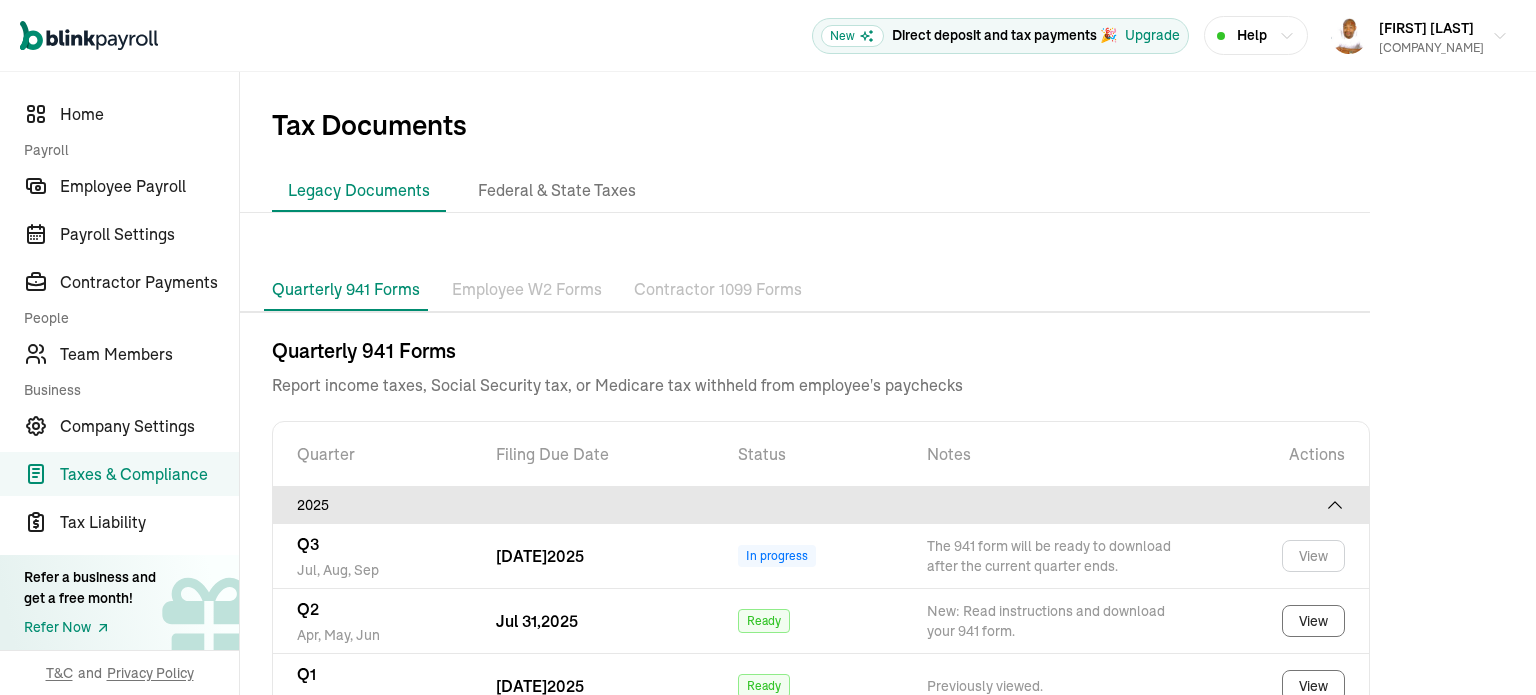 scroll, scrollTop: 114, scrollLeft: 0, axis: vertical 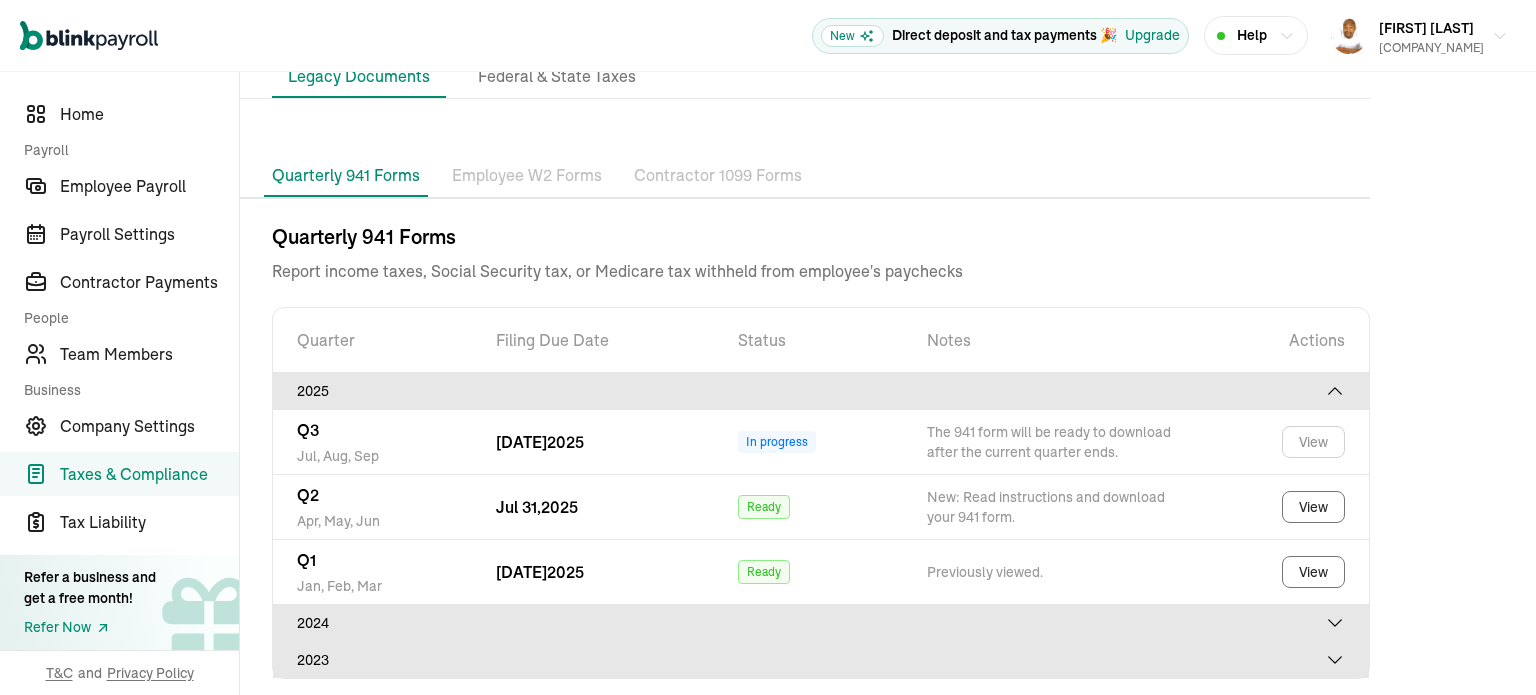 click on "Employee W2 Forms" at bounding box center (527, 176) 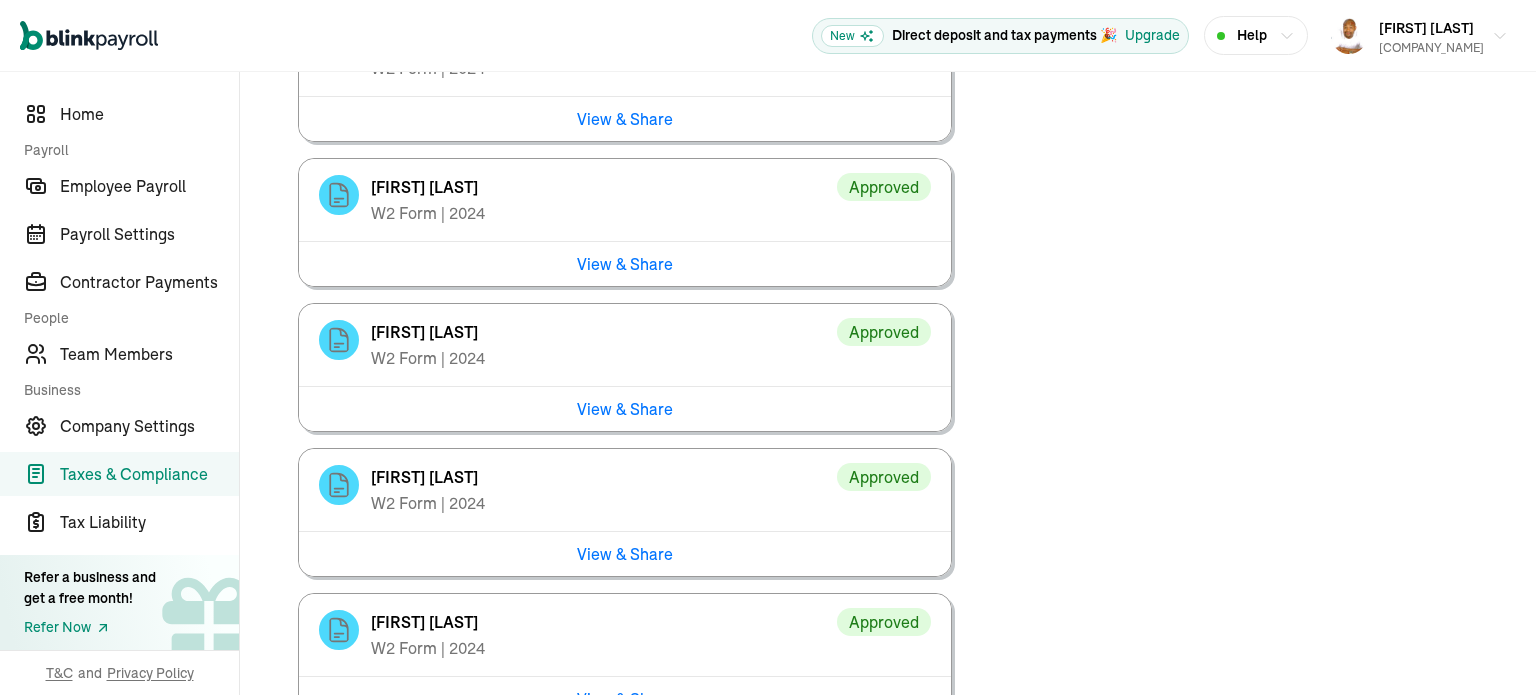 scroll, scrollTop: 3980, scrollLeft: 0, axis: vertical 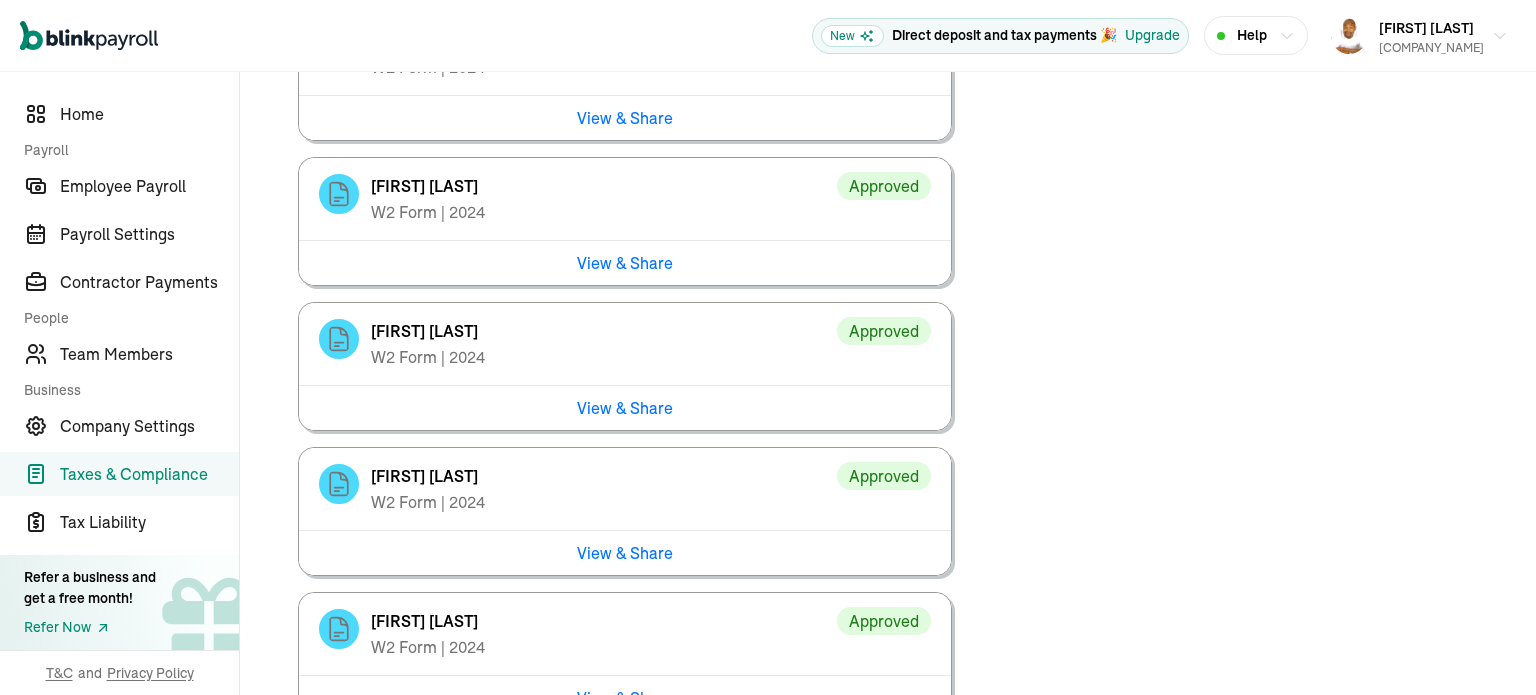 click on "View & Share" at bounding box center (625, 262) 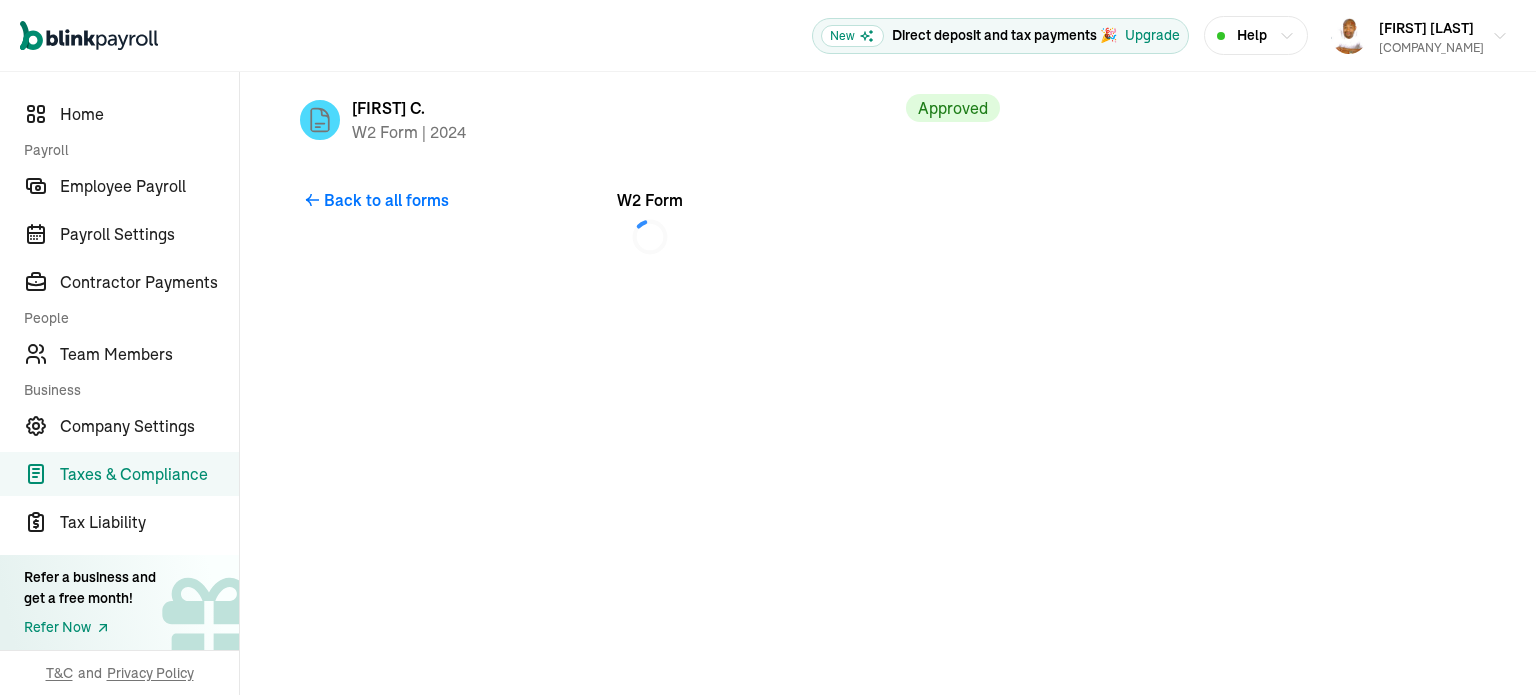 scroll, scrollTop: 0, scrollLeft: 0, axis: both 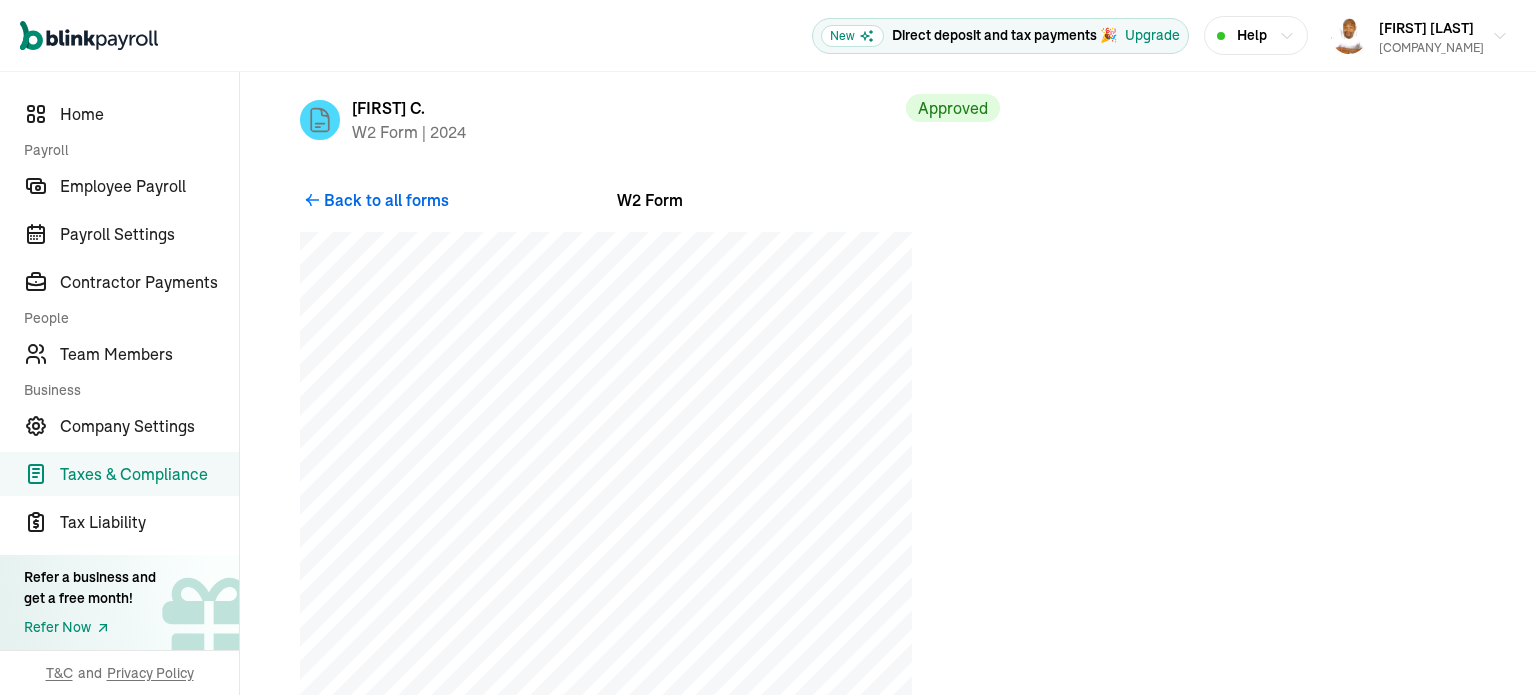click on "Back to all forms" at bounding box center (386, 200) 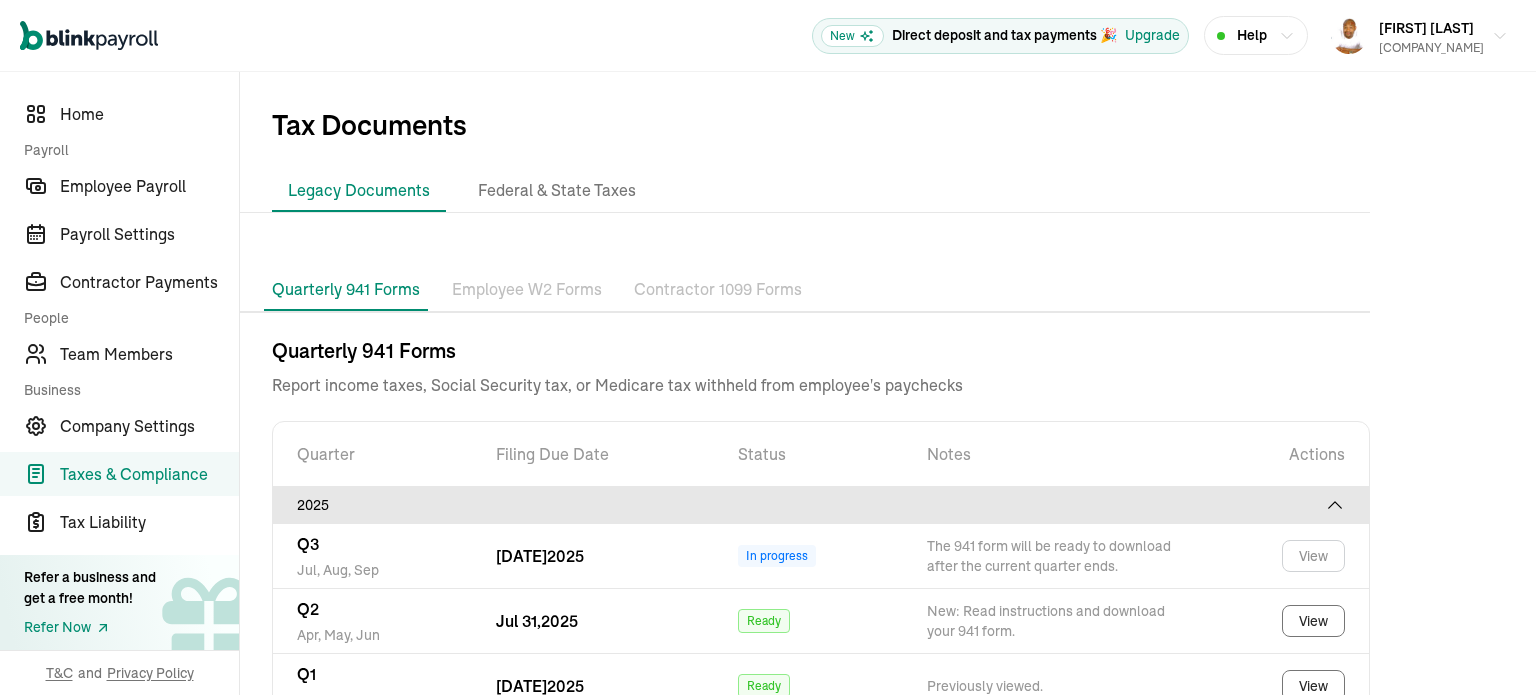 click on "Employee W2 Forms" at bounding box center [527, 290] 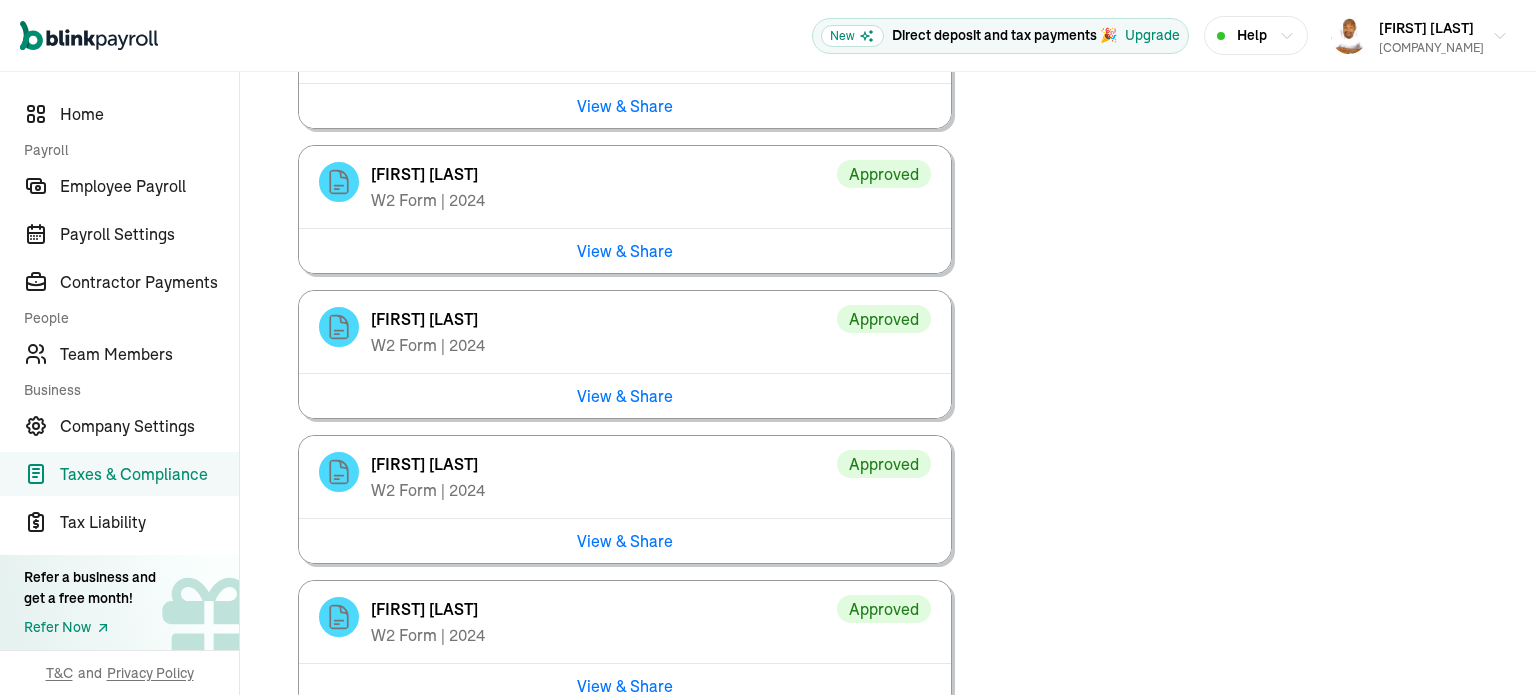 scroll, scrollTop: 3992, scrollLeft: 0, axis: vertical 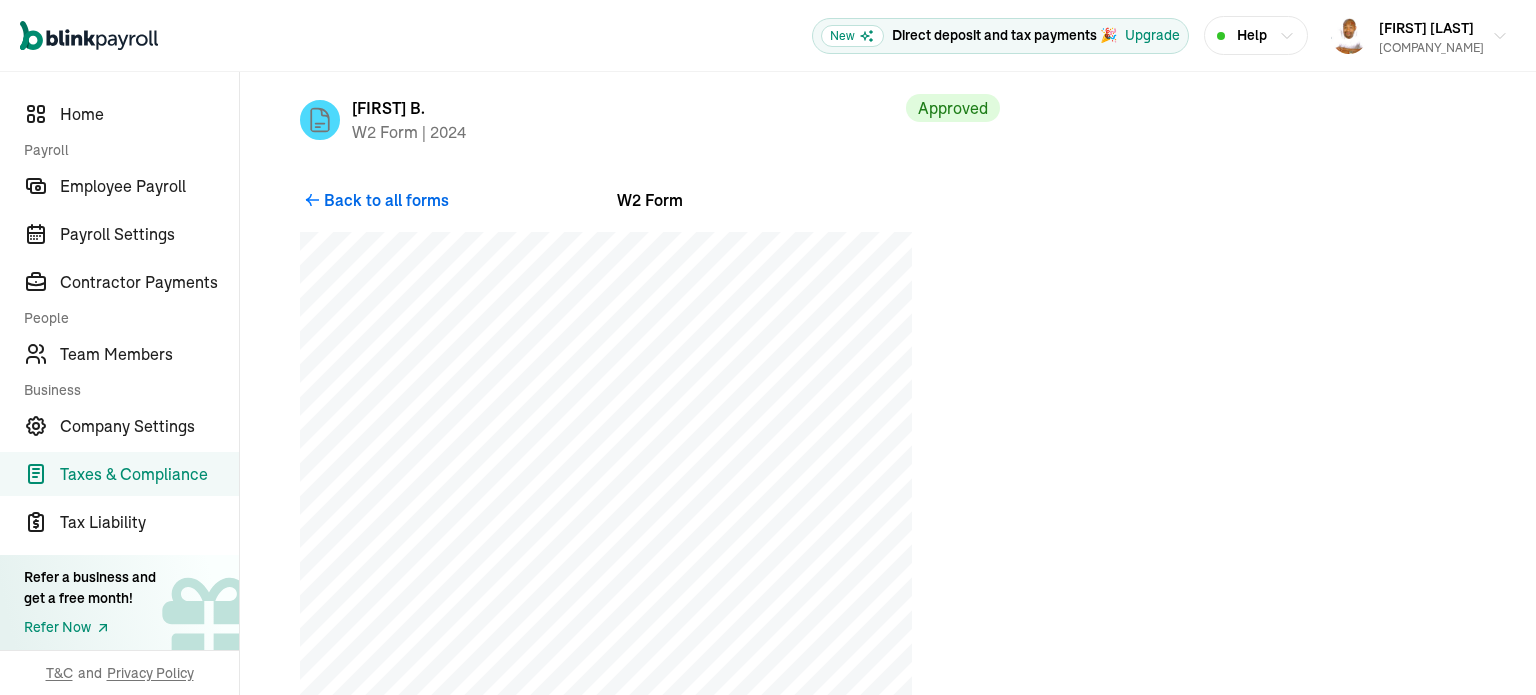 click on "Back to all forms" at bounding box center [386, 200] 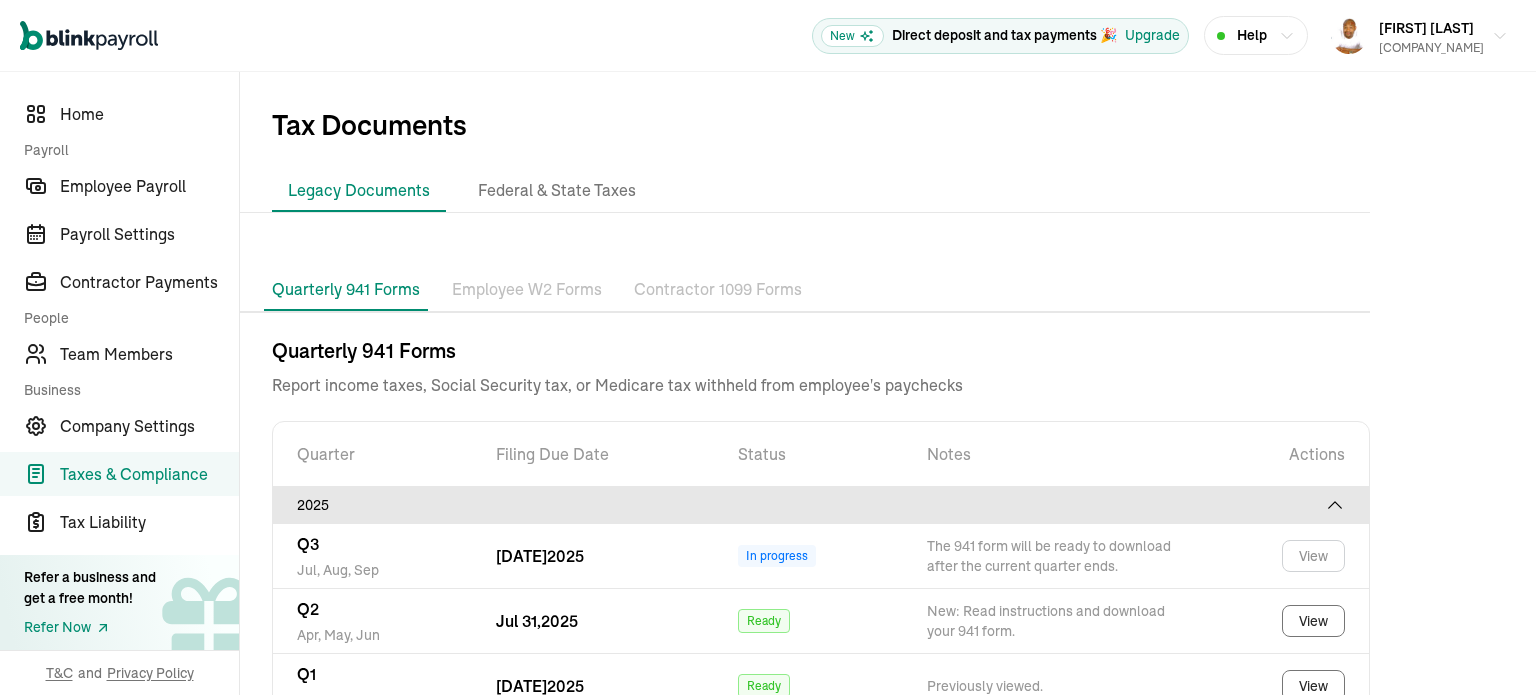 click on "Employee W2 Forms" at bounding box center (527, 290) 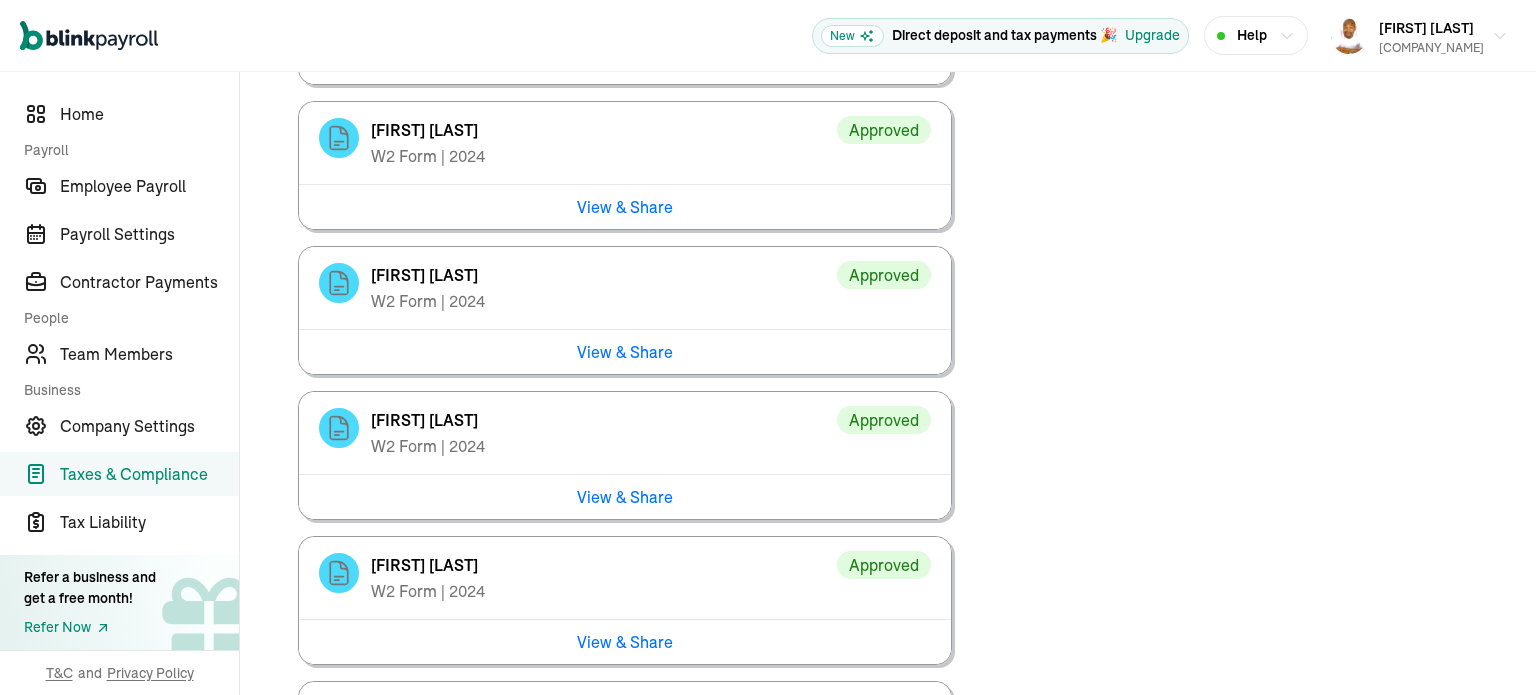 scroll, scrollTop: 4183, scrollLeft: 0, axis: vertical 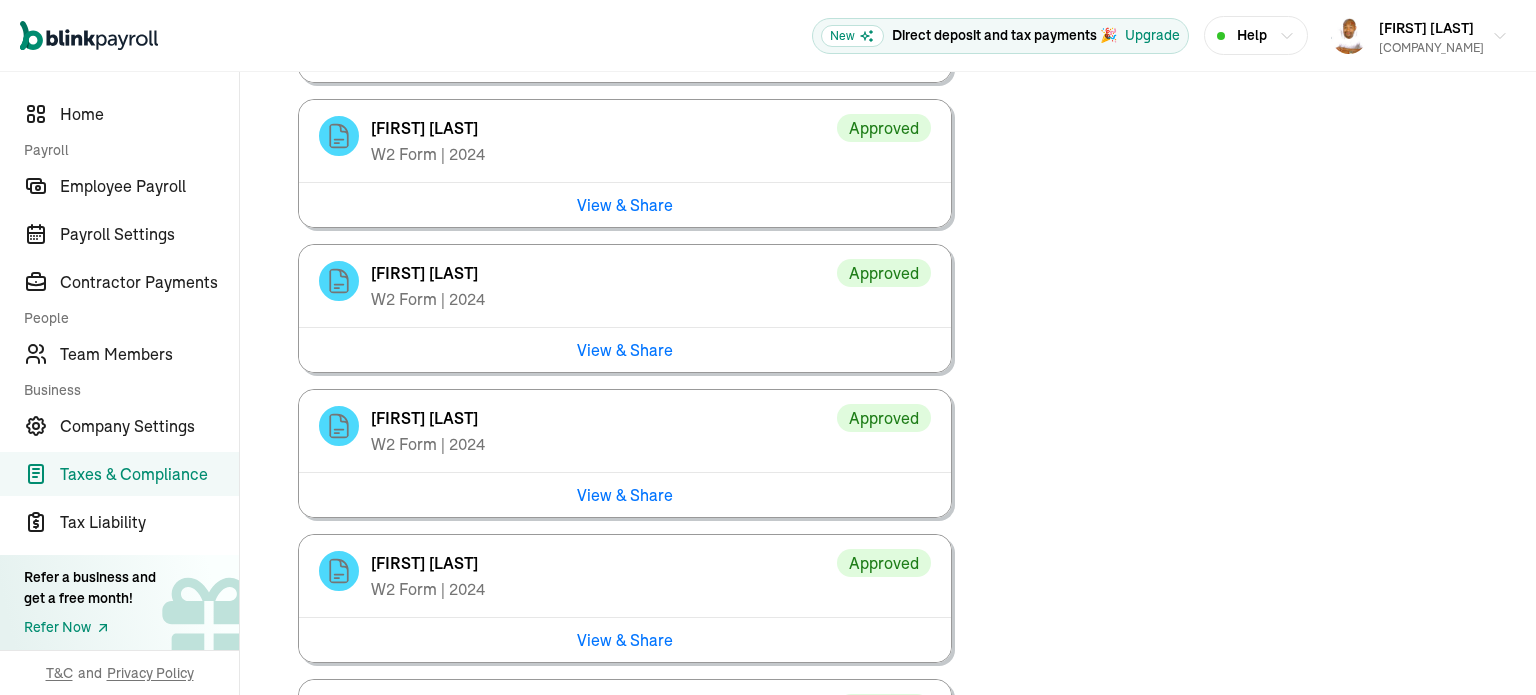click on "View & Share" at bounding box center [625, 349] 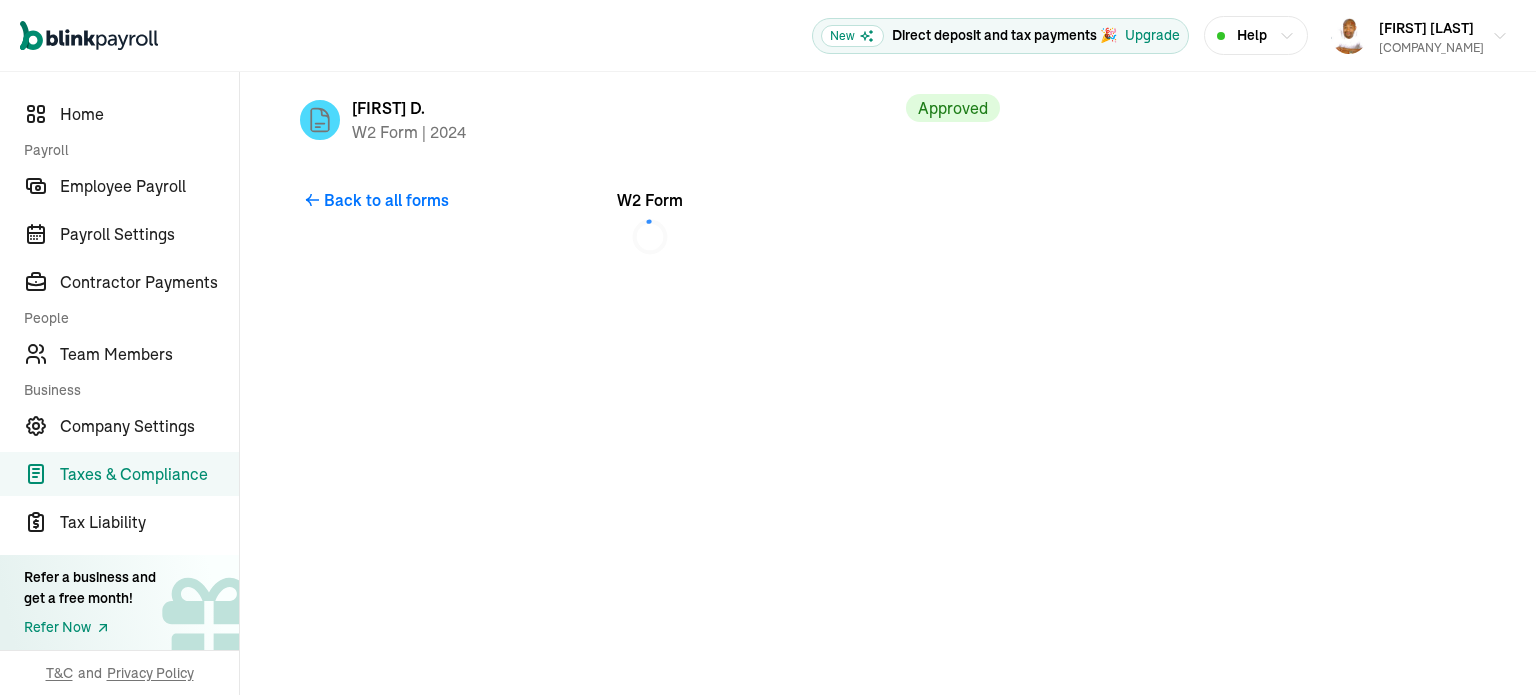 scroll, scrollTop: 0, scrollLeft: 0, axis: both 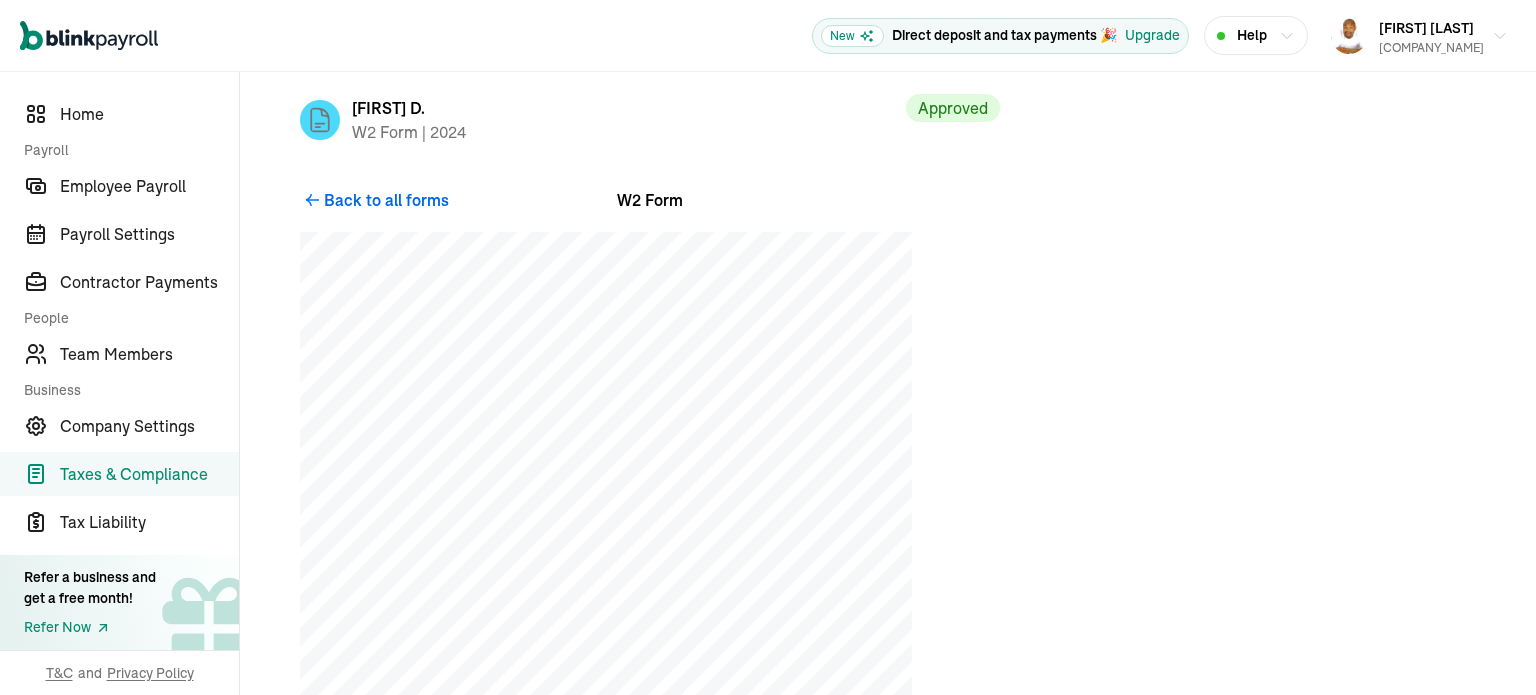 click on "Back to all forms" at bounding box center (386, 200) 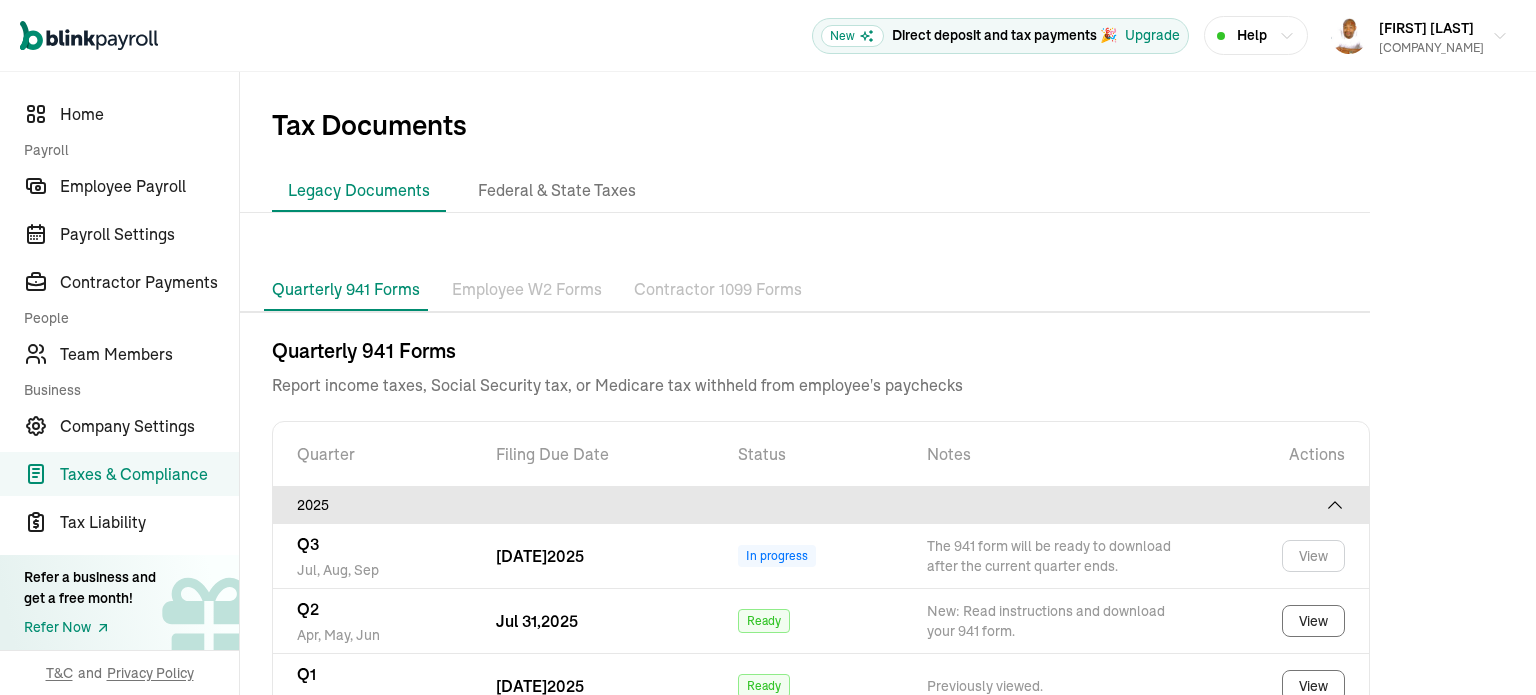 click on "Employee W2 Forms" at bounding box center [527, 290] 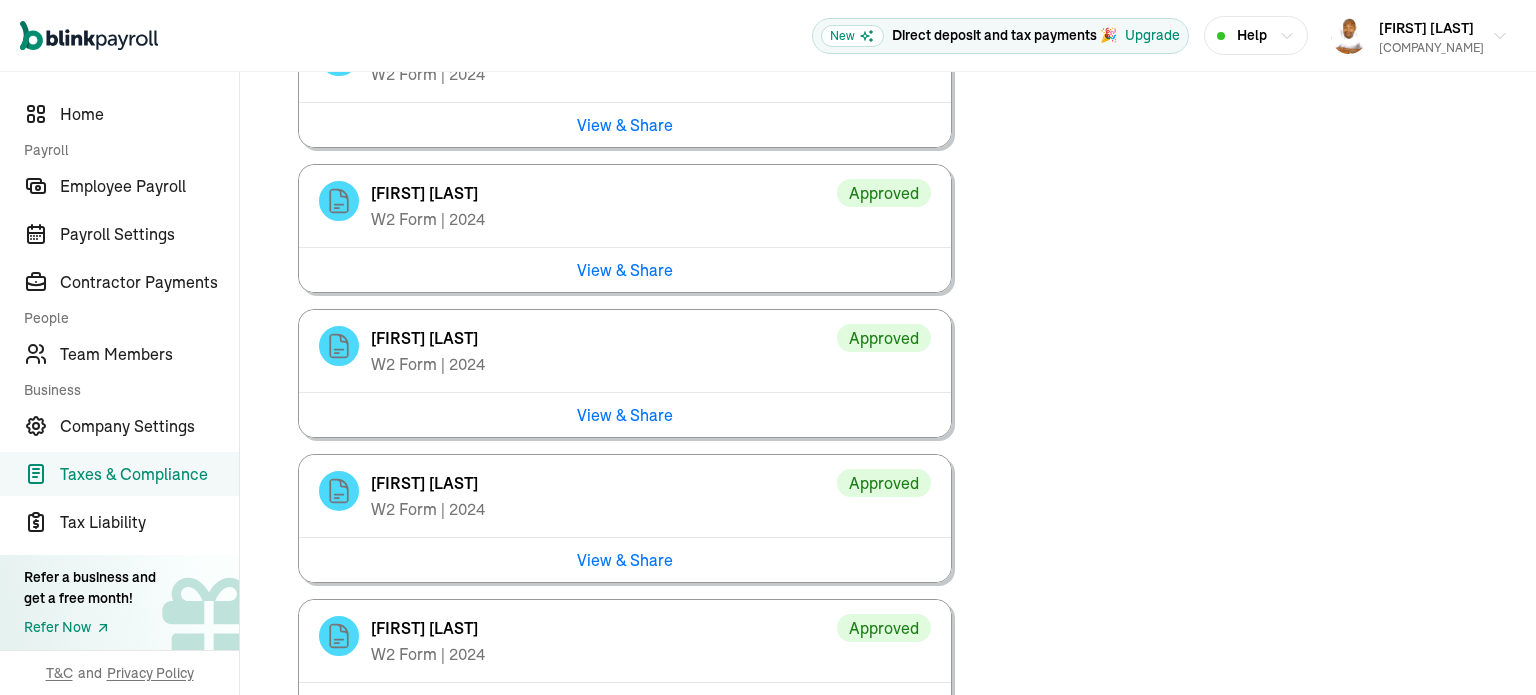 scroll, scrollTop: 4411, scrollLeft: 0, axis: vertical 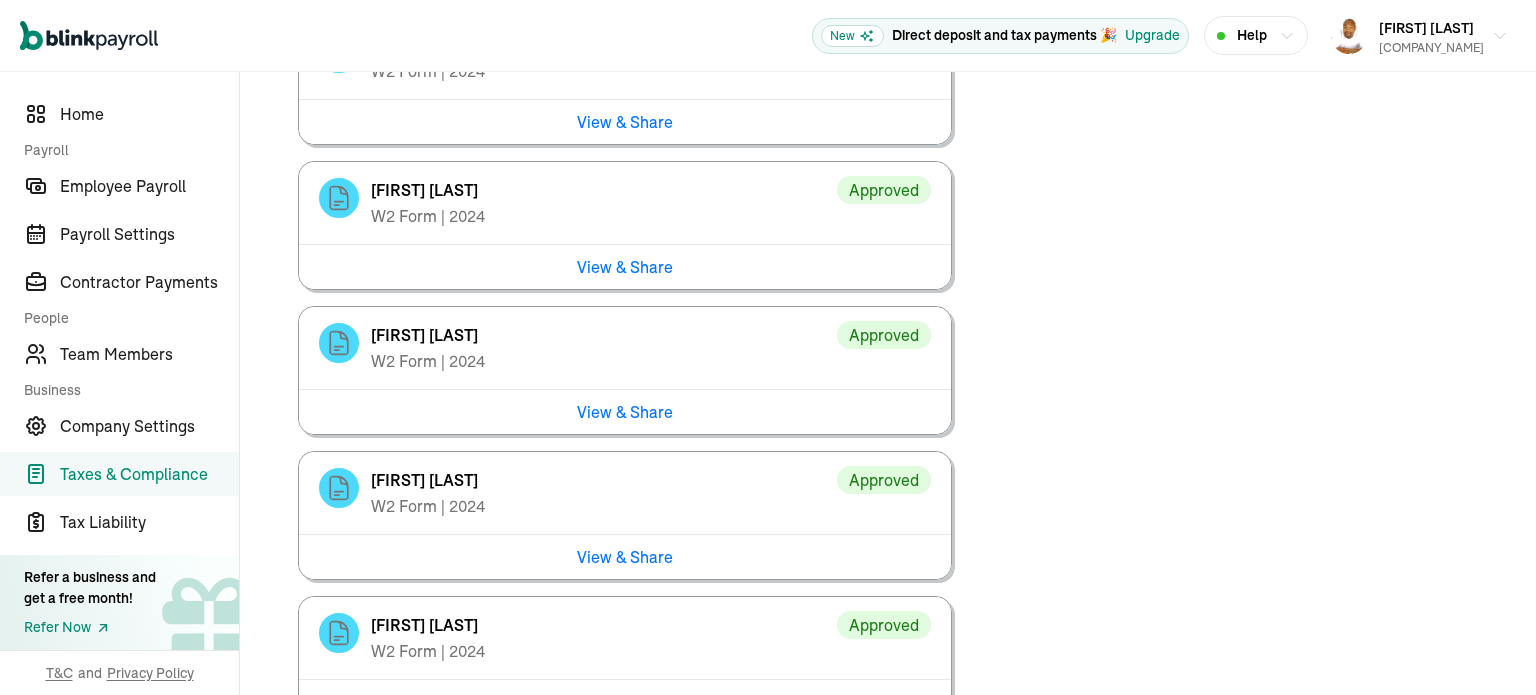 click on "View & Share" at bounding box center [625, 266] 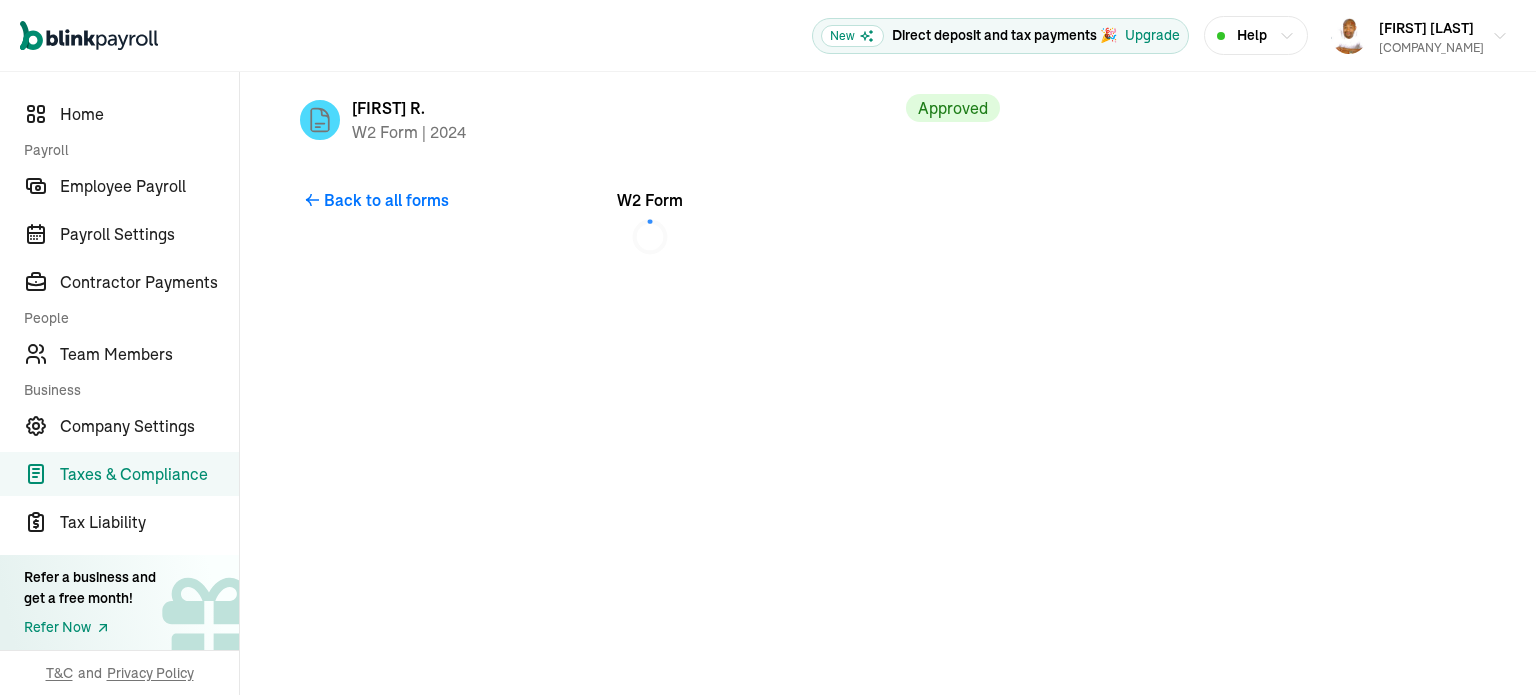 scroll, scrollTop: 0, scrollLeft: 0, axis: both 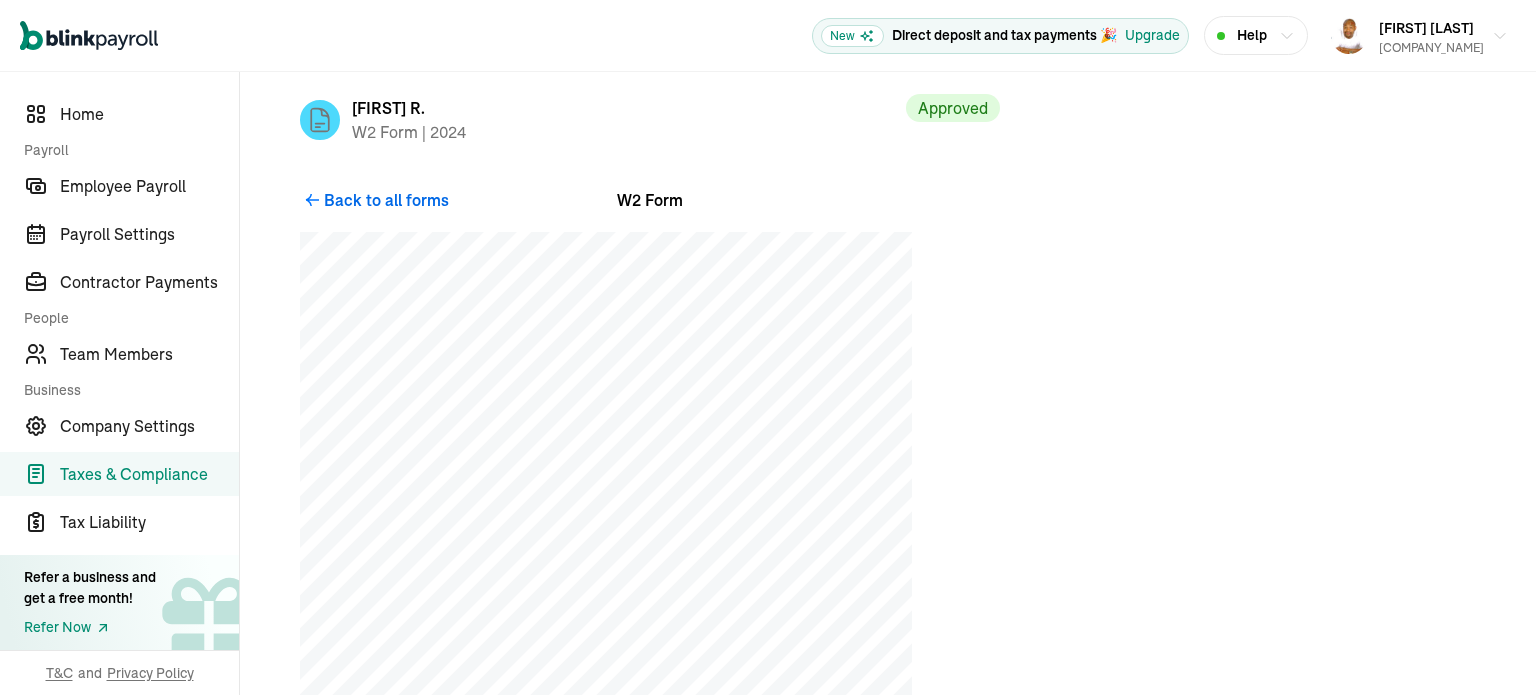 click on "Back to all forms" at bounding box center [386, 200] 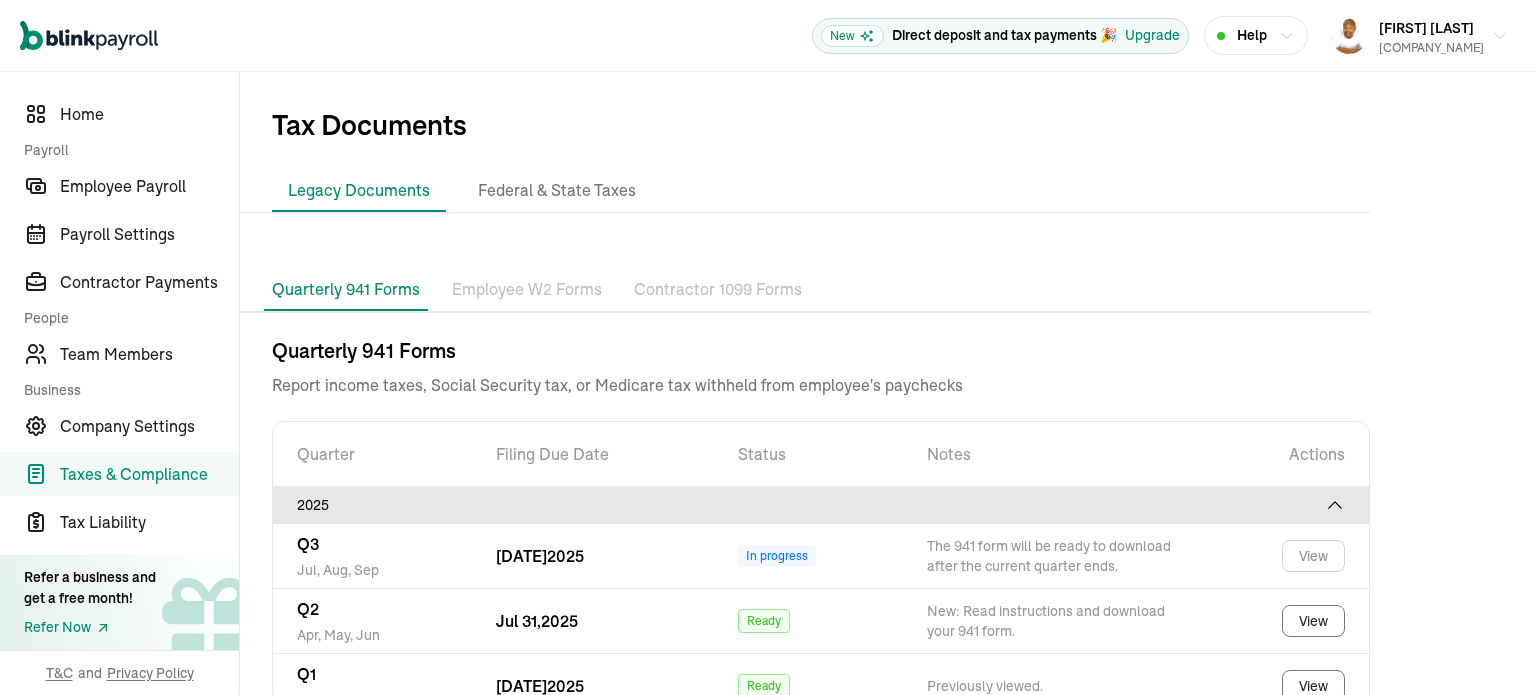click on "Employee W2 Forms" at bounding box center [527, 290] 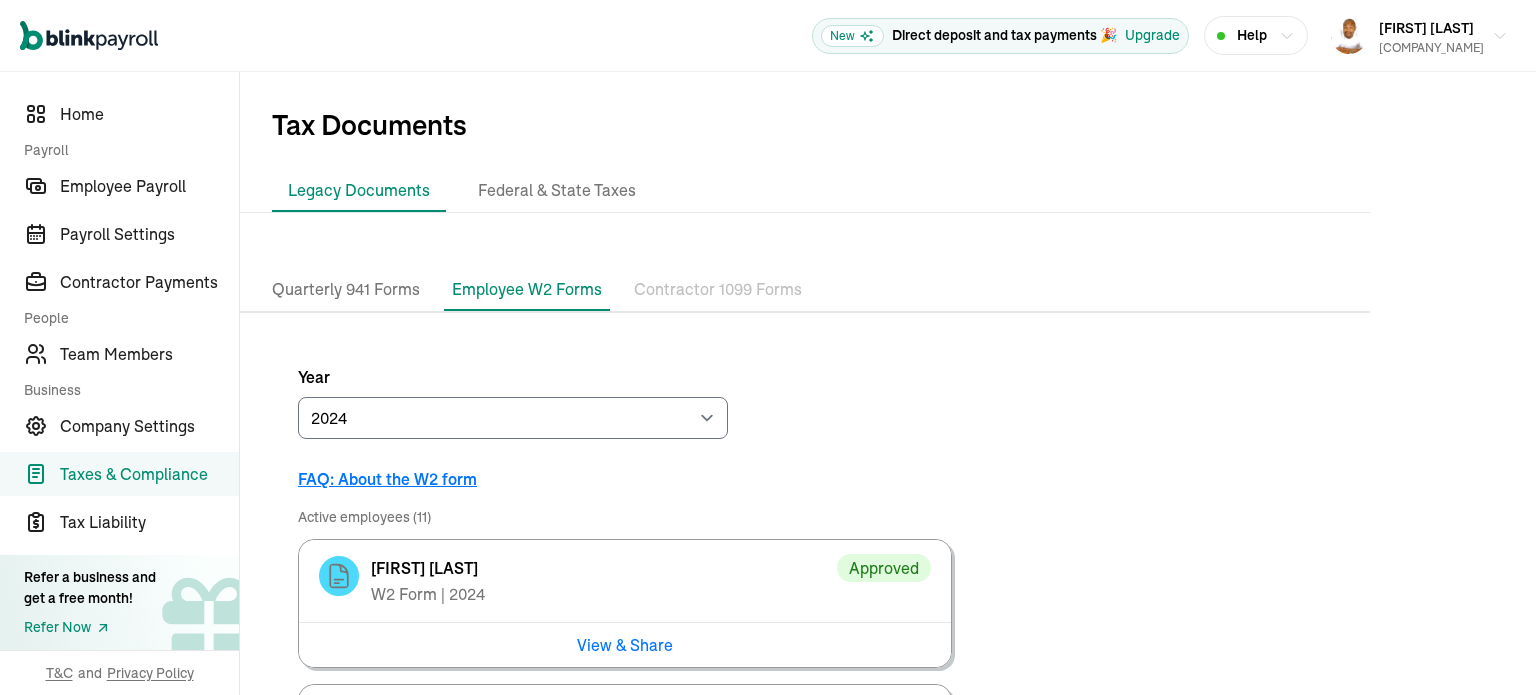 scroll, scrollTop: 268, scrollLeft: 0, axis: vertical 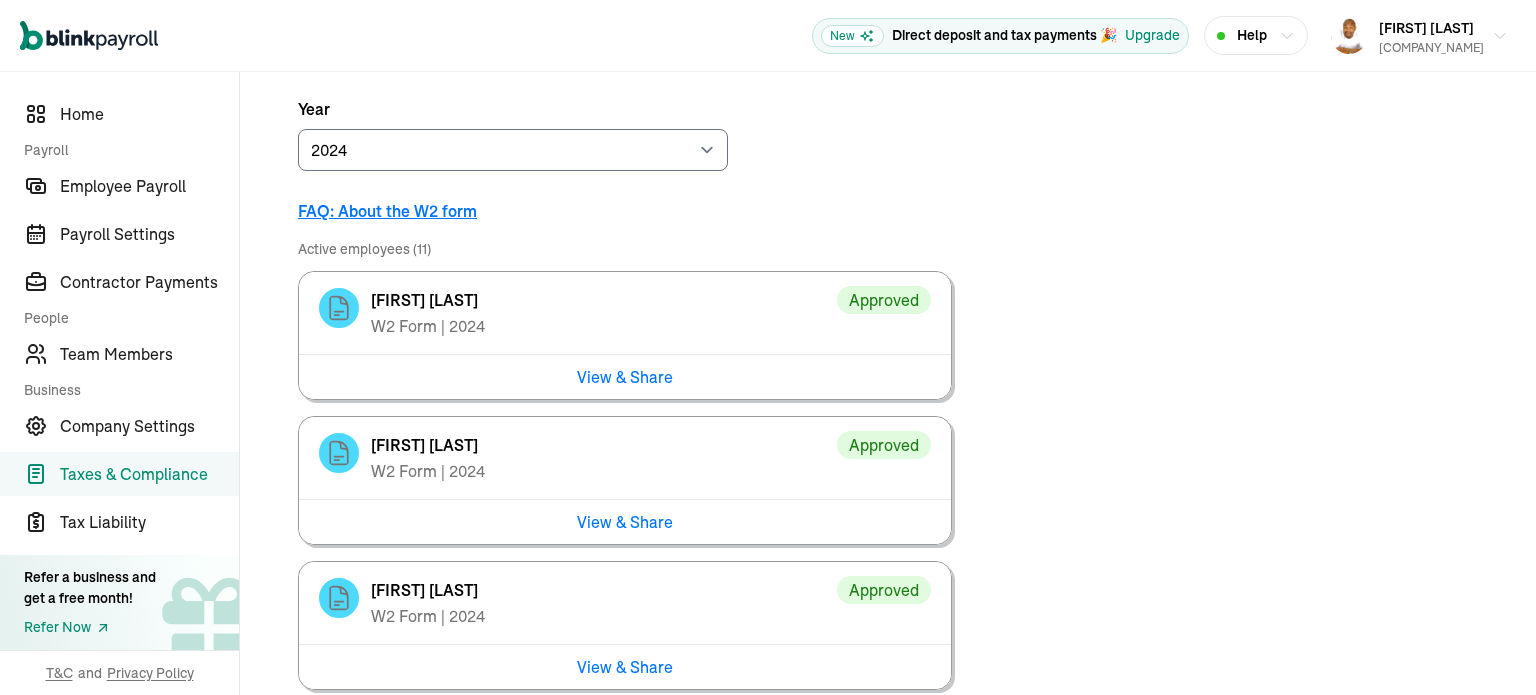 click on "[FIRST] [LAST]" at bounding box center (604, 300) 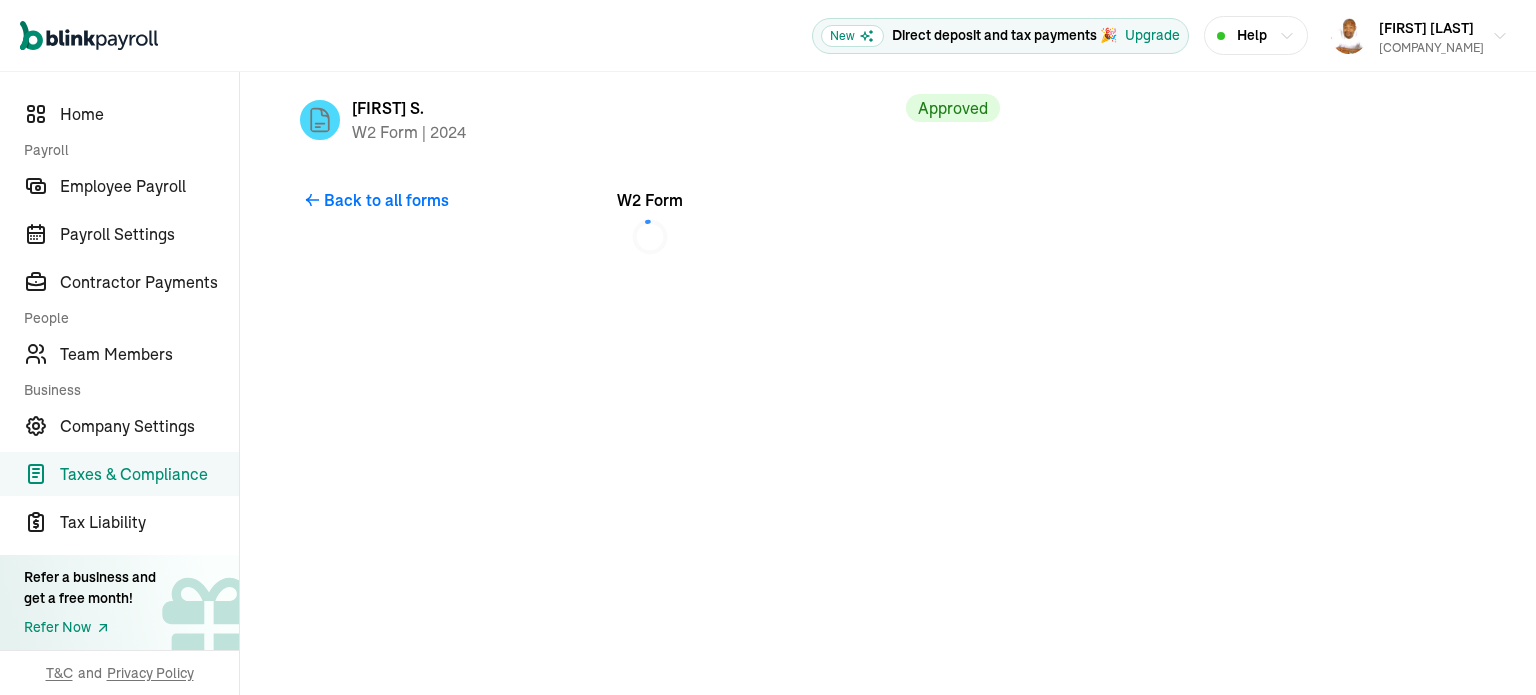 scroll, scrollTop: 0, scrollLeft: 0, axis: both 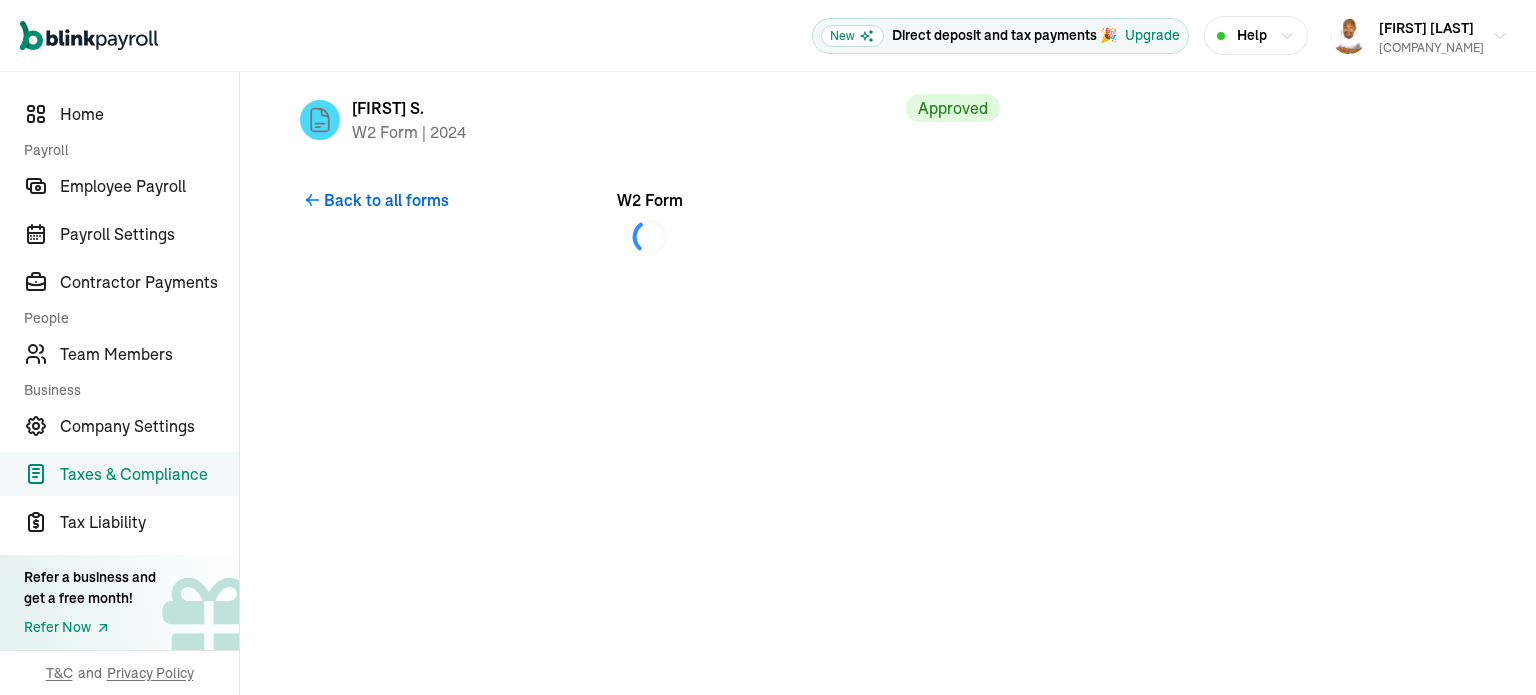 click on "Back to all forms" at bounding box center [386, 200] 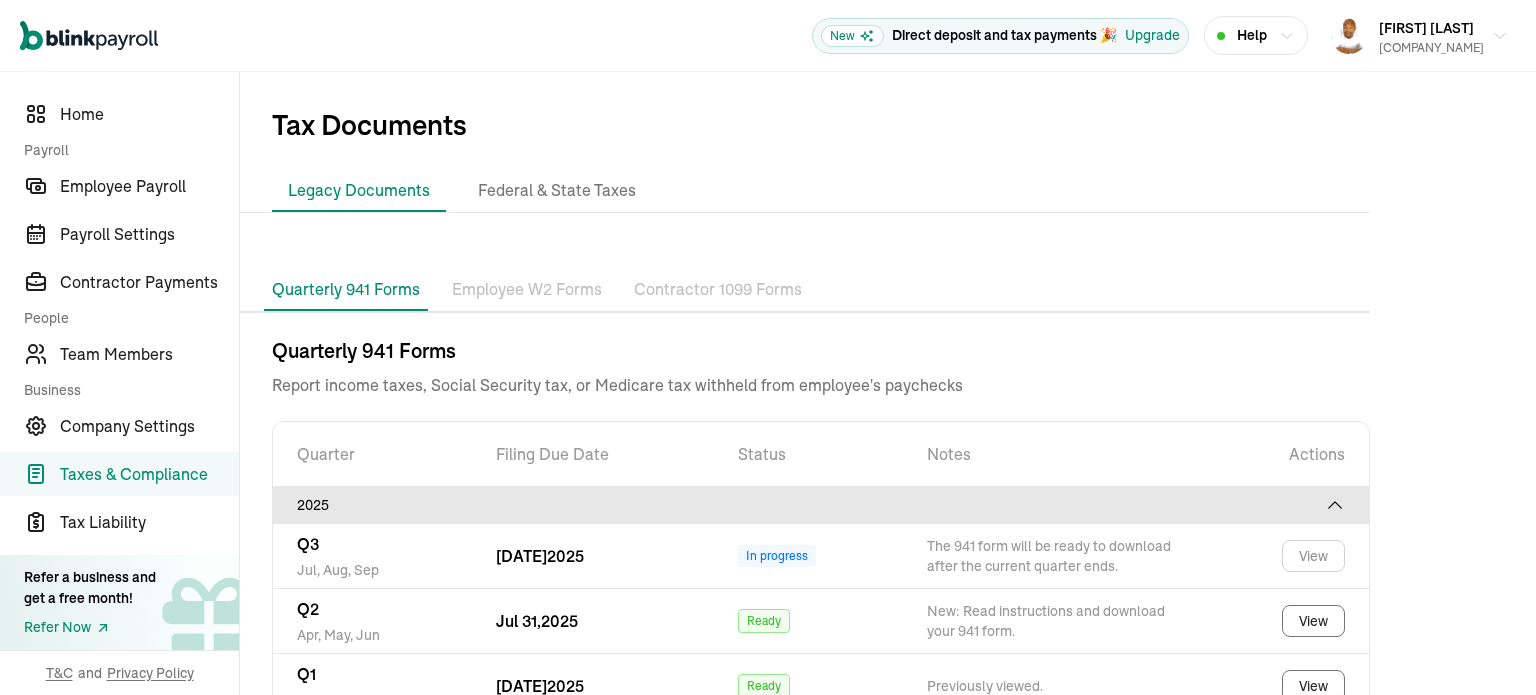 click on "Employee W2 Forms" at bounding box center [527, 290] 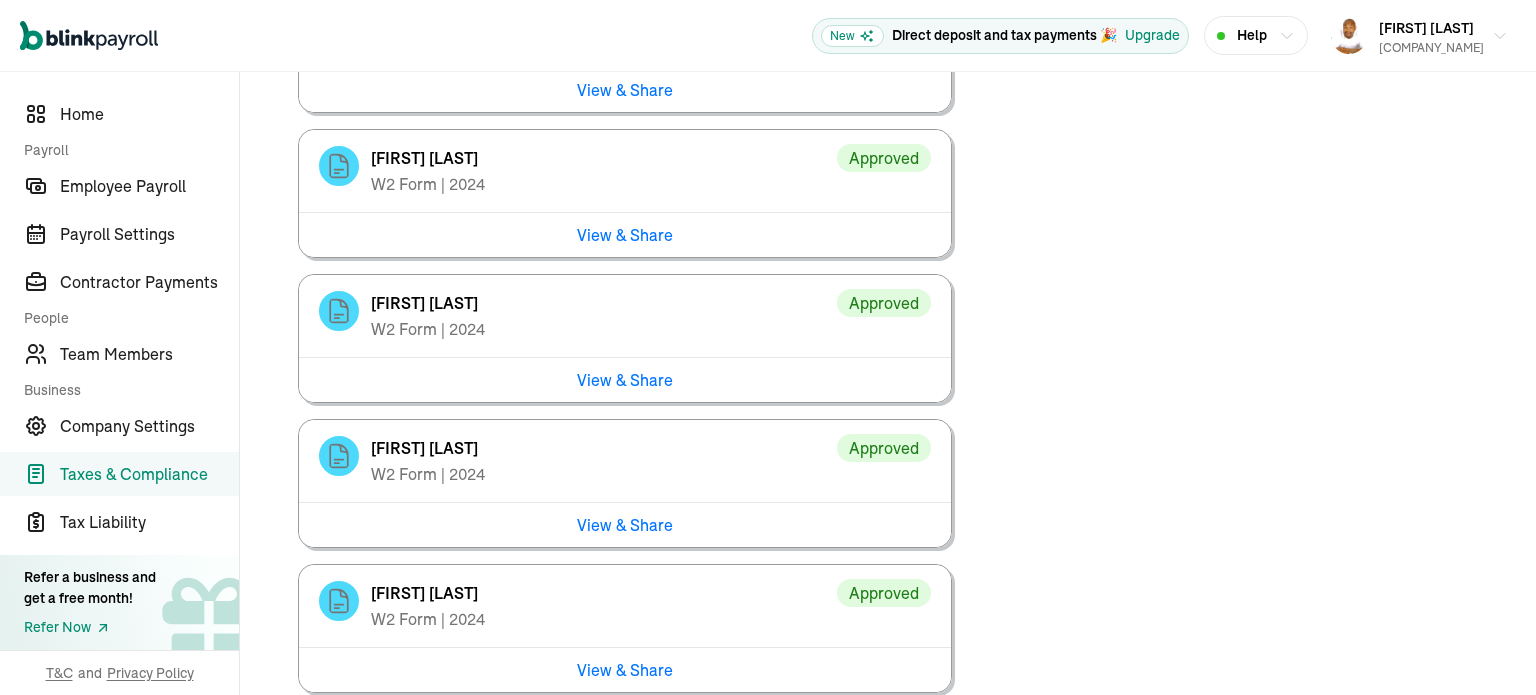 scroll, scrollTop: 4588, scrollLeft: 0, axis: vertical 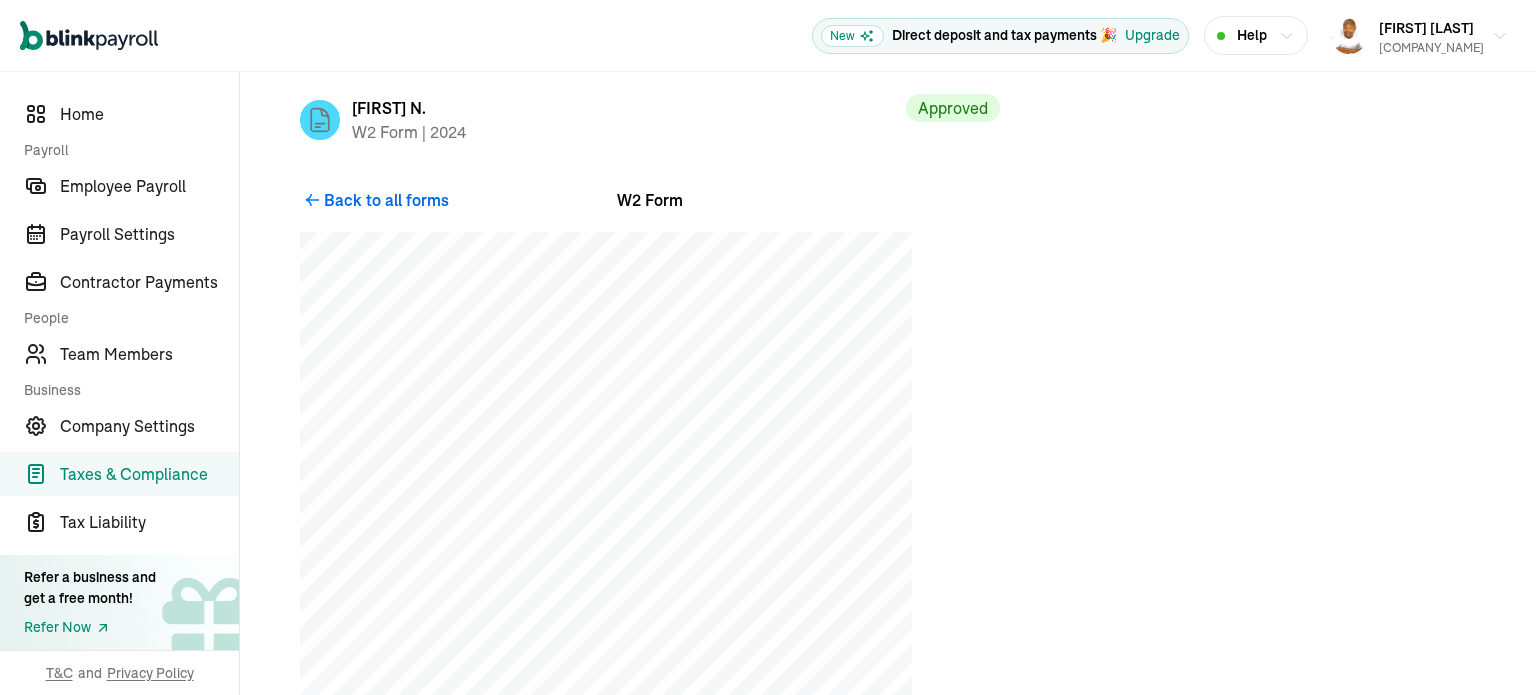 click on "Back to all forms" at bounding box center [386, 200] 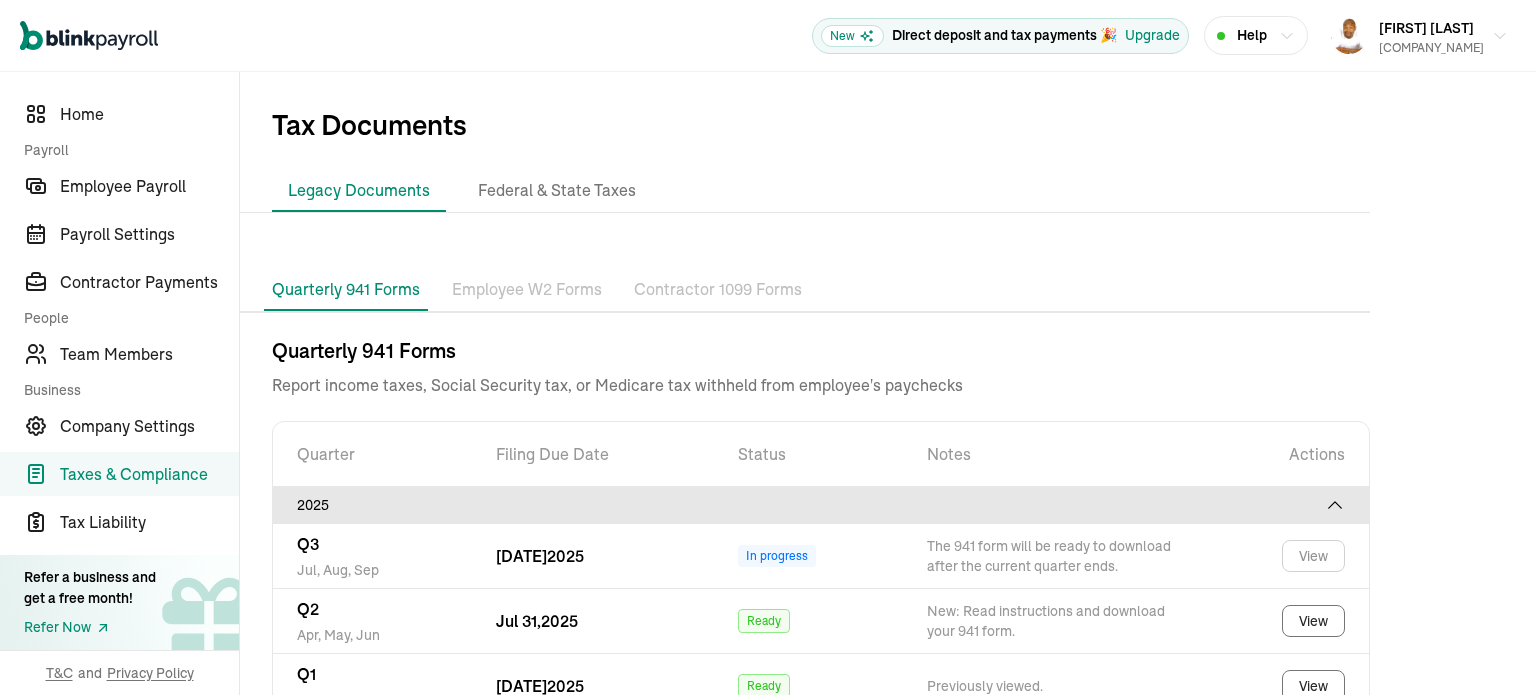 click on "Employee W2 Forms" at bounding box center (527, 290) 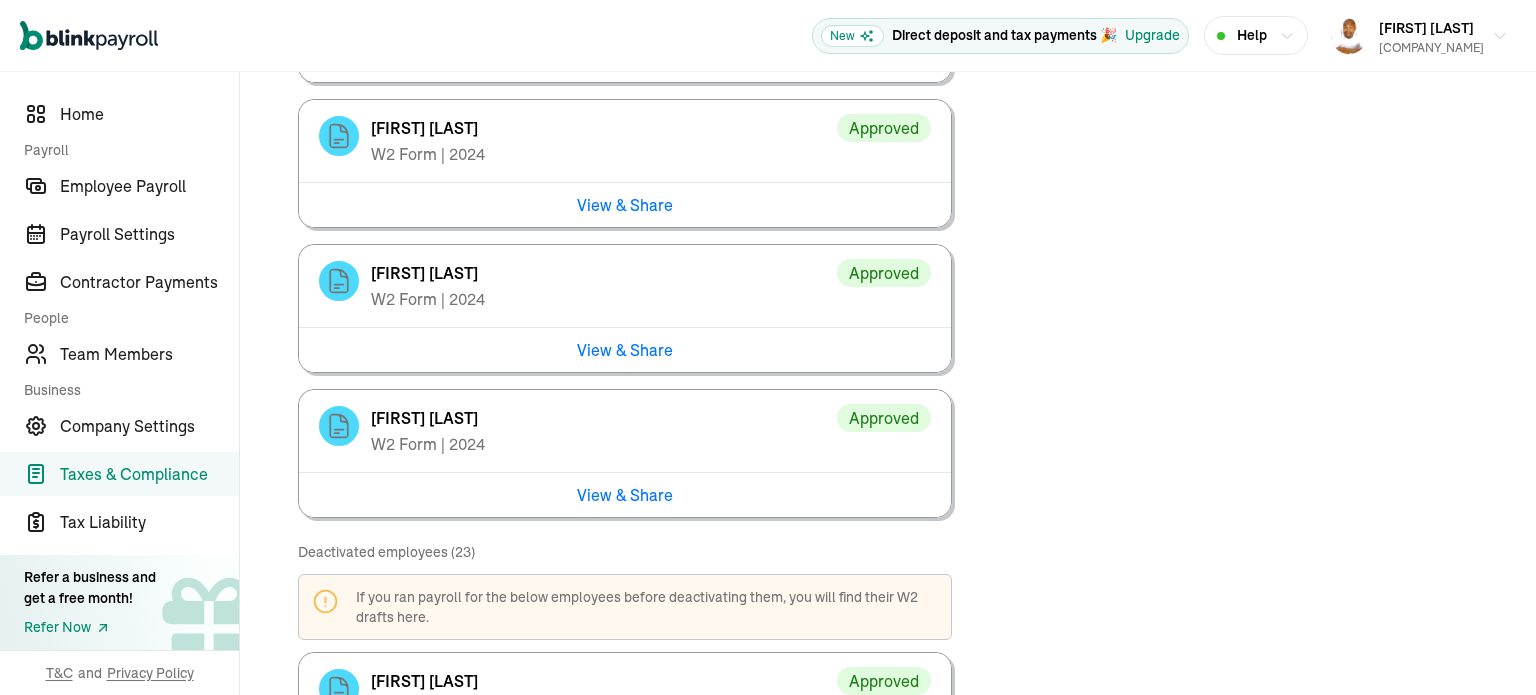 scroll, scrollTop: 1624, scrollLeft: 0, axis: vertical 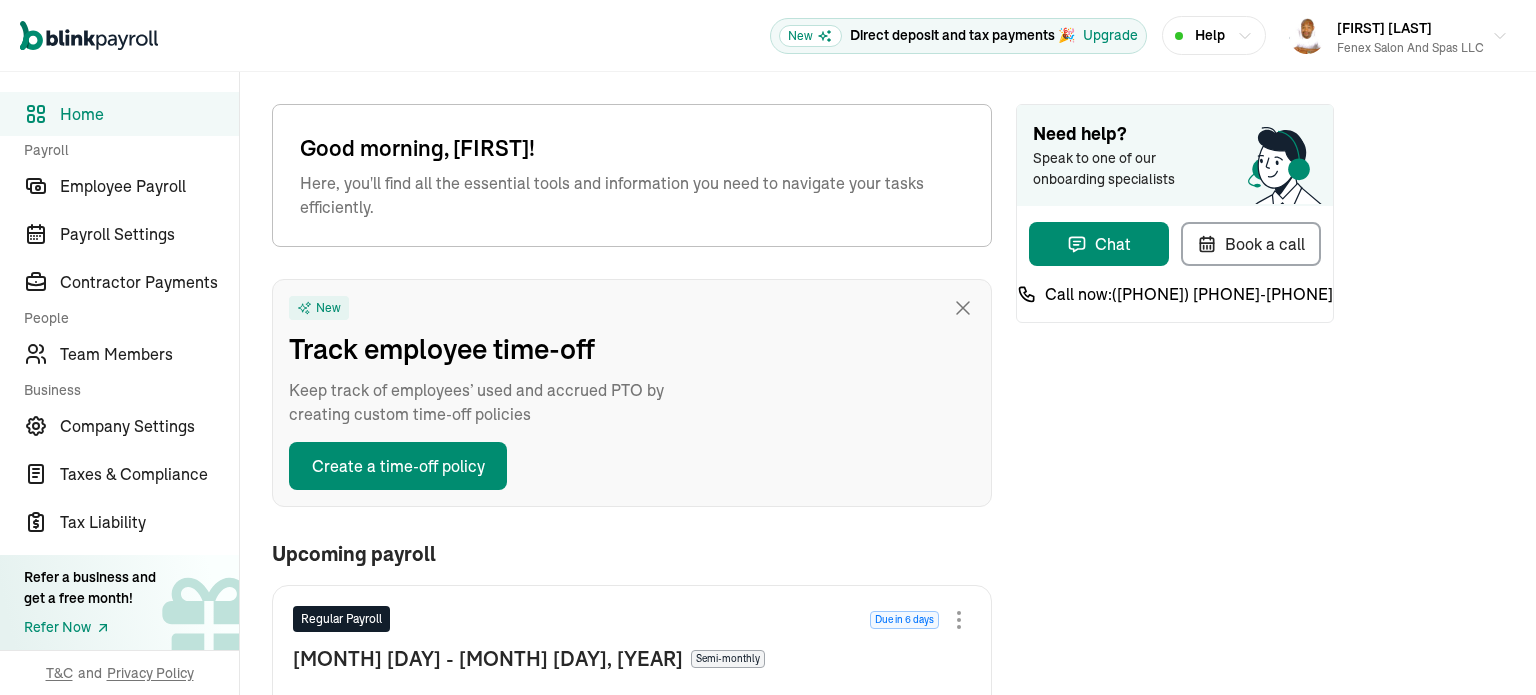 type on "[MONTH]/[DAY]/[YEAR]" 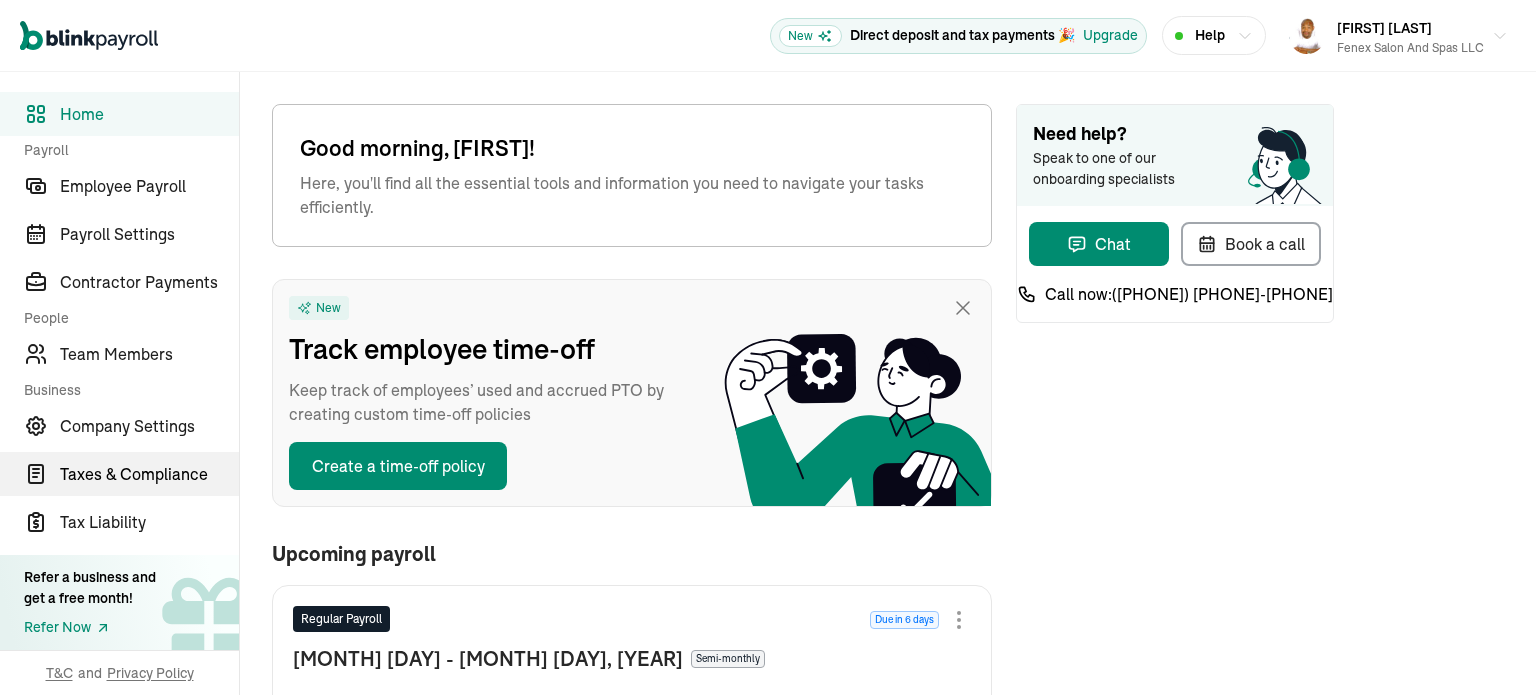 click on "Taxes & Compliance" at bounding box center (149, 474) 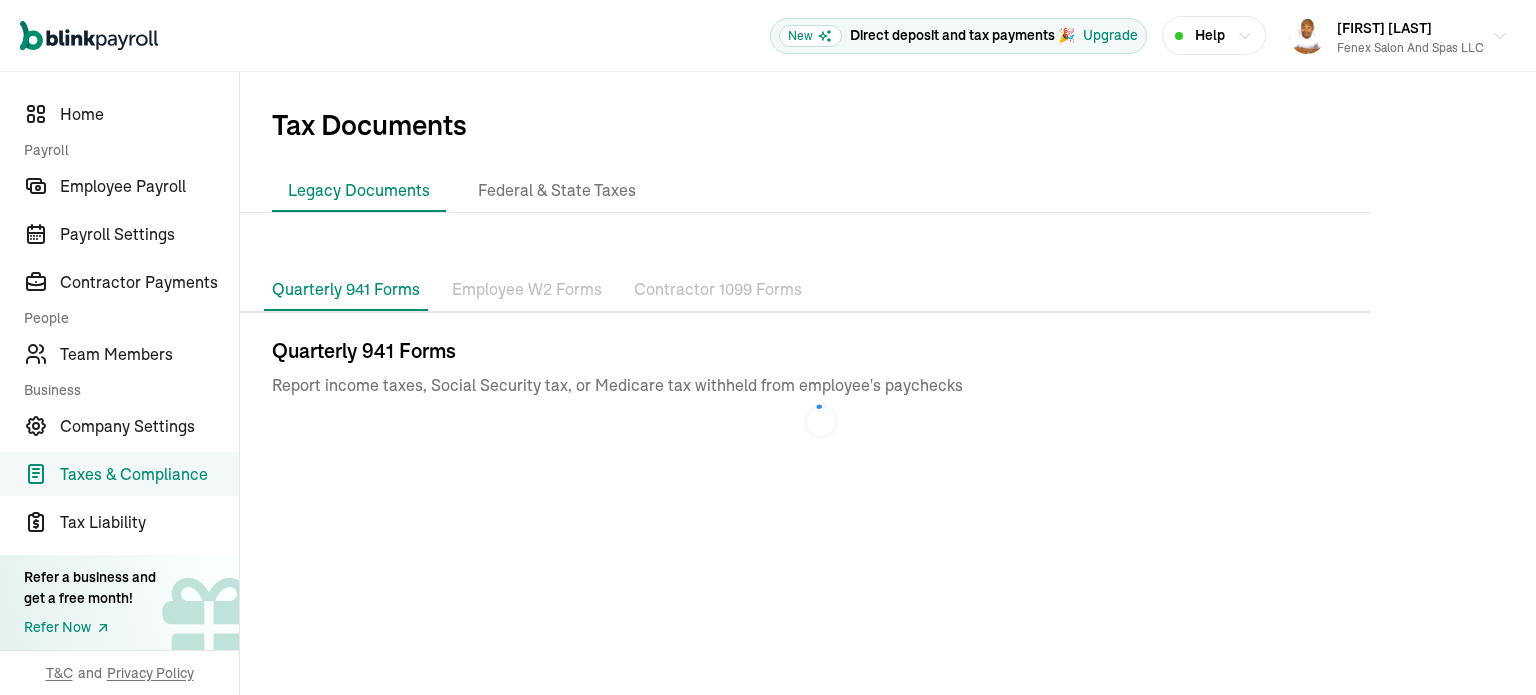 click on "Employee W2 Forms" at bounding box center (527, 290) 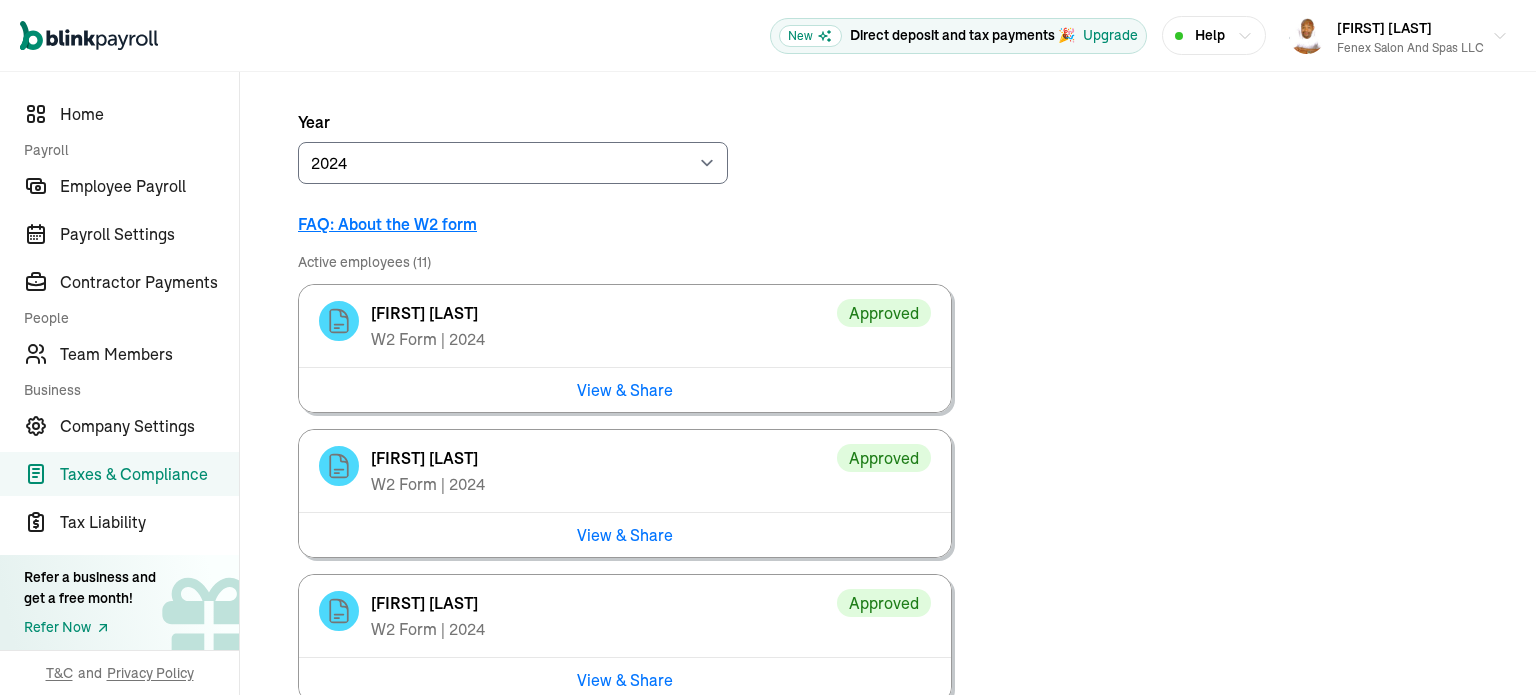 scroll, scrollTop: 256, scrollLeft: 0, axis: vertical 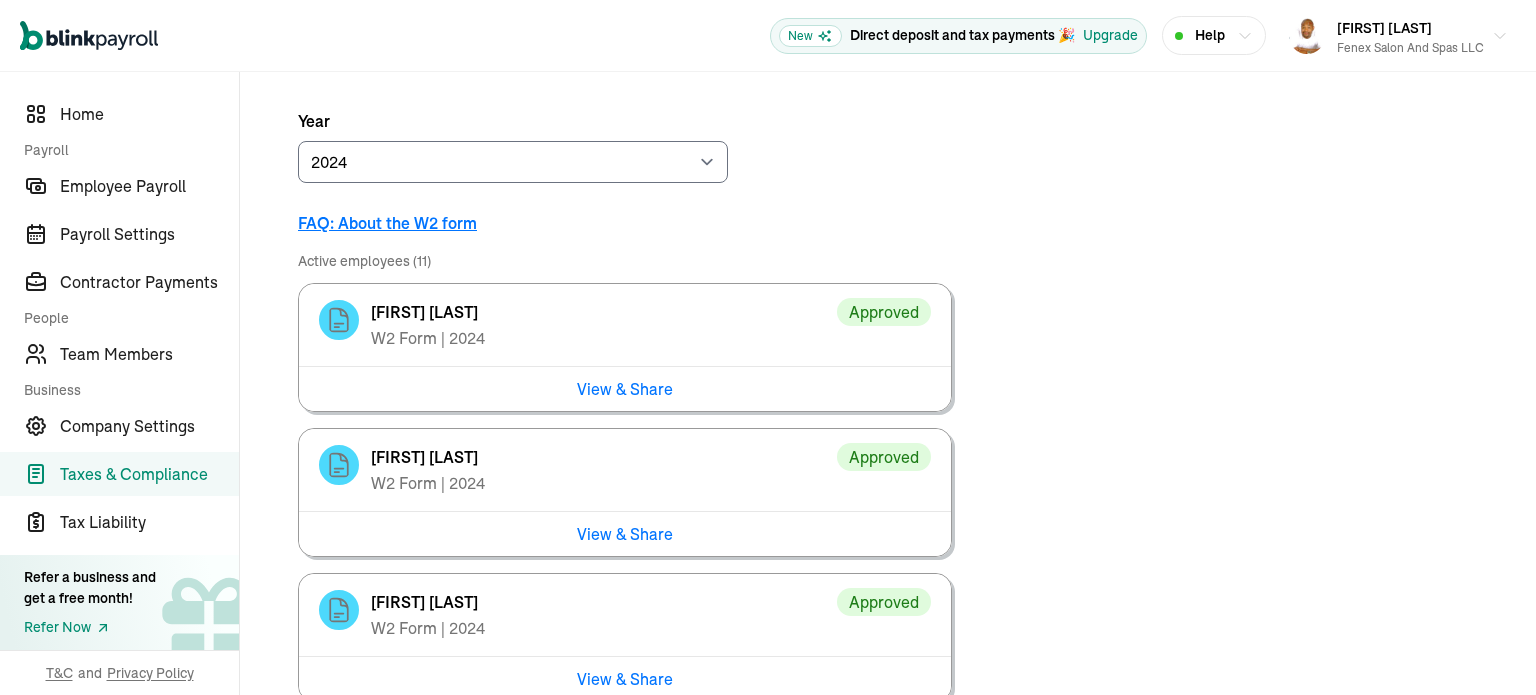 click on "View & Share" at bounding box center (625, 388) 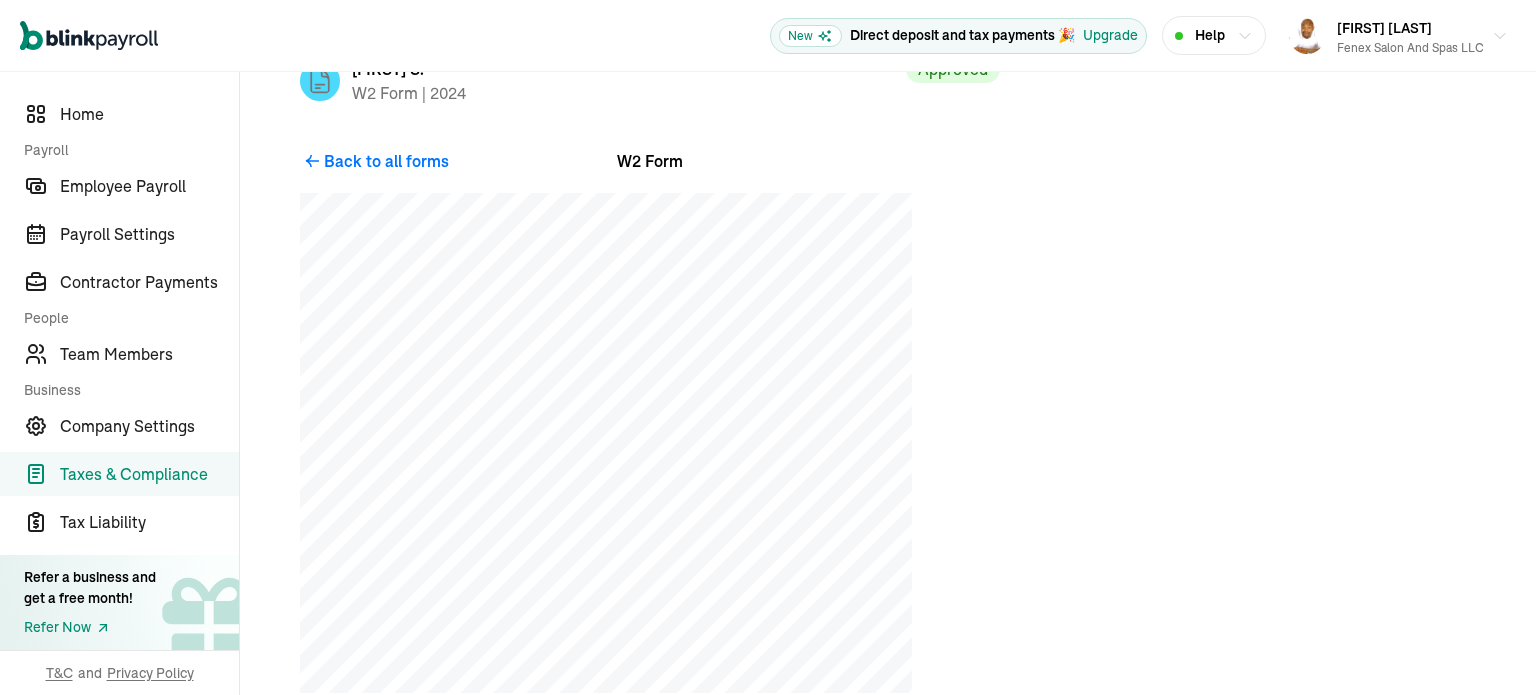 scroll, scrollTop: 40, scrollLeft: 0, axis: vertical 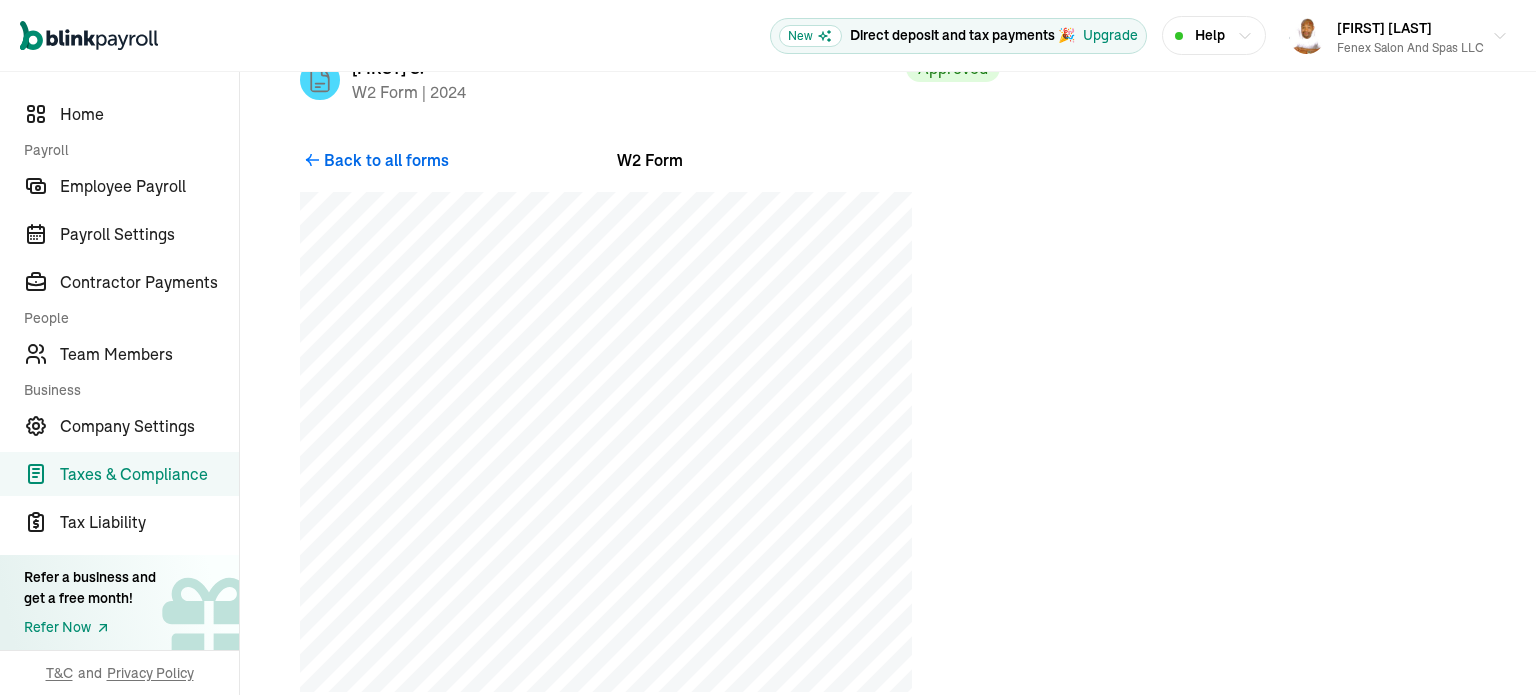 click on "Back to all forms" at bounding box center [386, 160] 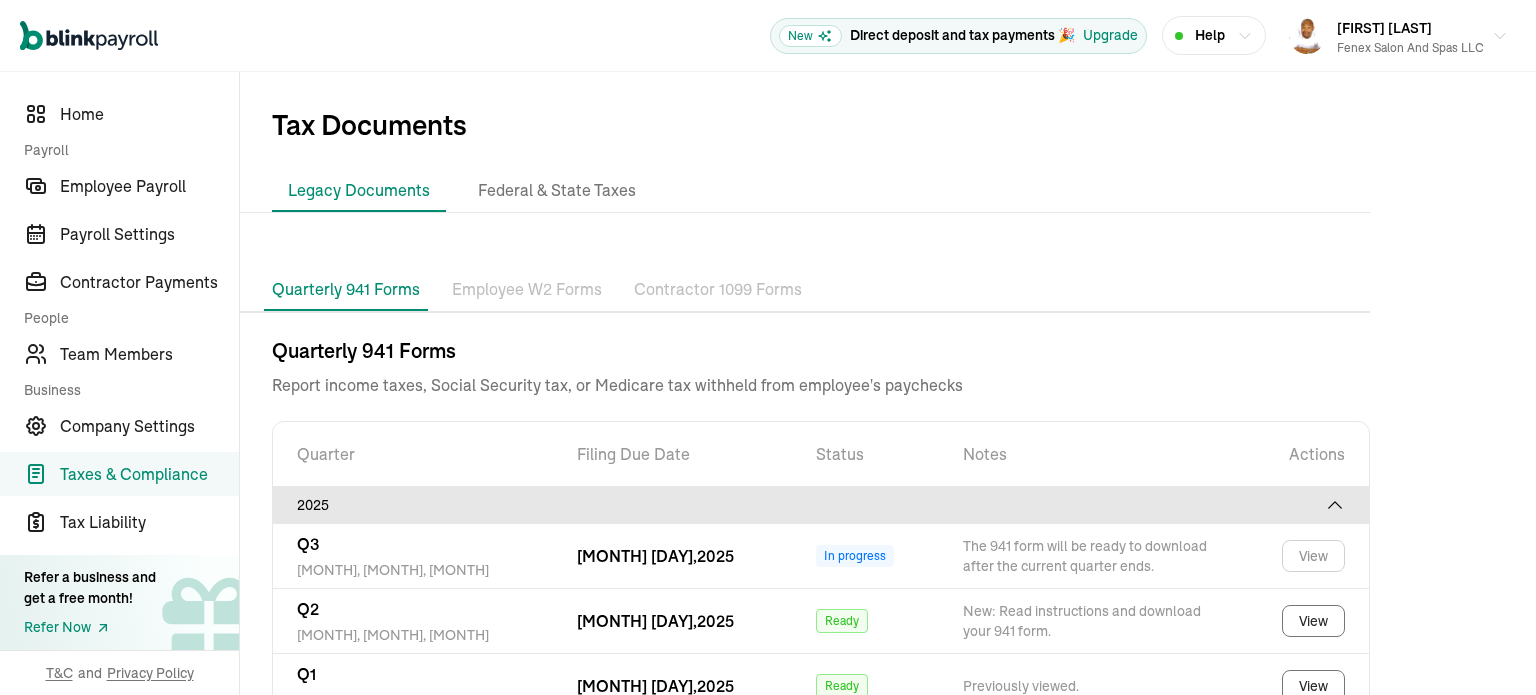 scroll, scrollTop: 23, scrollLeft: 0, axis: vertical 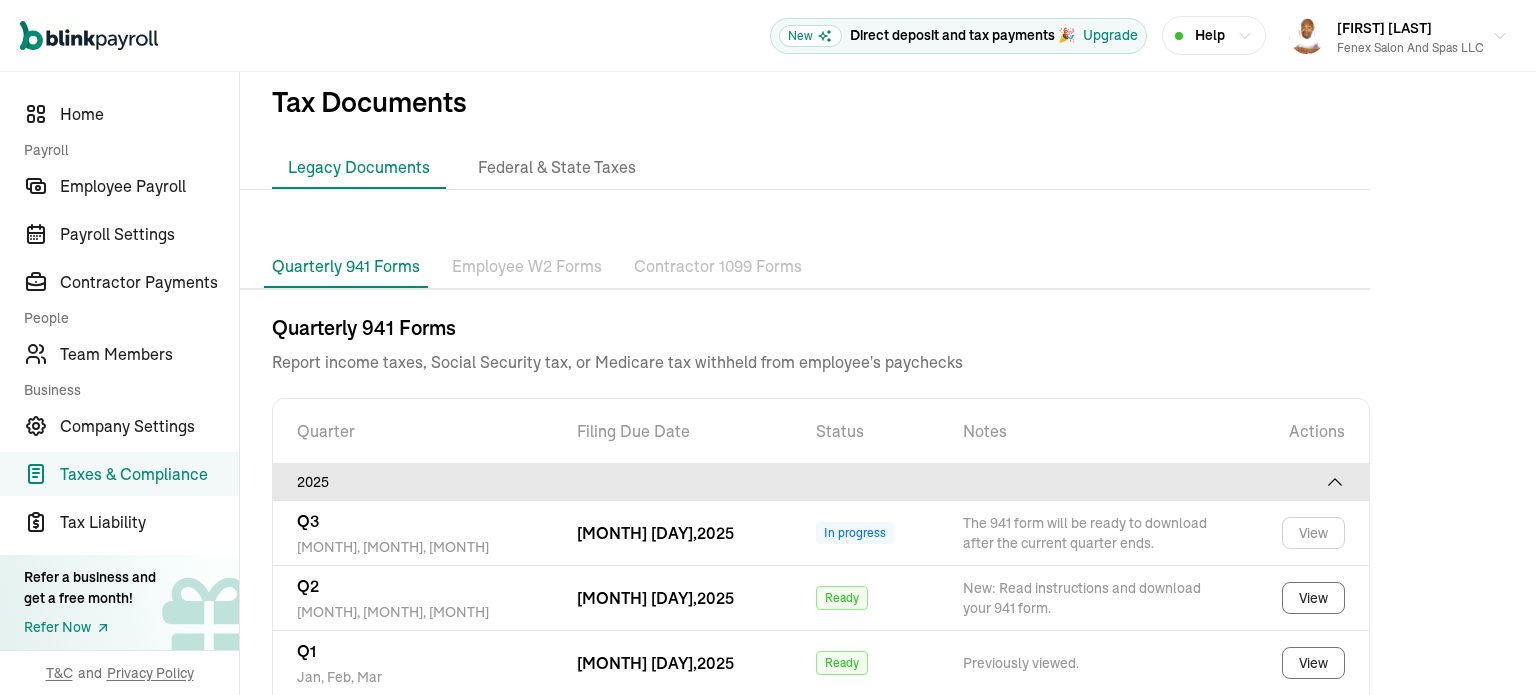 click on "Employee W2 Forms" at bounding box center [527, 267] 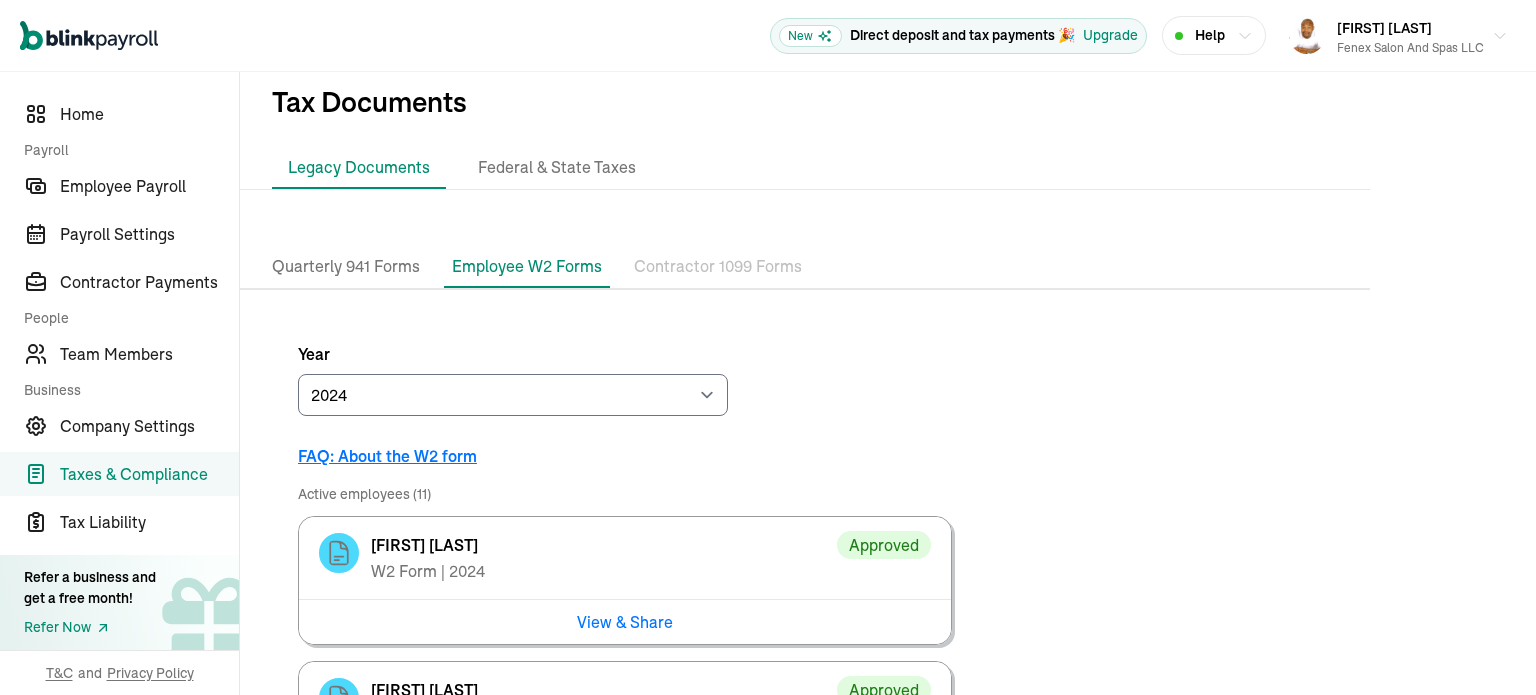 scroll, scrollTop: 268, scrollLeft: 0, axis: vertical 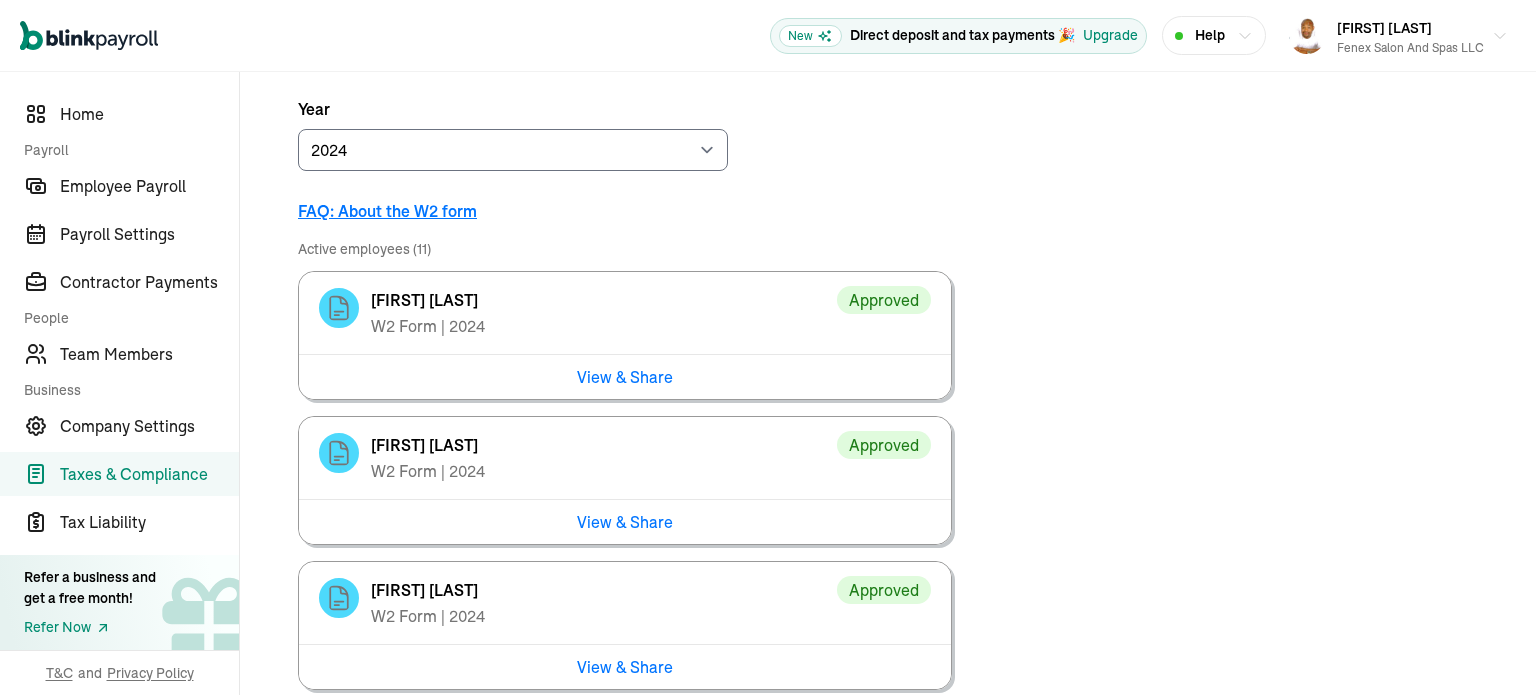click on "View & Share" at bounding box center [625, 521] 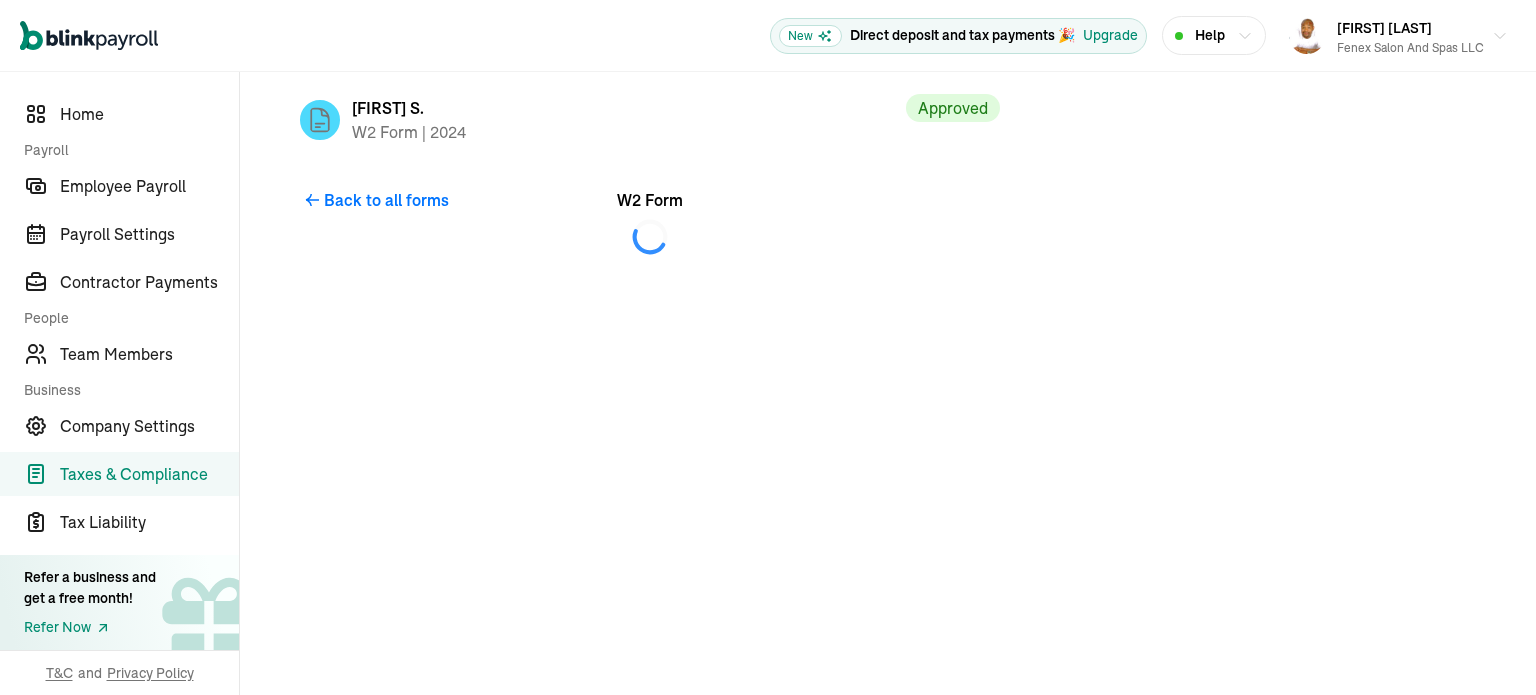 scroll, scrollTop: 0, scrollLeft: 0, axis: both 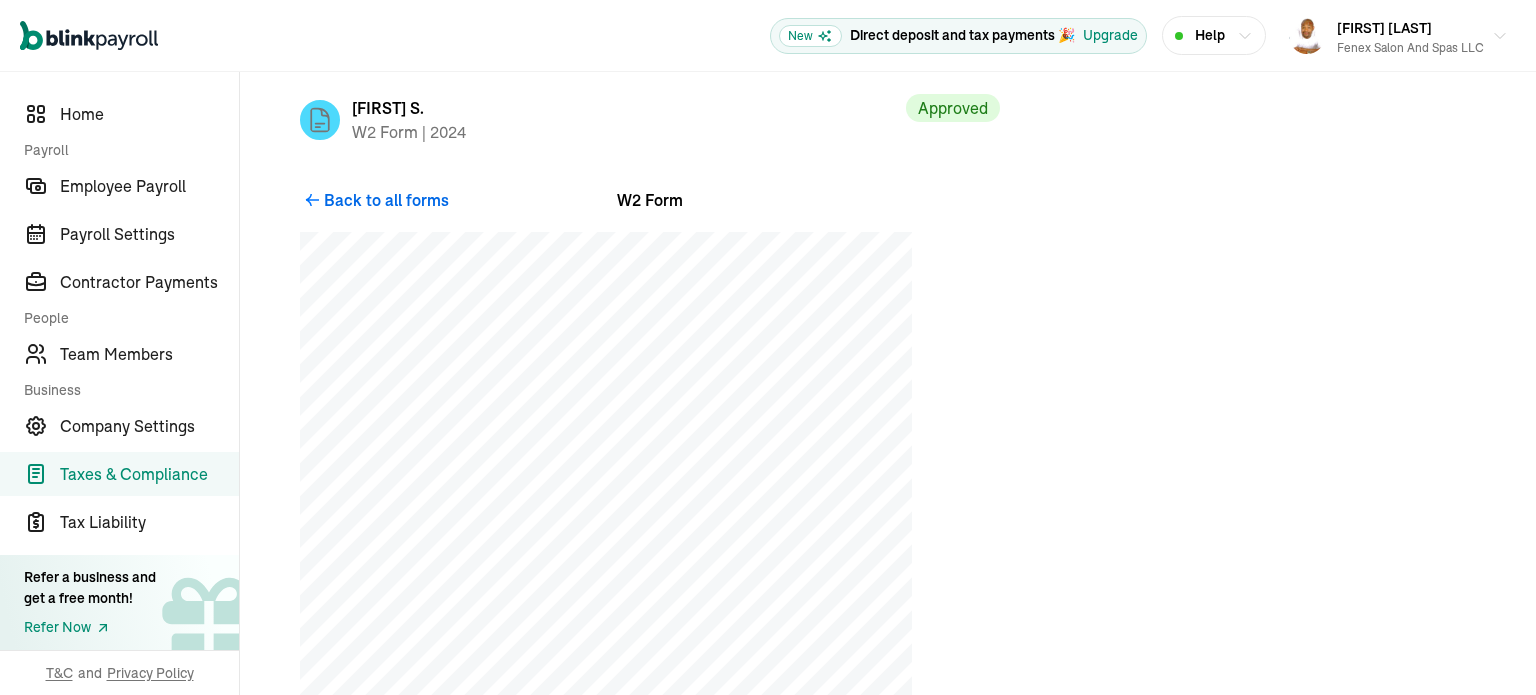 click 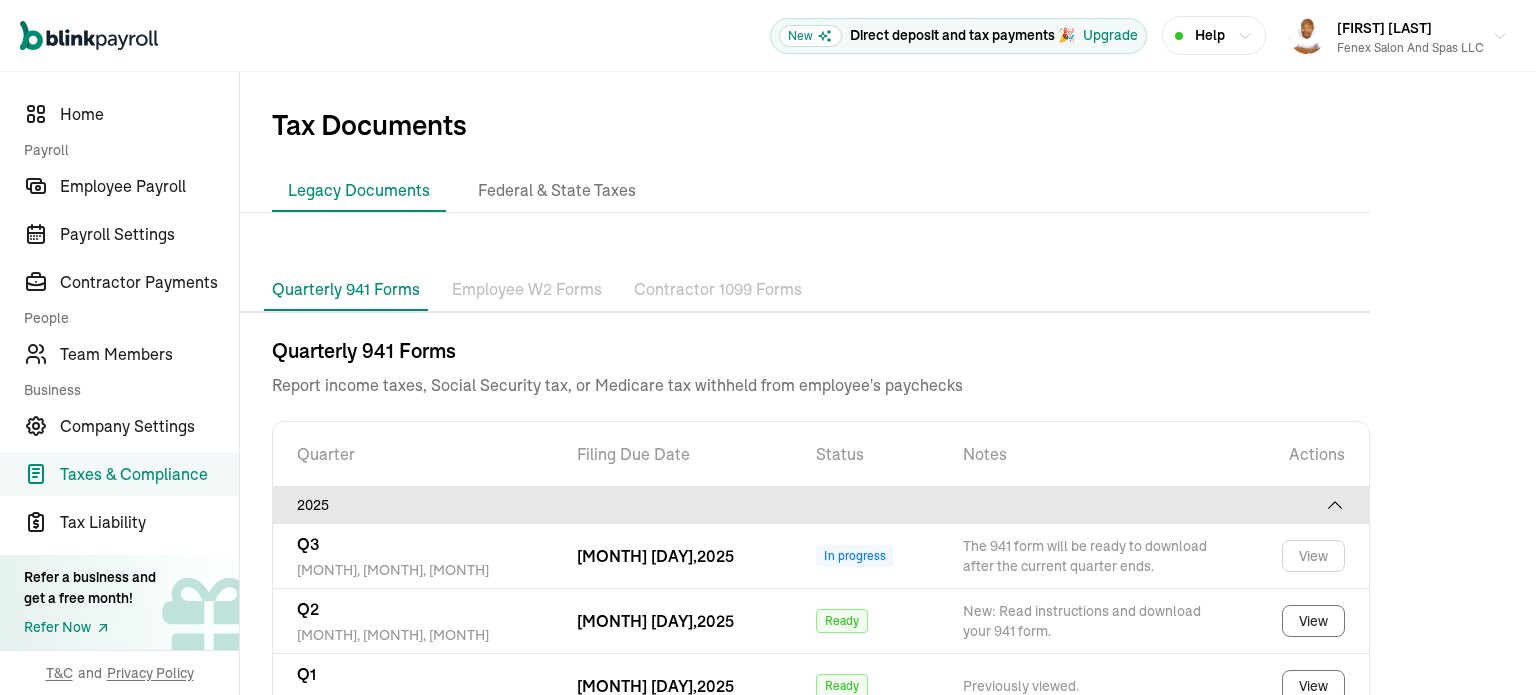 click on "Employee W2 Forms" at bounding box center [527, 290] 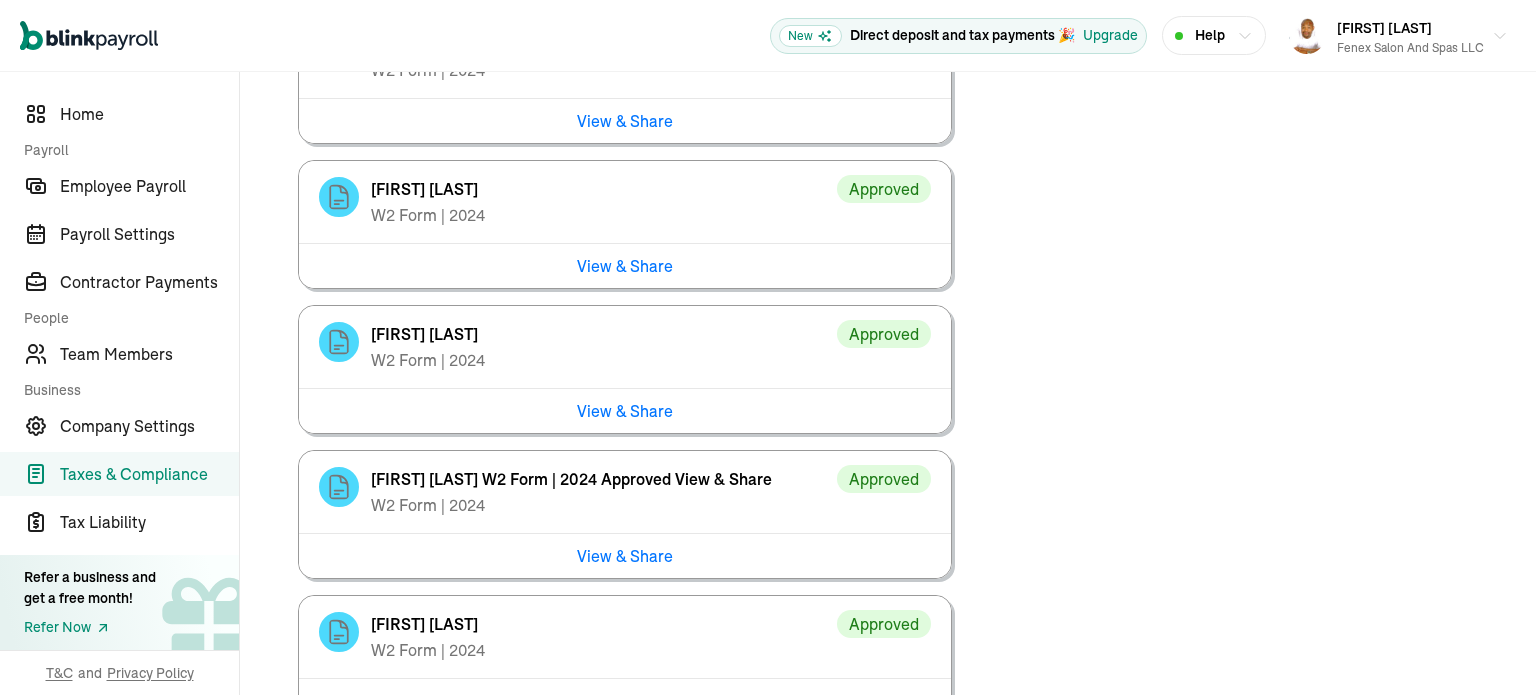 scroll, scrollTop: 527, scrollLeft: 0, axis: vertical 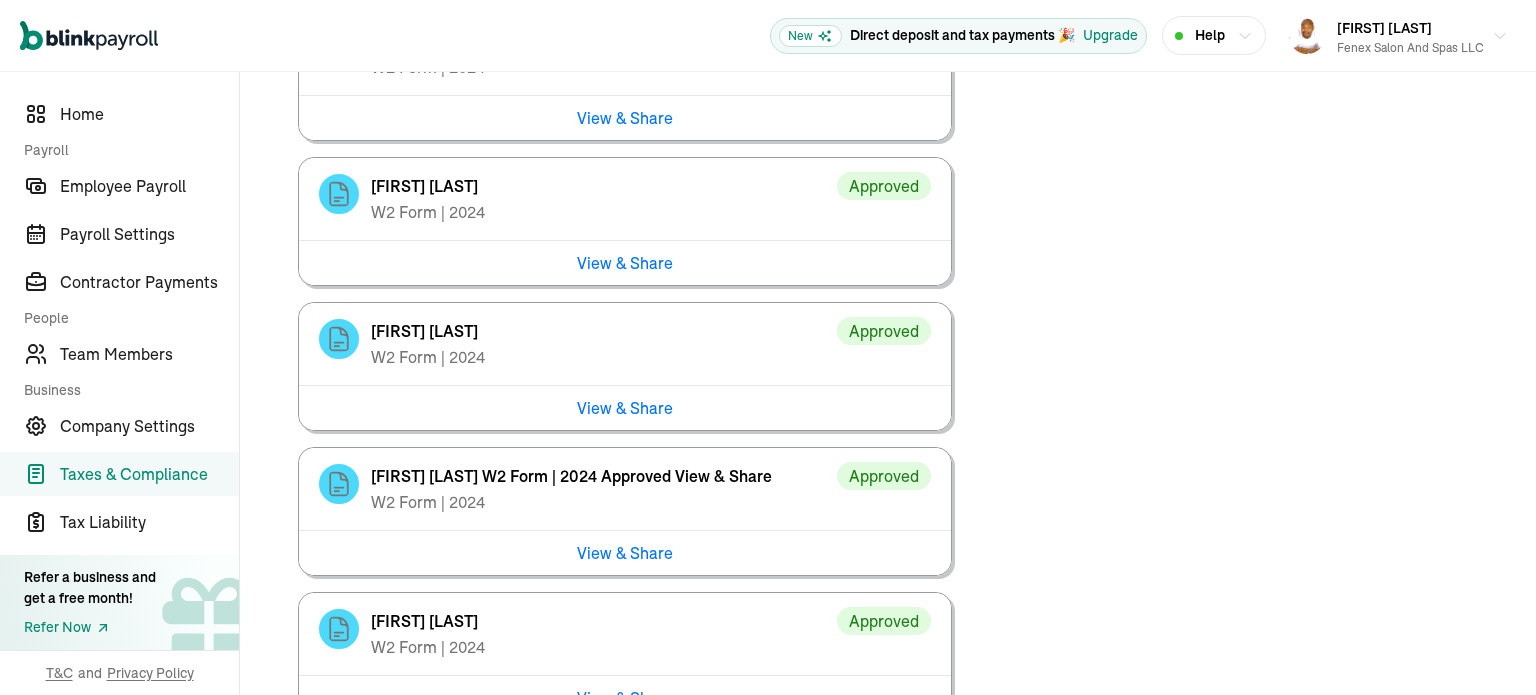 click on "View & Share" at bounding box center (625, 407) 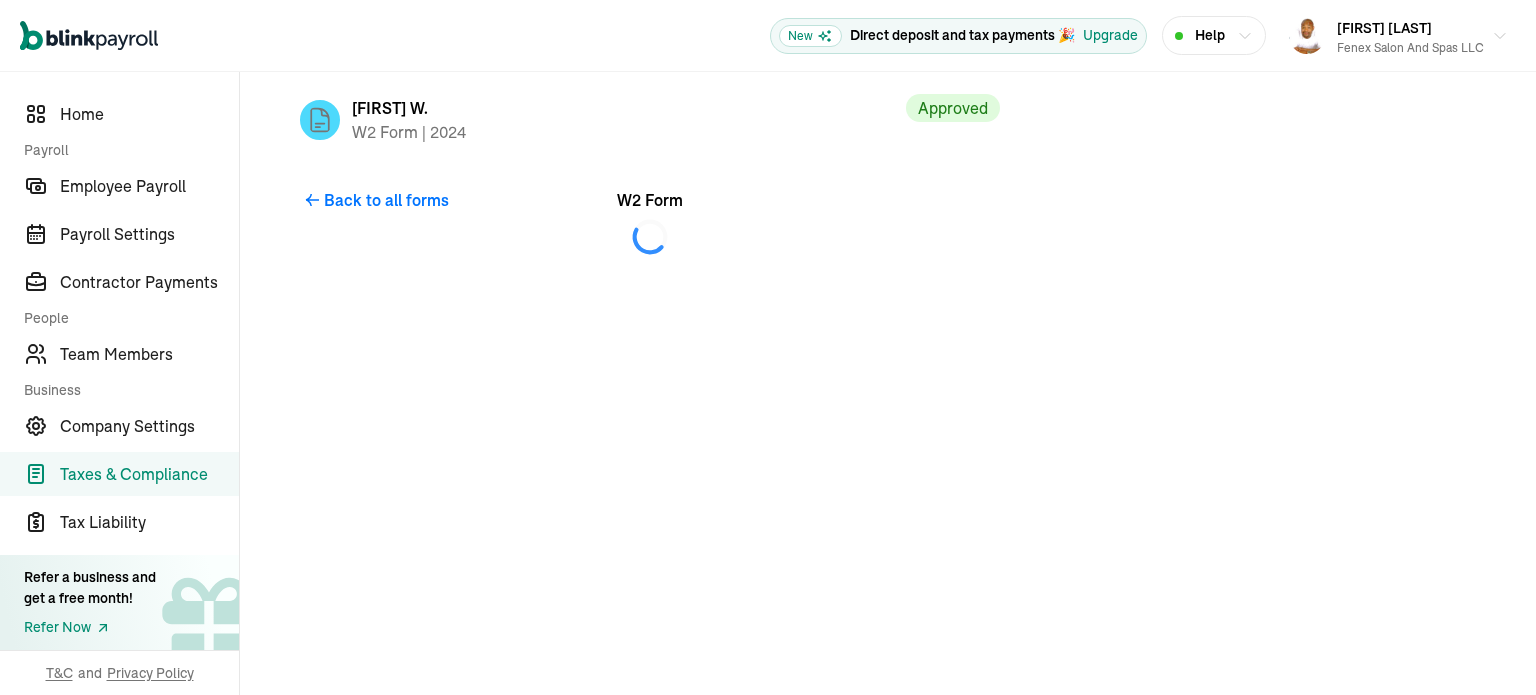 scroll, scrollTop: 0, scrollLeft: 0, axis: both 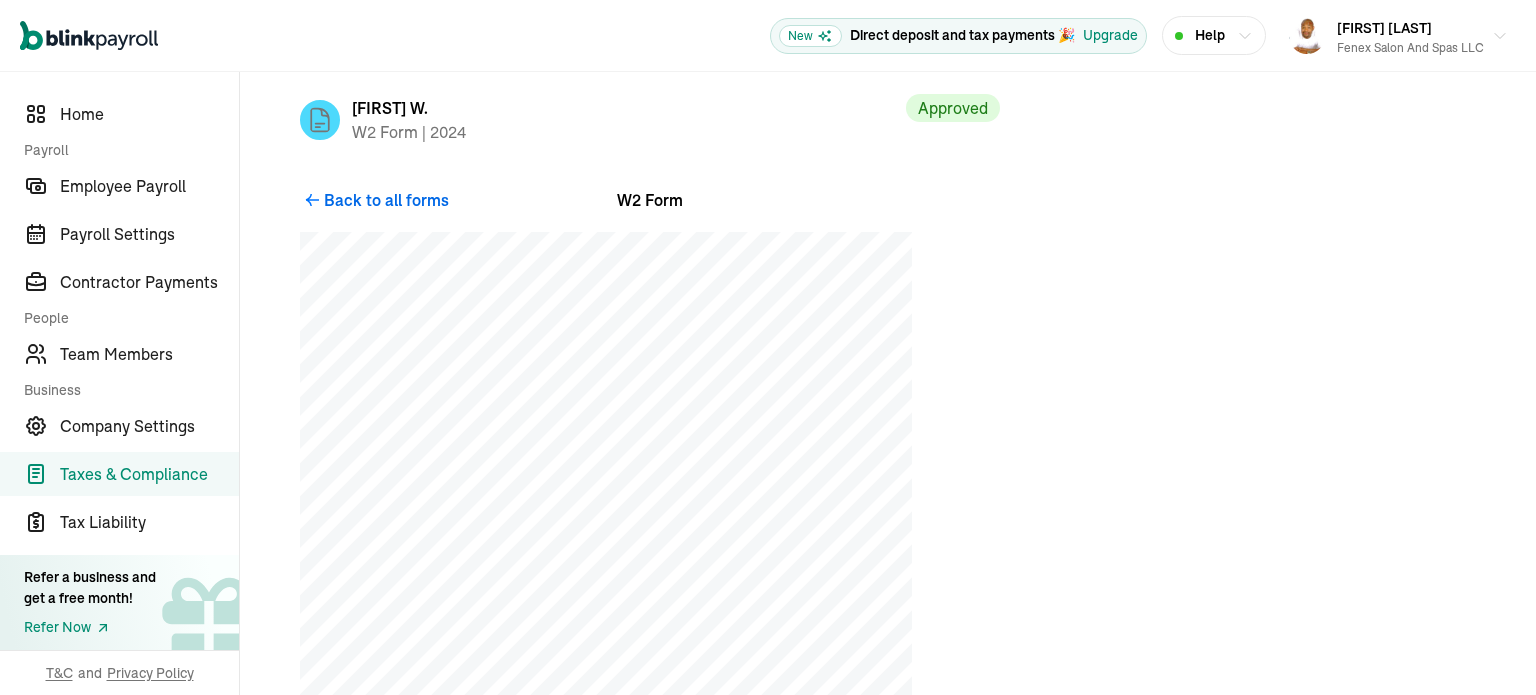 click on "Back to all forms" at bounding box center (386, 200) 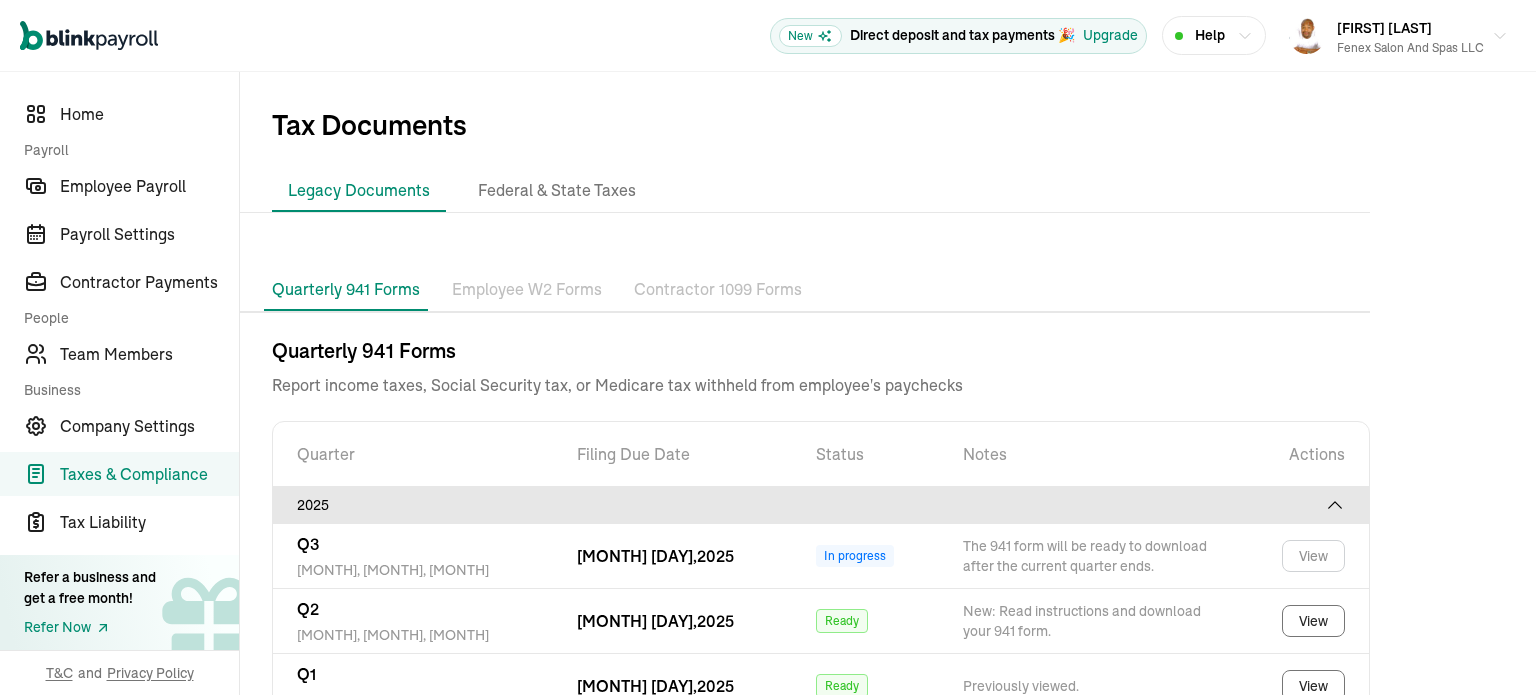 click on "Employee W2 Forms" at bounding box center (527, 290) 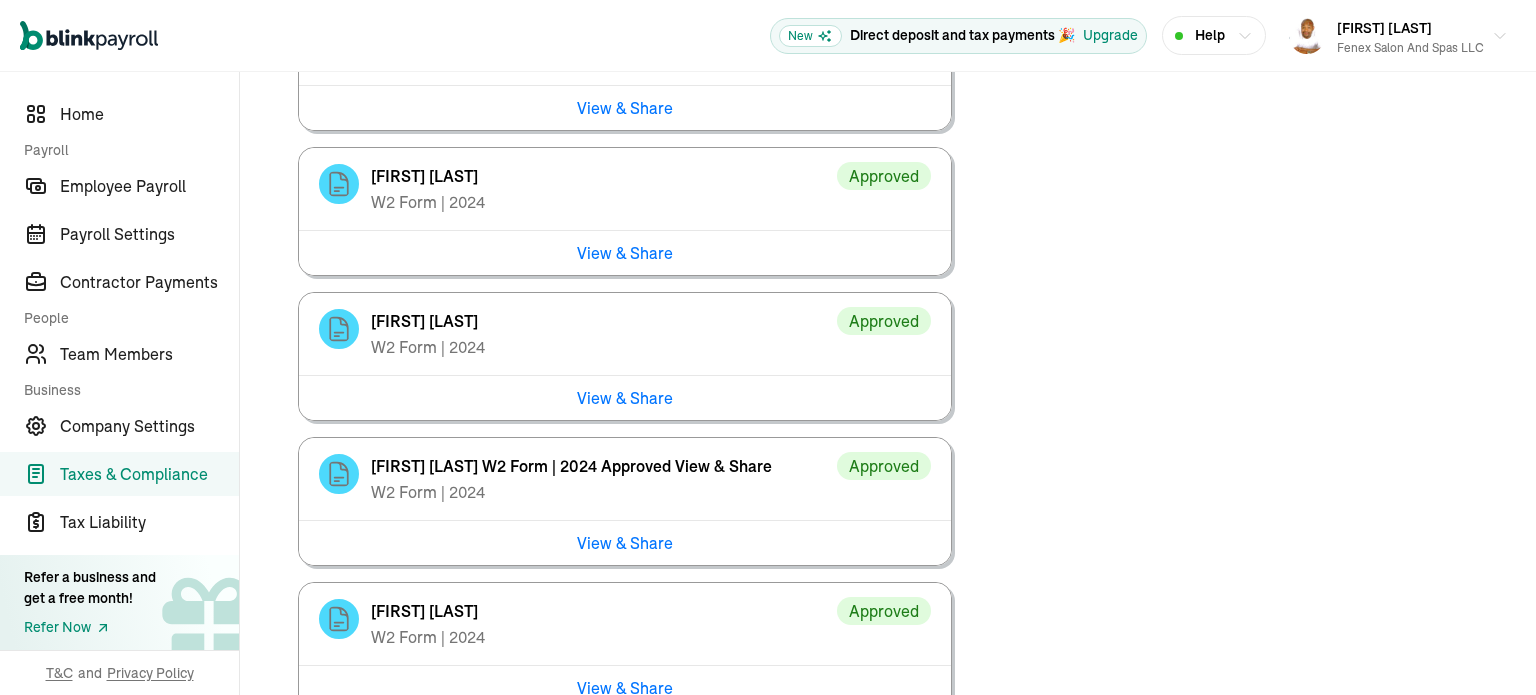 scroll, scrollTop: 543, scrollLeft: 0, axis: vertical 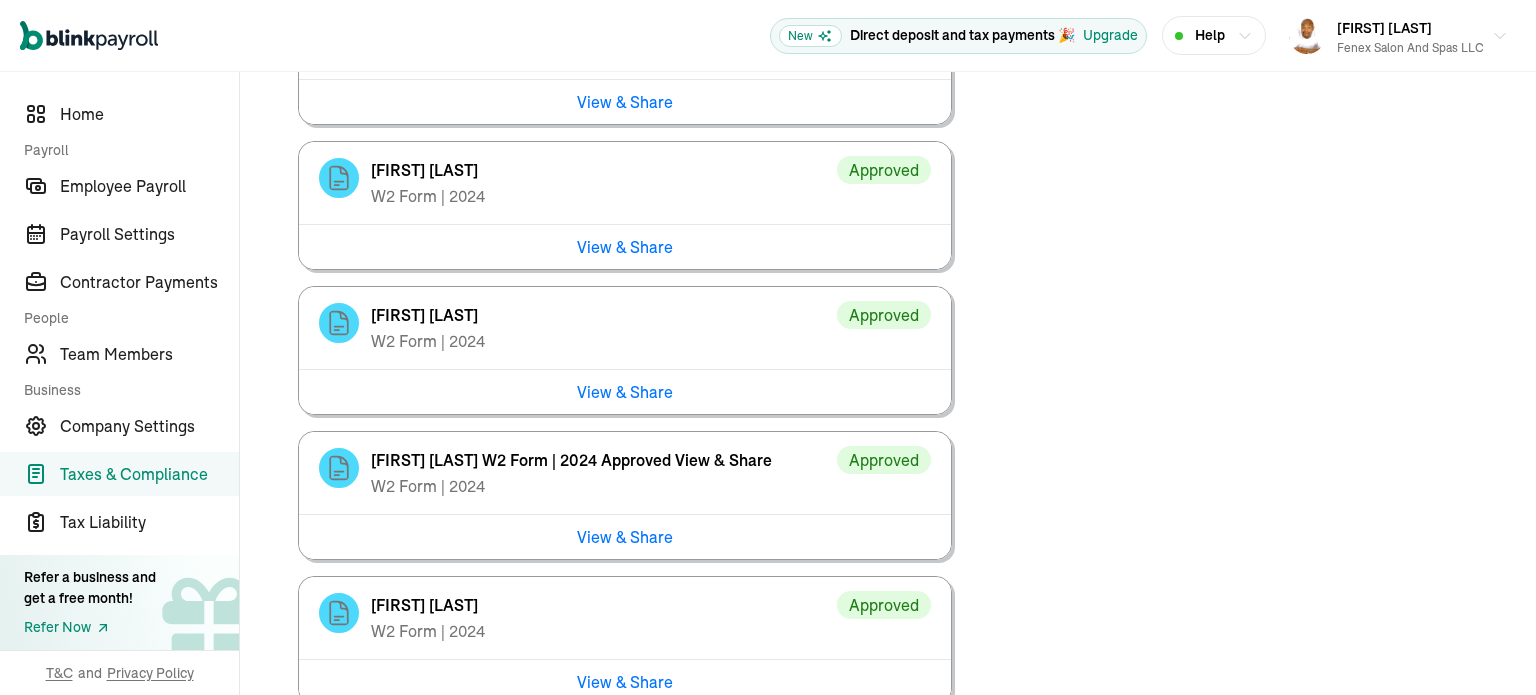 click on "View & Share" at bounding box center (625, 536) 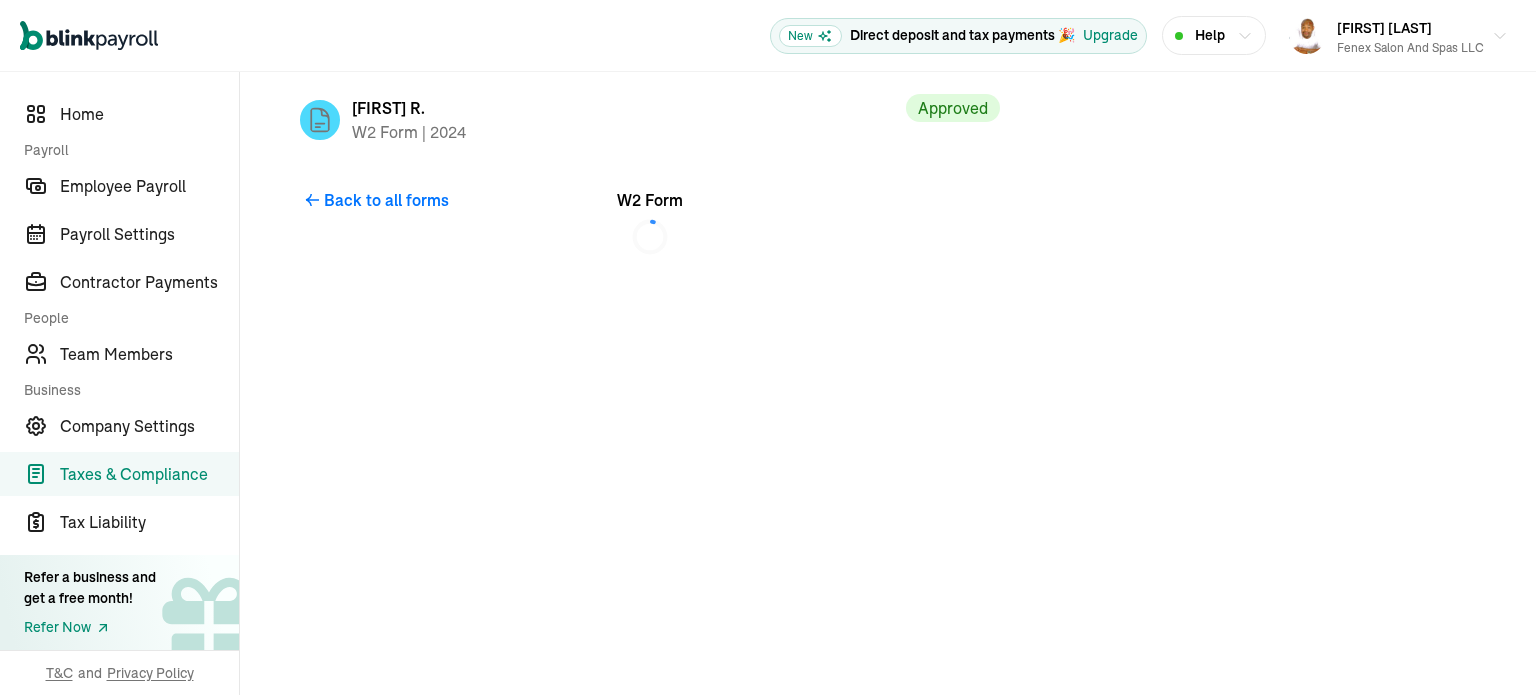 scroll, scrollTop: 0, scrollLeft: 0, axis: both 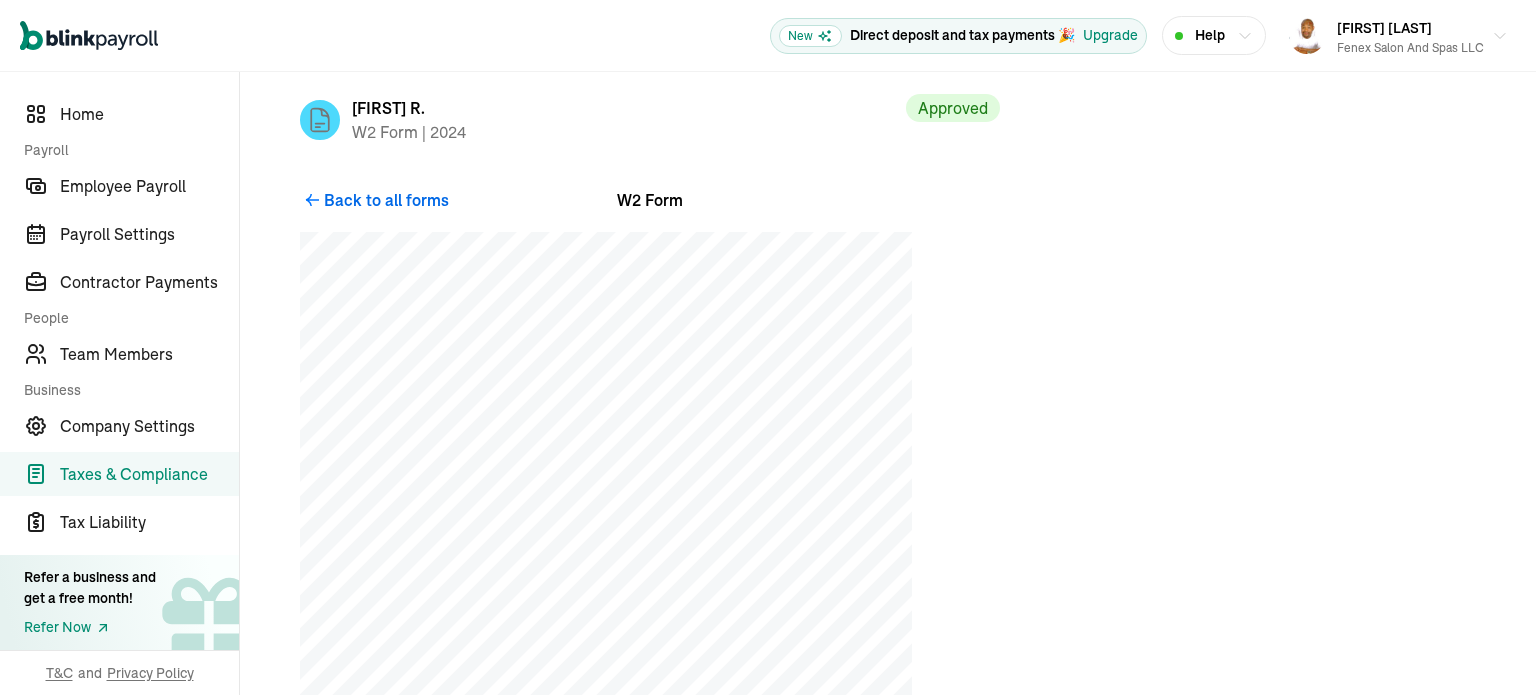 click on "Back to all forms" at bounding box center (386, 200) 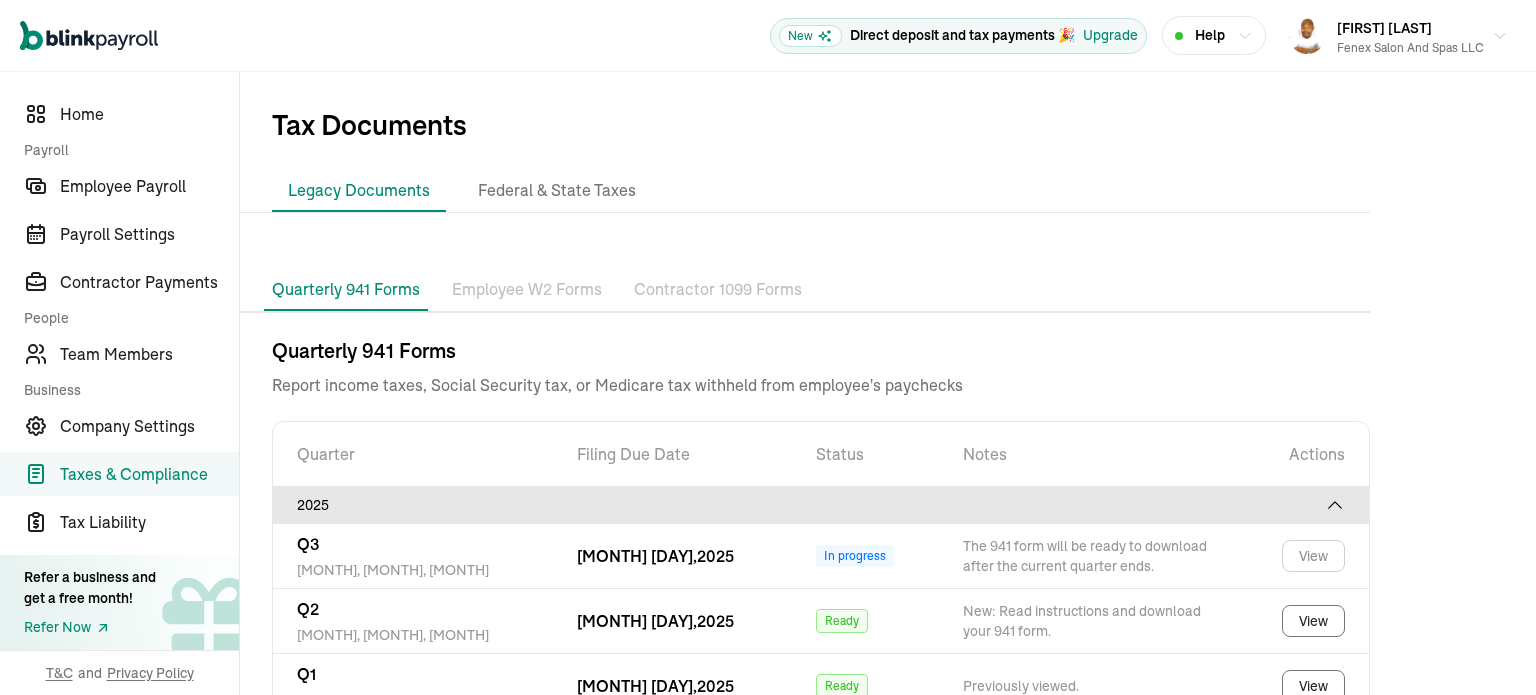 click on "Employee W2 Forms" at bounding box center (527, 290) 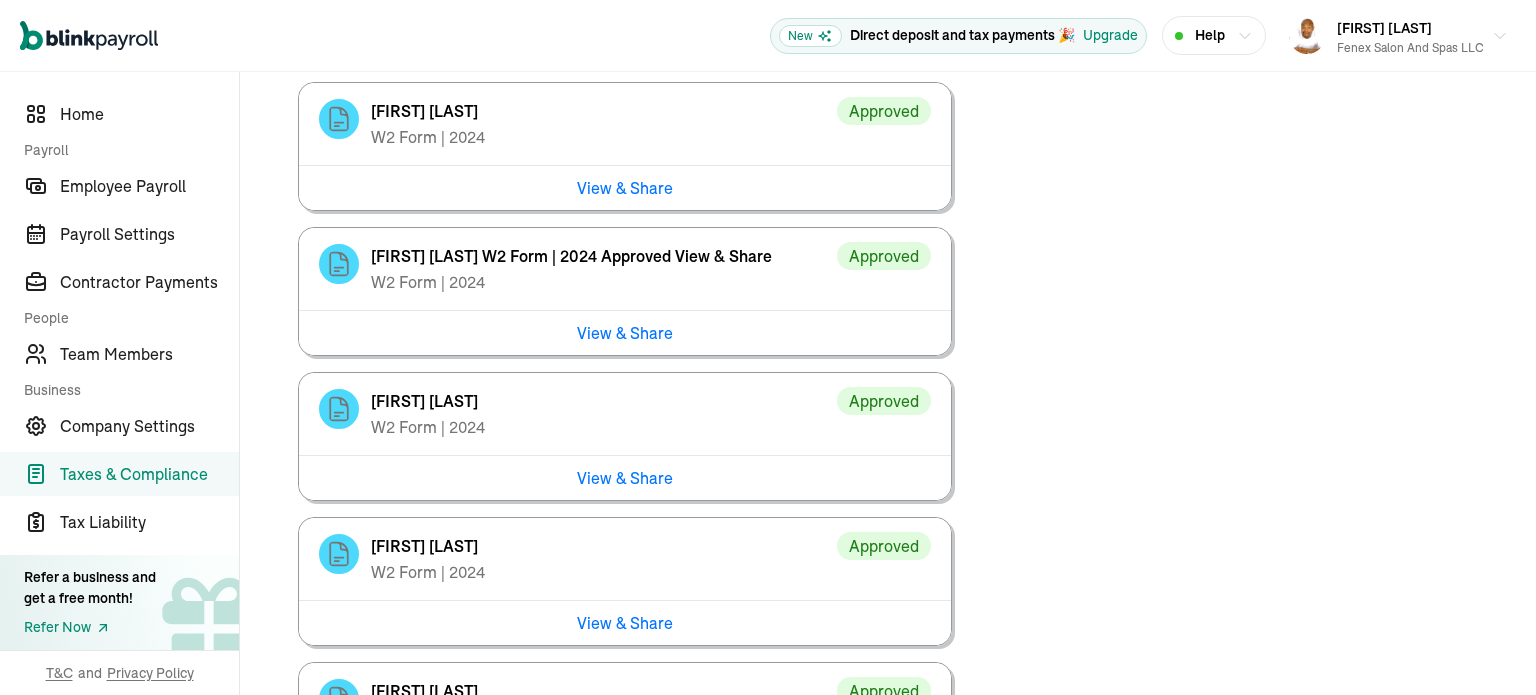scroll, scrollTop: 745, scrollLeft: 0, axis: vertical 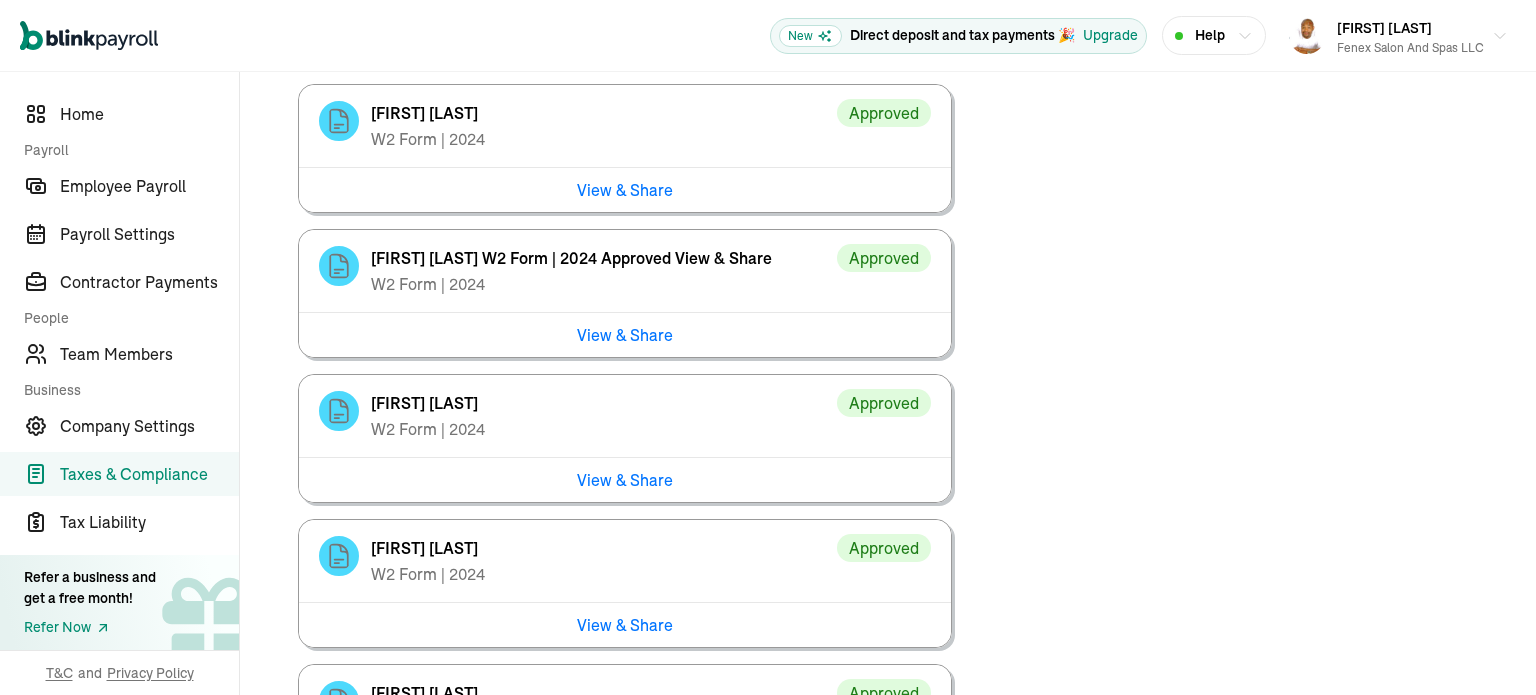 click on "View & Share" at bounding box center (625, 479) 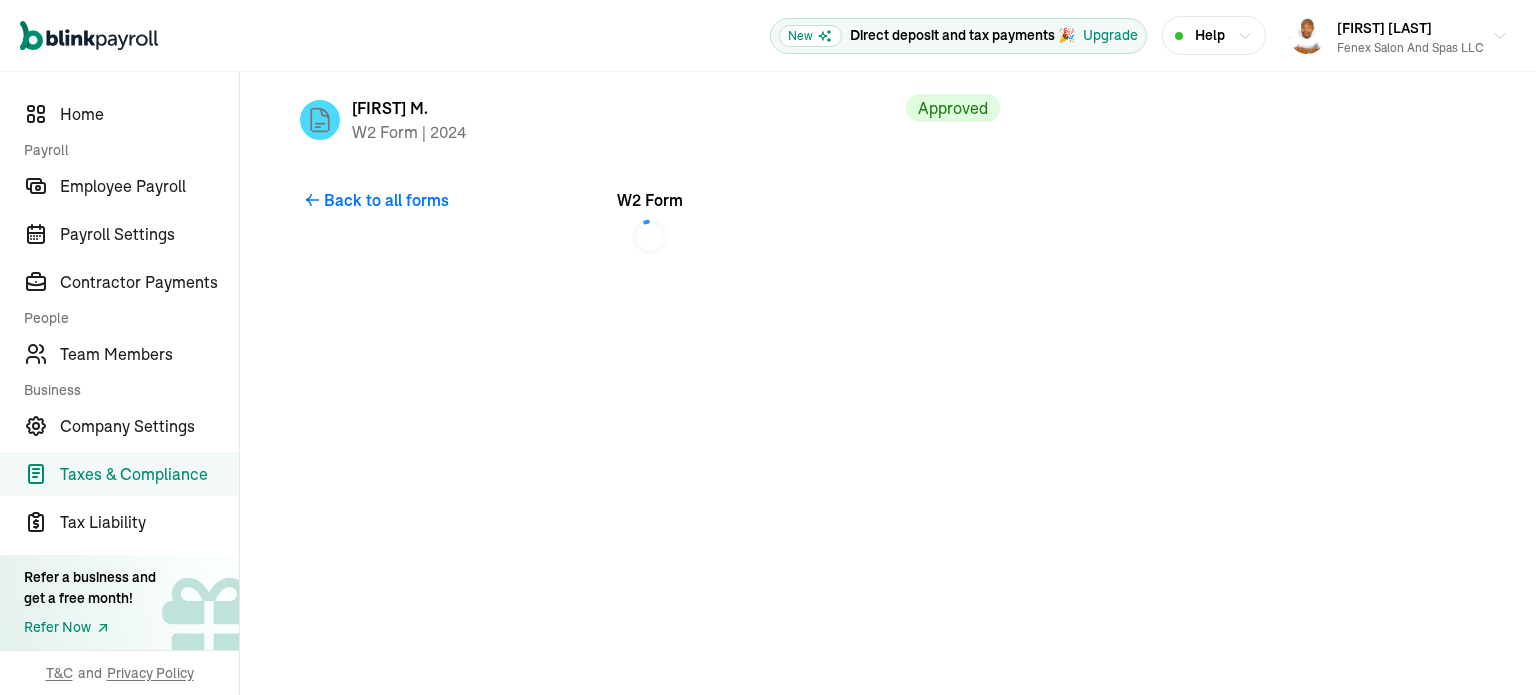 scroll, scrollTop: 0, scrollLeft: 0, axis: both 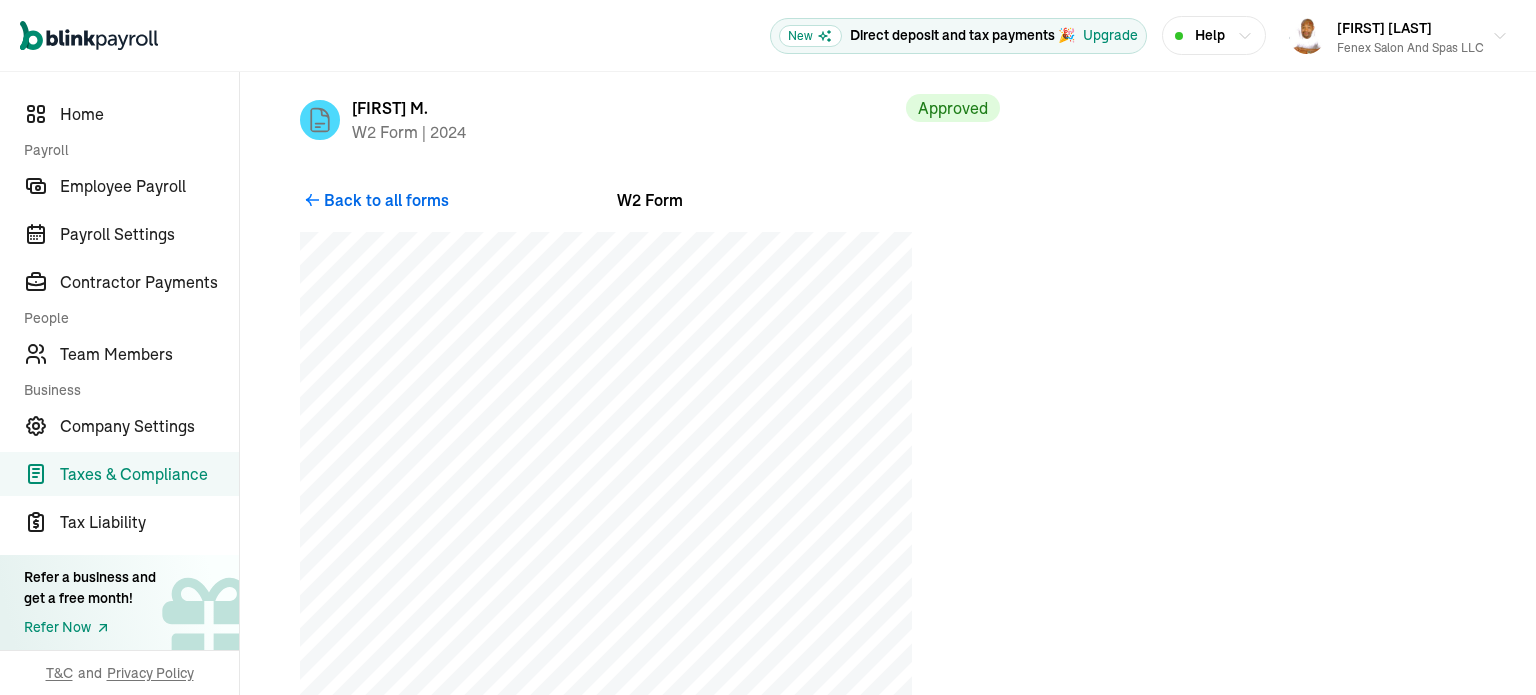 click on "Back to all forms" at bounding box center (386, 200) 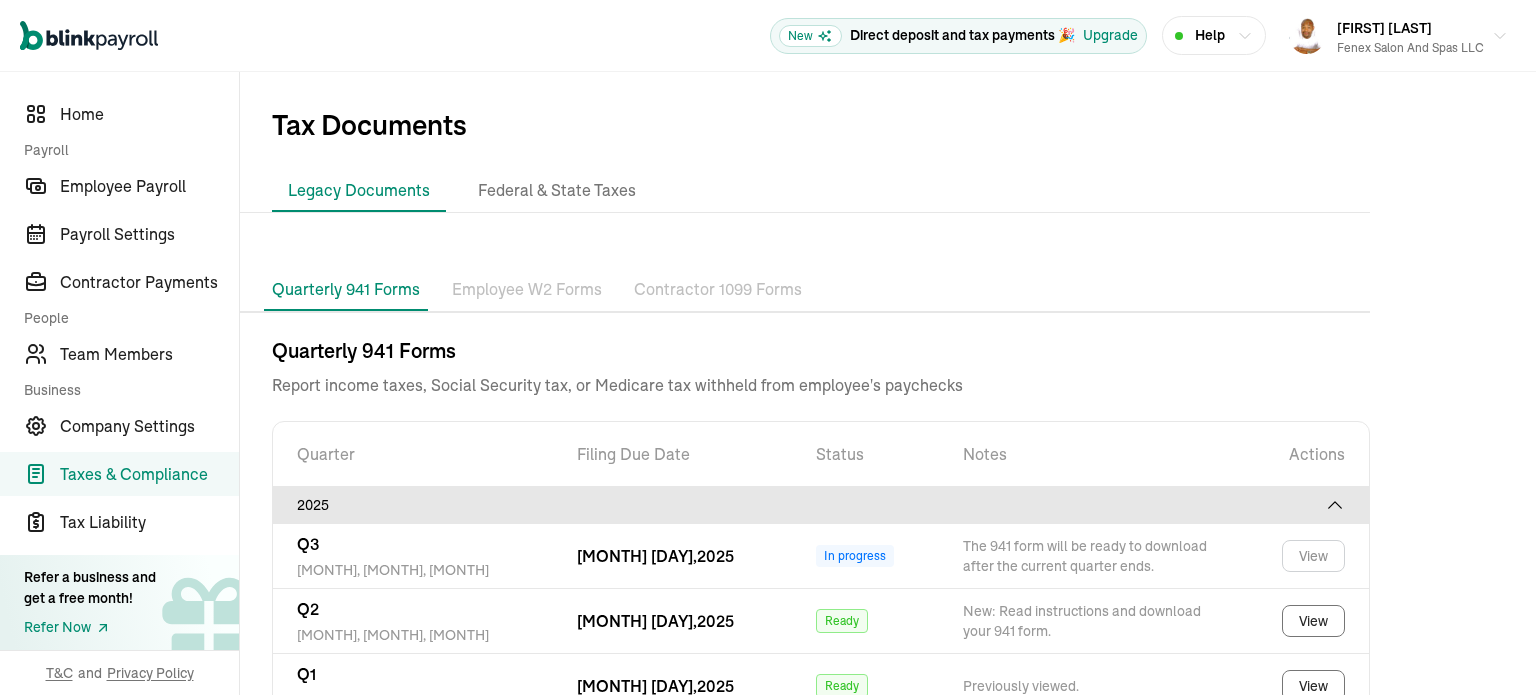 click on "Employee W2 Forms" at bounding box center [527, 290] 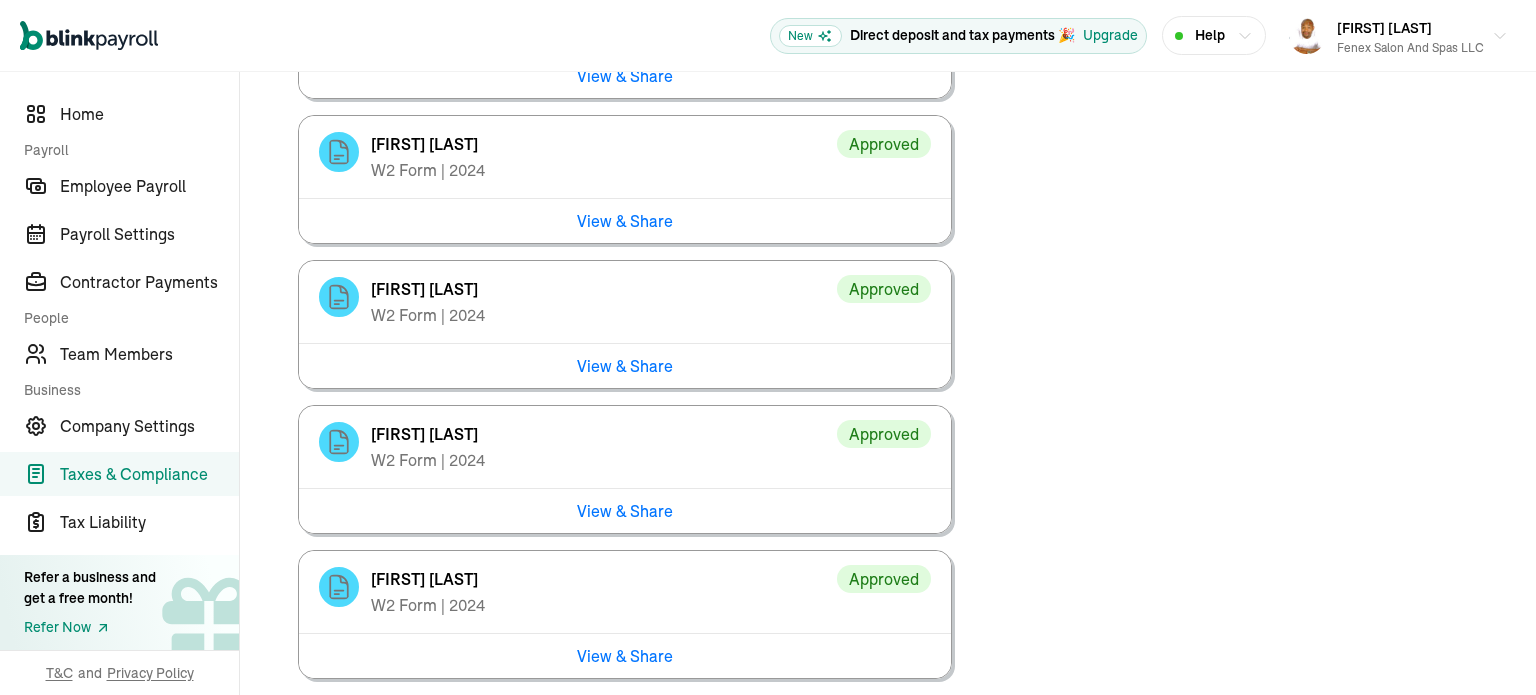 scroll, scrollTop: 1005, scrollLeft: 0, axis: vertical 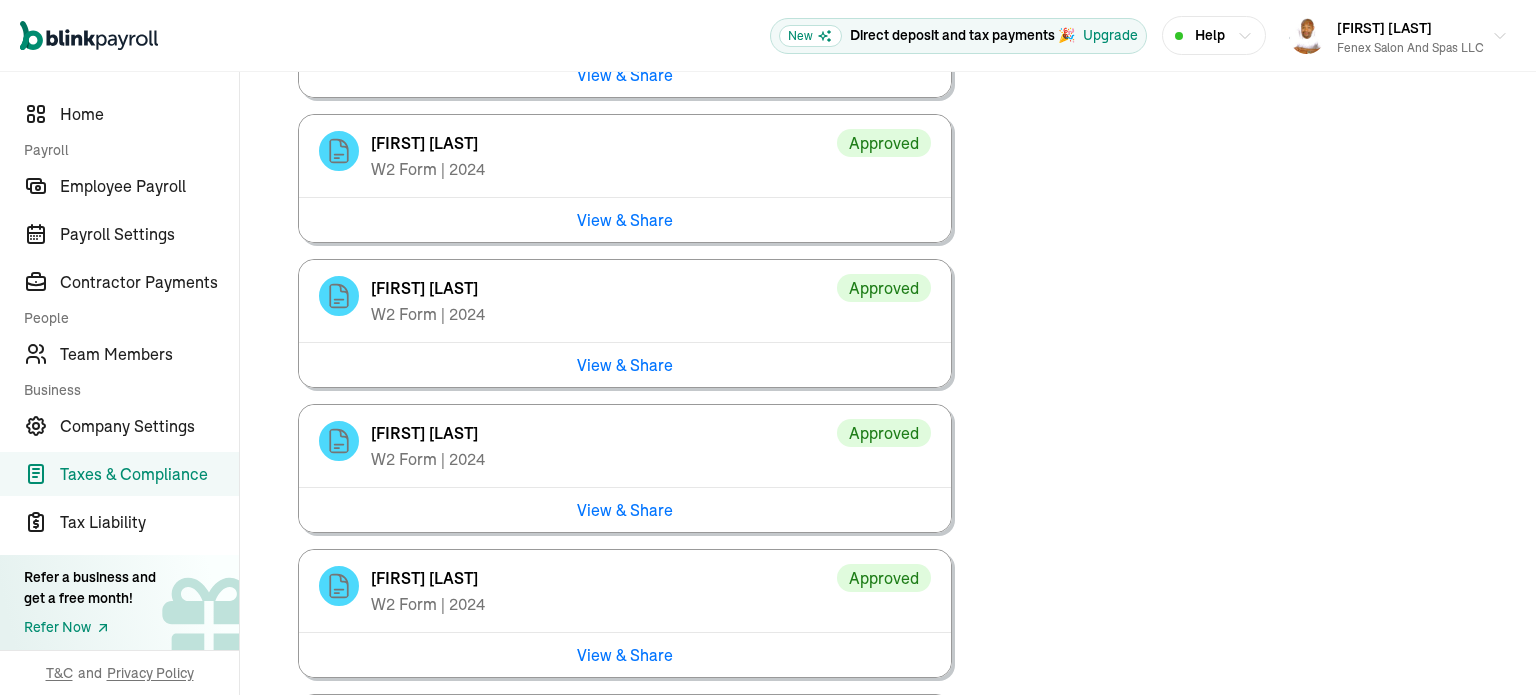 click on "View & Share" at bounding box center [625, 364] 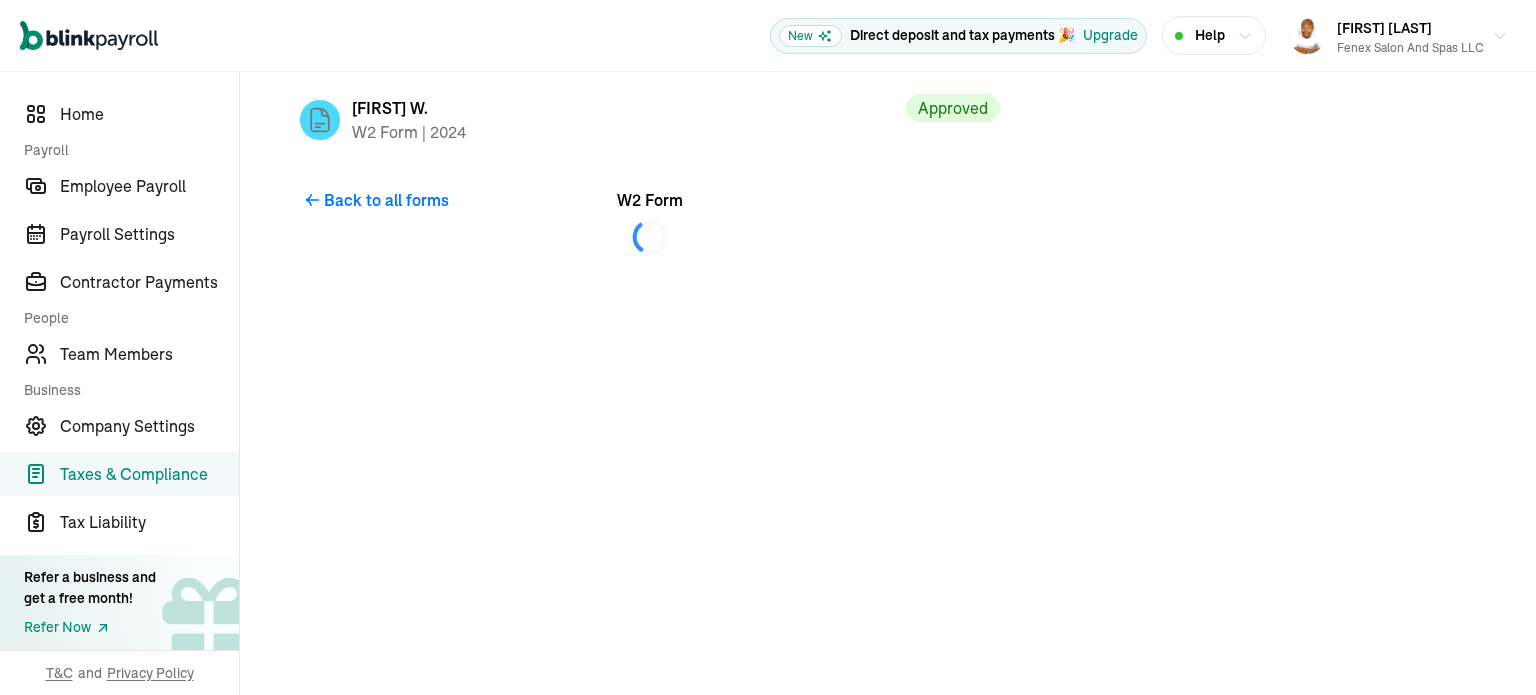 scroll, scrollTop: 0, scrollLeft: 0, axis: both 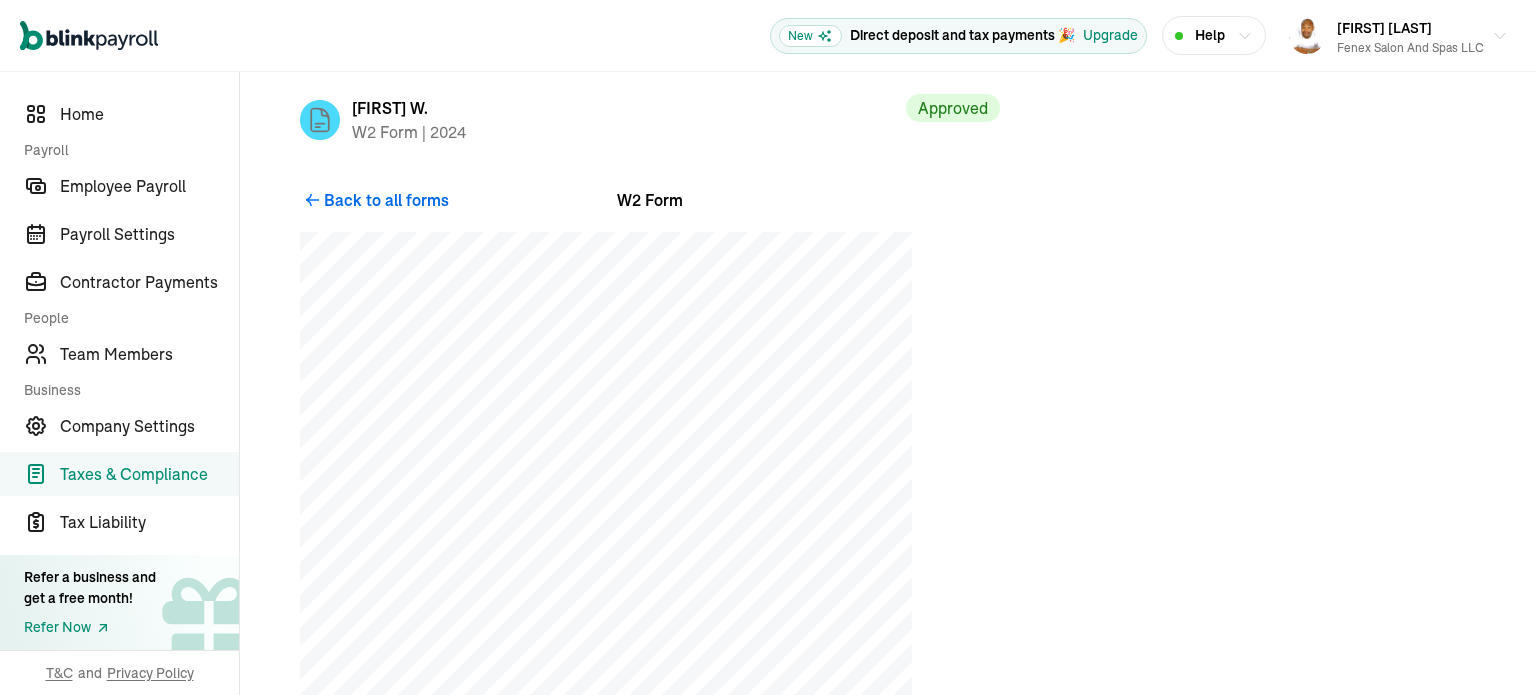 click on "Back to all forms" at bounding box center (386, 200) 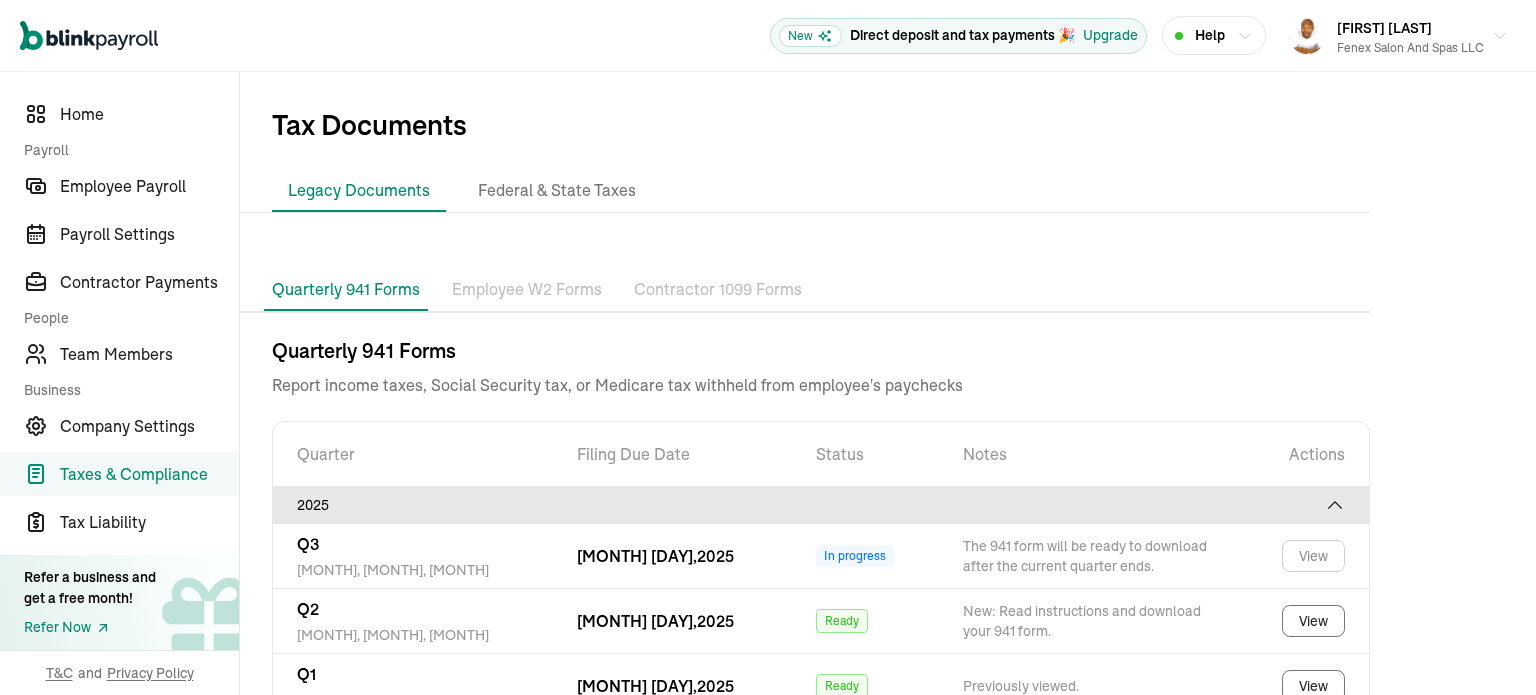 click on "Employee W2 Forms" at bounding box center [527, 290] 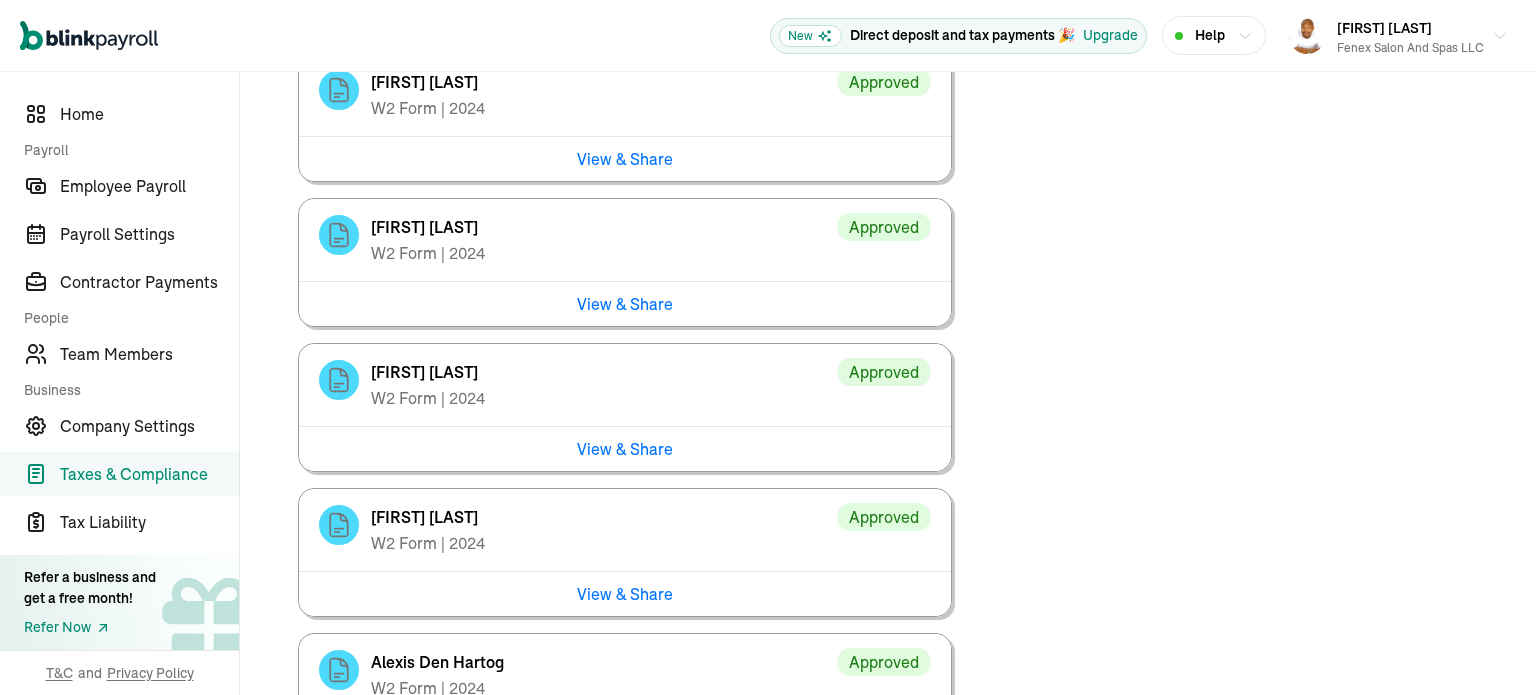 scroll, scrollTop: 1213, scrollLeft: 0, axis: vertical 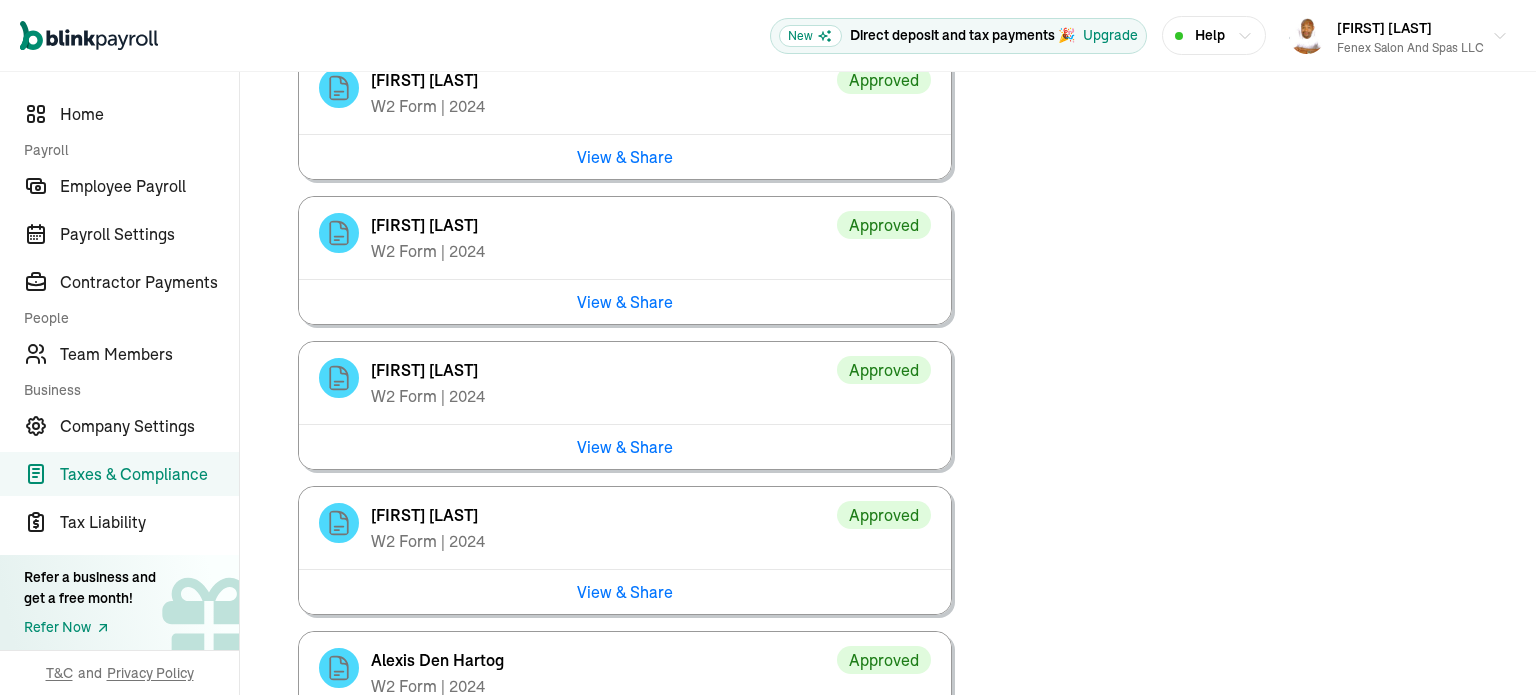 click on "View & Share" at bounding box center [625, 301] 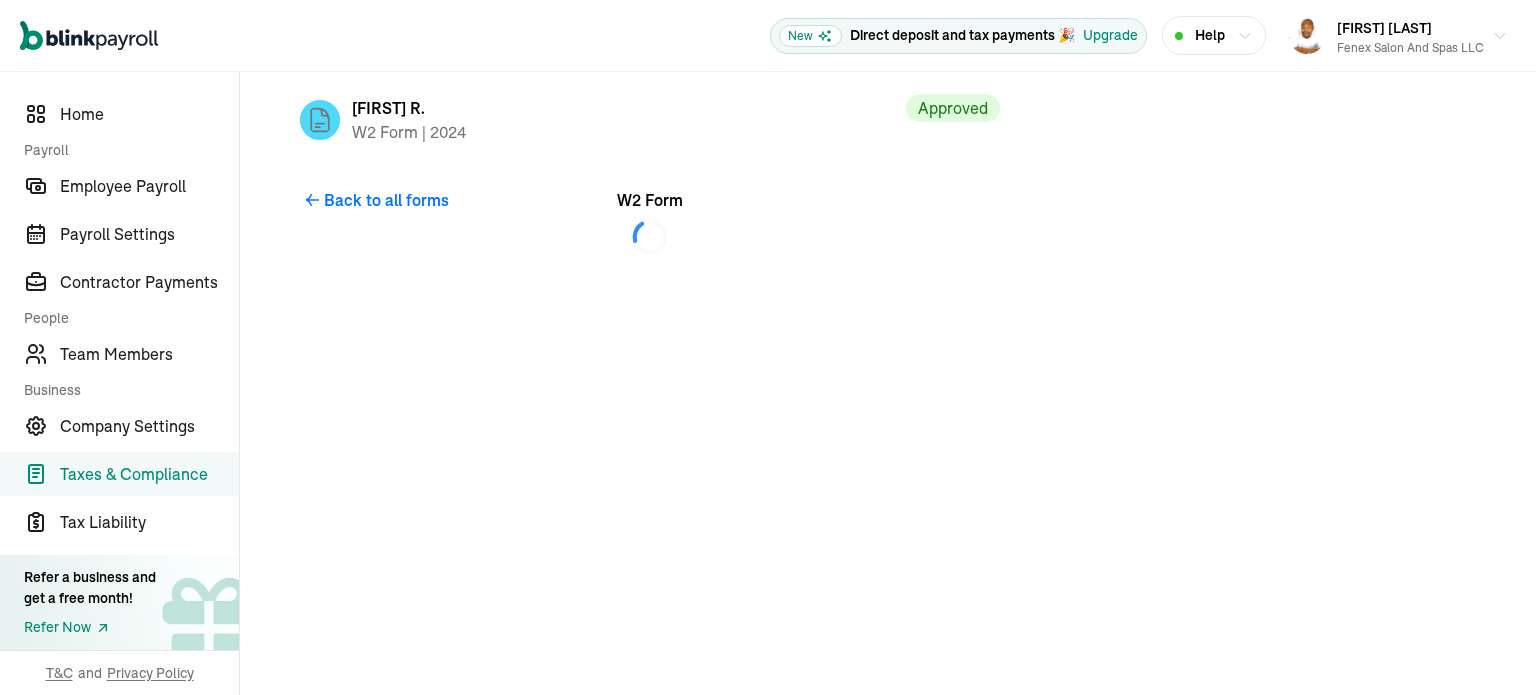 scroll, scrollTop: 0, scrollLeft: 0, axis: both 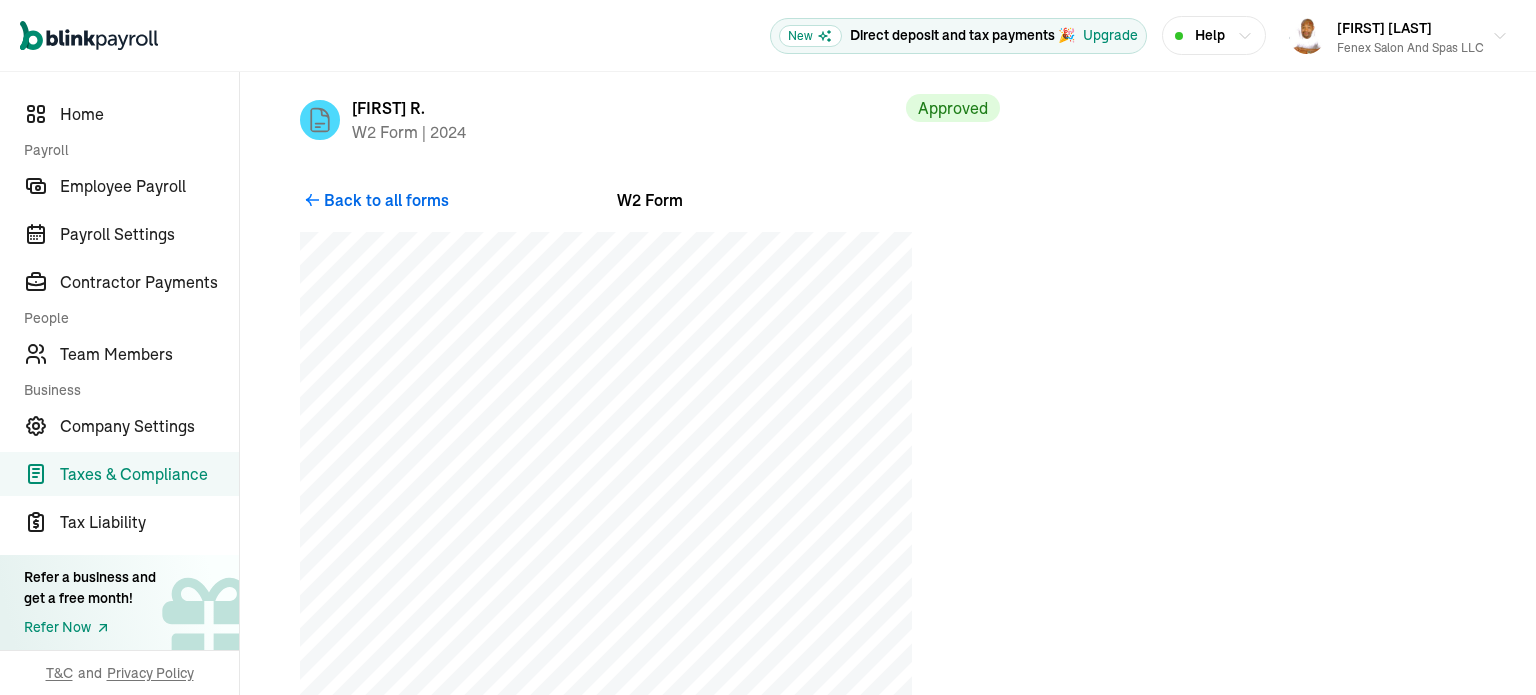 click on "Back to all forms" at bounding box center (386, 200) 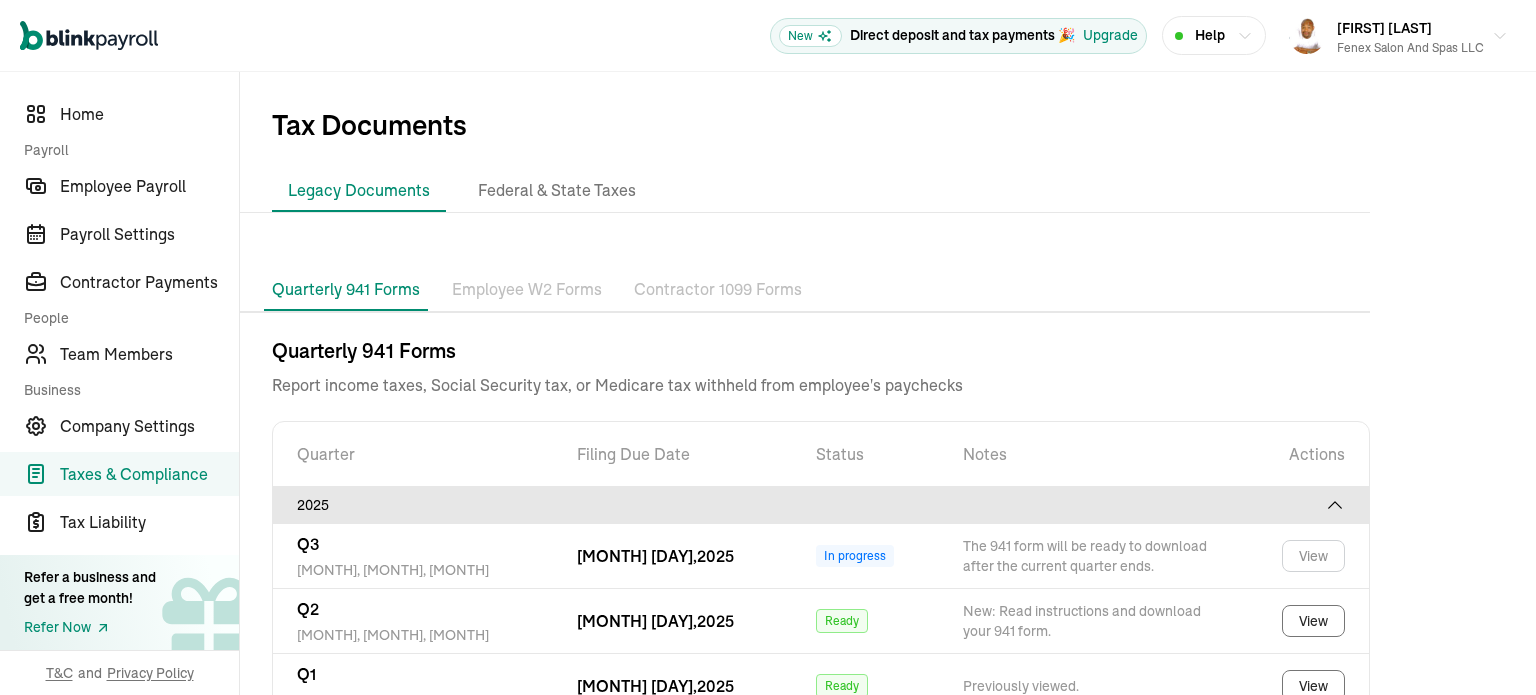 click on "Employee W2 Forms" at bounding box center [527, 290] 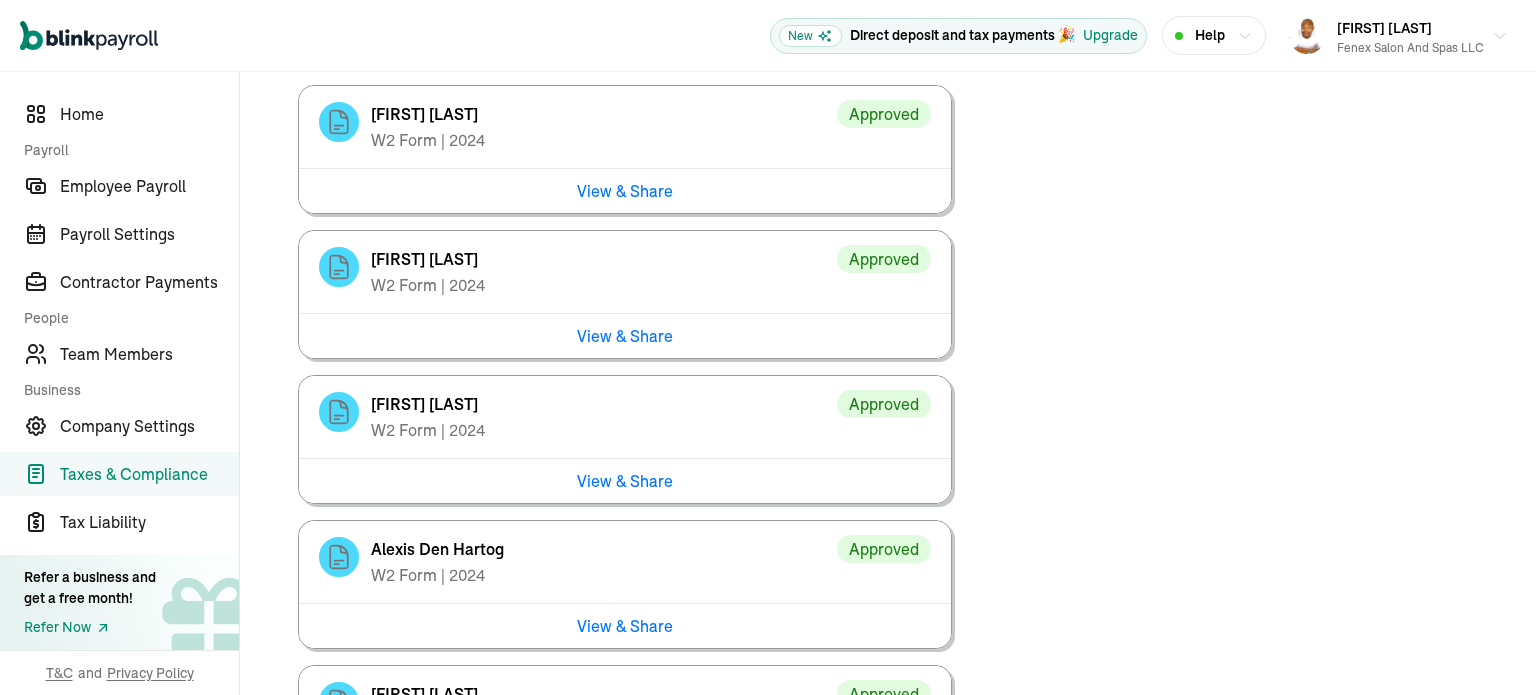 scroll, scrollTop: 1324, scrollLeft: 0, axis: vertical 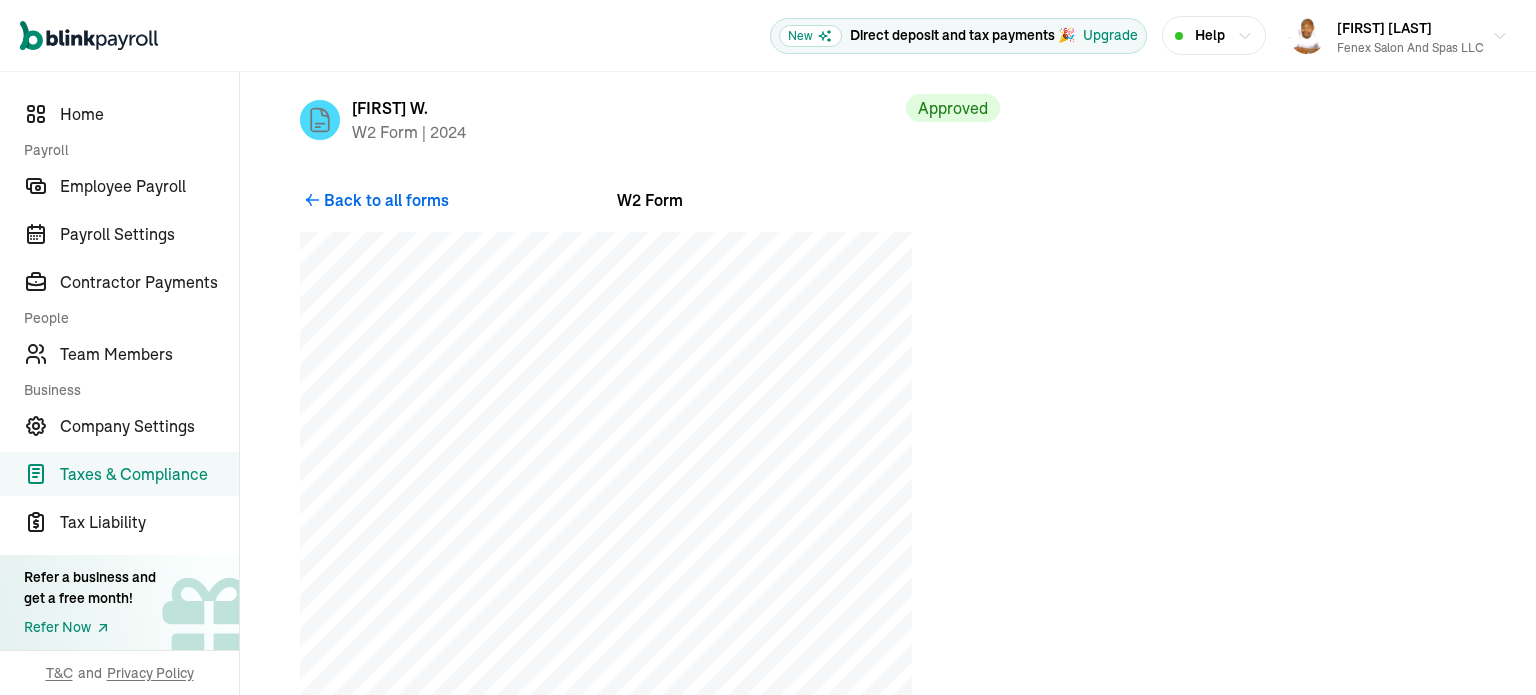 click on "Back to all forms" at bounding box center (386, 200) 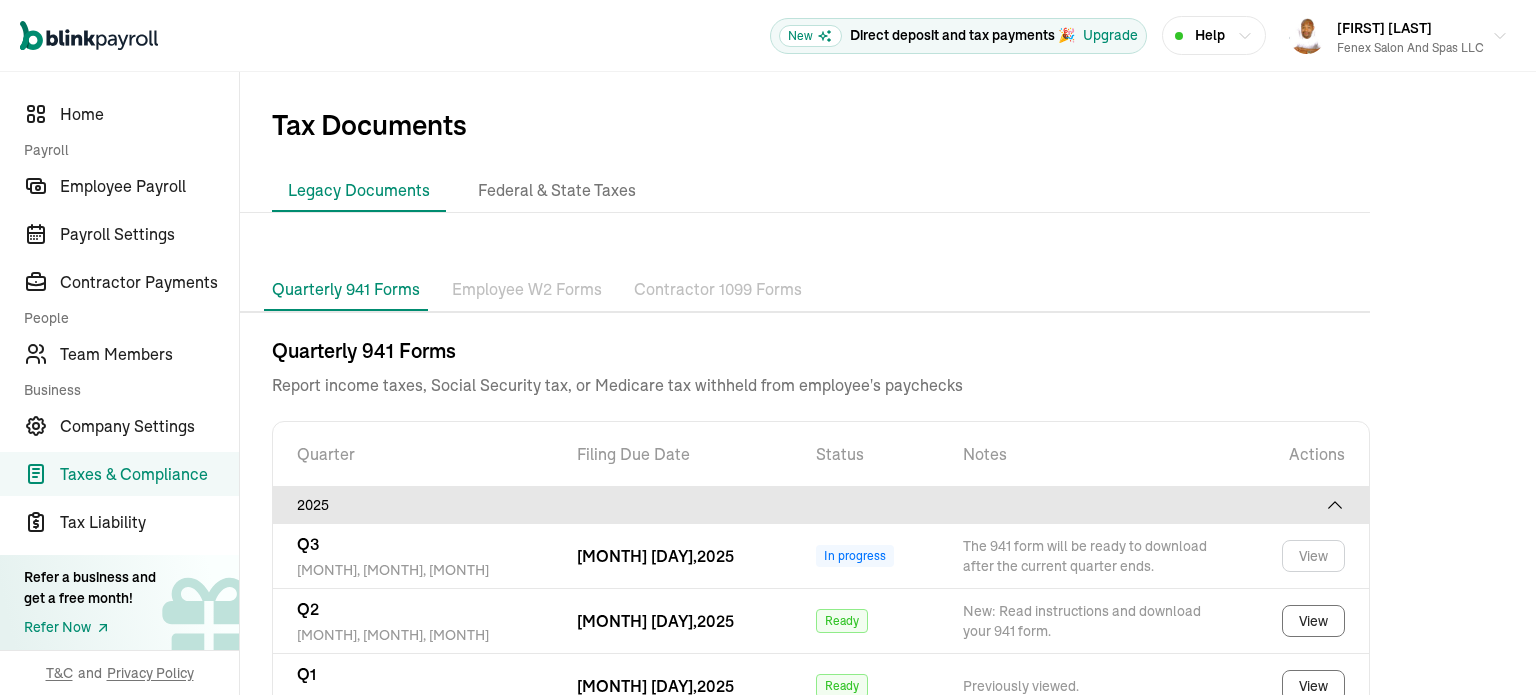 click on "Employee W2 Forms" at bounding box center [527, 290] 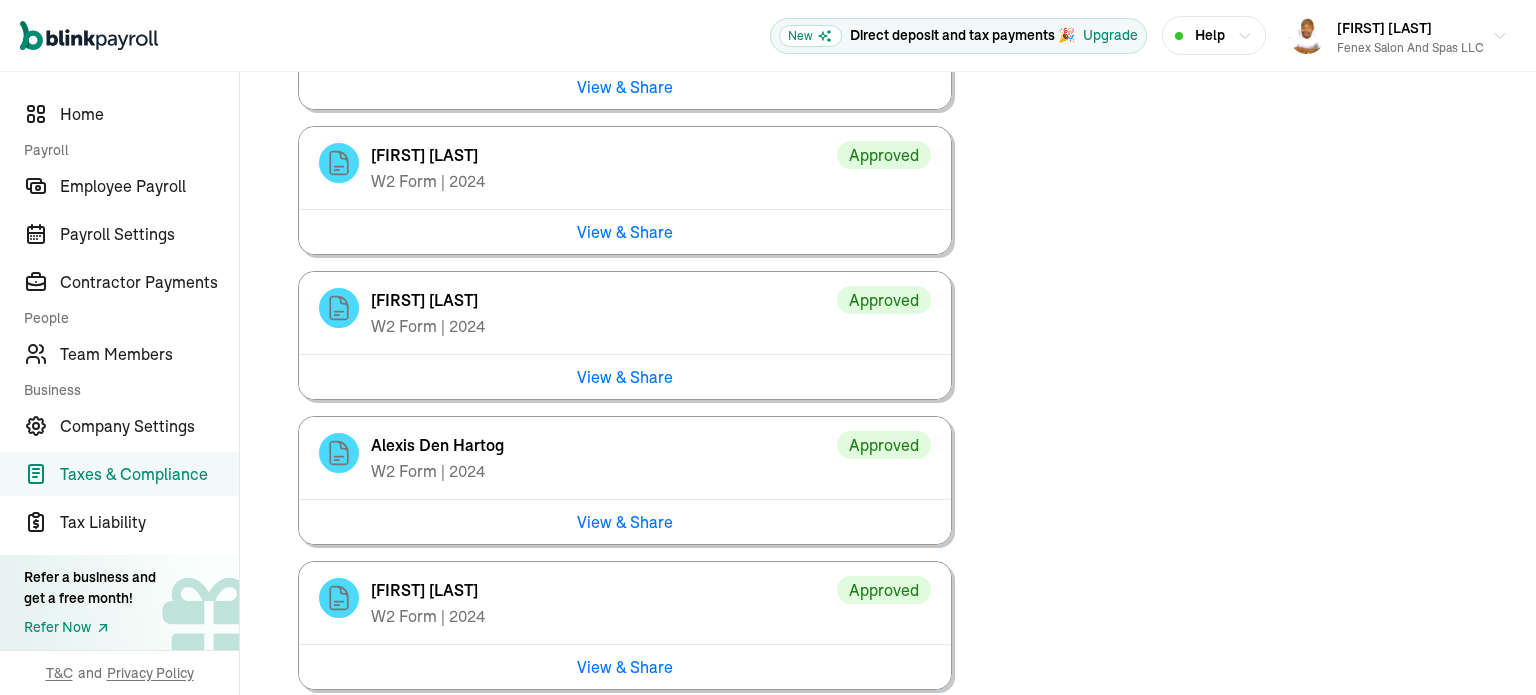scroll, scrollTop: 1429, scrollLeft: 0, axis: vertical 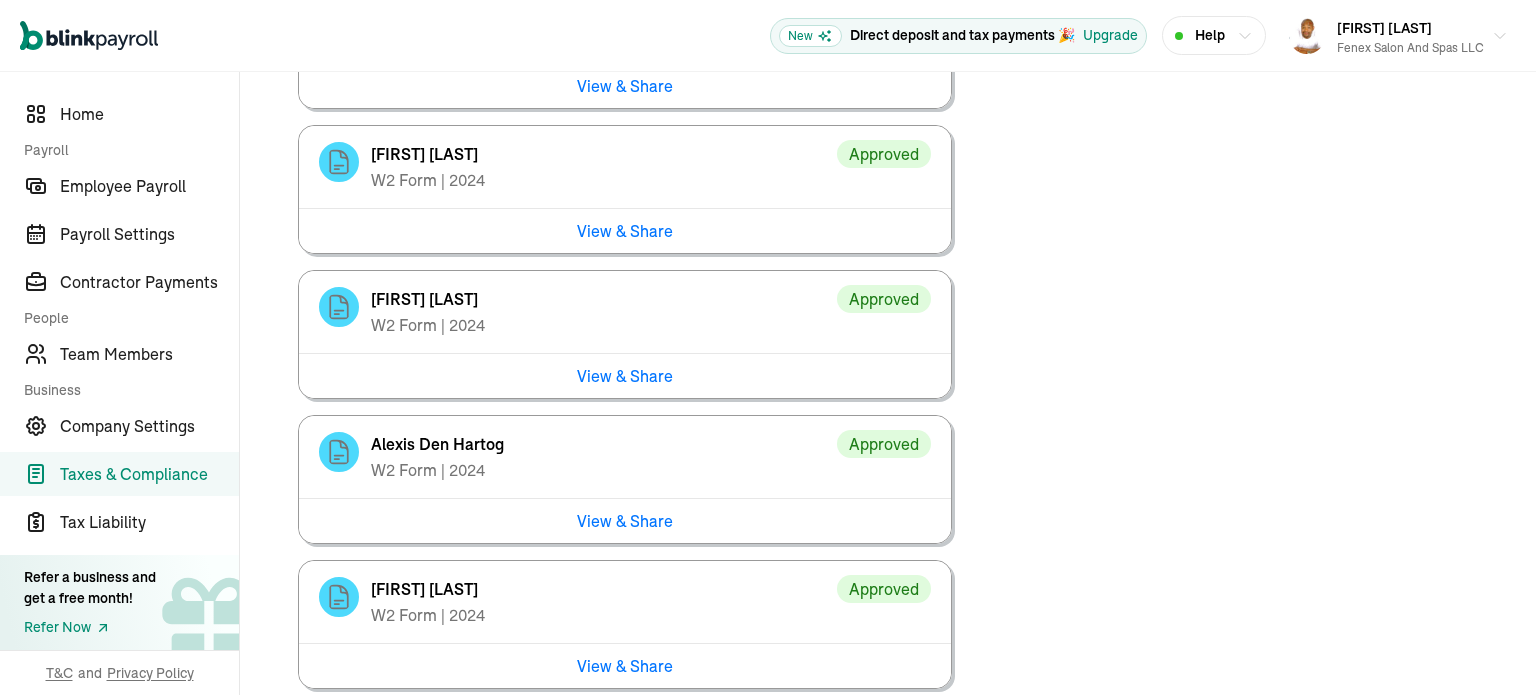 click on "View & Share" at bounding box center [625, 375] 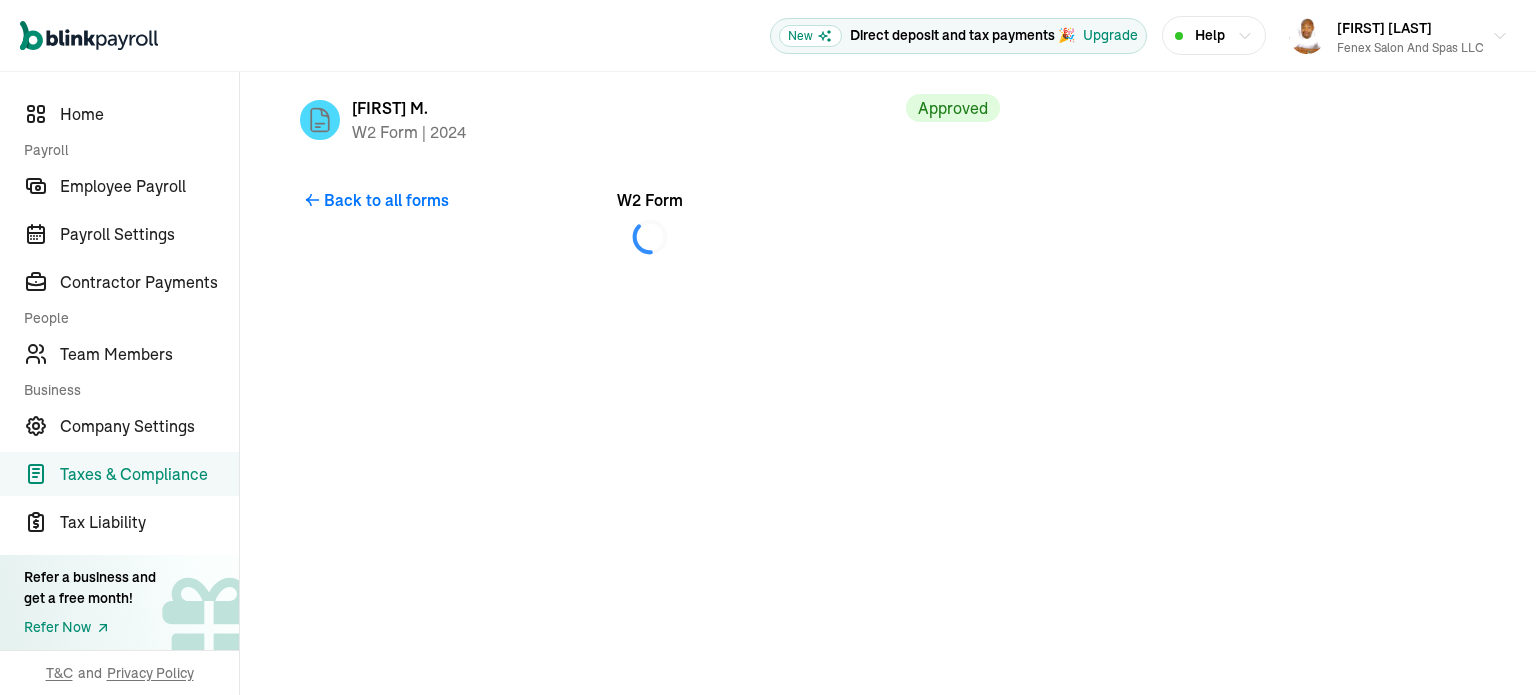 scroll, scrollTop: 0, scrollLeft: 0, axis: both 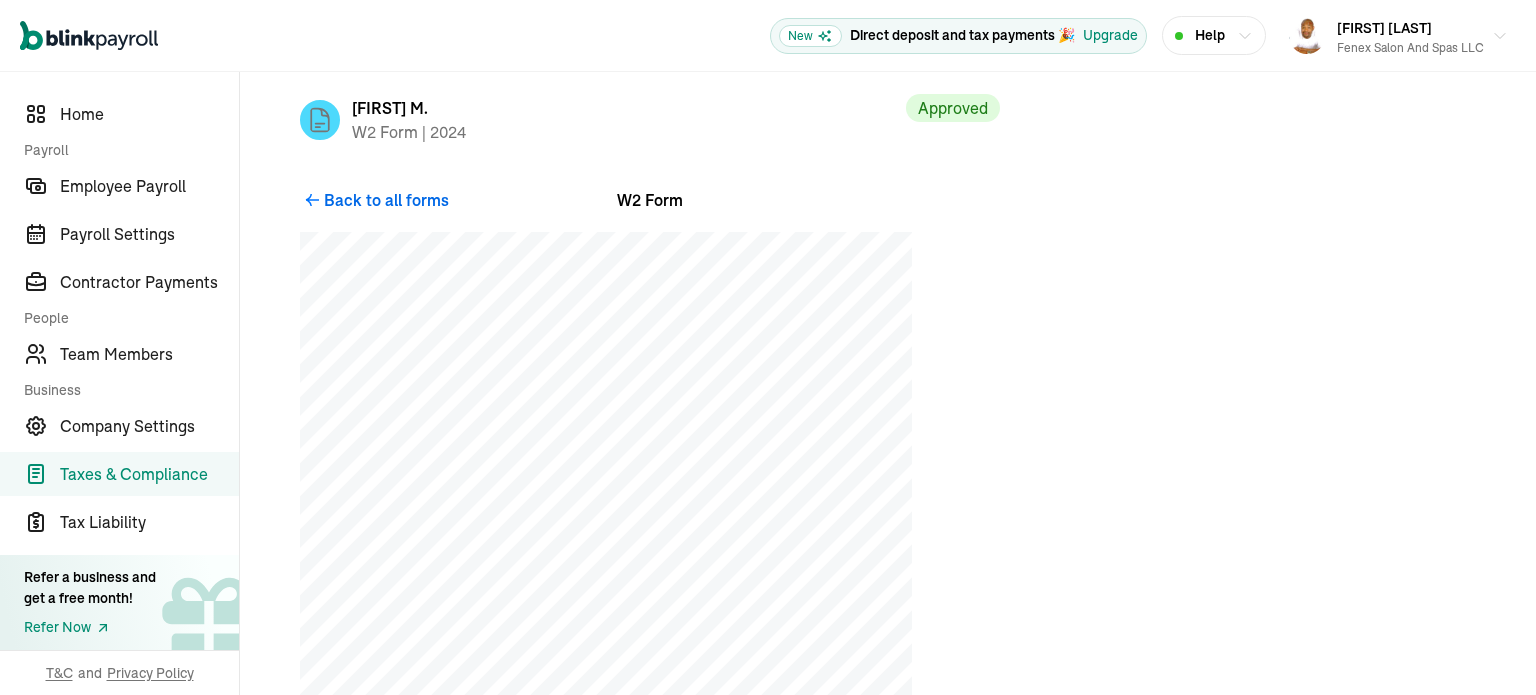 click on "Back to all forms" at bounding box center [386, 200] 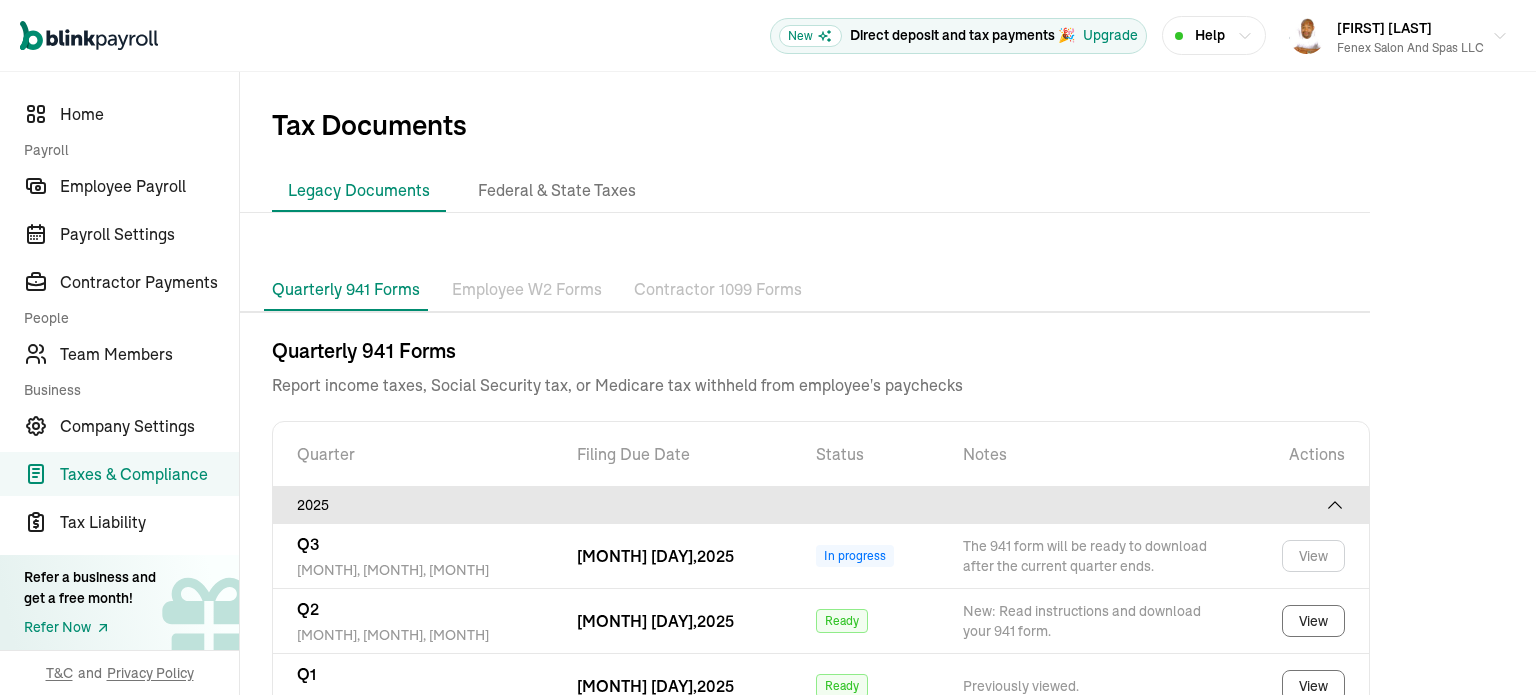 click on "Employee W2 Forms" at bounding box center [527, 290] 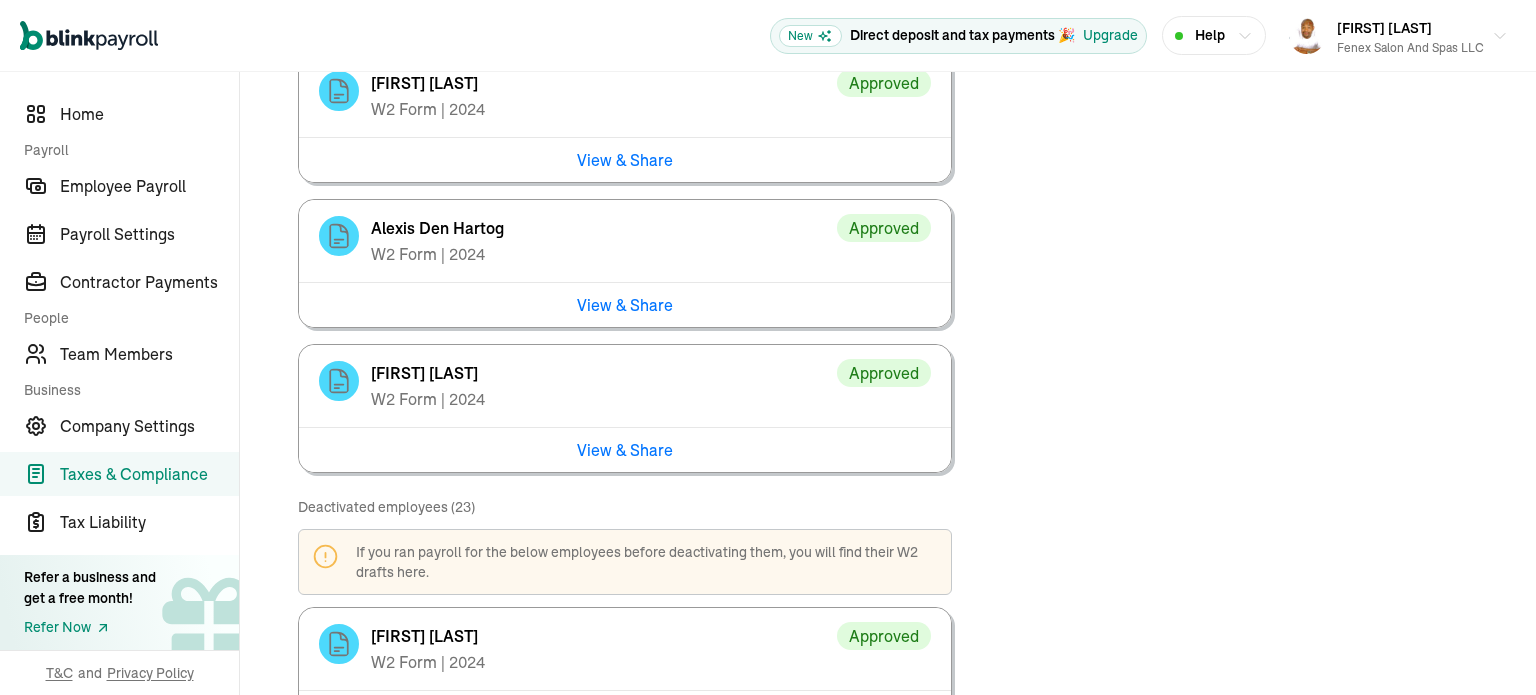 scroll, scrollTop: 1643, scrollLeft: 0, axis: vertical 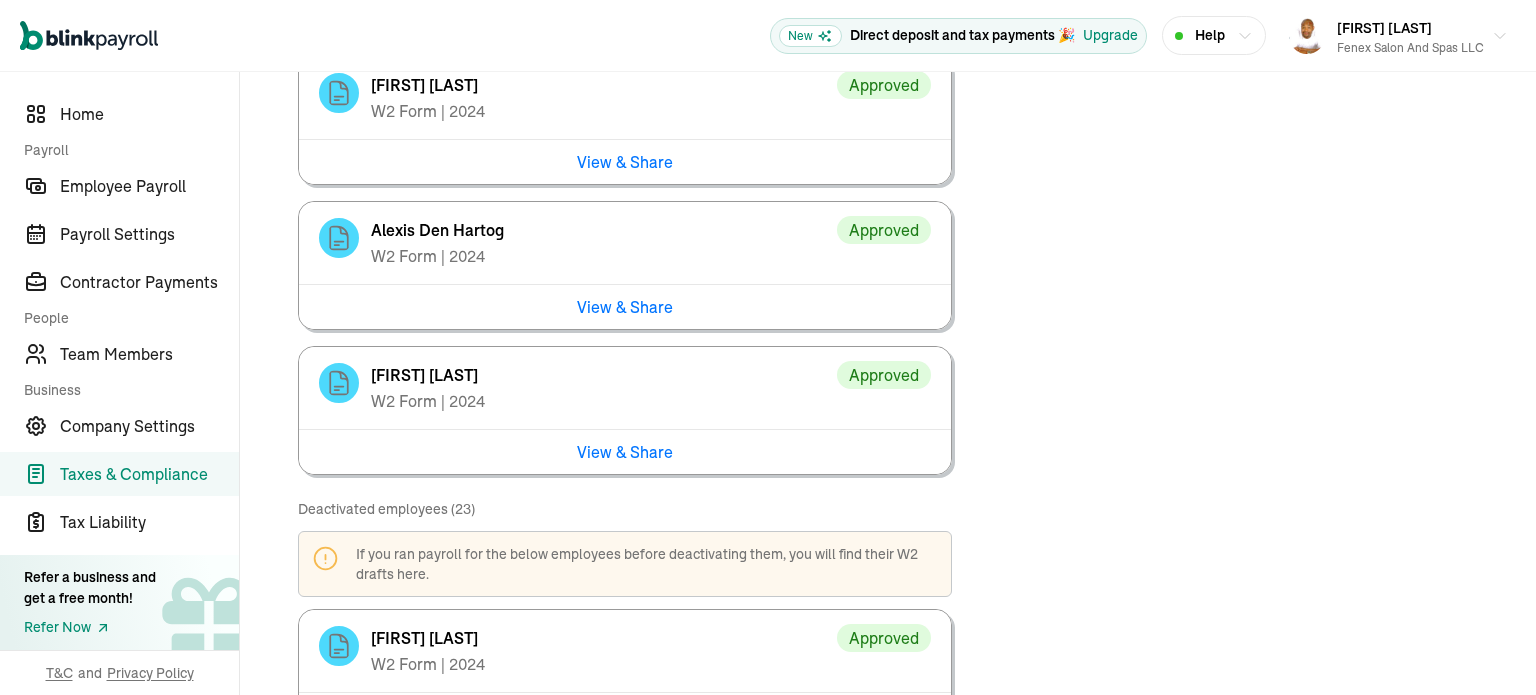 click on "View & Share" at bounding box center (625, 306) 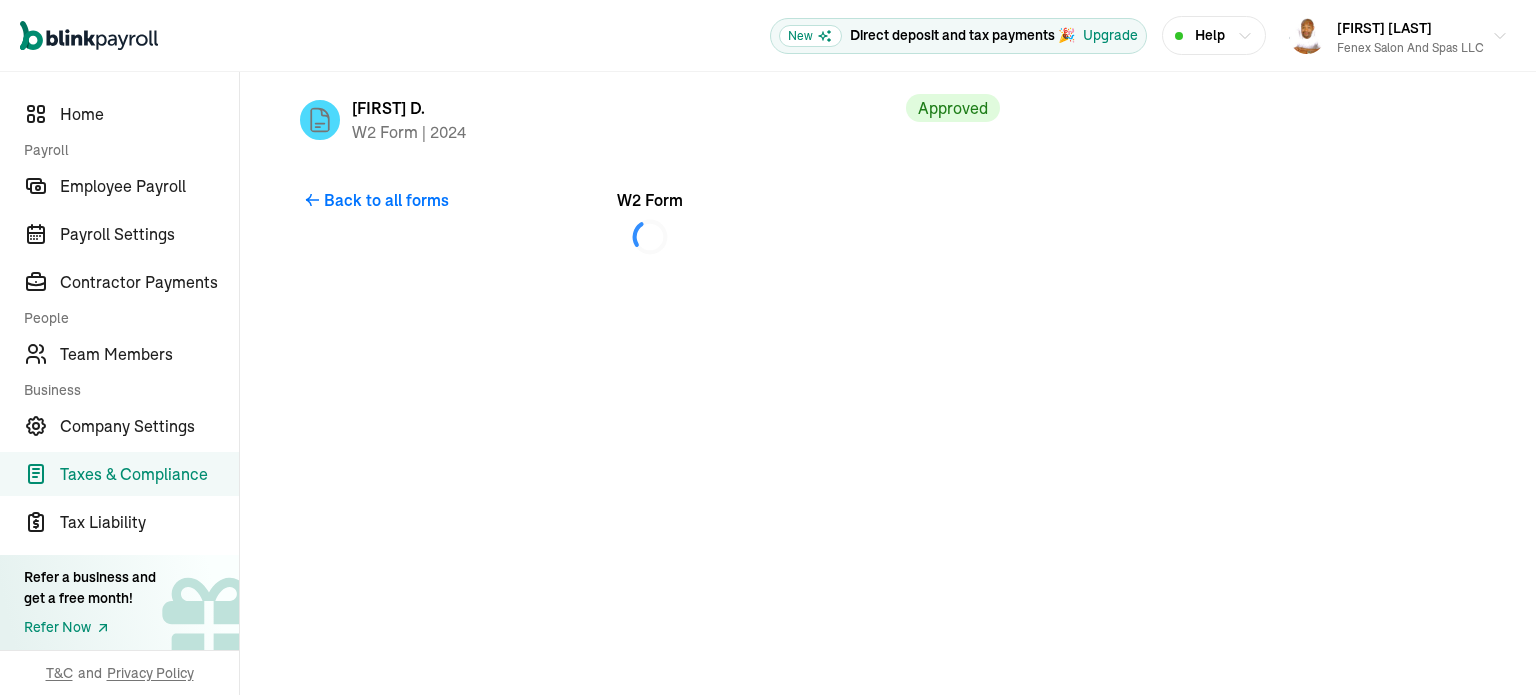 scroll, scrollTop: 0, scrollLeft: 0, axis: both 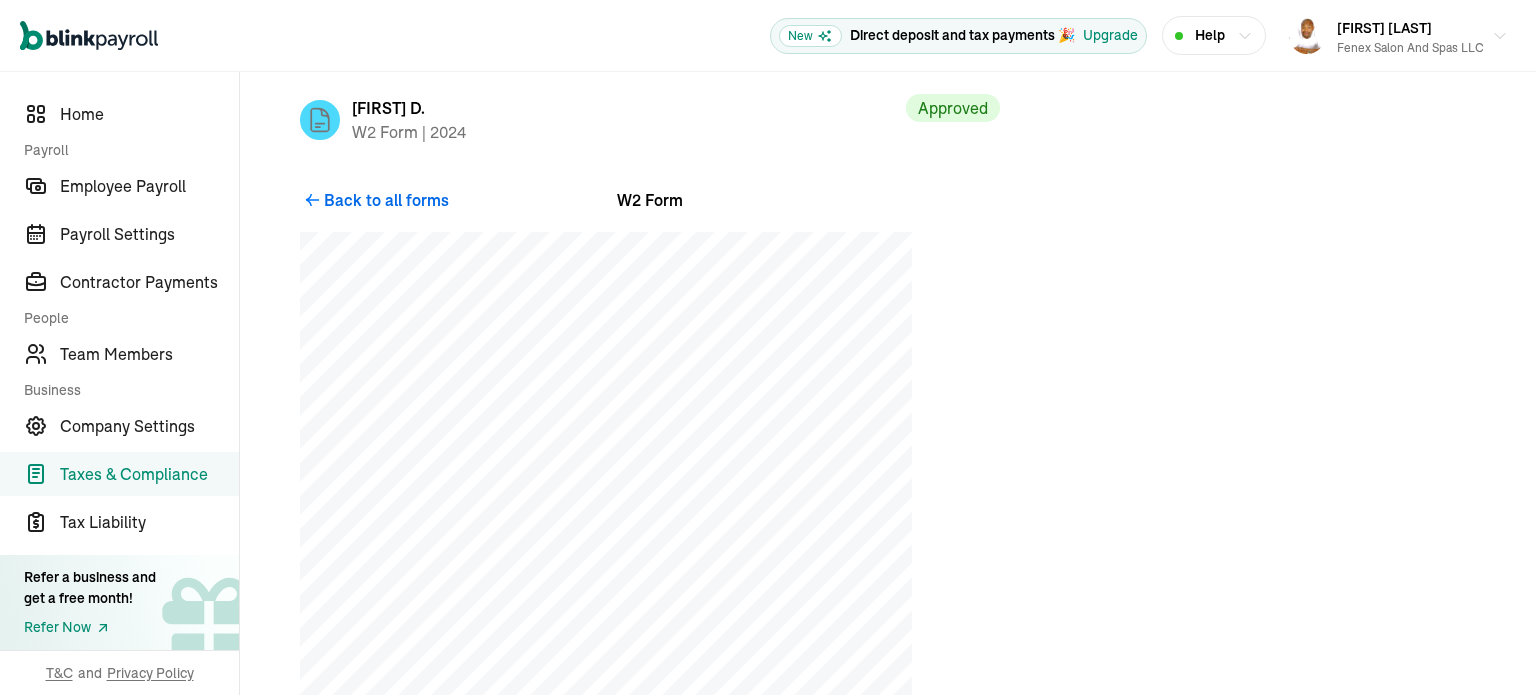 click on "Back to all forms" at bounding box center (386, 200) 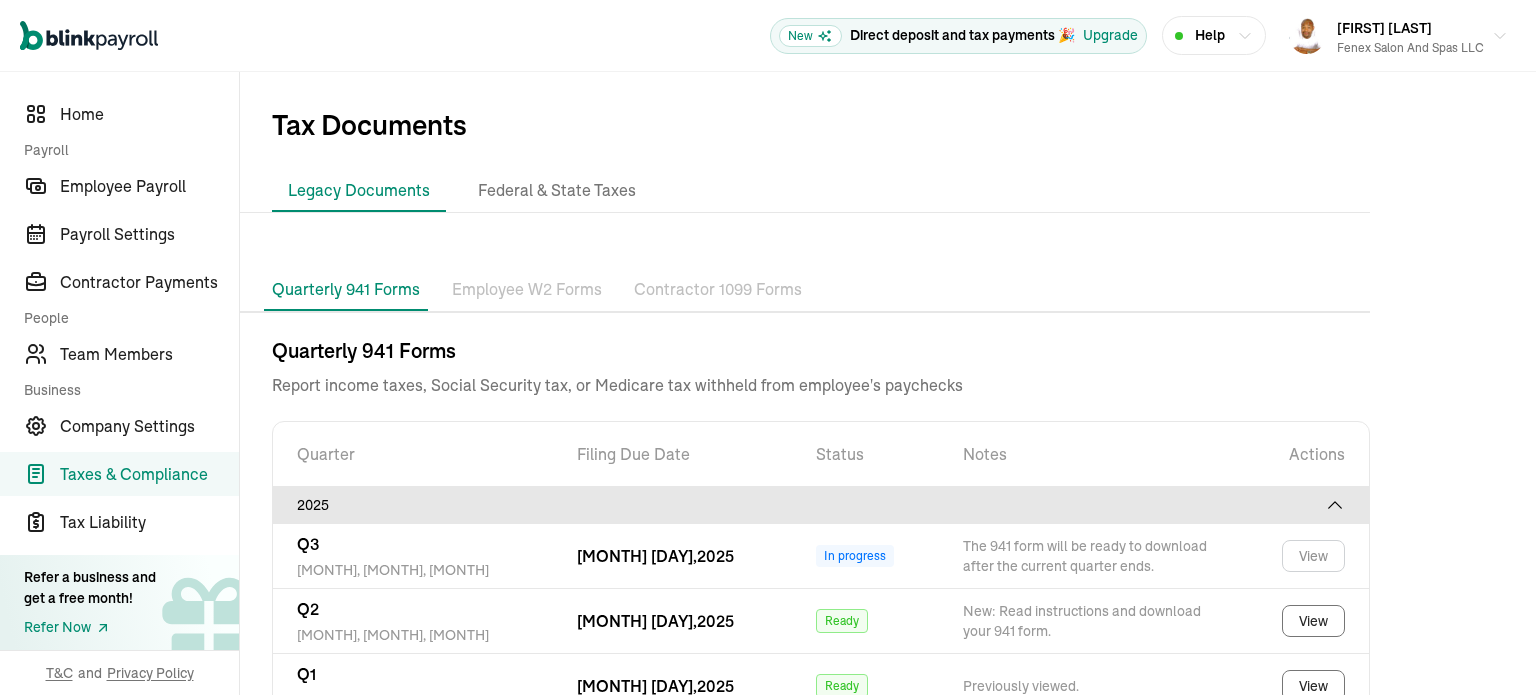 click on "Employee W2 Forms" at bounding box center [527, 290] 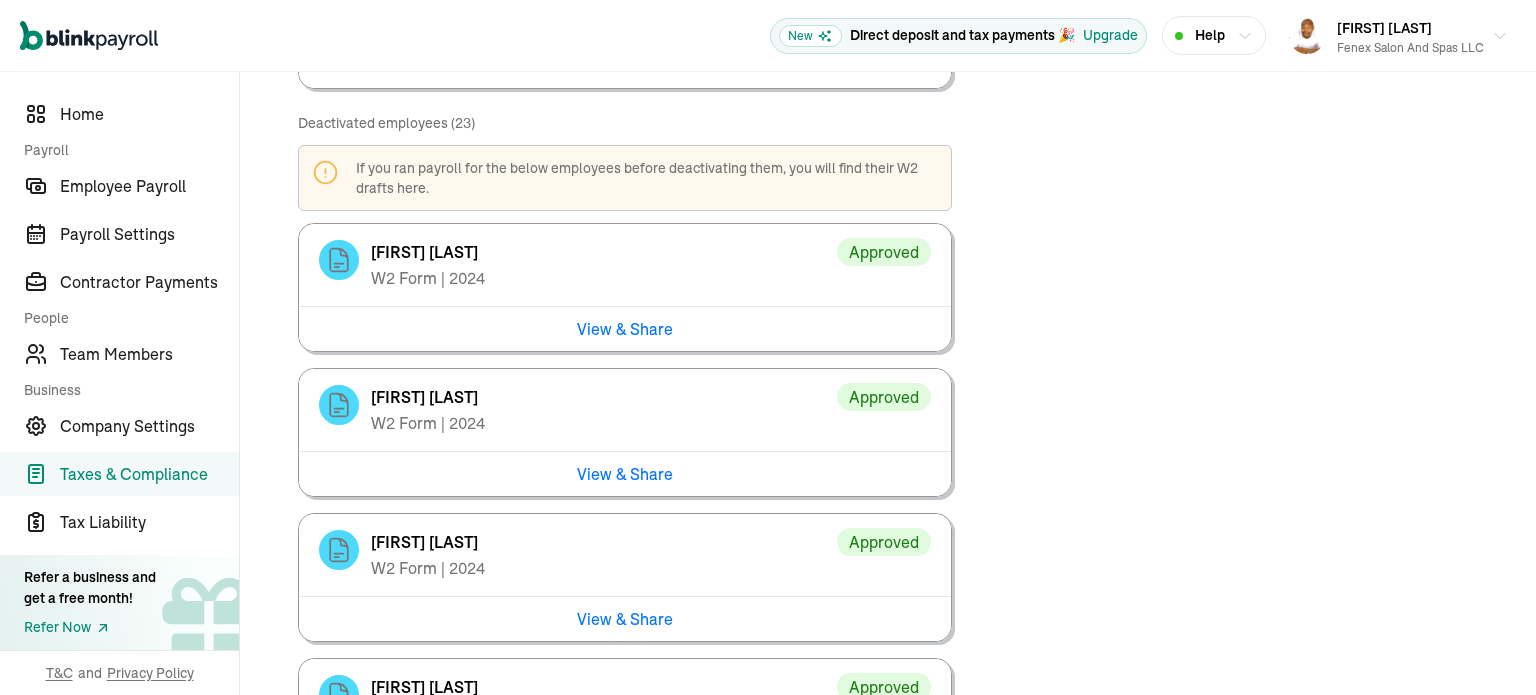 scroll, scrollTop: 2032, scrollLeft: 0, axis: vertical 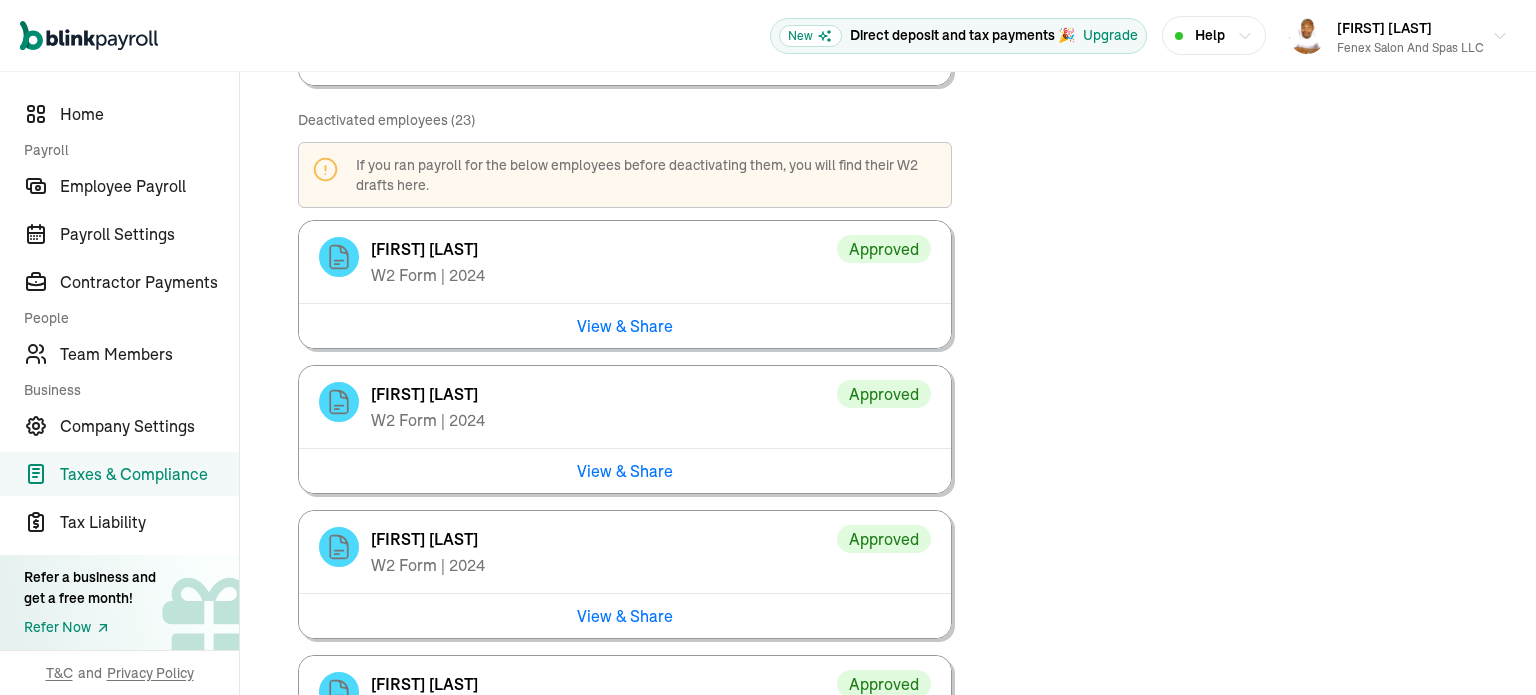 click on "View & Share" at bounding box center [625, 325] 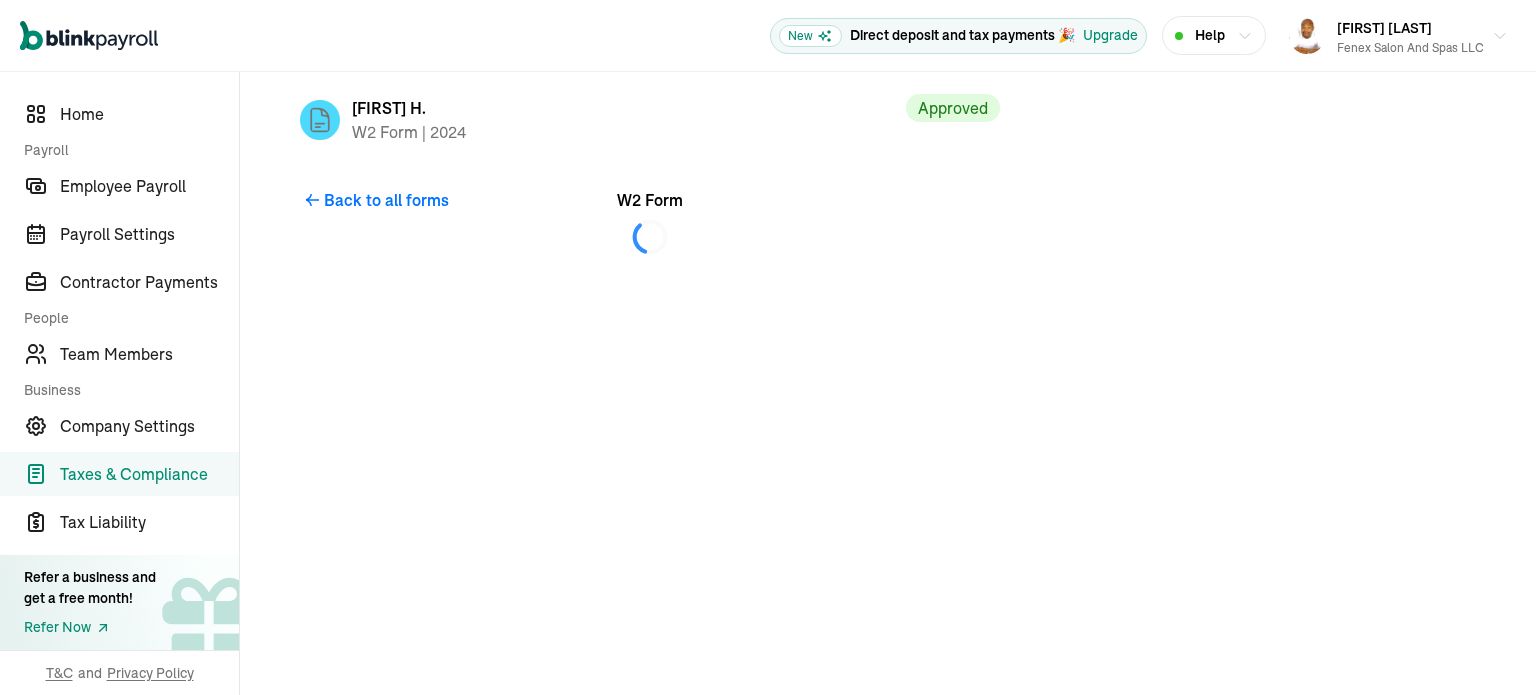 scroll, scrollTop: 0, scrollLeft: 0, axis: both 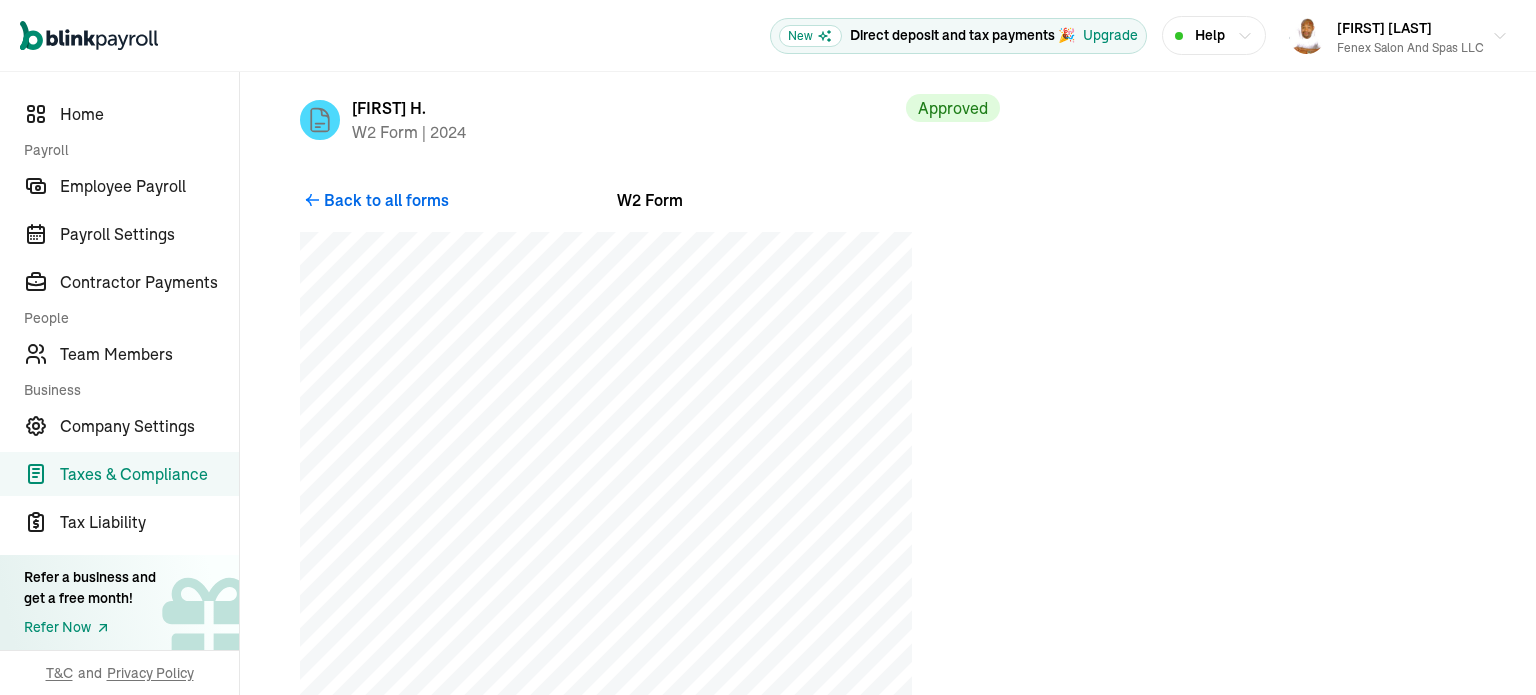 click on "Back to all forms" at bounding box center [386, 200] 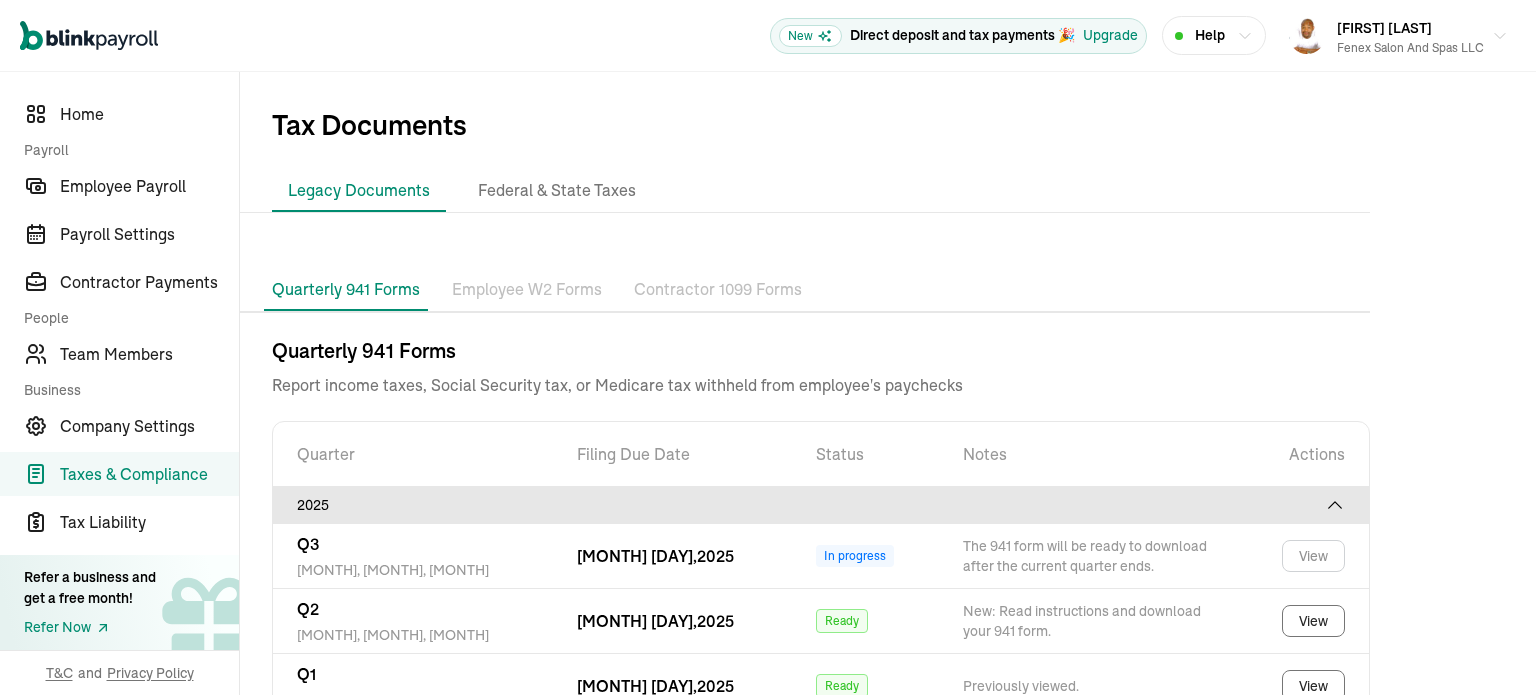 click on "Employee W2 Forms" at bounding box center [527, 290] 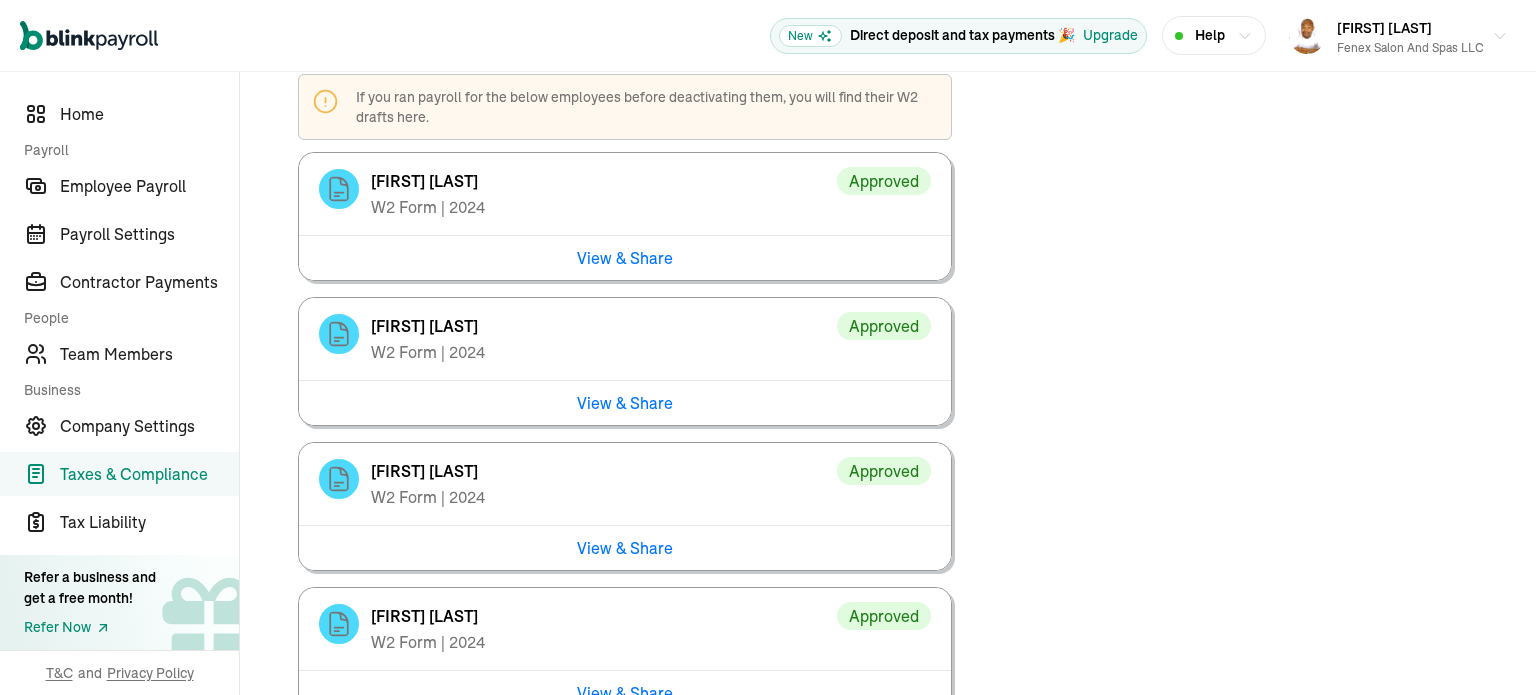 scroll, scrollTop: 2103, scrollLeft: 0, axis: vertical 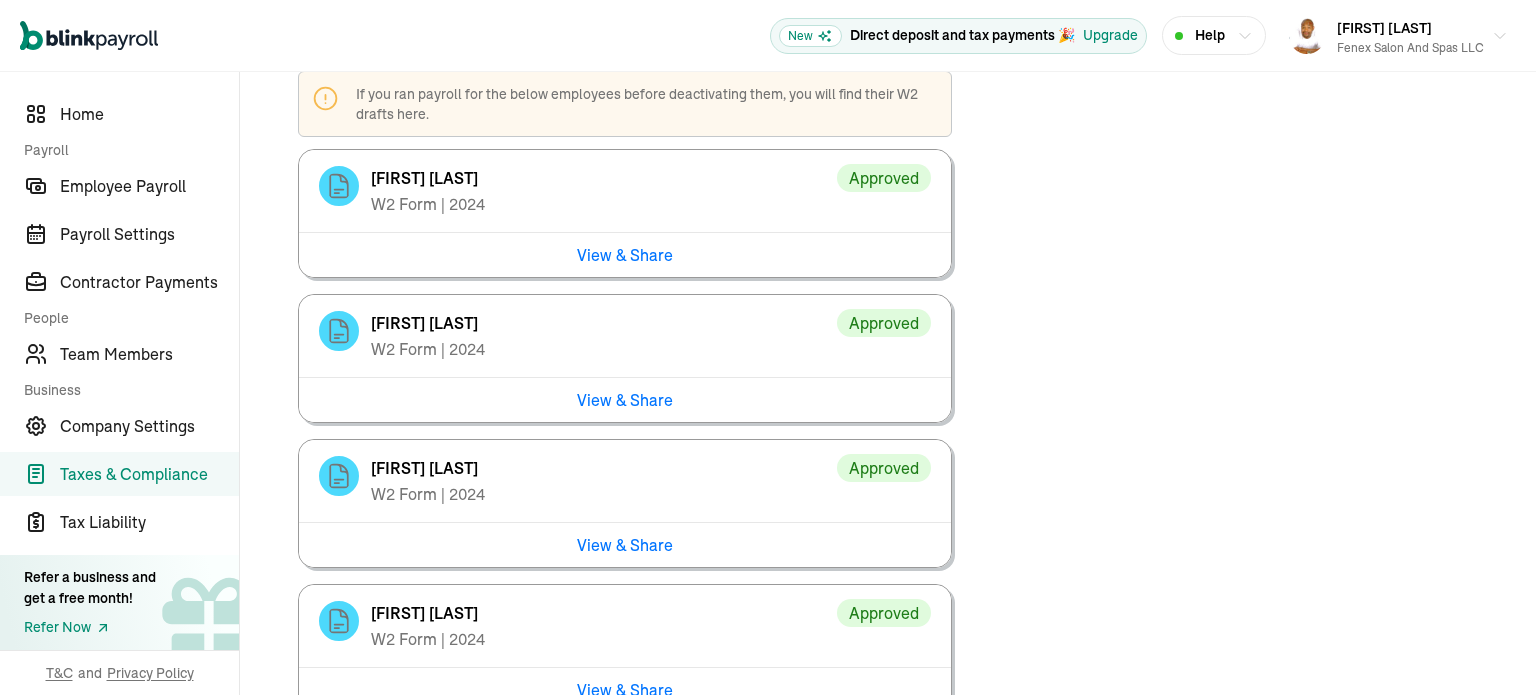 click on "View & Share" at bounding box center [625, 399] 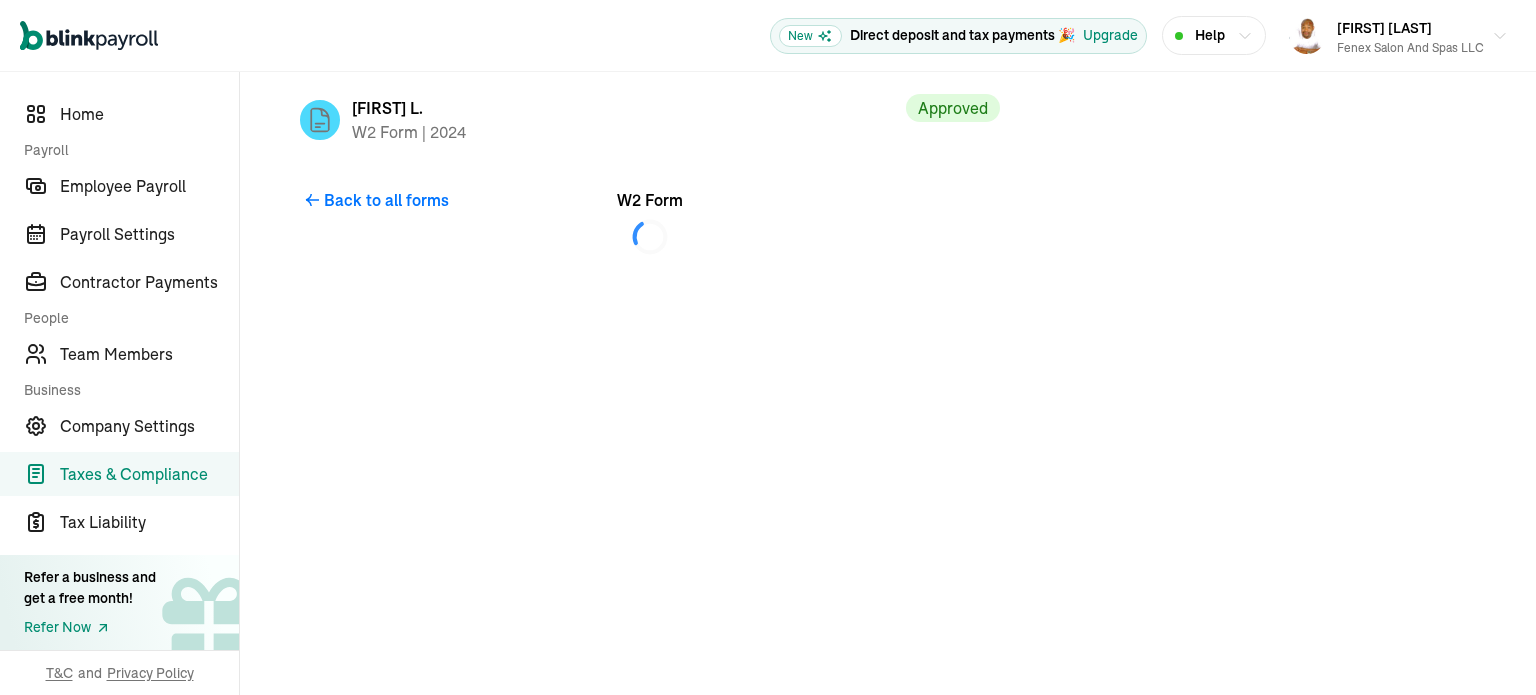 scroll, scrollTop: 0, scrollLeft: 0, axis: both 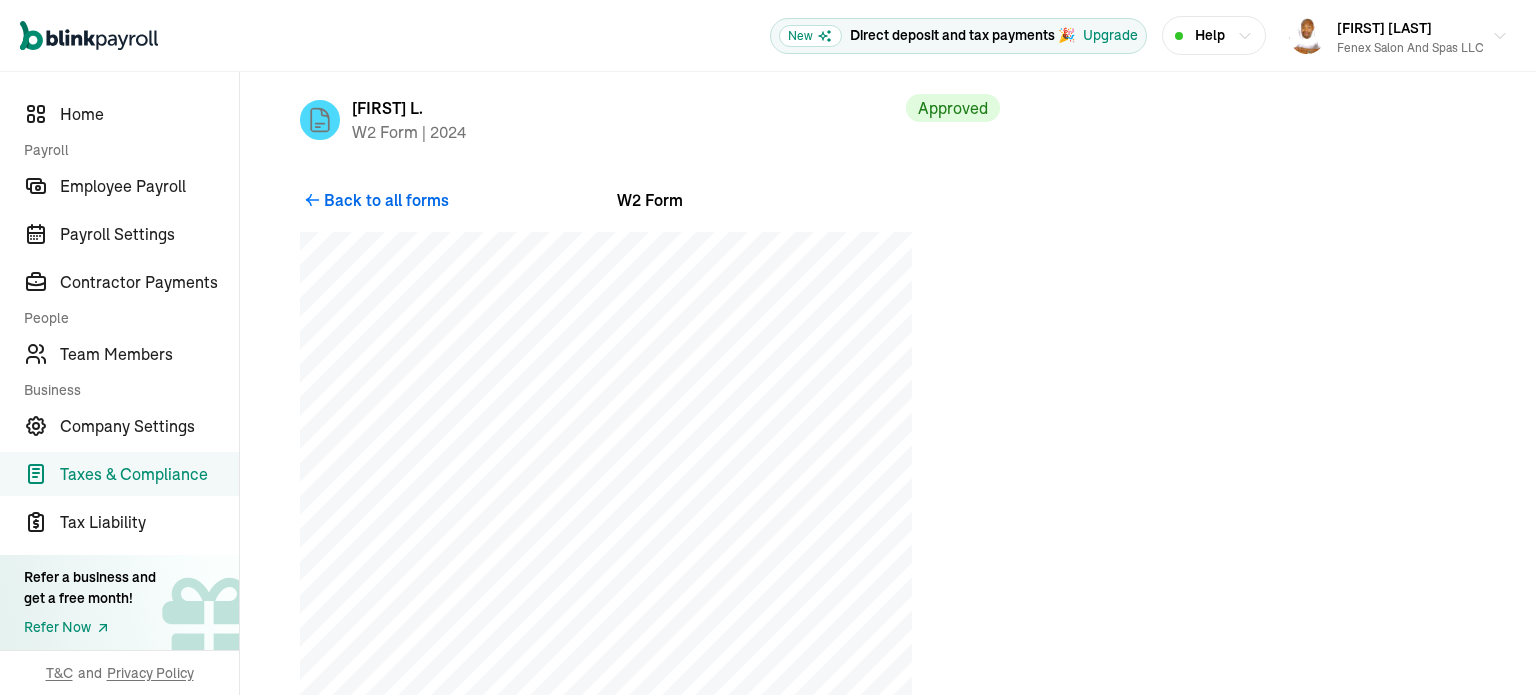 click on "Back to all forms" at bounding box center [386, 200] 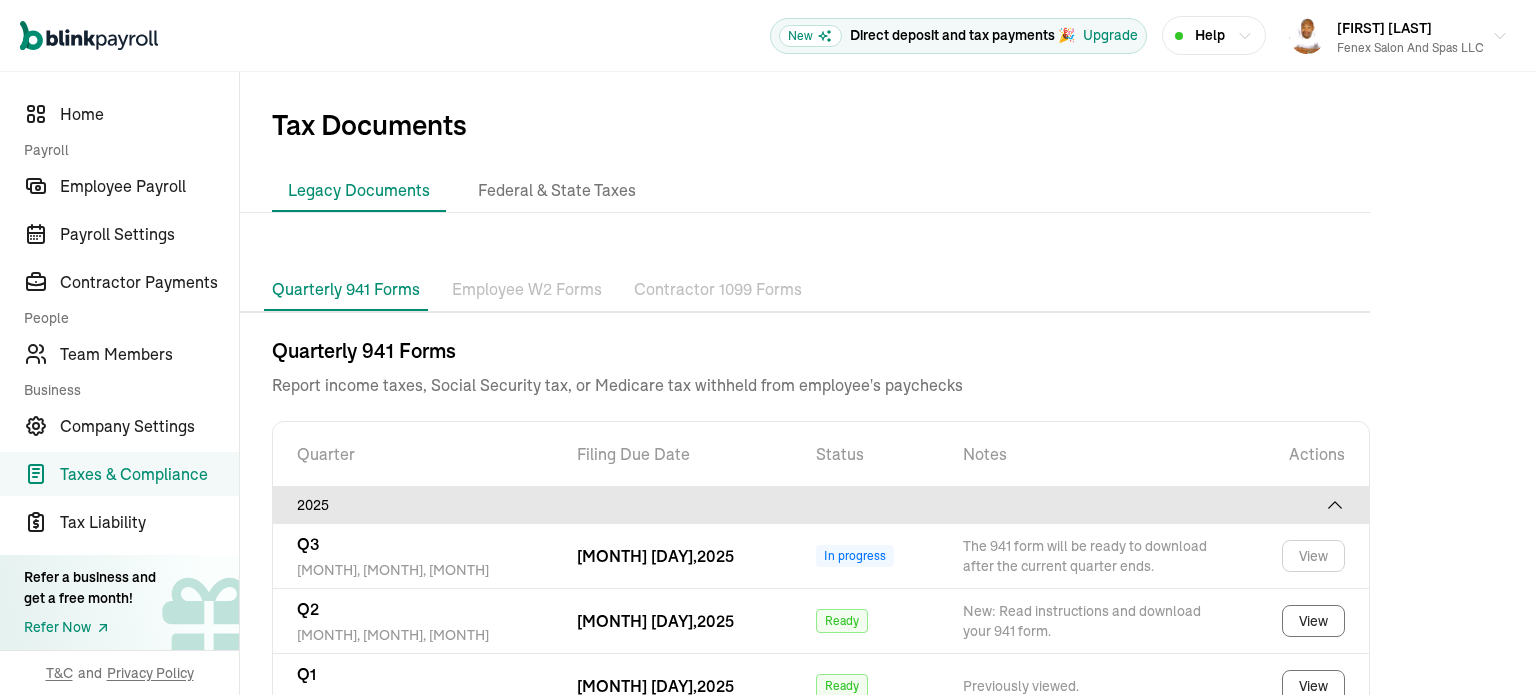 click on "Employee W2 Forms" at bounding box center (527, 290) 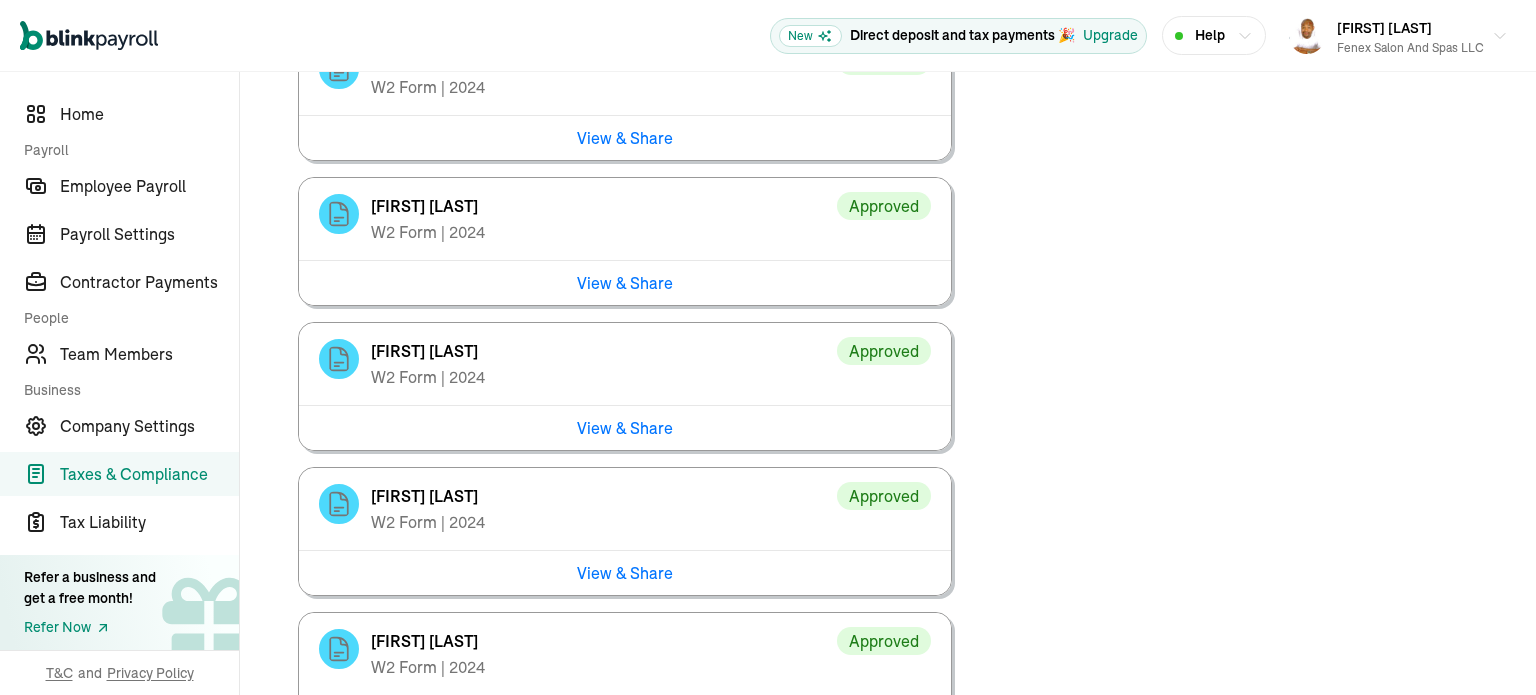 scroll, scrollTop: 2216, scrollLeft: 0, axis: vertical 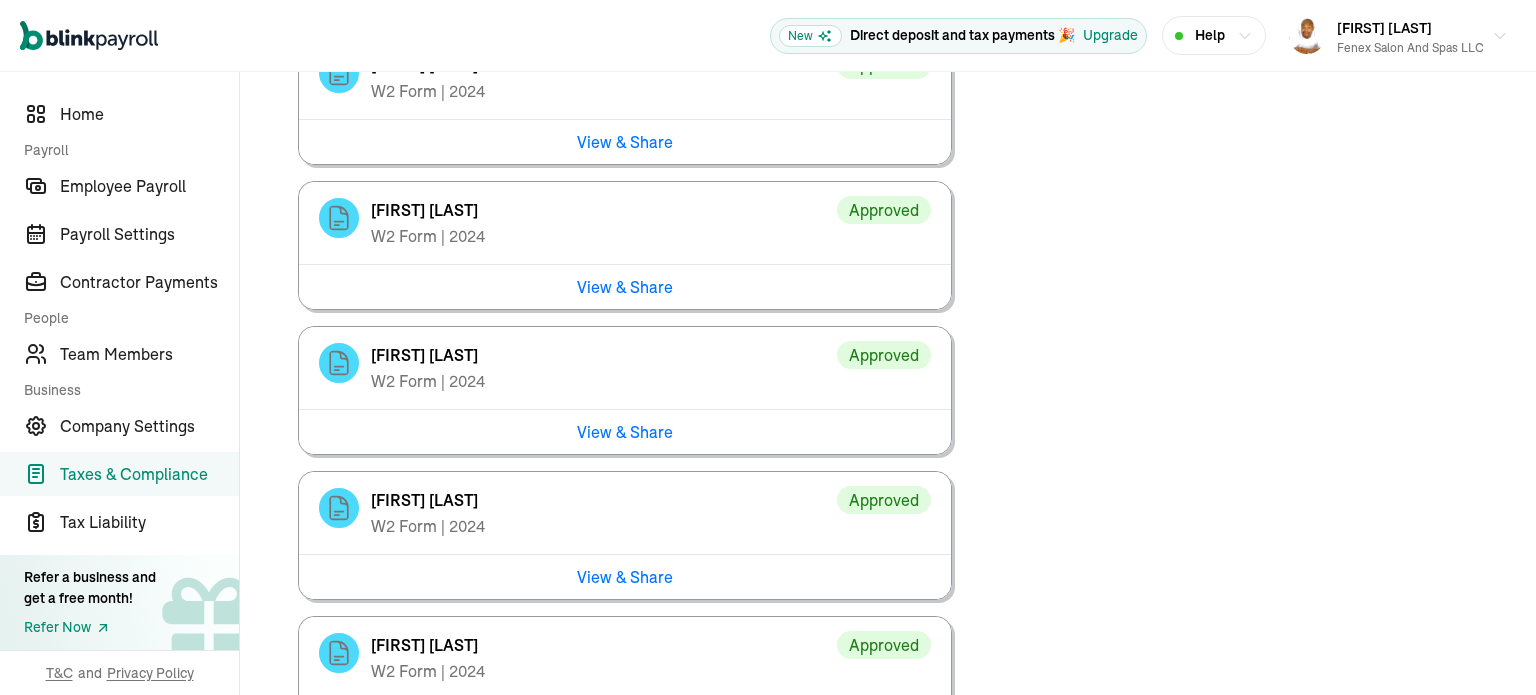 click on "View & Share" at bounding box center [625, 431] 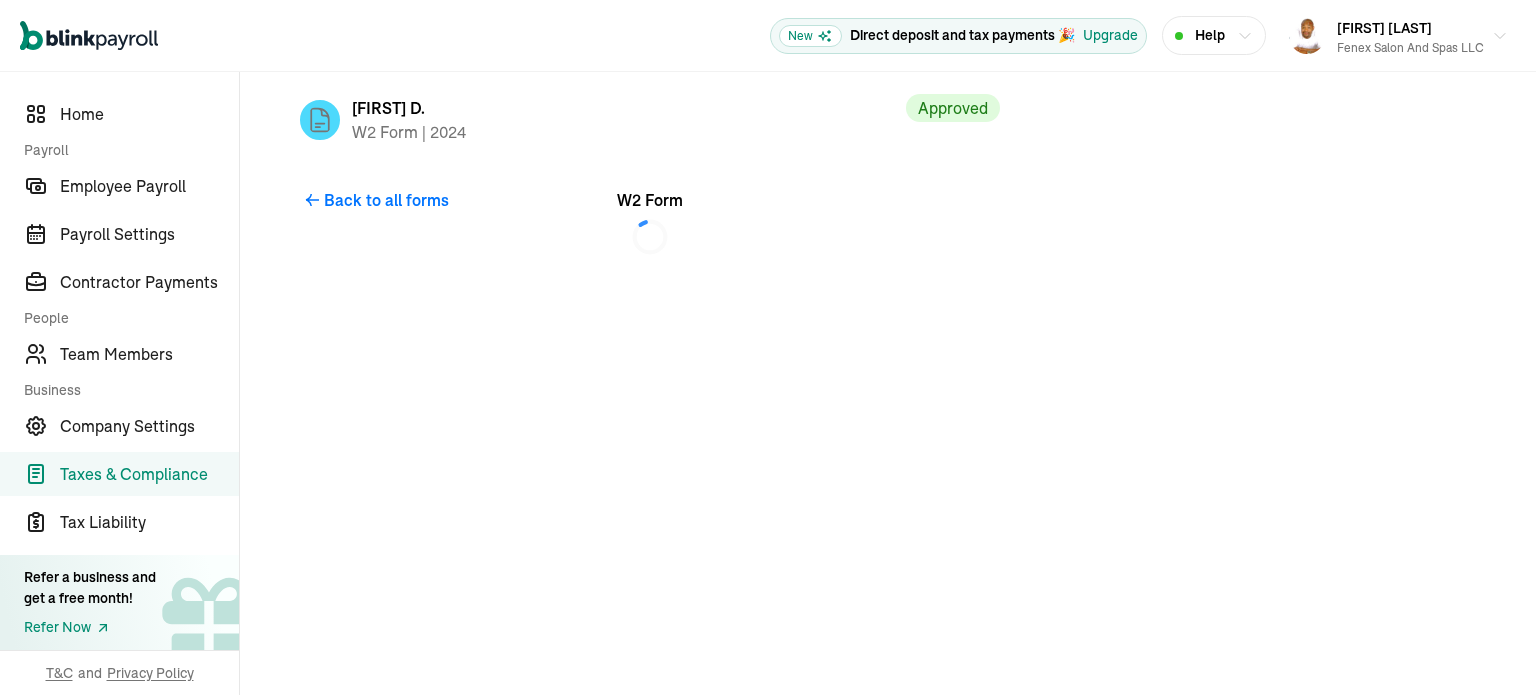 scroll, scrollTop: 0, scrollLeft: 0, axis: both 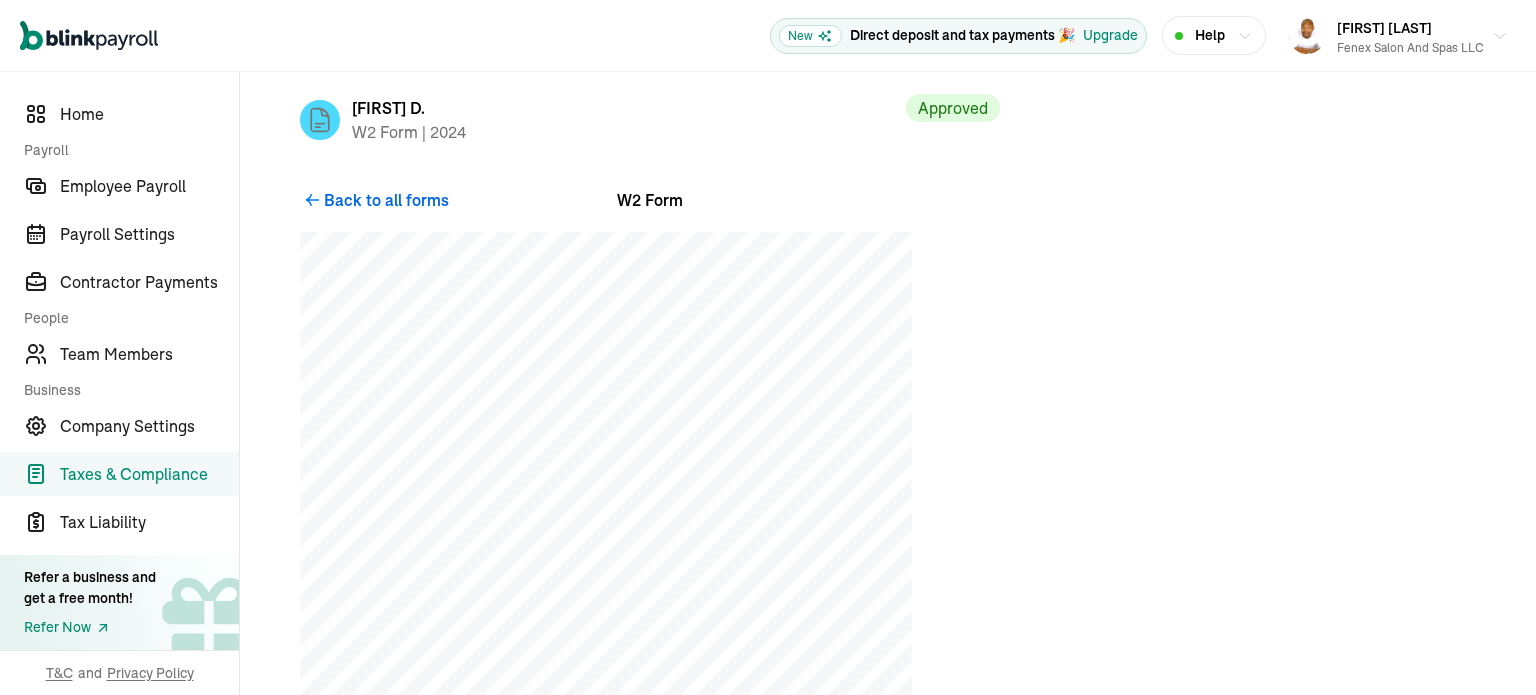 click on "Back to all forms" at bounding box center (386, 200) 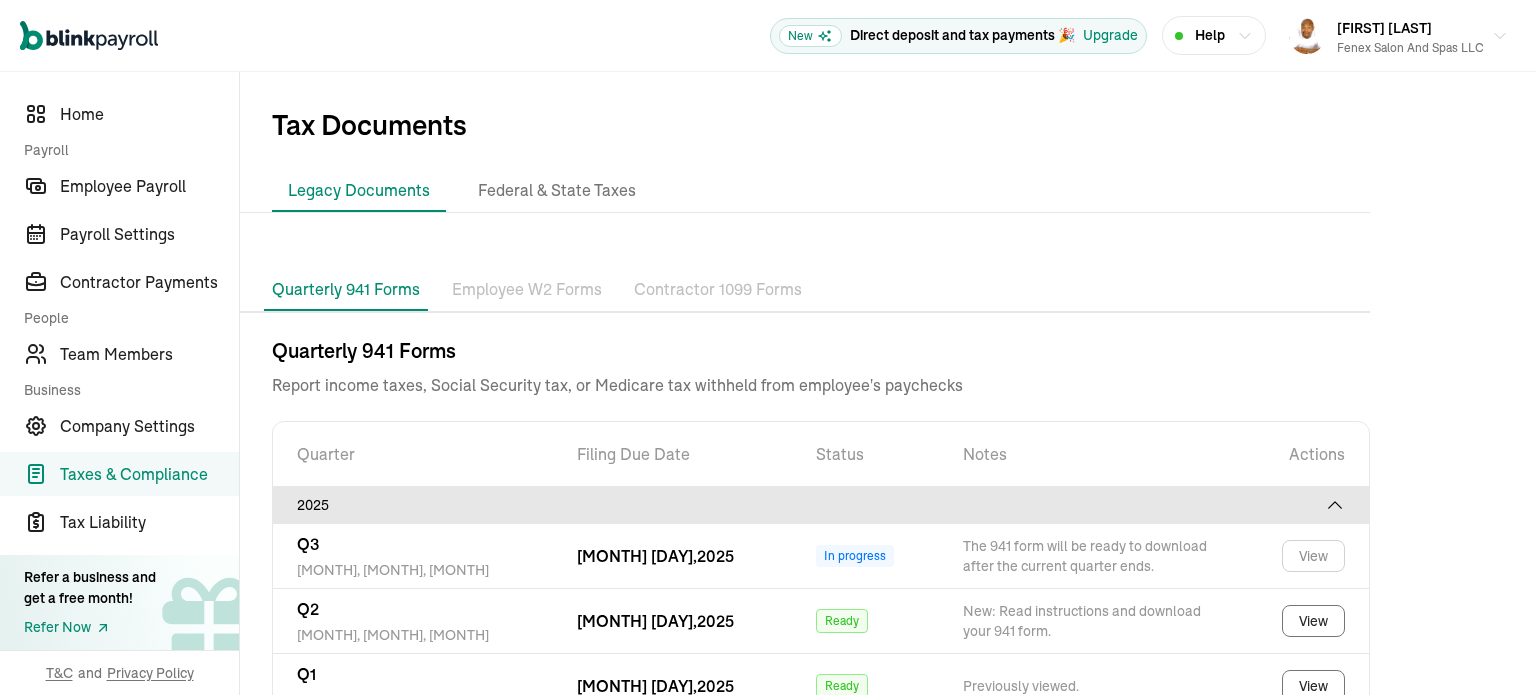click on "Employee W2 Forms" at bounding box center [527, 290] 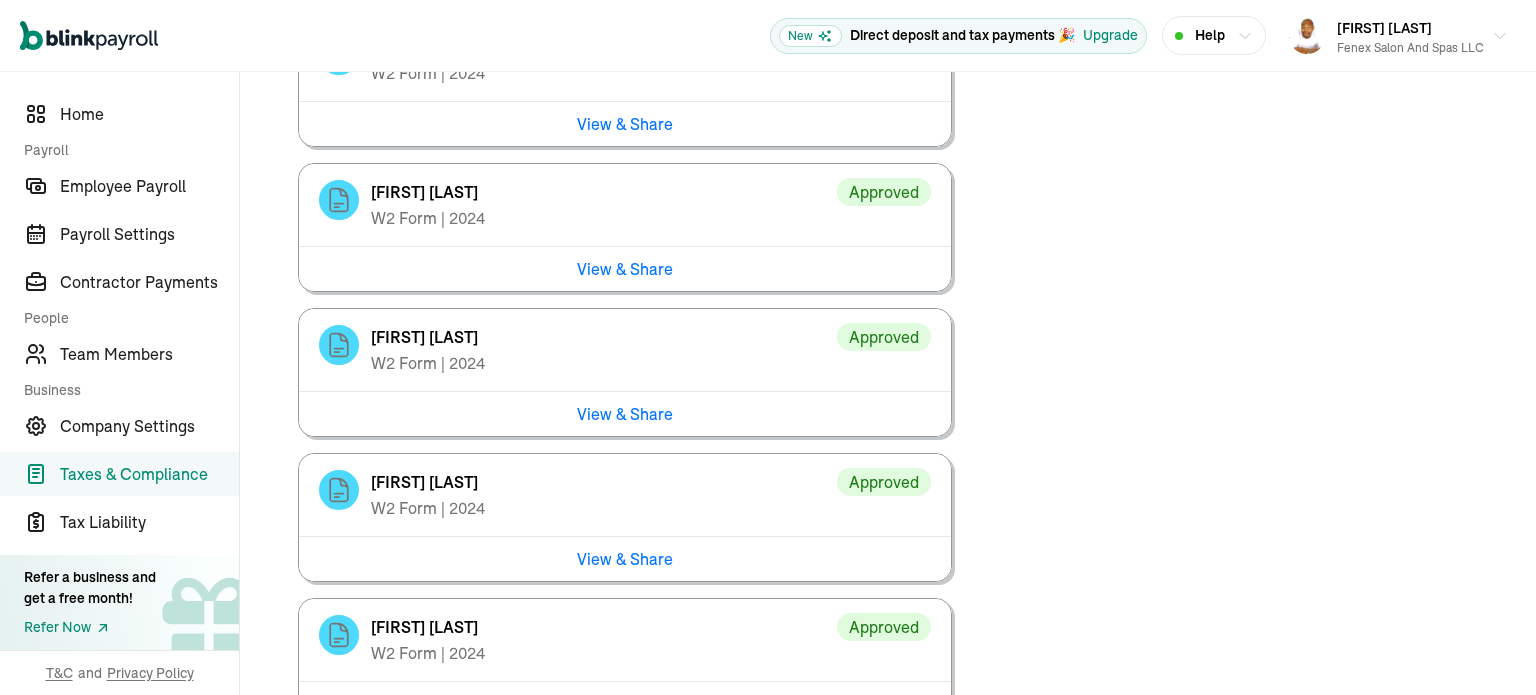 scroll, scrollTop: 2376, scrollLeft: 0, axis: vertical 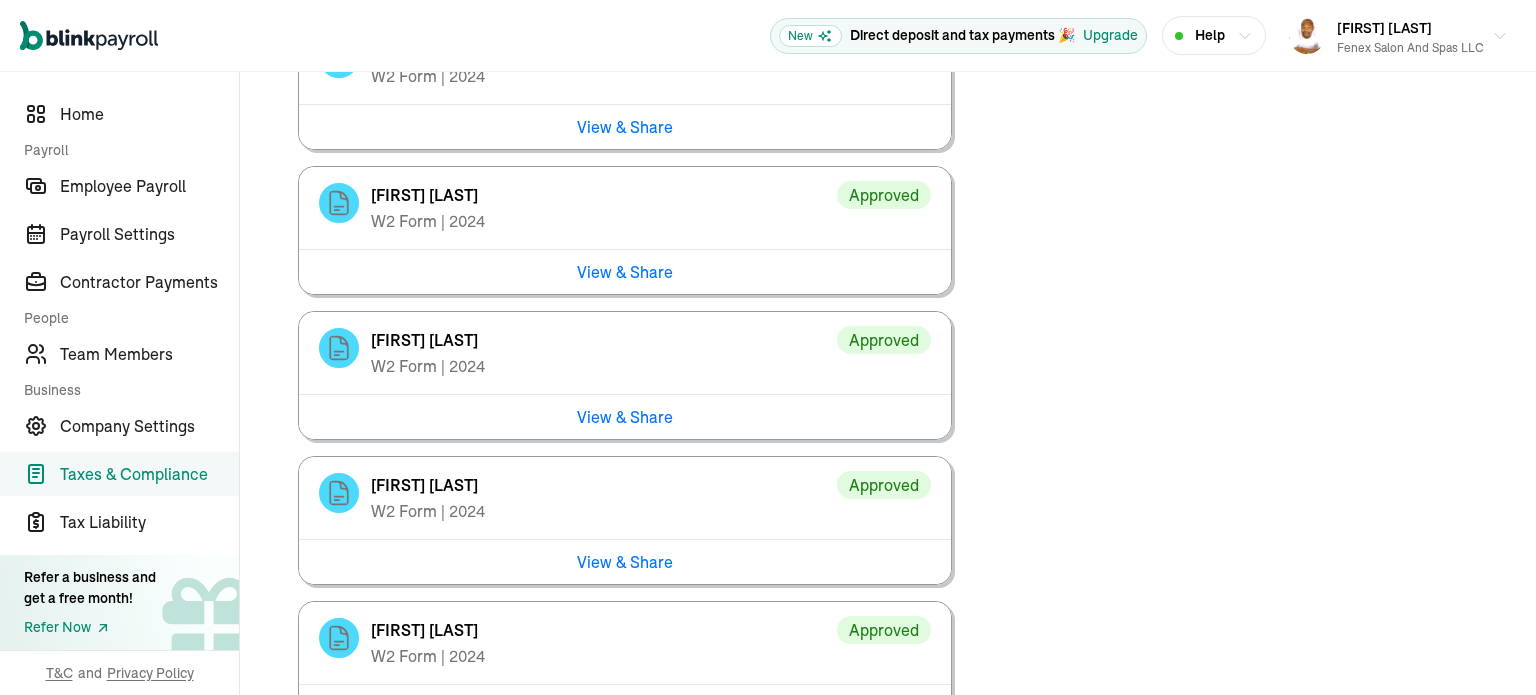 click on "View & Share" at bounding box center [625, 416] 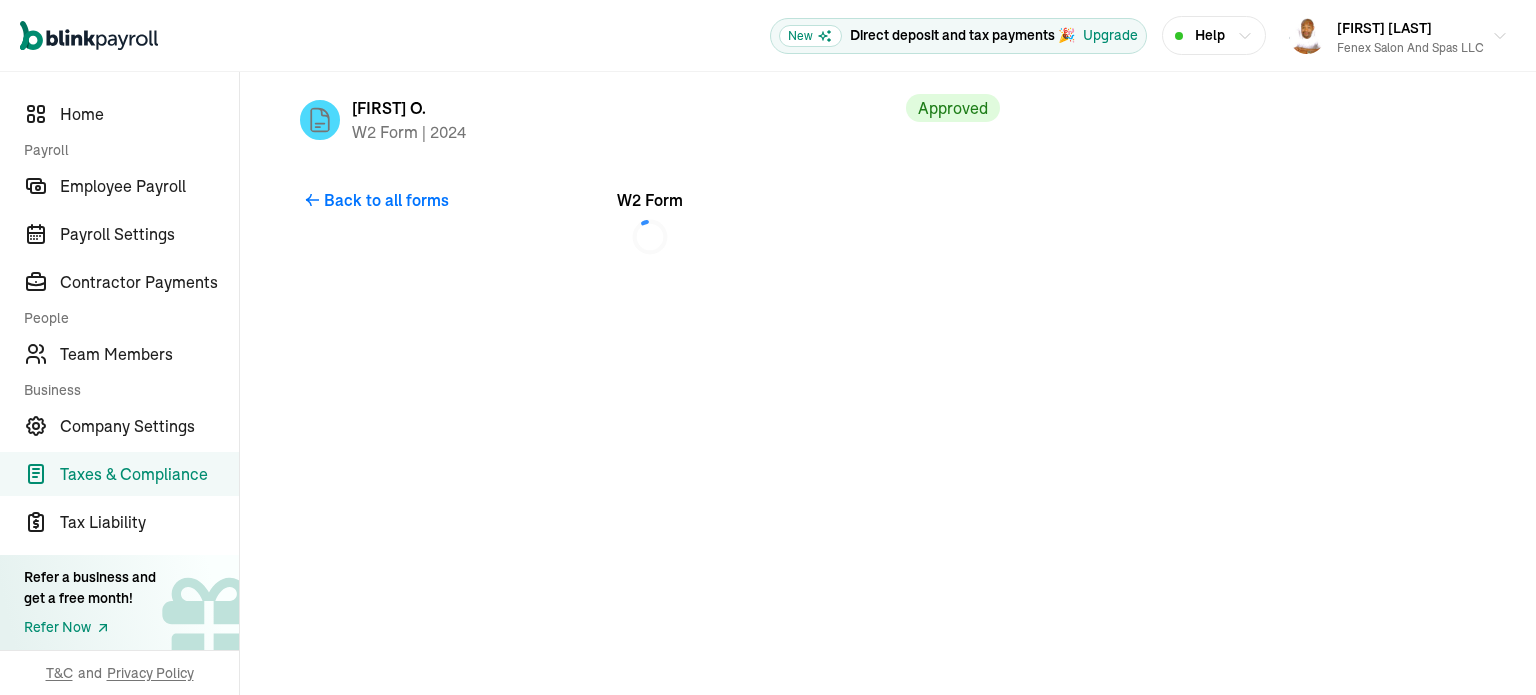 scroll, scrollTop: 0, scrollLeft: 0, axis: both 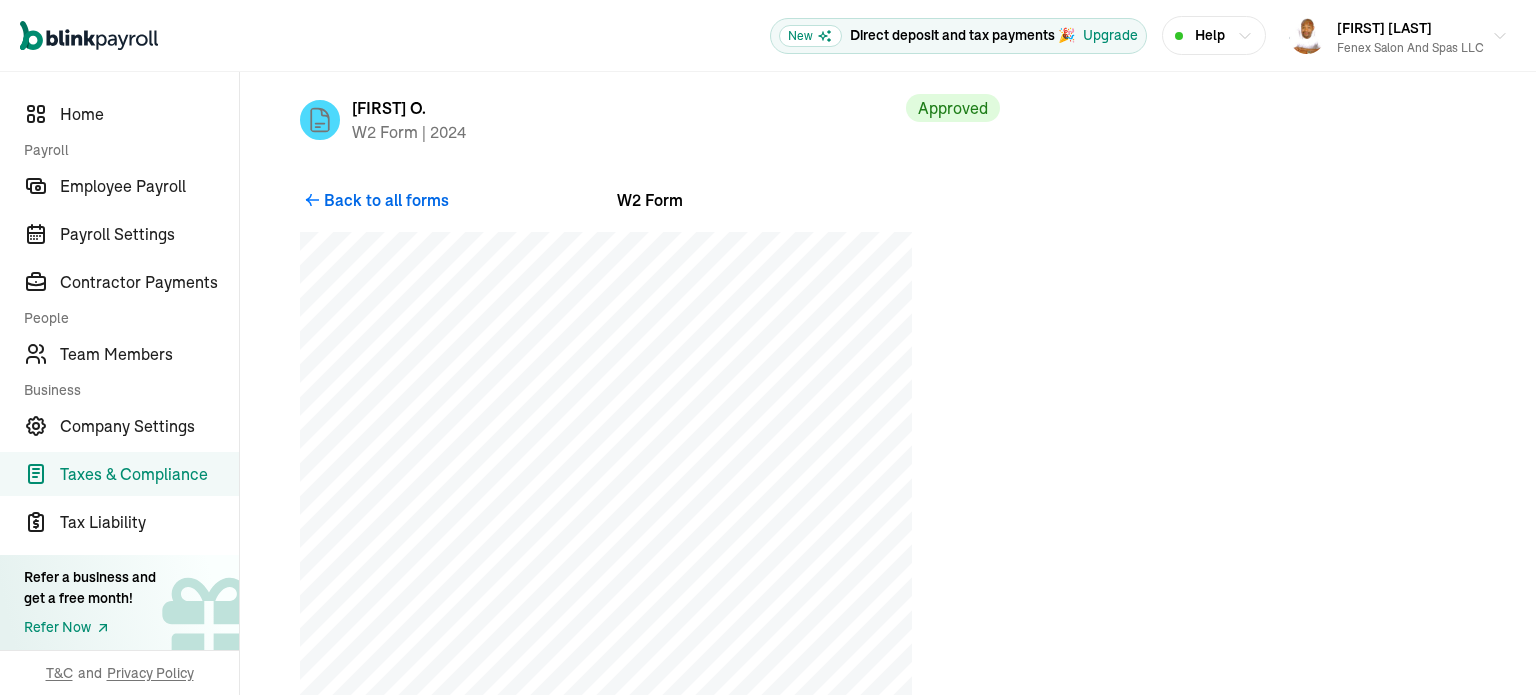 click on "Back to all forms" at bounding box center (386, 200) 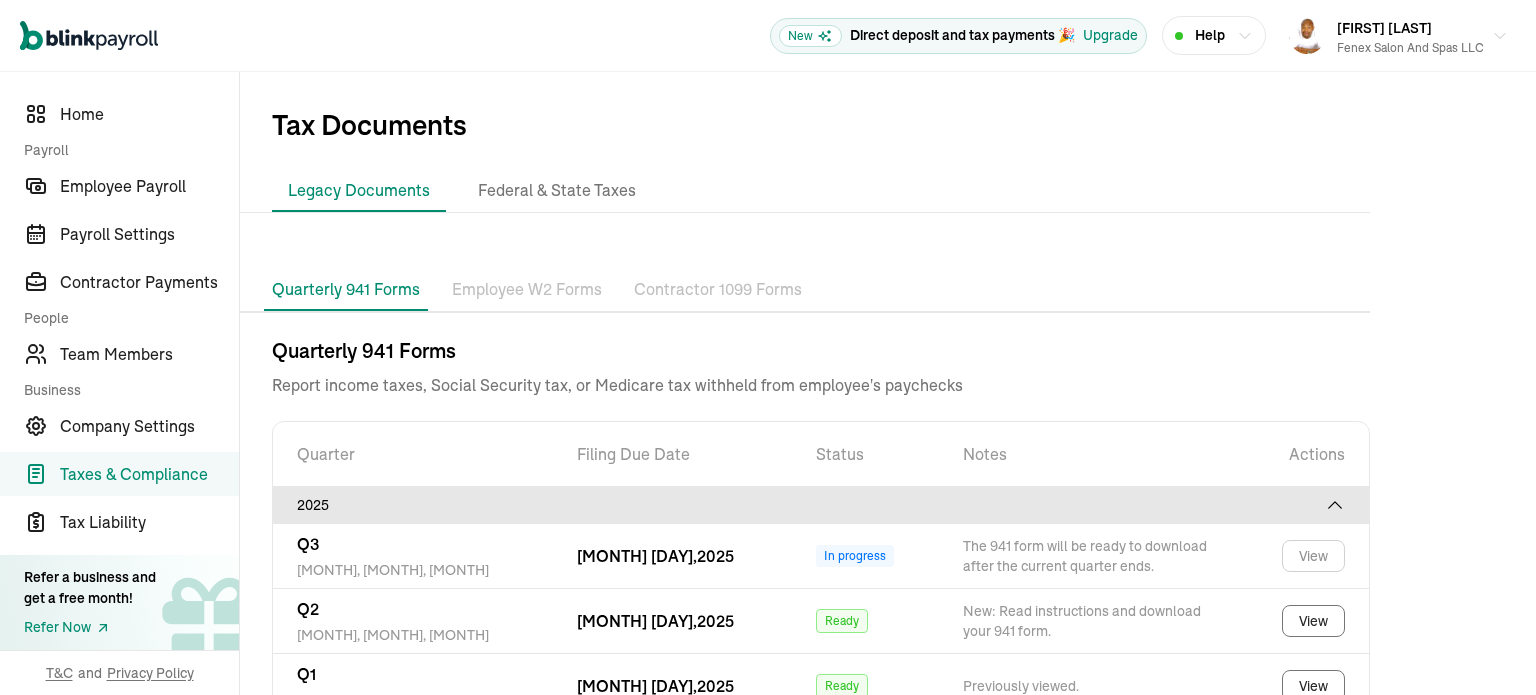 click on "Employee W2 Forms" at bounding box center (527, 290) 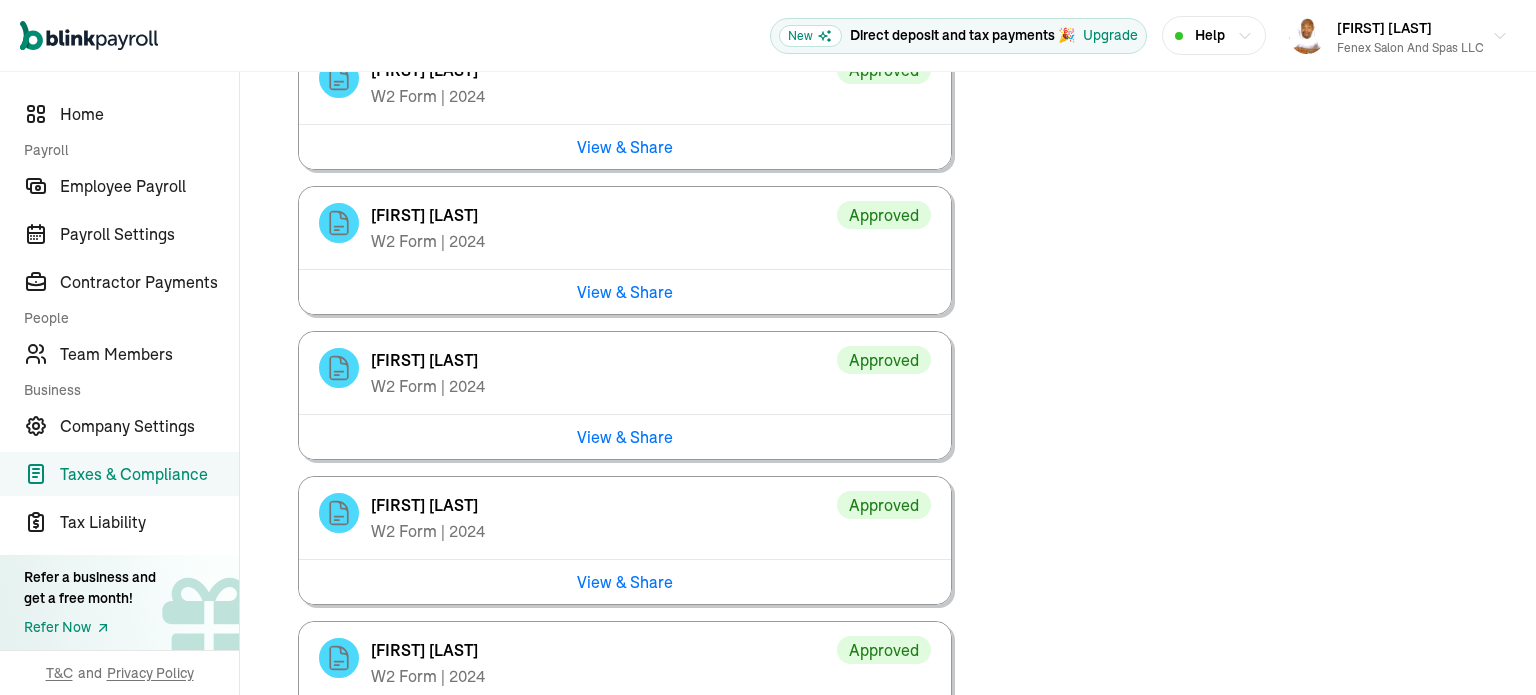scroll, scrollTop: 2527, scrollLeft: 0, axis: vertical 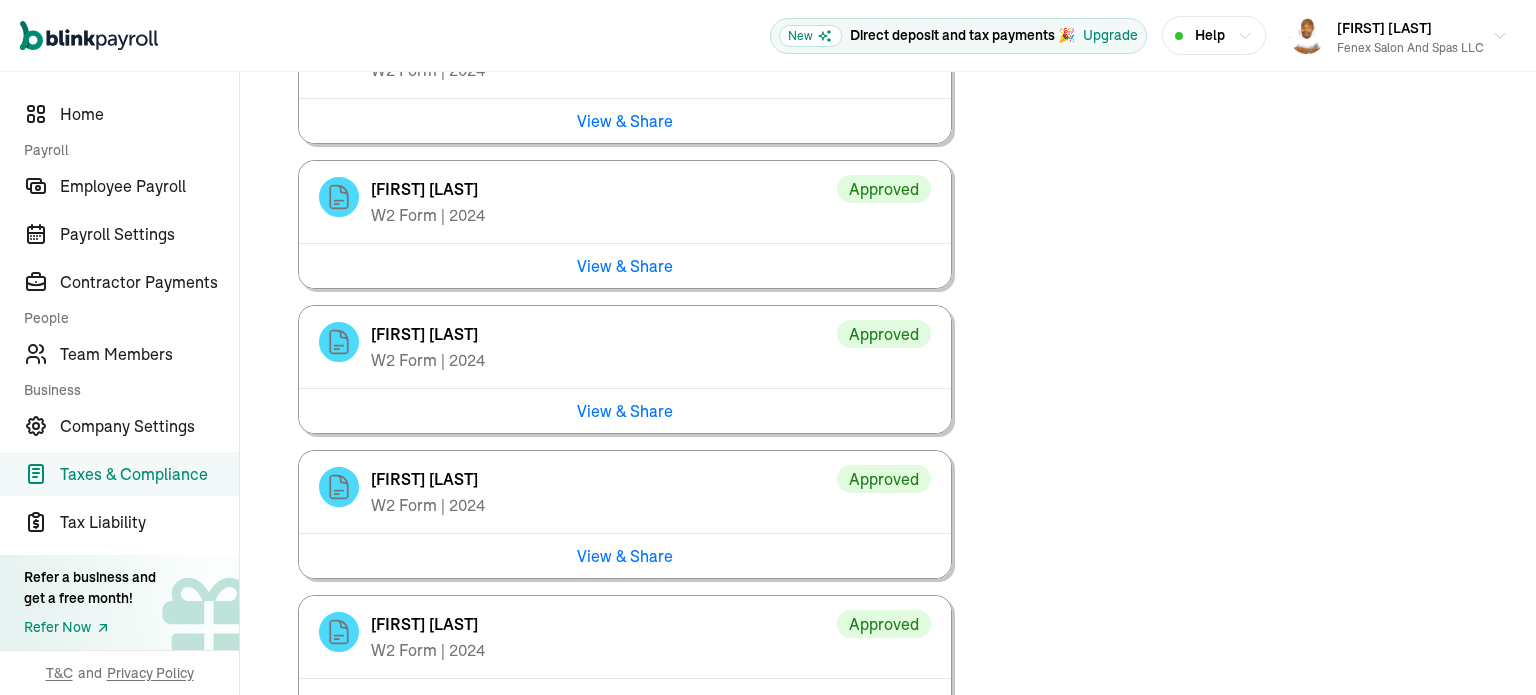 click on "View & Share" at bounding box center (625, 410) 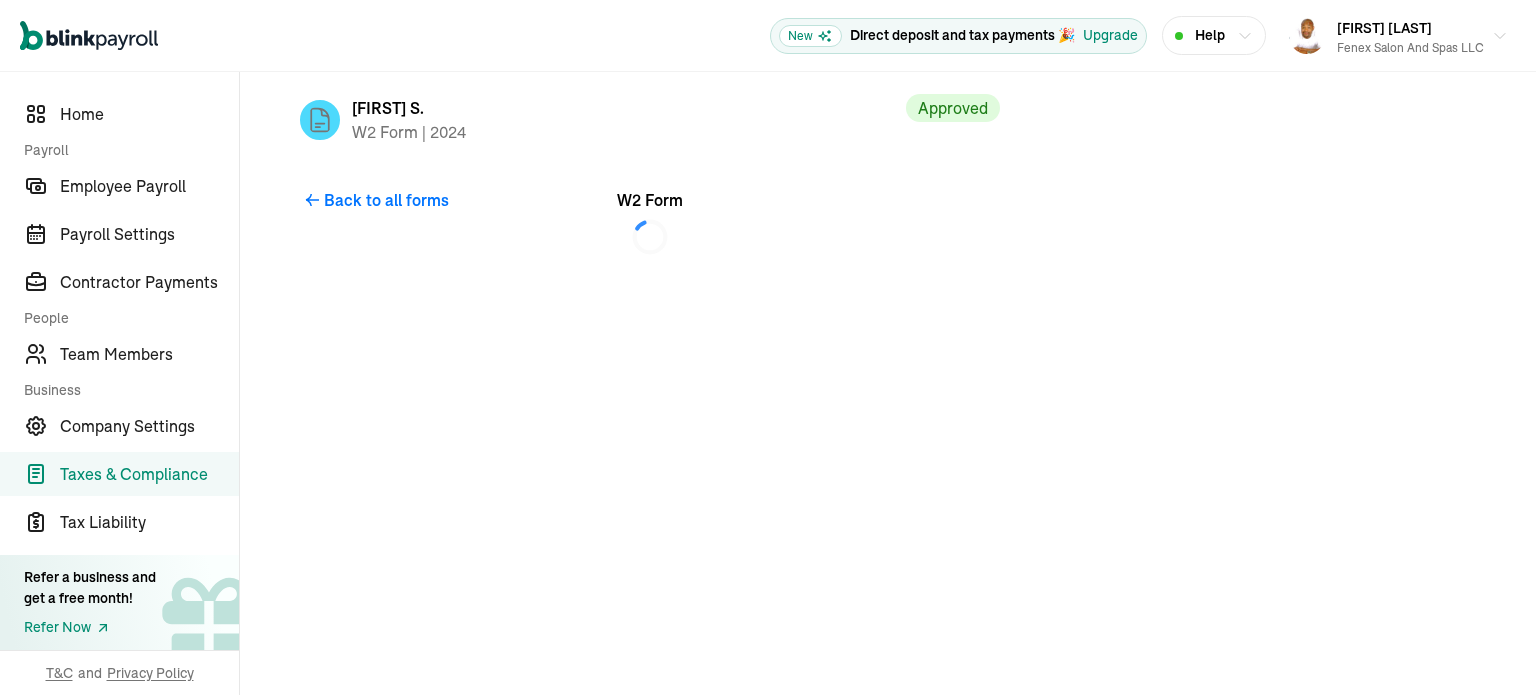 scroll, scrollTop: 0, scrollLeft: 0, axis: both 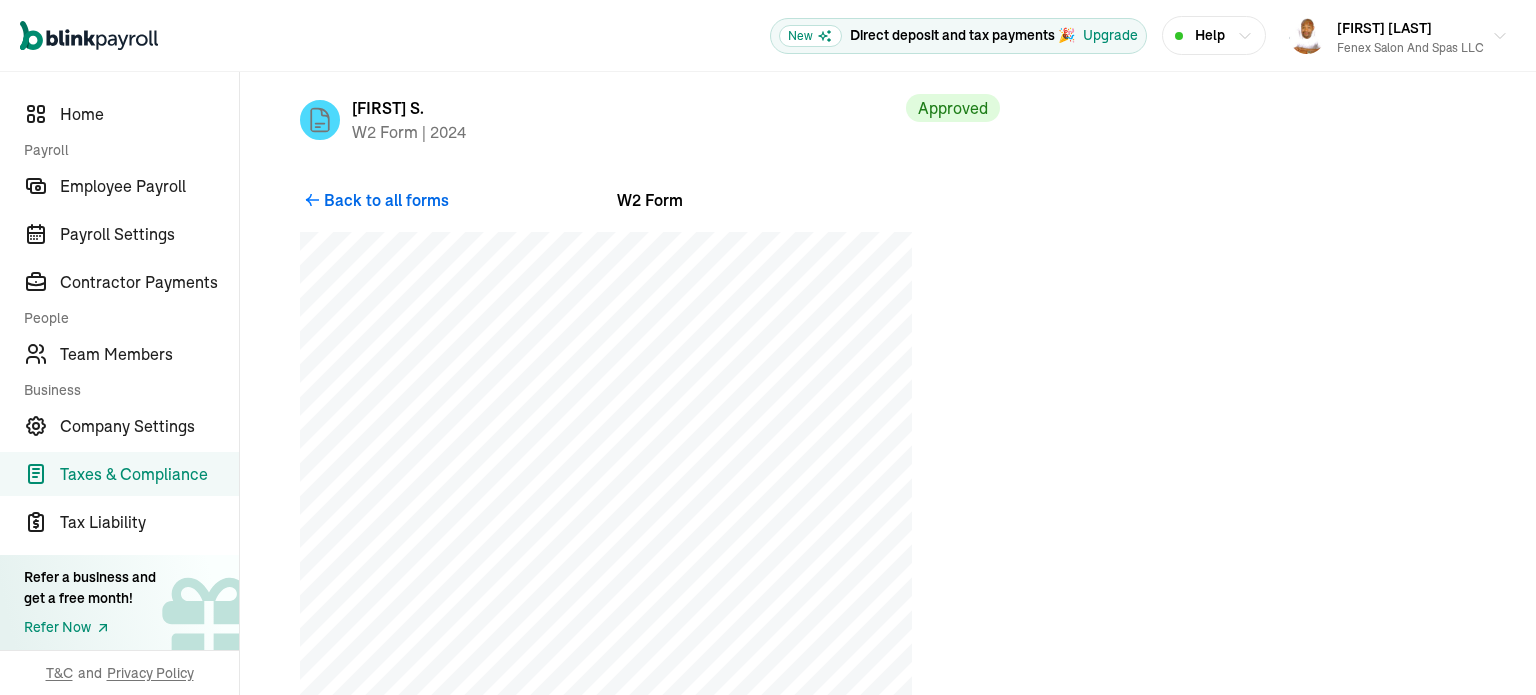 click on "Back to all forms" at bounding box center (386, 200) 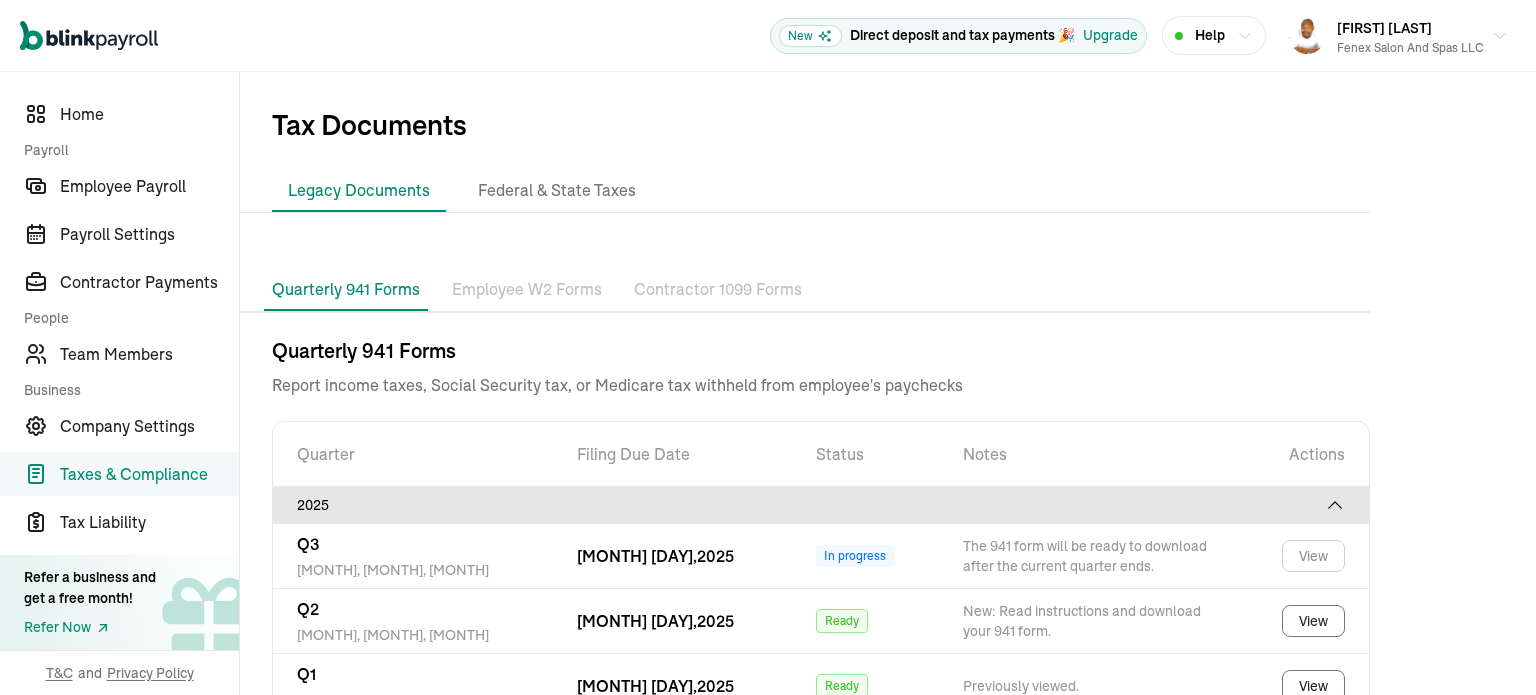 click on "Employee W2 Forms" at bounding box center [527, 290] 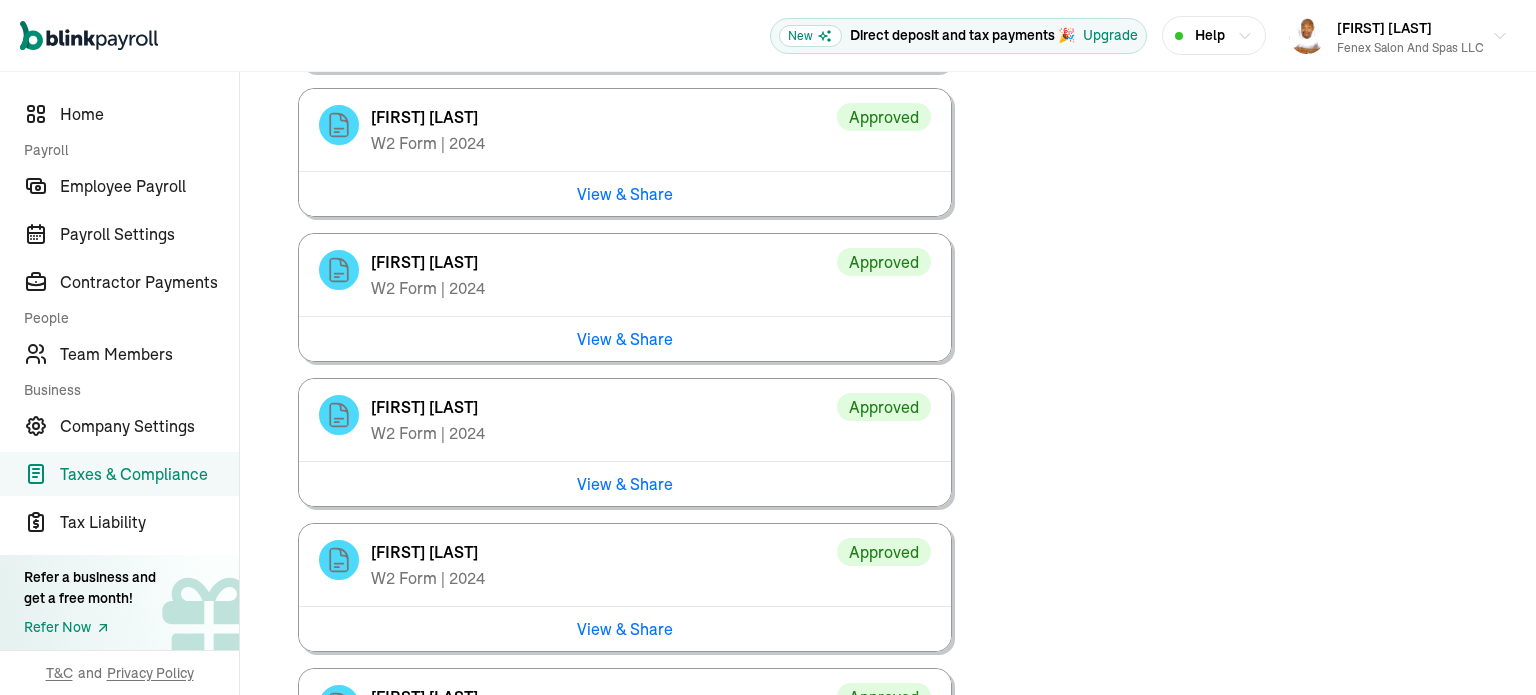scroll, scrollTop: 2745, scrollLeft: 0, axis: vertical 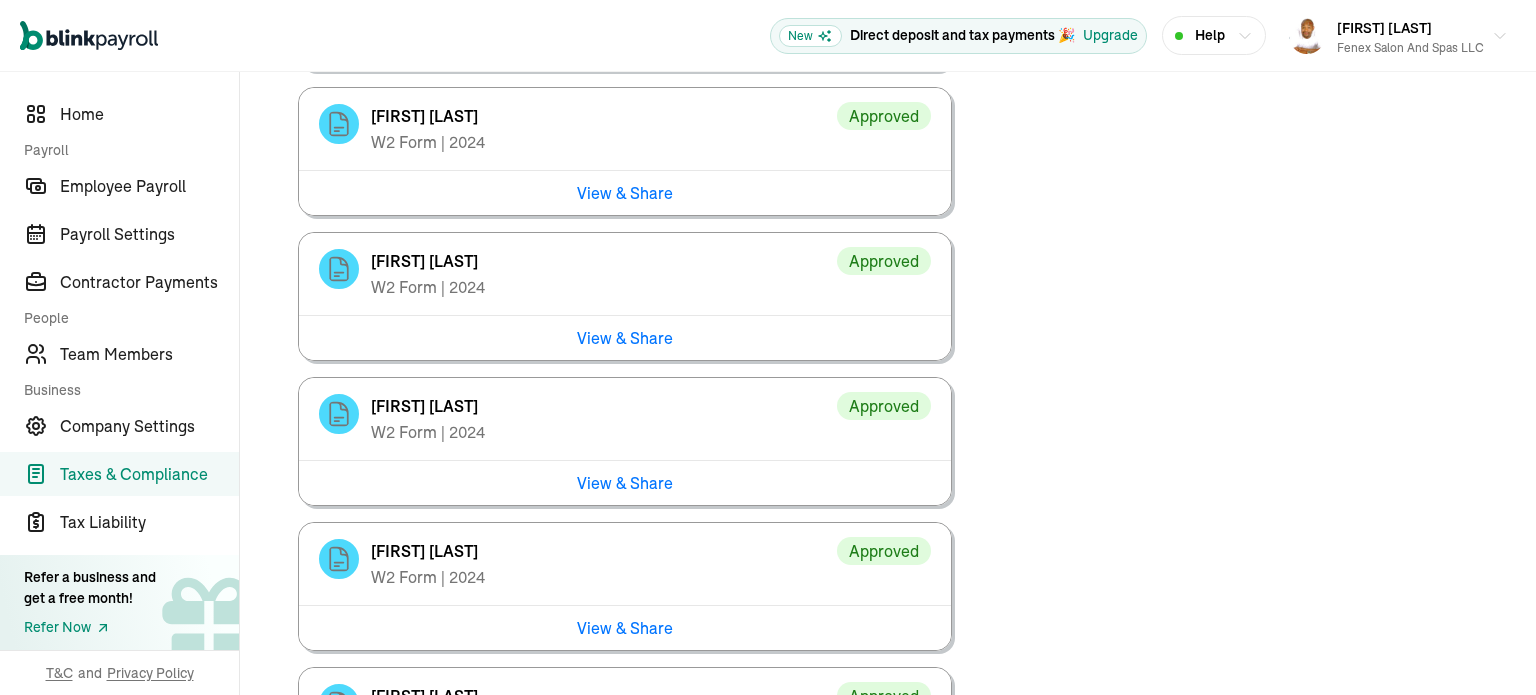 click on "View & Share" at bounding box center [625, 337] 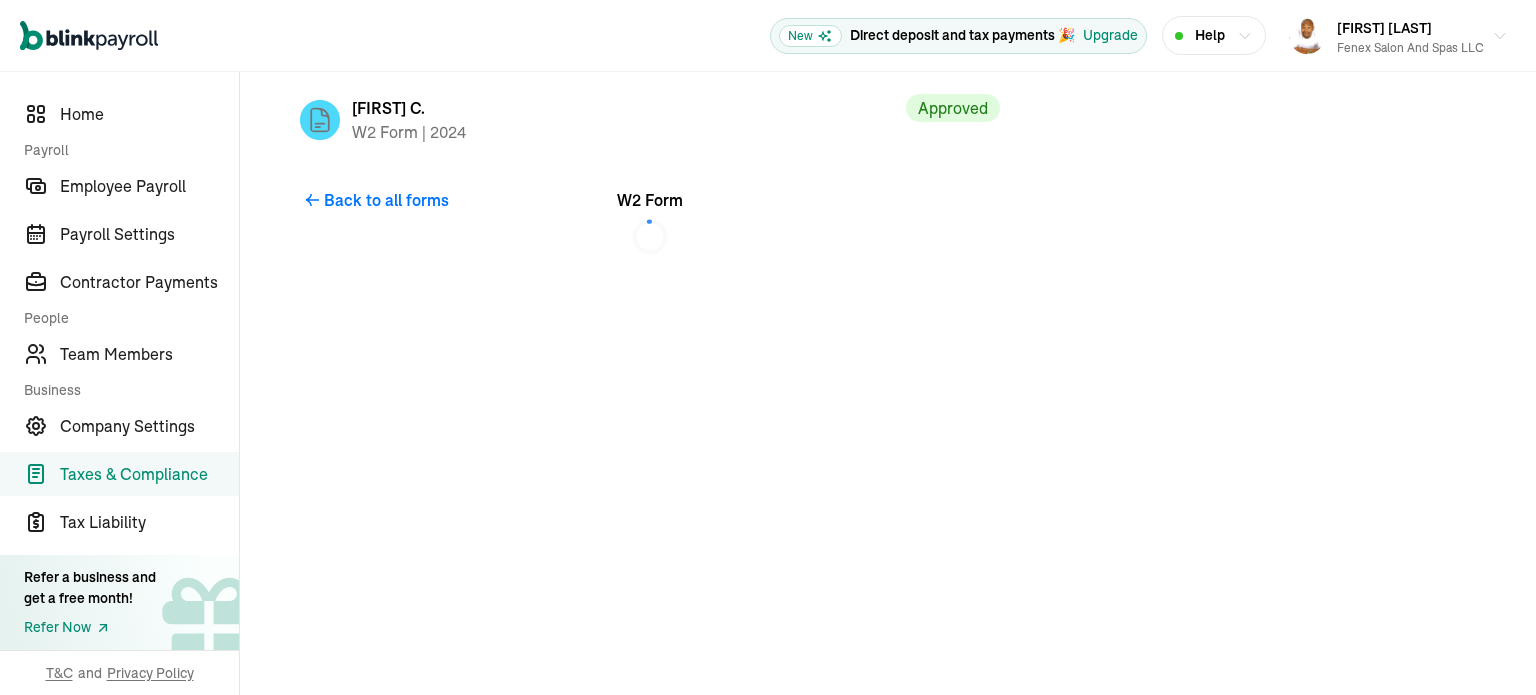 scroll, scrollTop: 0, scrollLeft: 0, axis: both 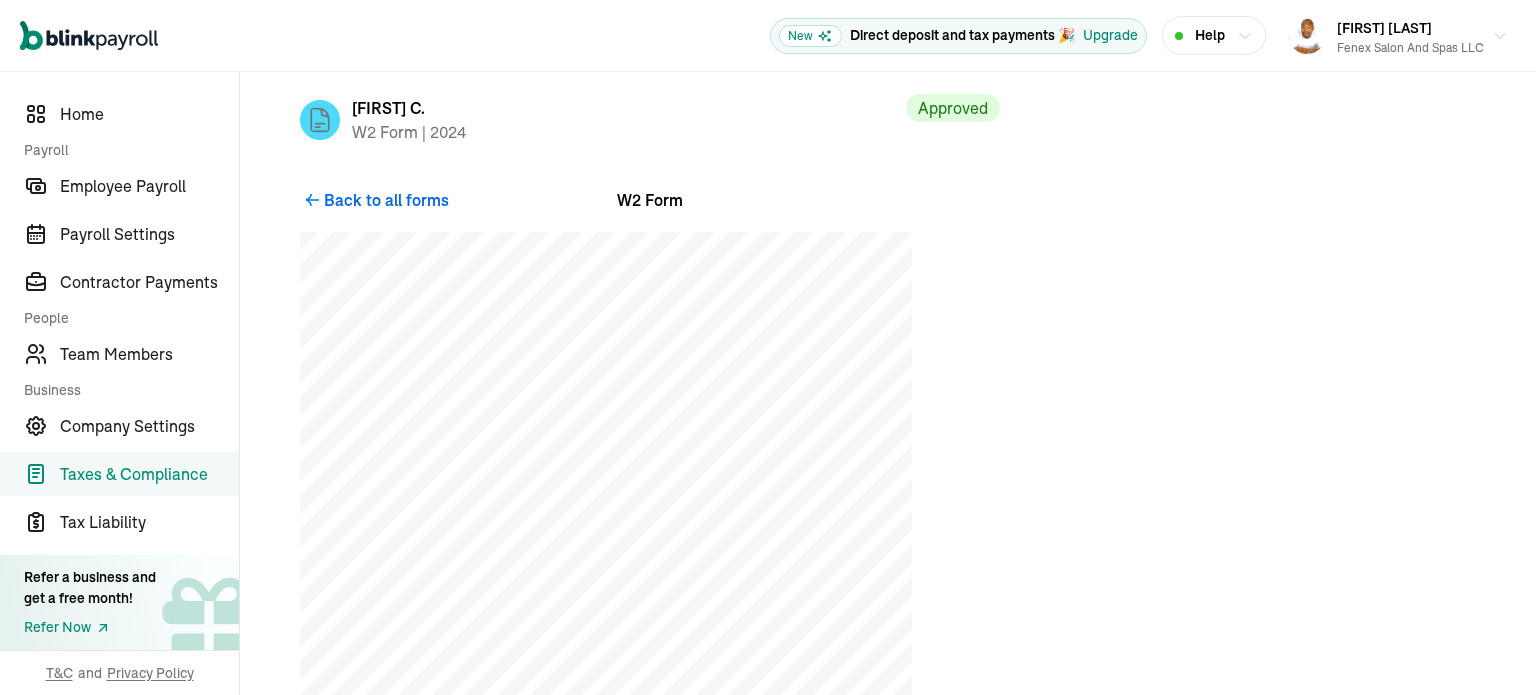 click on "Back to all forms" at bounding box center [386, 200] 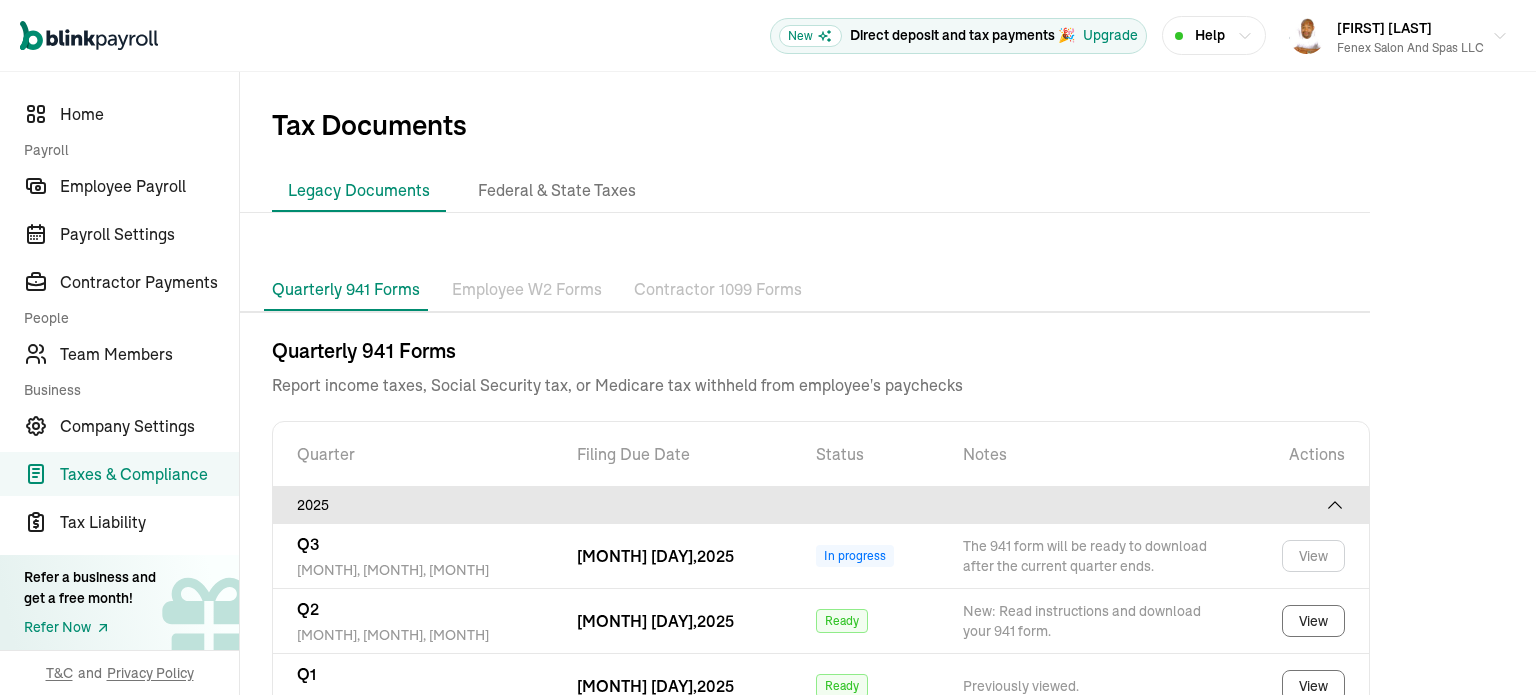 click on "Employee W2 Forms" at bounding box center [527, 290] 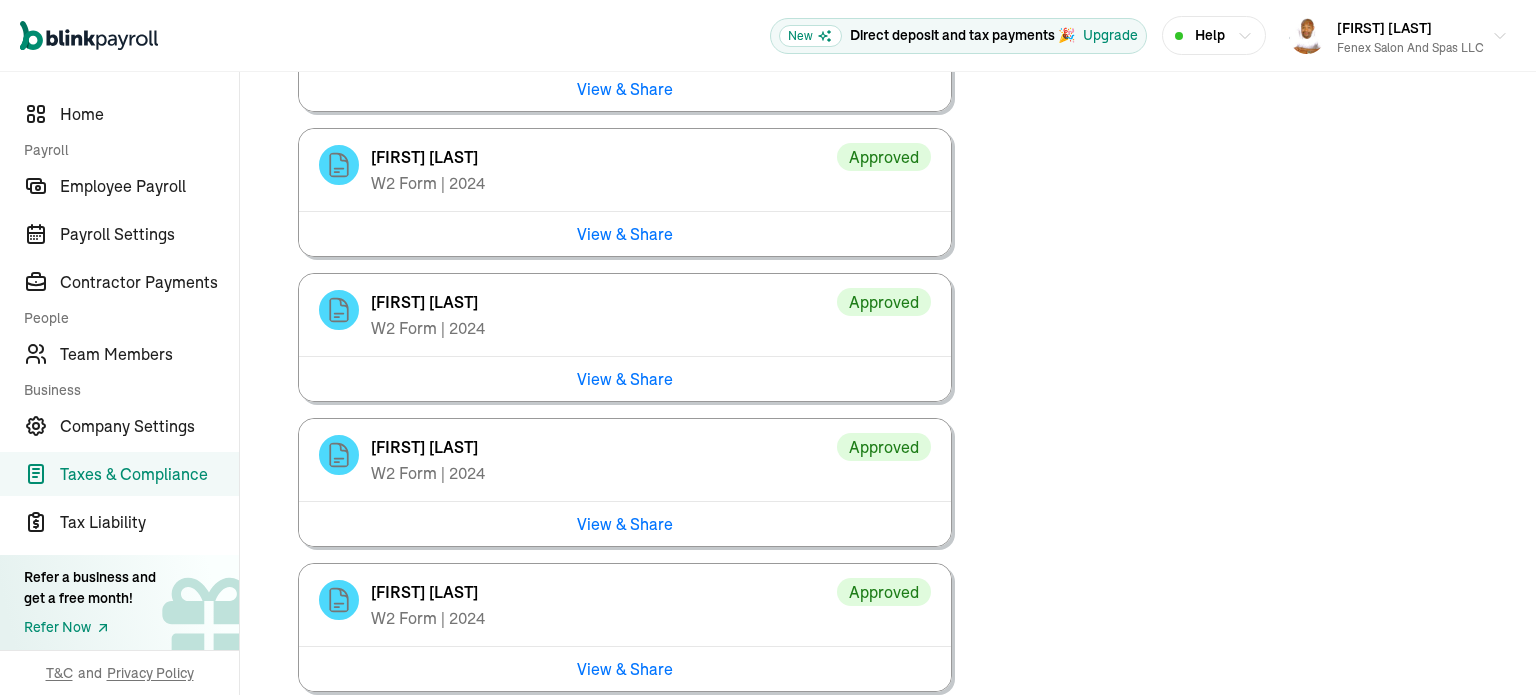 scroll, scrollTop: 2851, scrollLeft: 0, axis: vertical 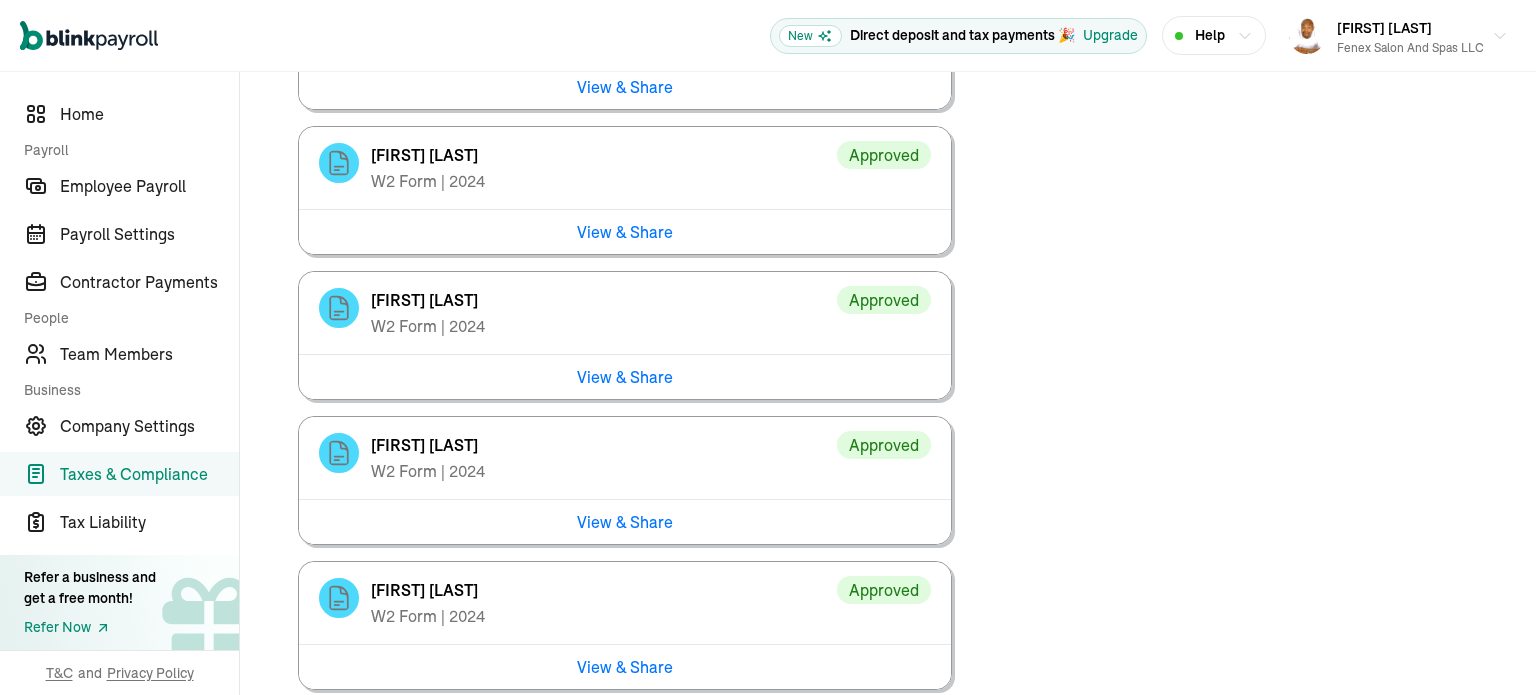 click on "View & Share" at bounding box center [625, 376] 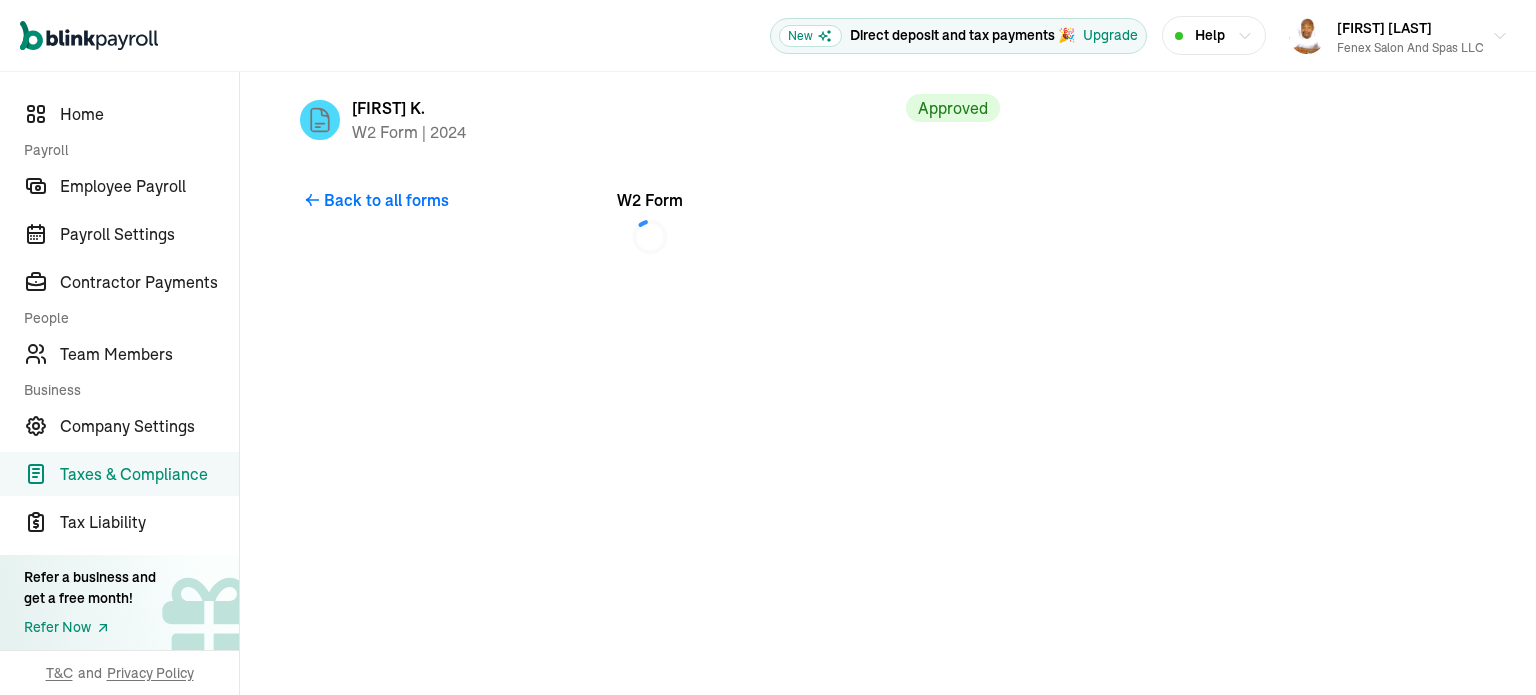 scroll, scrollTop: 0, scrollLeft: 0, axis: both 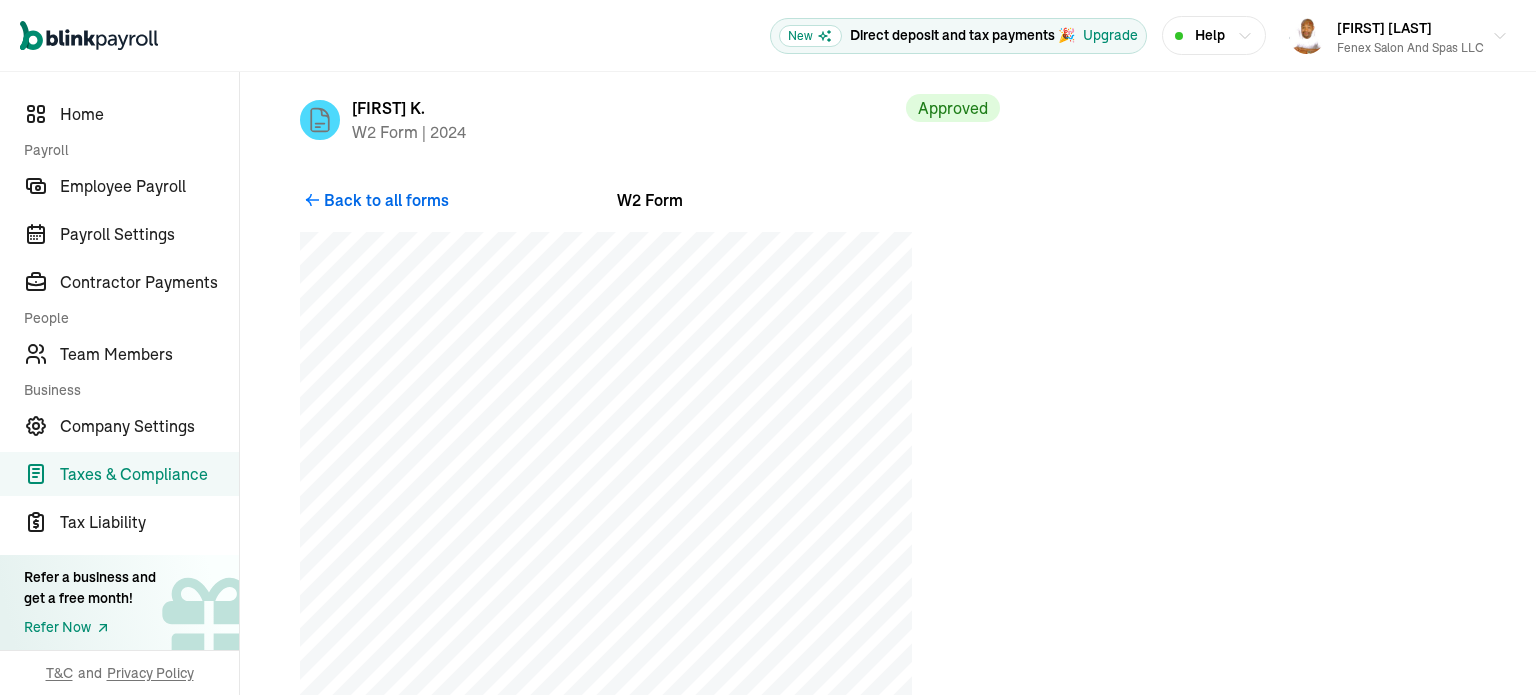 click on "Back to all forms" at bounding box center (386, 200) 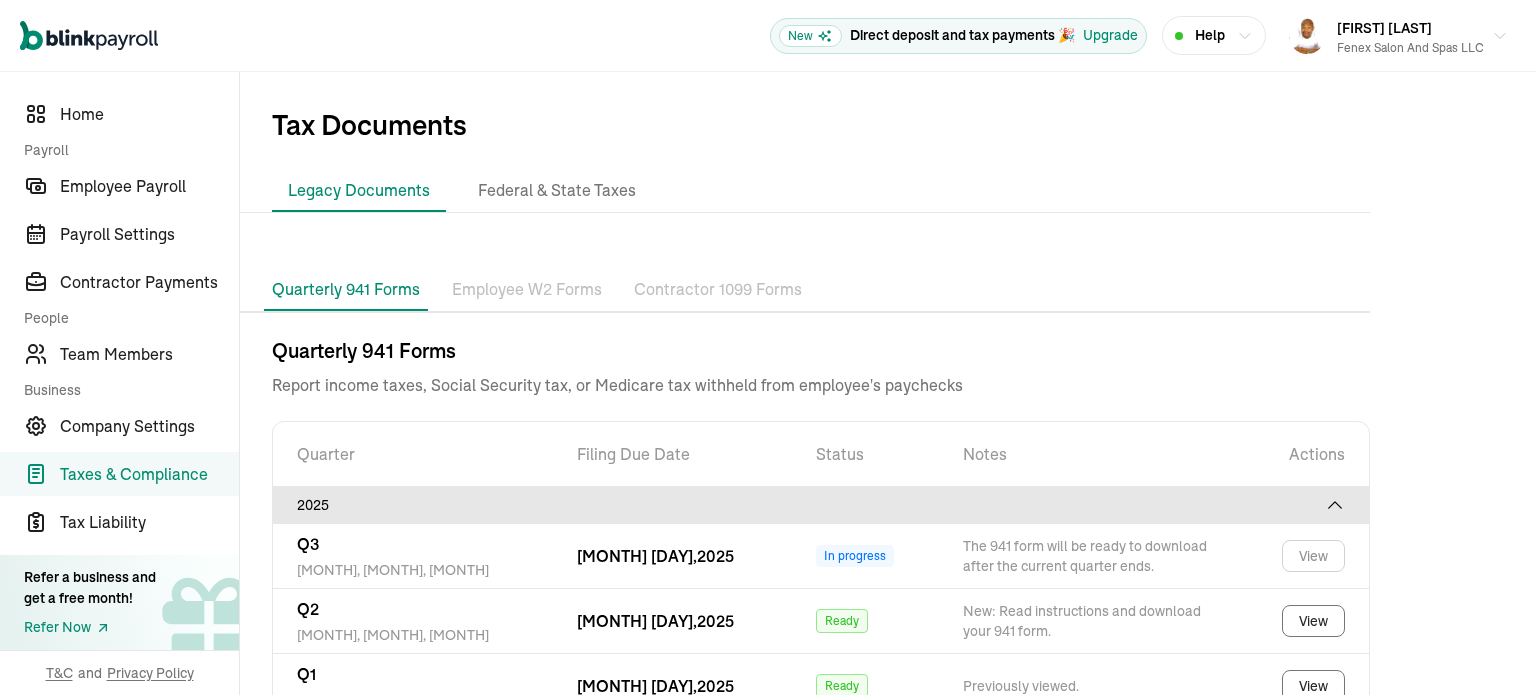 click on "Employee W2 Forms" at bounding box center [527, 290] 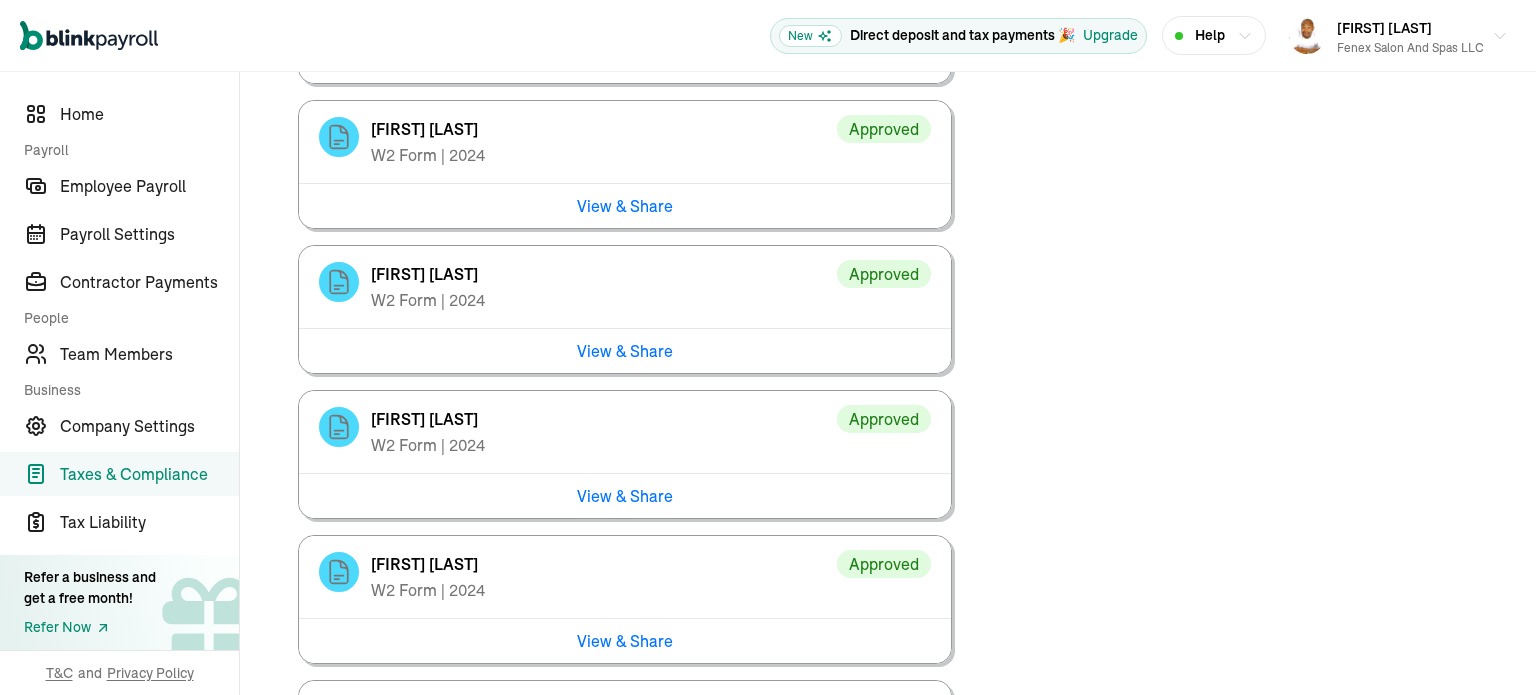 scroll, scrollTop: 2880, scrollLeft: 0, axis: vertical 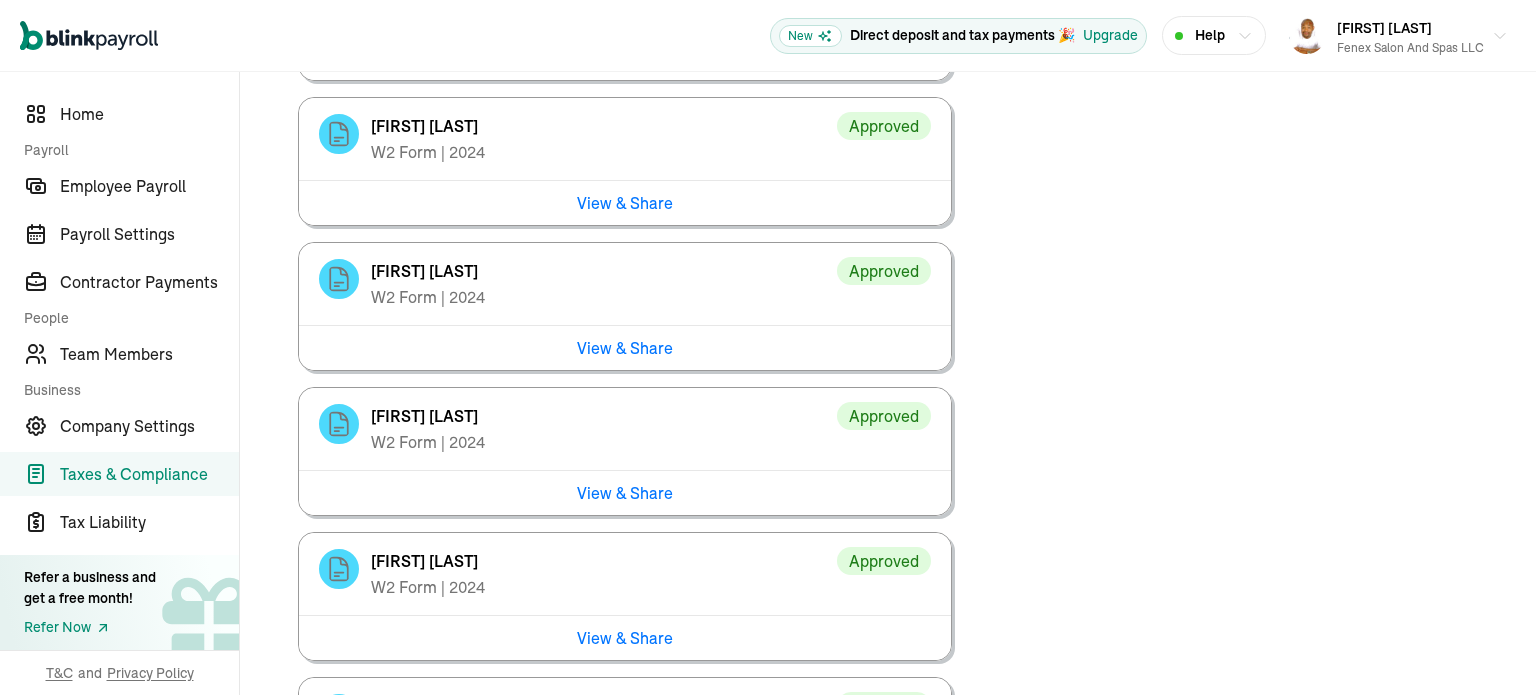 click on "View & Share" at bounding box center (625, 347) 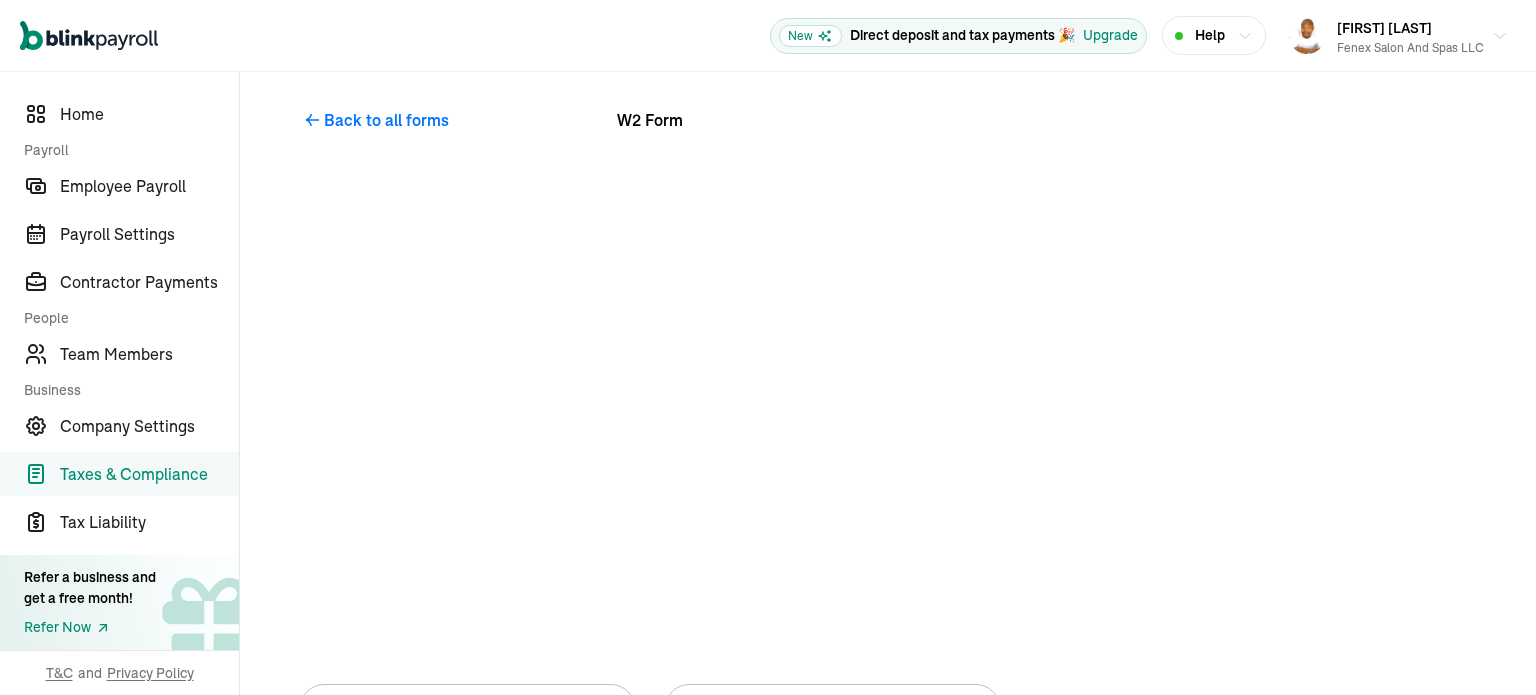 scroll, scrollTop: 80, scrollLeft: 0, axis: vertical 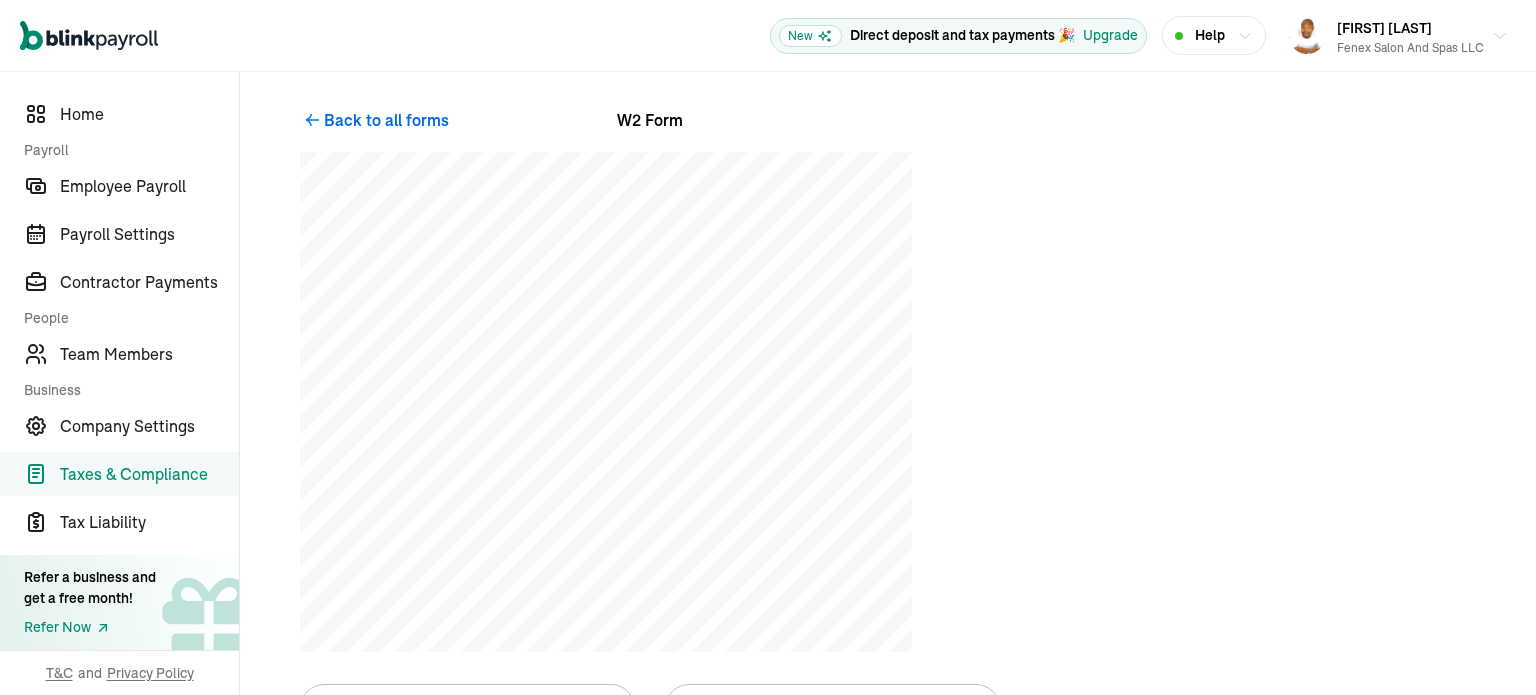 click on "Back to all forms" at bounding box center (386, 120) 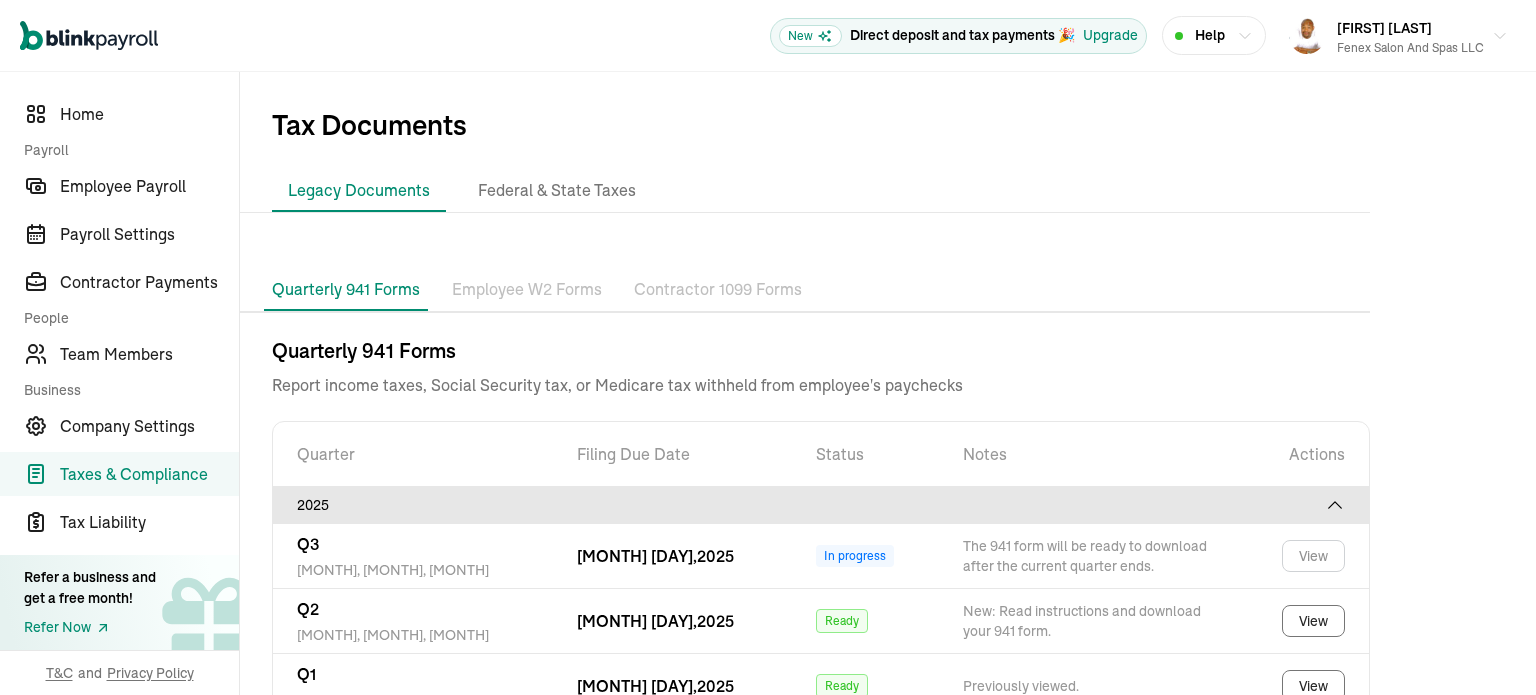 click on "Employee W2 Forms" at bounding box center [527, 290] 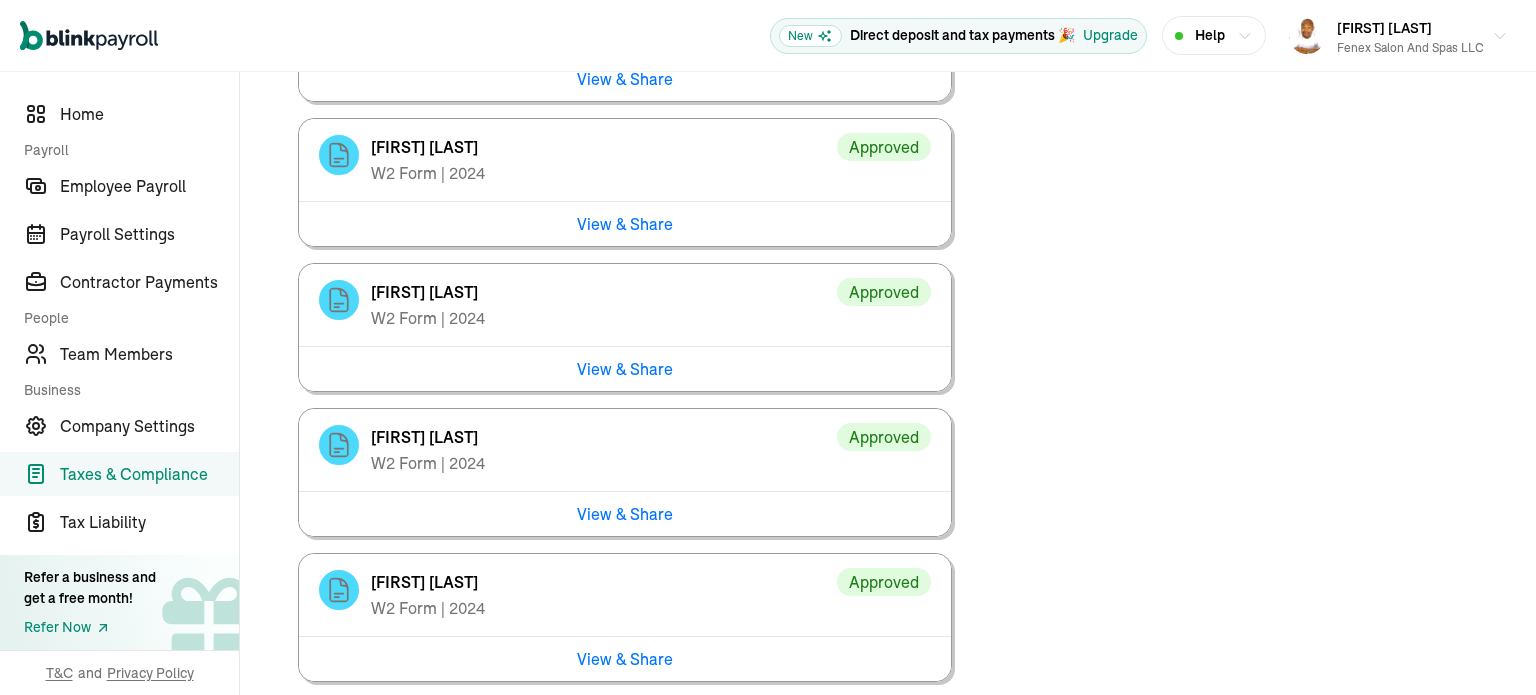scroll, scrollTop: 3004, scrollLeft: 0, axis: vertical 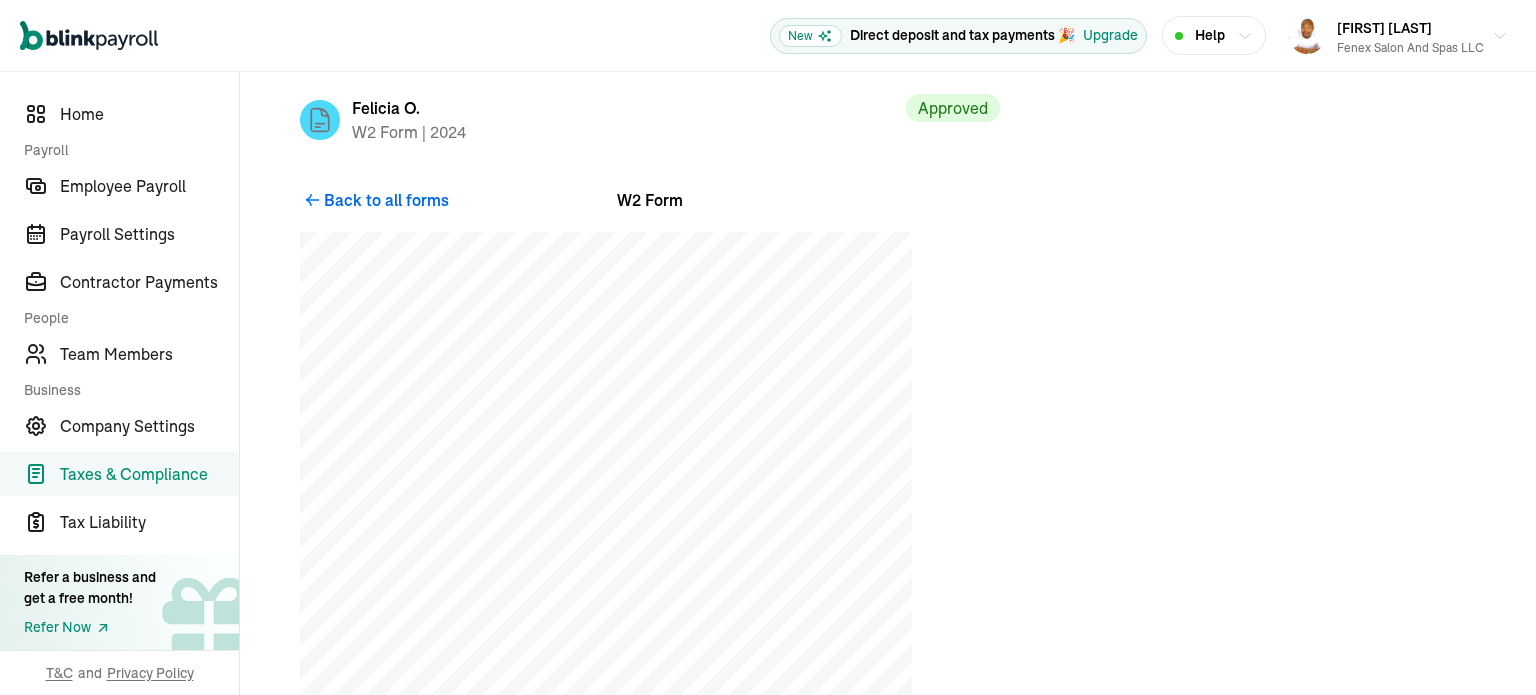 click on "Back to all forms" at bounding box center (386, 200) 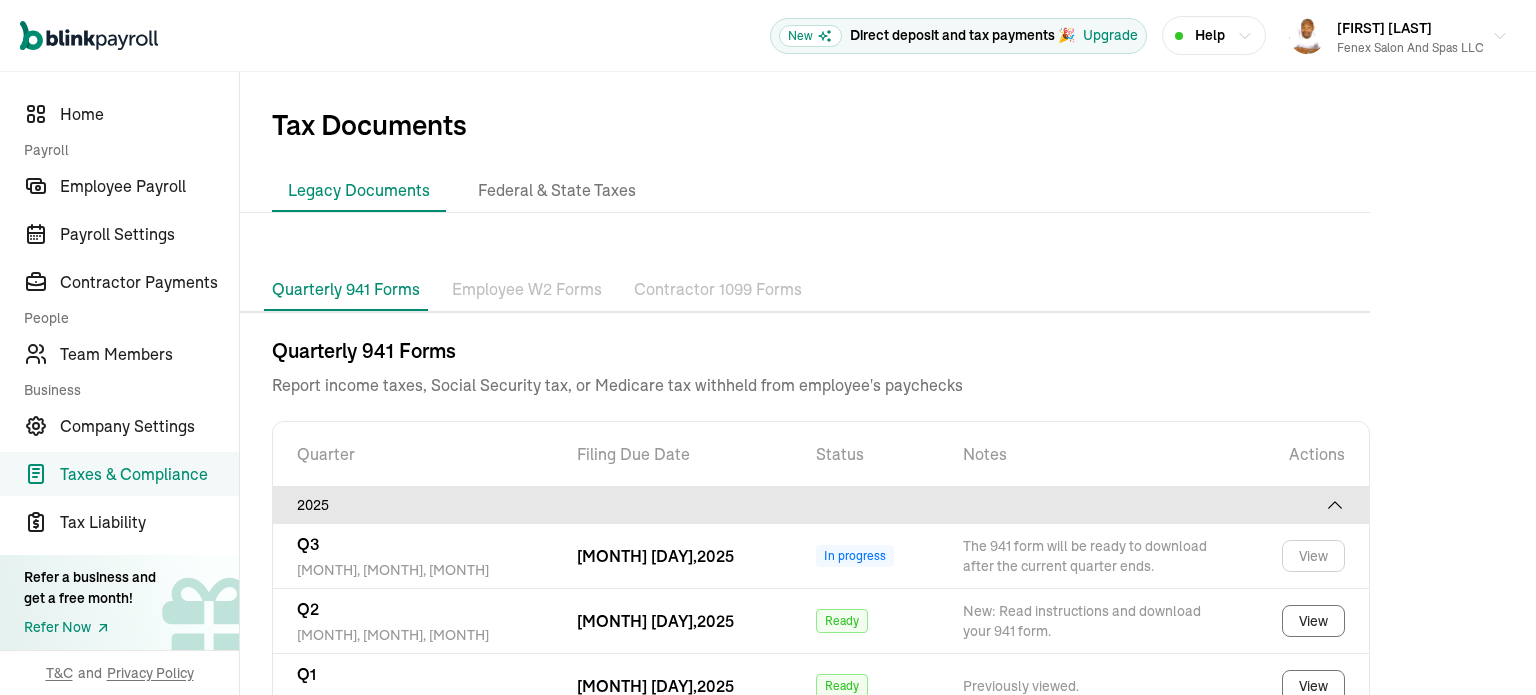 click on "Employee W2 Forms" at bounding box center [527, 290] 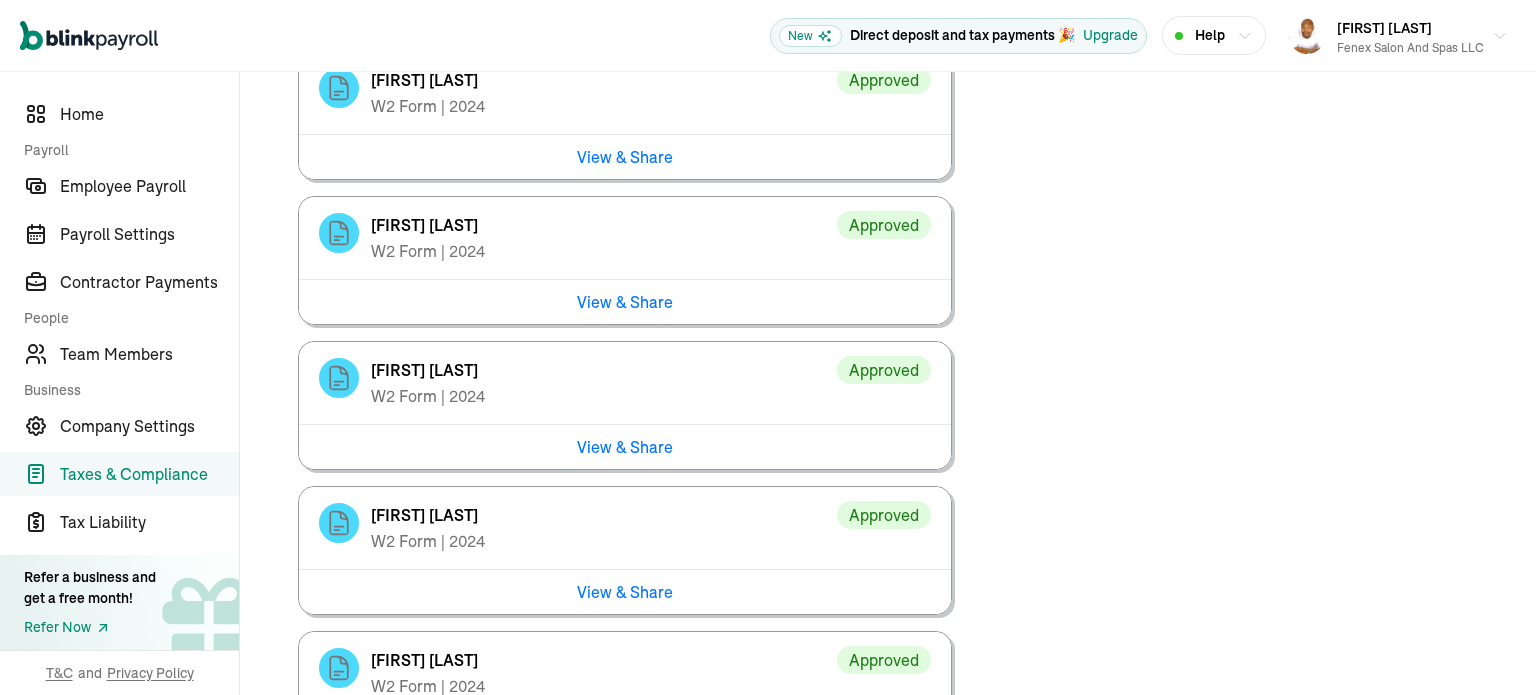 scroll, scrollTop: 3216, scrollLeft: 0, axis: vertical 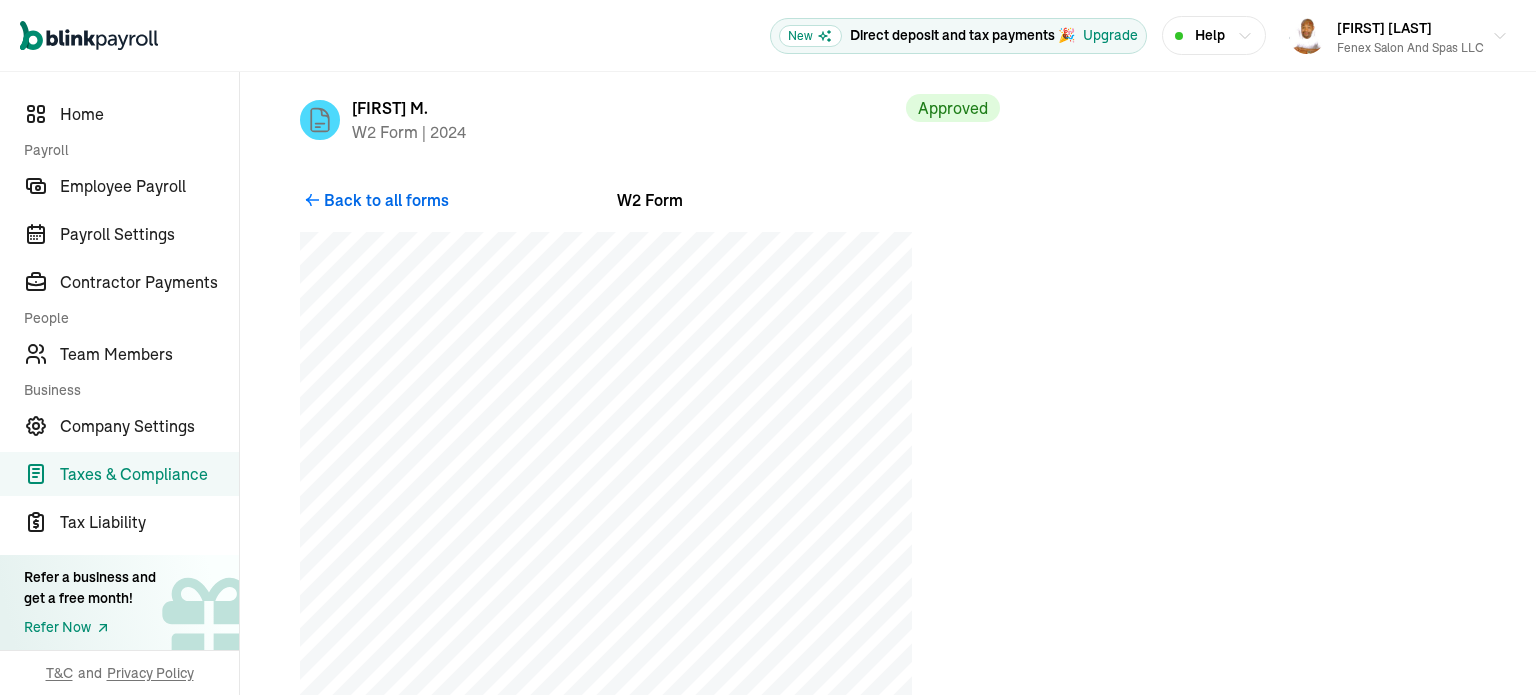 click on "Back to all forms" at bounding box center [386, 200] 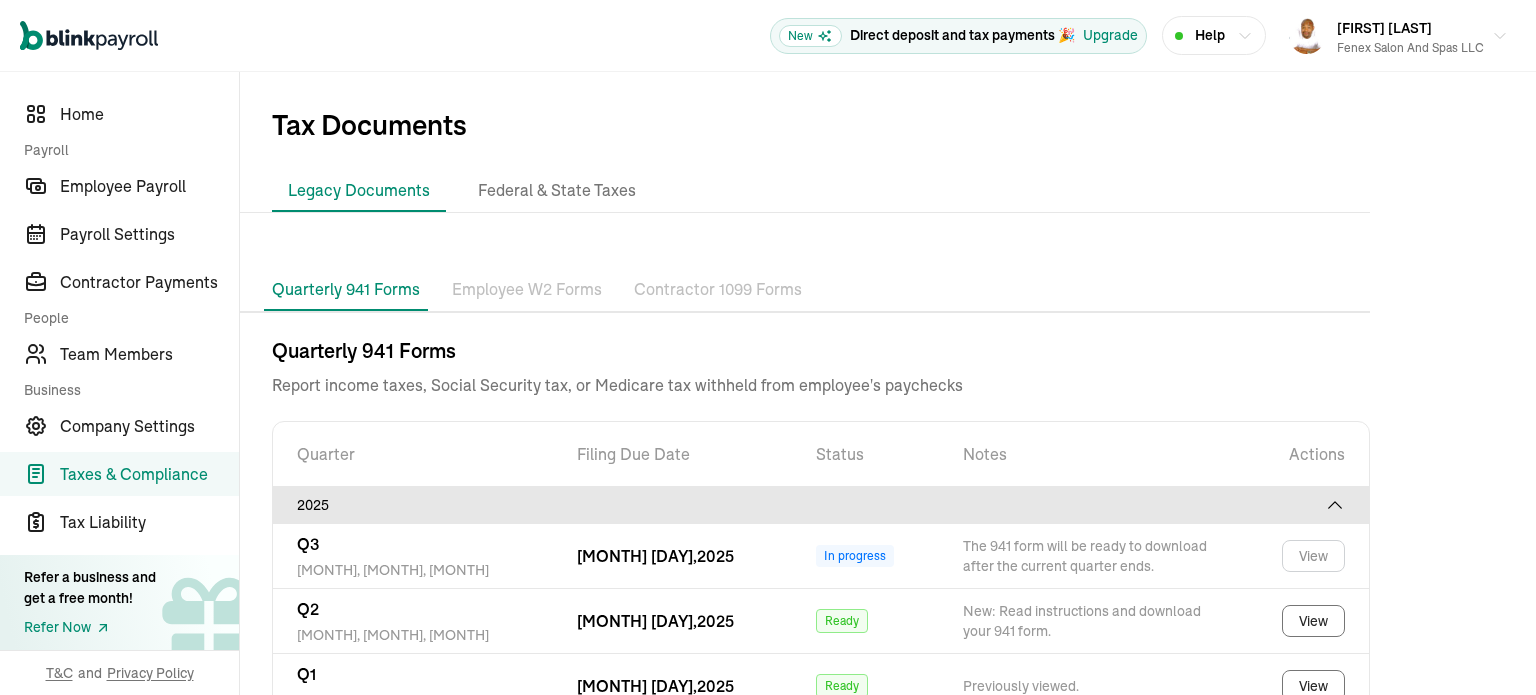 click on "Employee W2 Forms" at bounding box center (527, 290) 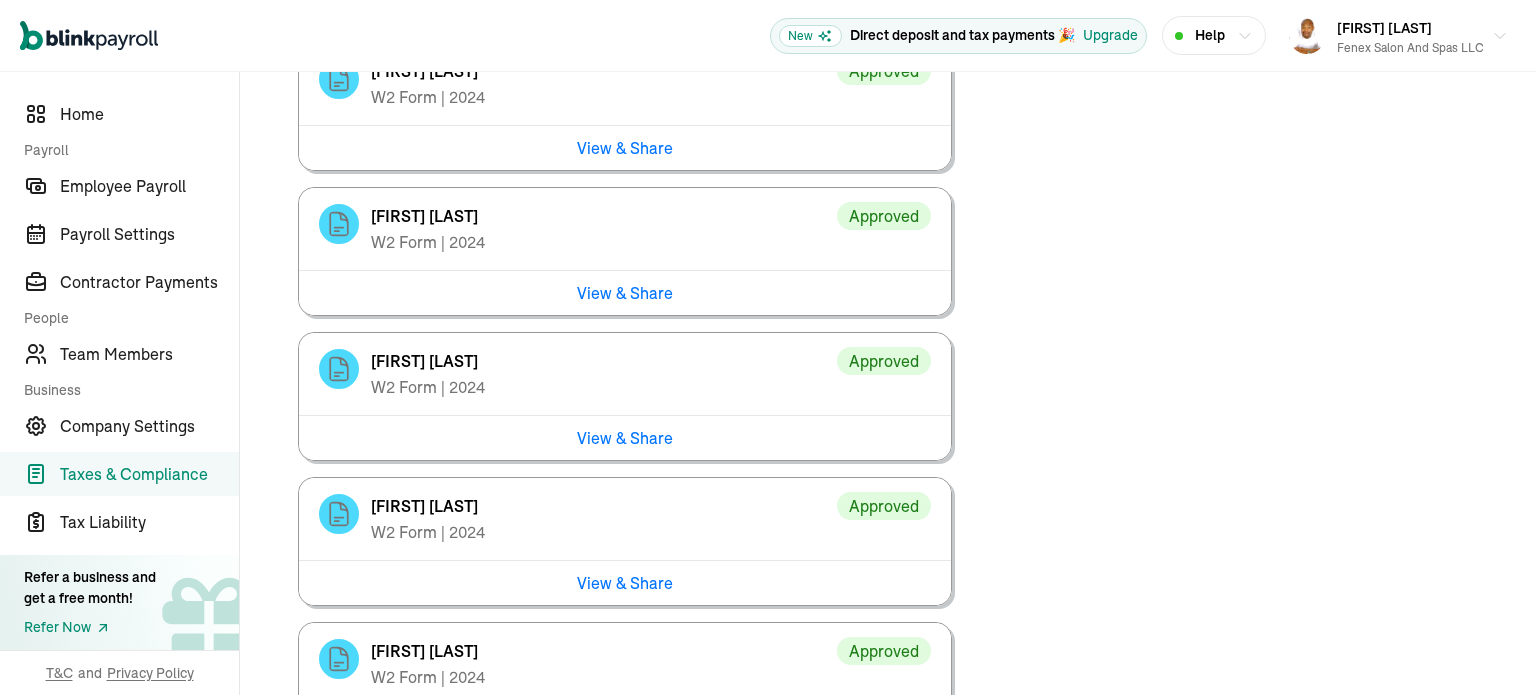 scroll, scrollTop: 3224, scrollLeft: 0, axis: vertical 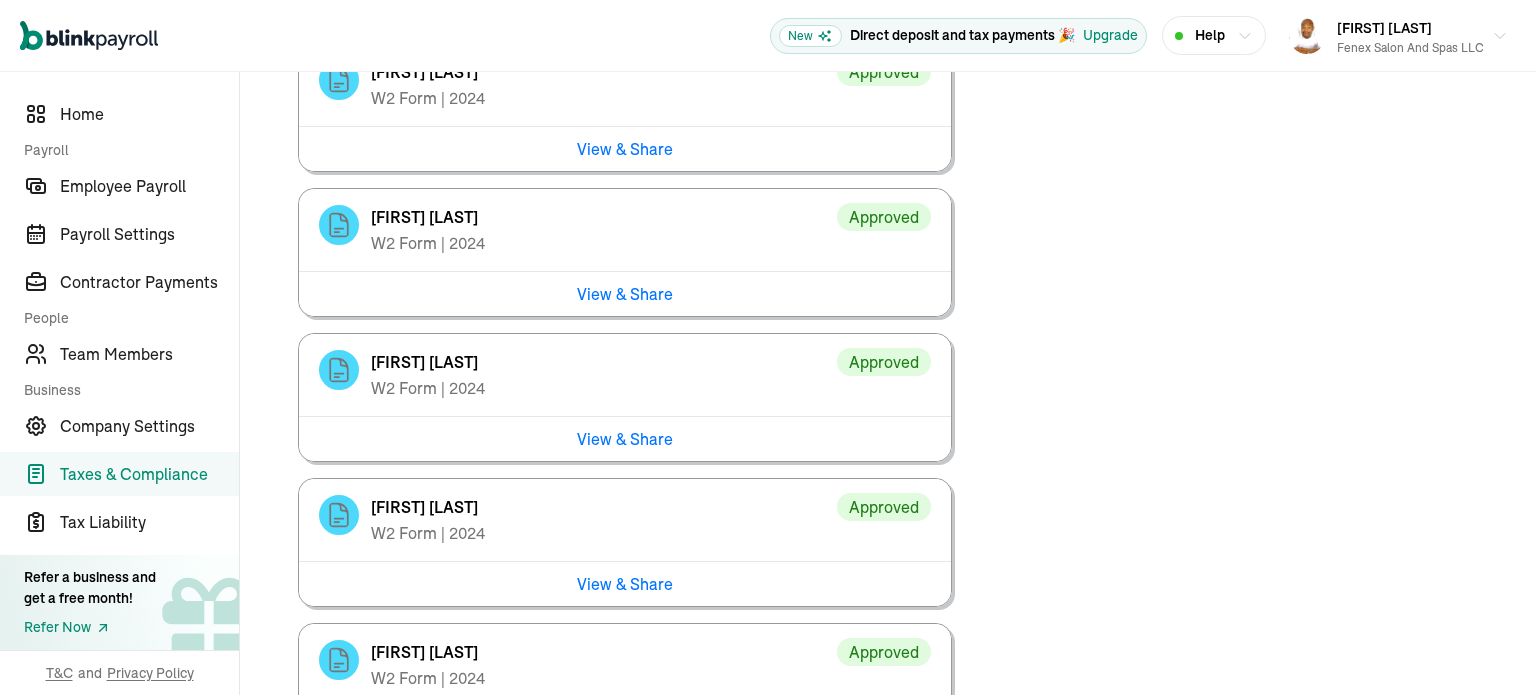 click on "View & Share" at bounding box center [625, 438] 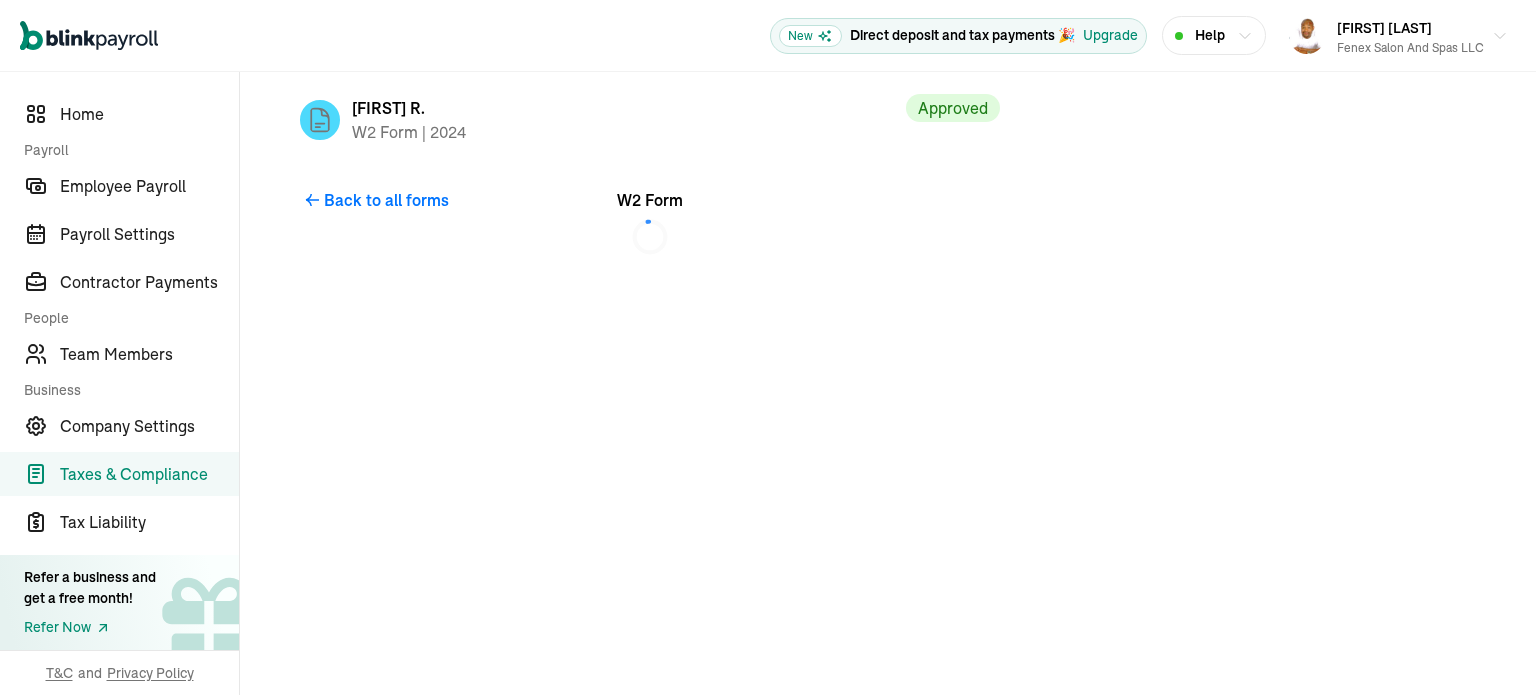 scroll, scrollTop: 0, scrollLeft: 0, axis: both 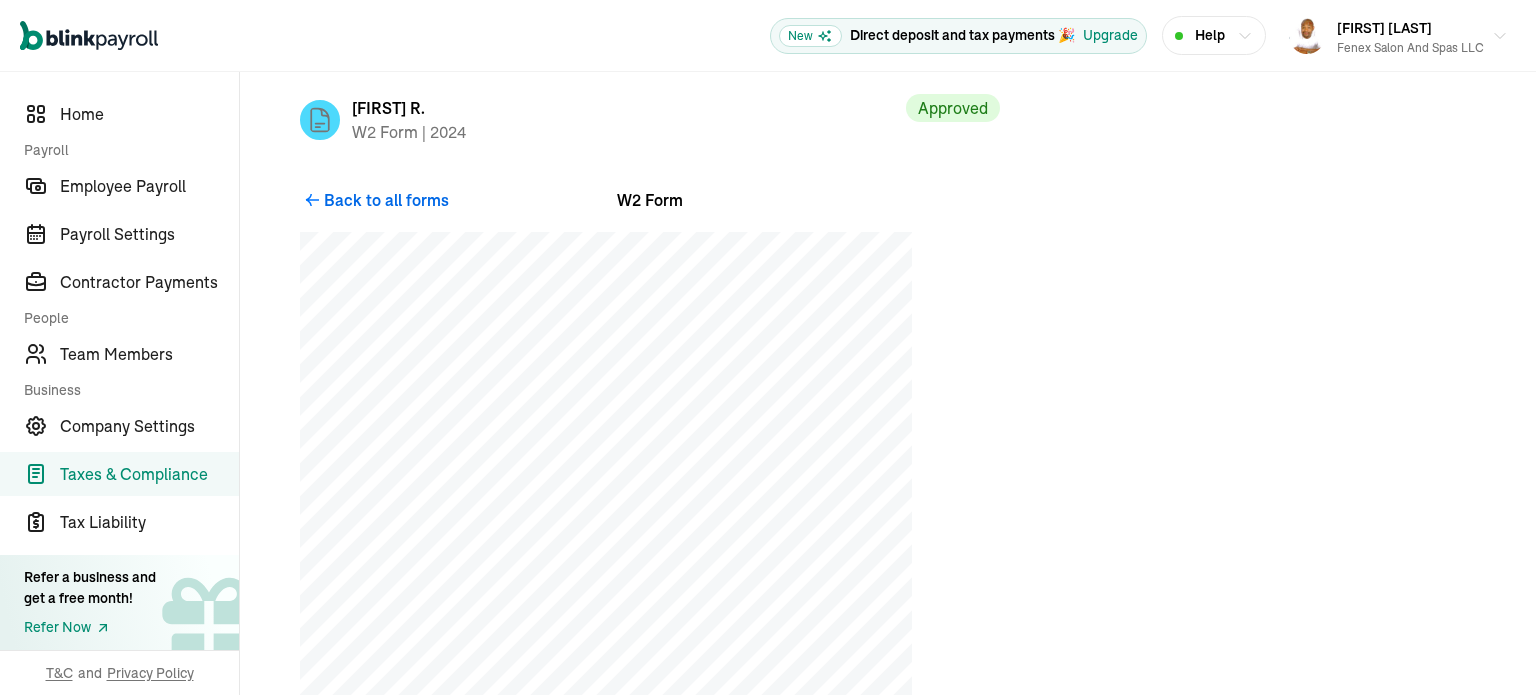 click on "Back to all forms" at bounding box center [386, 200] 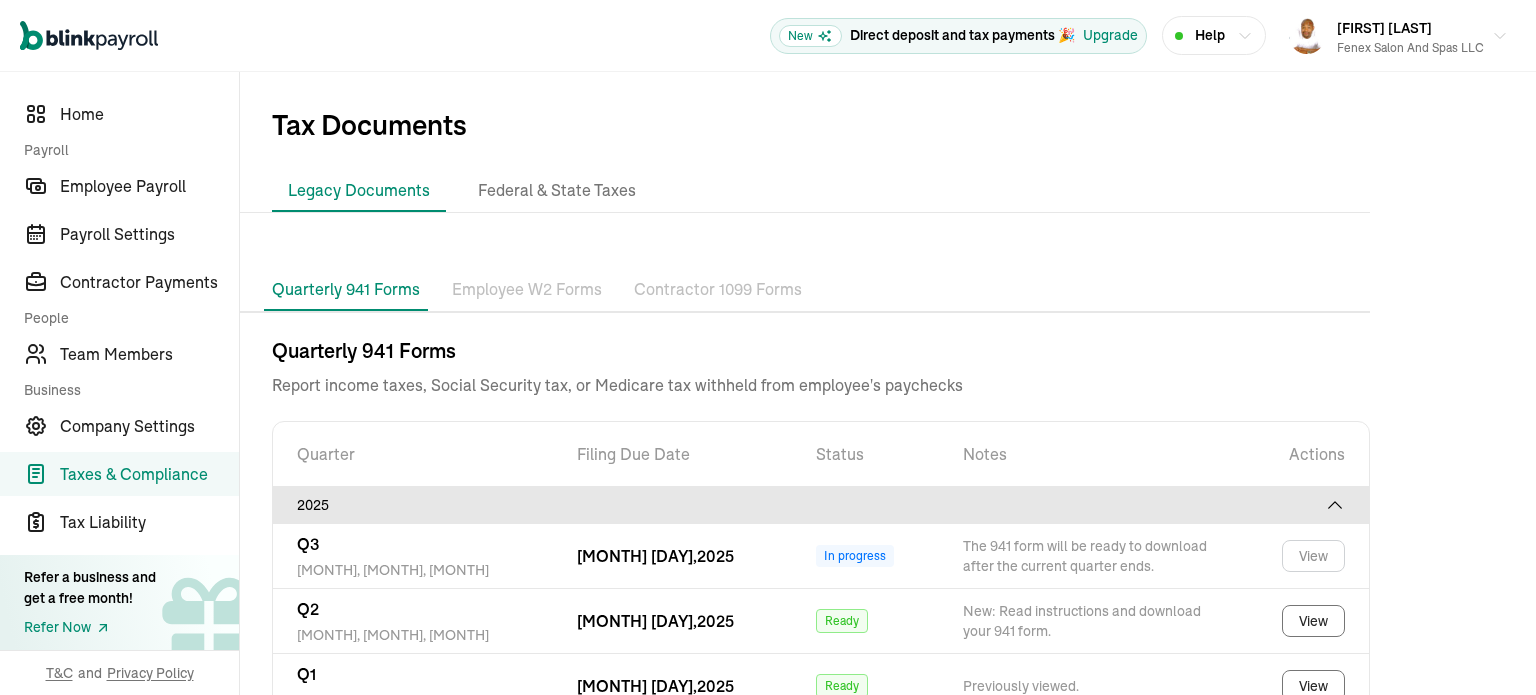click on "Employee W2 Forms" at bounding box center (527, 290) 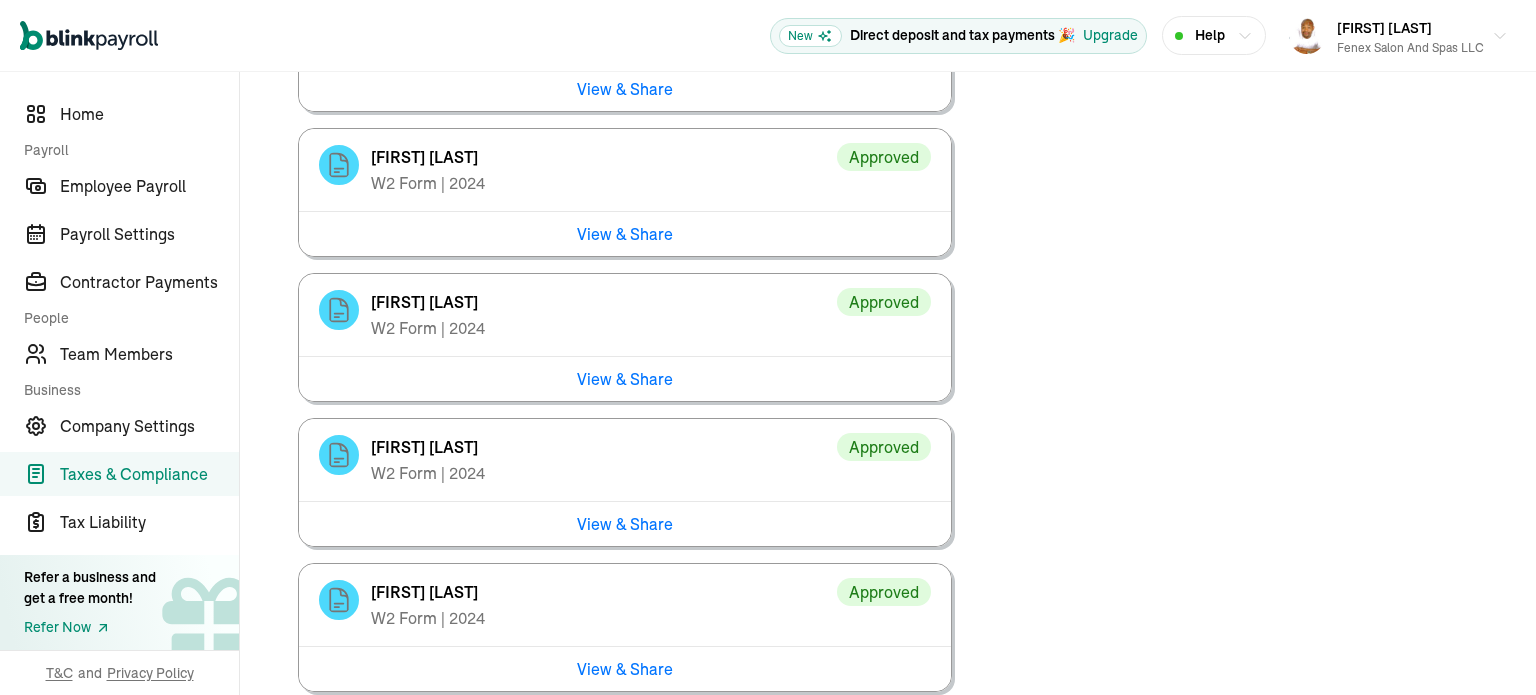 scroll, scrollTop: 3433, scrollLeft: 0, axis: vertical 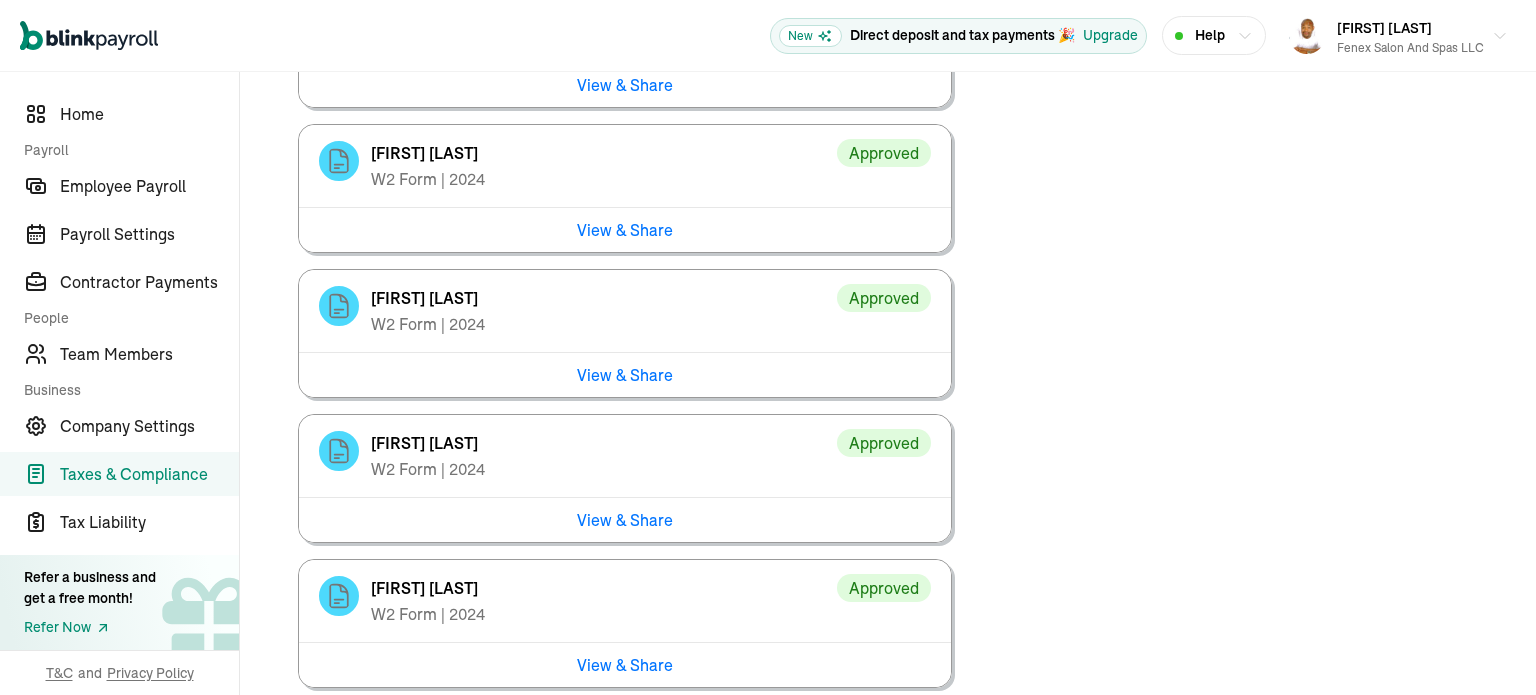 click on "View & Share" at bounding box center (625, 374) 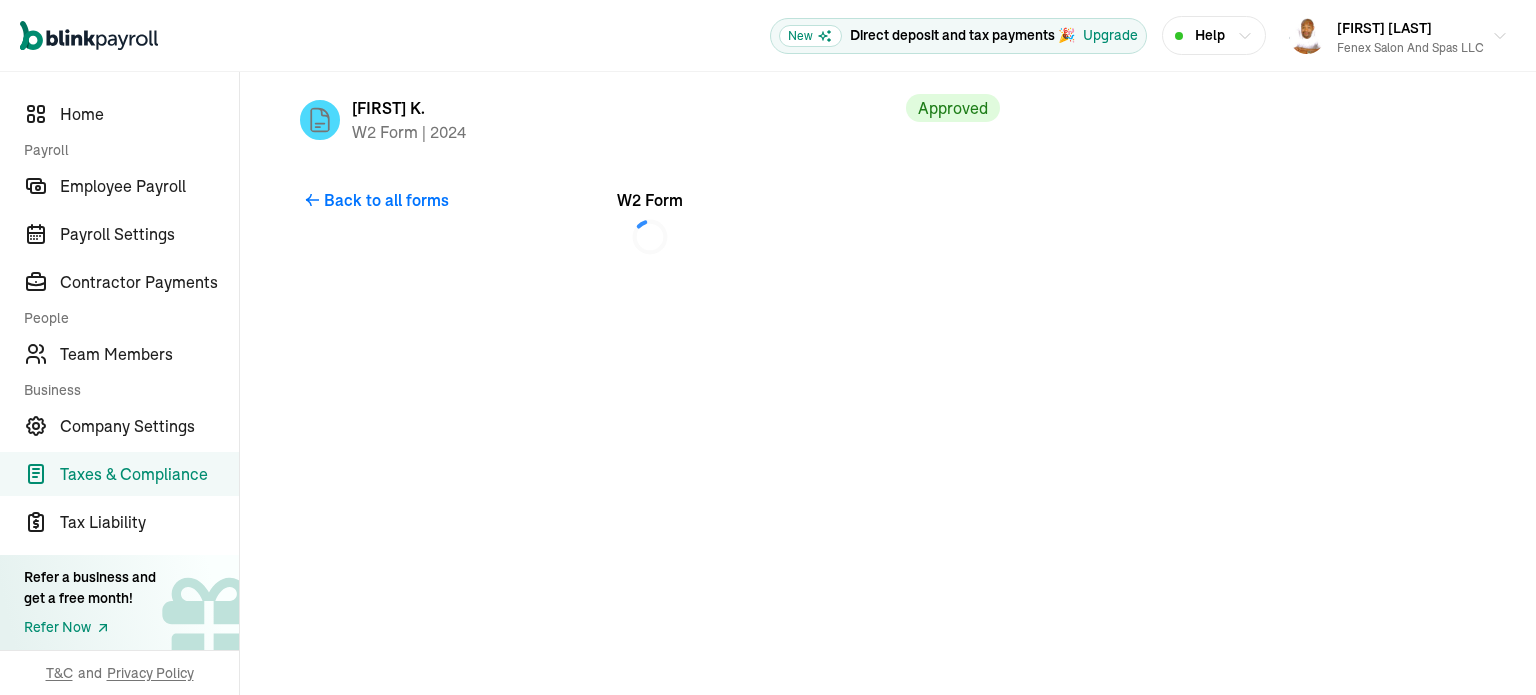 scroll, scrollTop: 0, scrollLeft: 0, axis: both 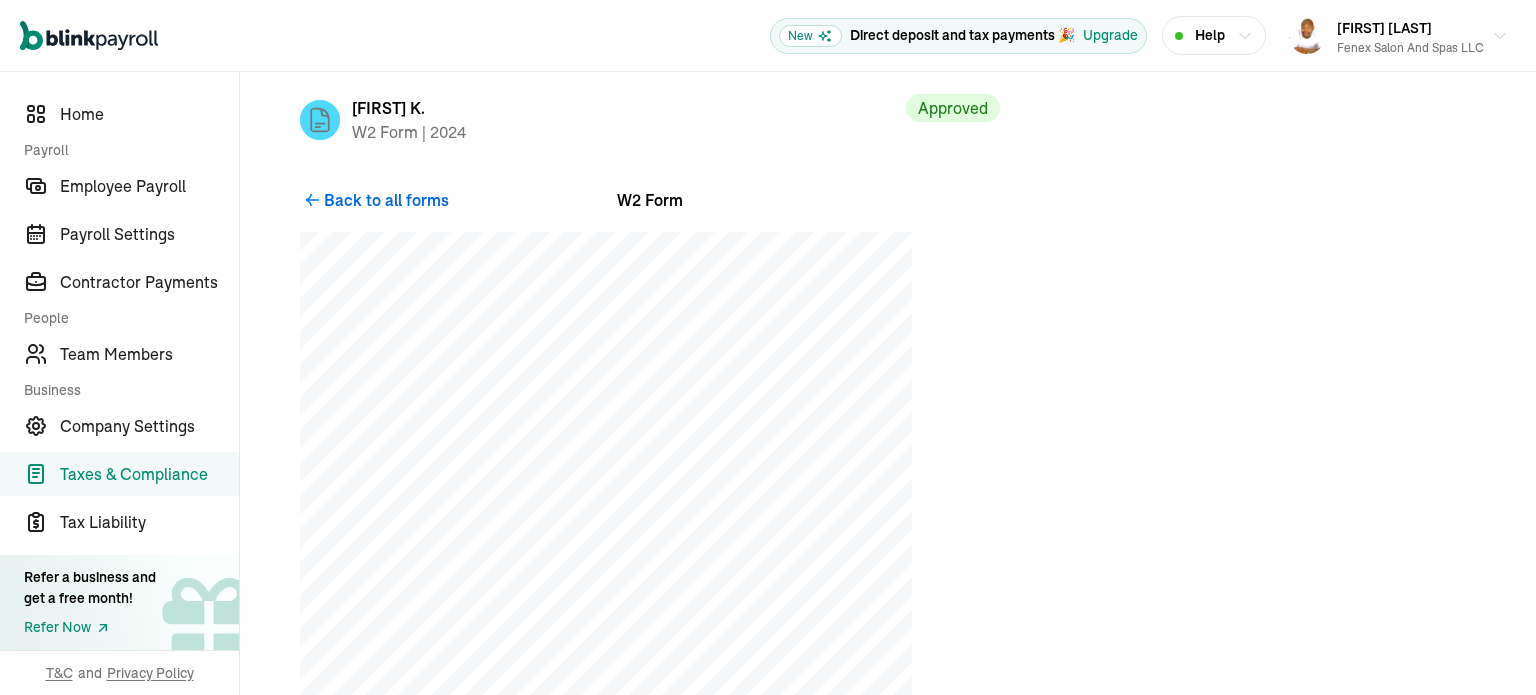 click on "Back to all forms" at bounding box center (386, 200) 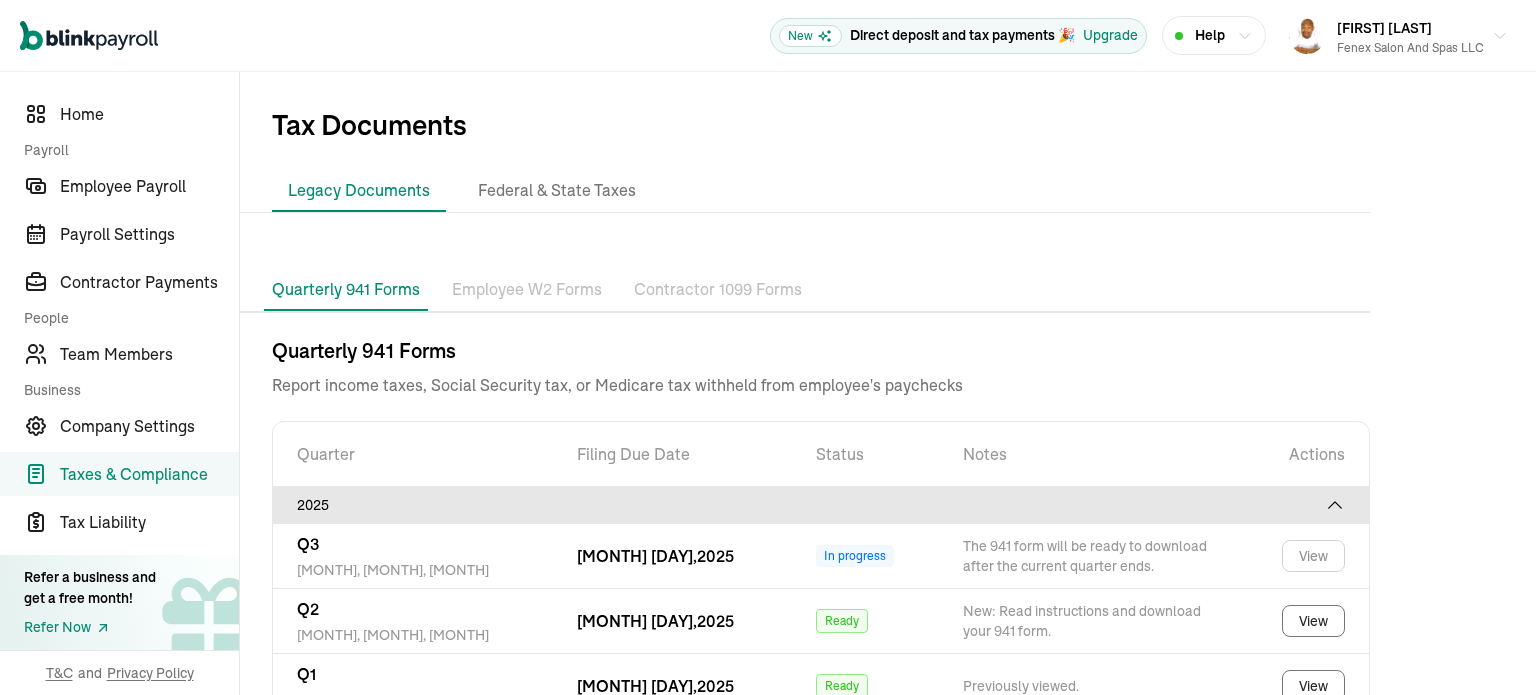 click on "Employee W2 Forms" at bounding box center (527, 290) 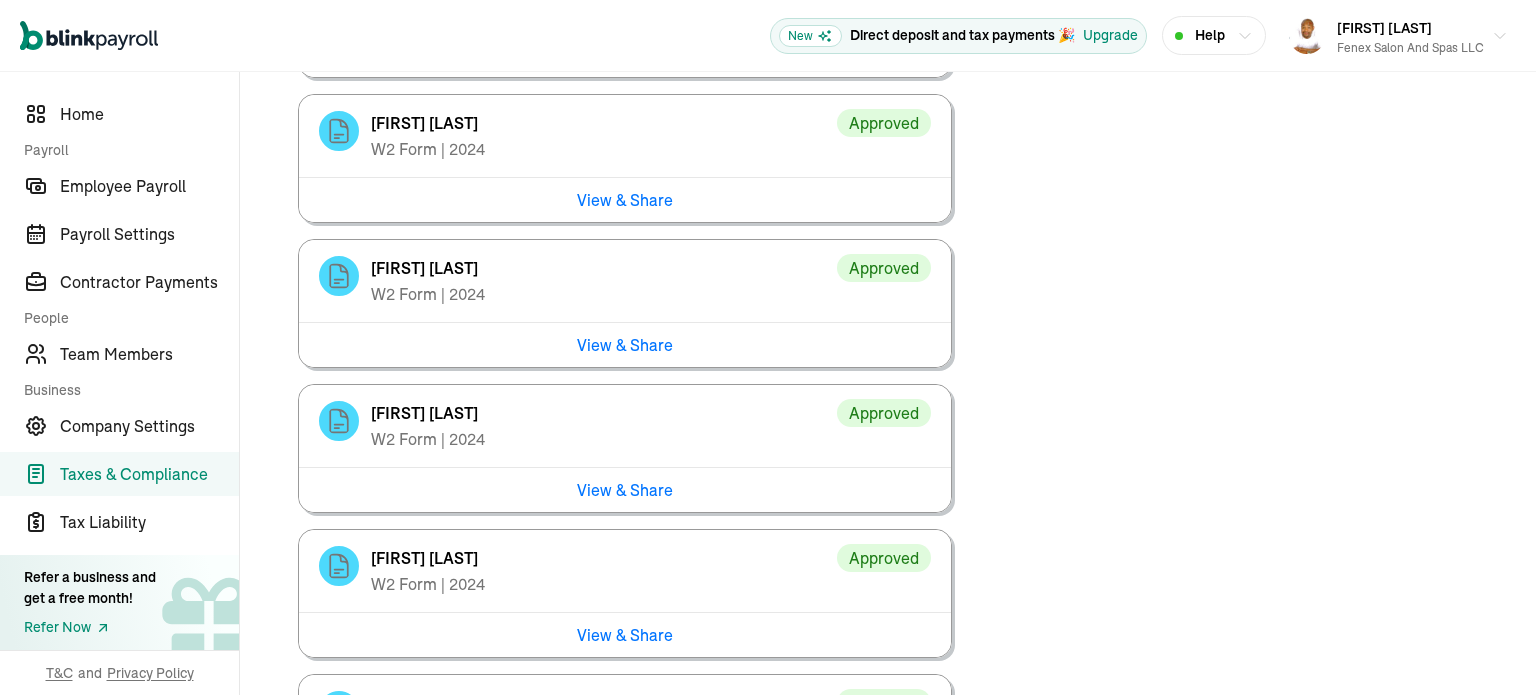 scroll, scrollTop: 3469, scrollLeft: 0, axis: vertical 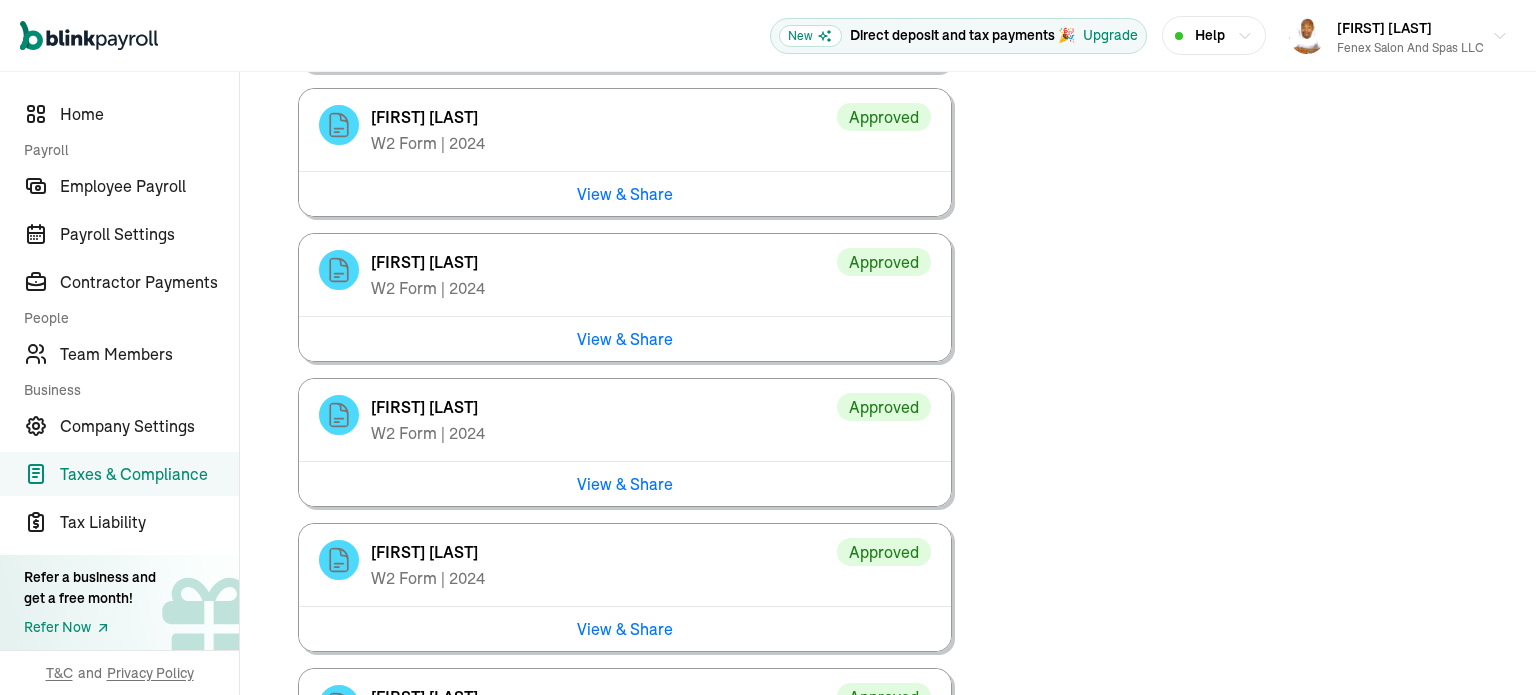 click on "View & Share" at bounding box center [625, 483] 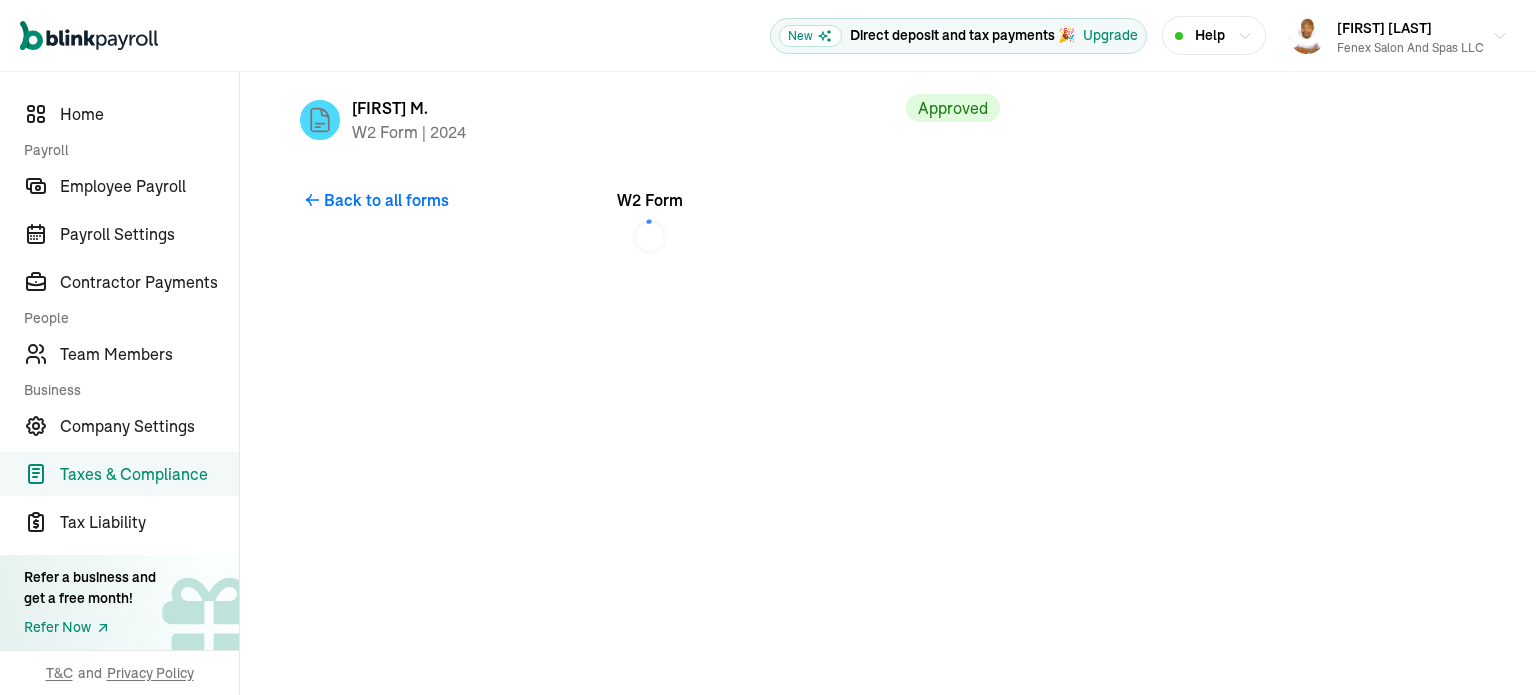 scroll, scrollTop: 0, scrollLeft: 0, axis: both 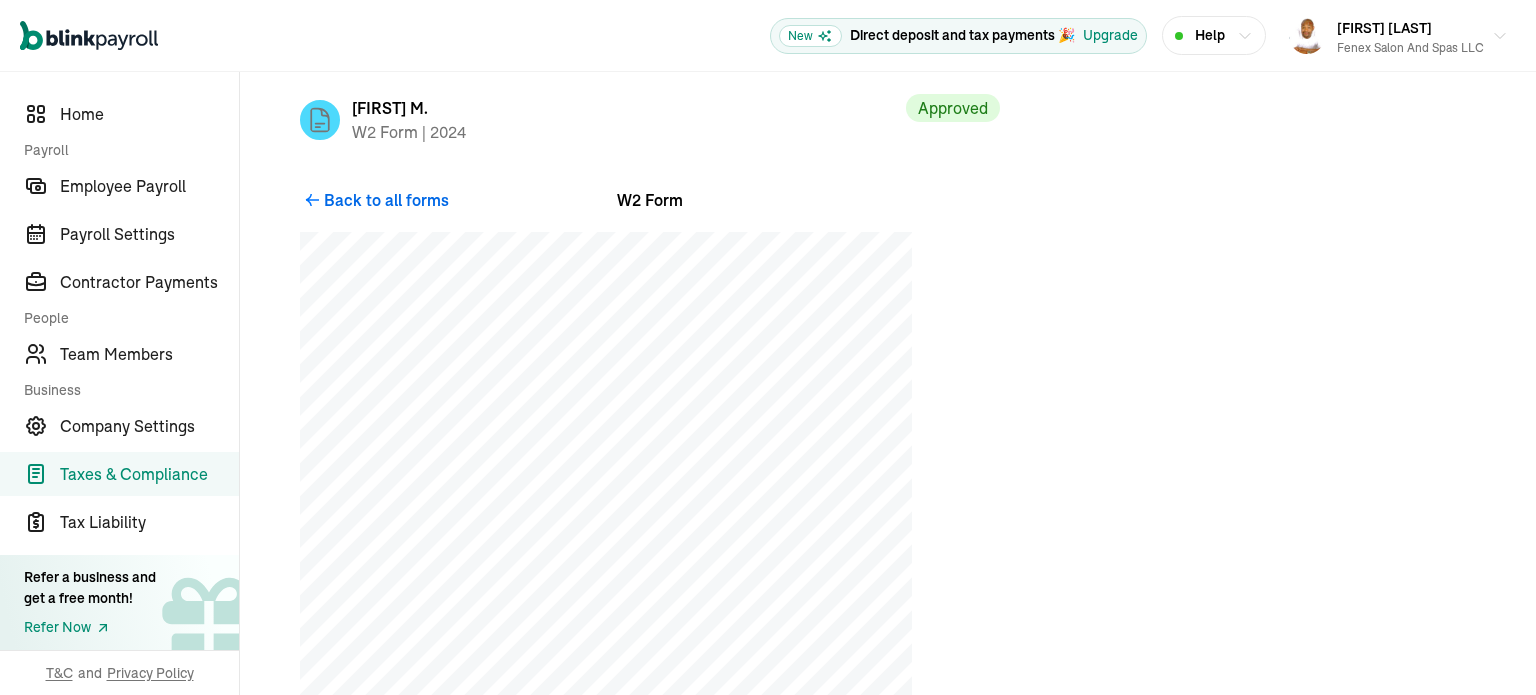 click on "Back to all forms" at bounding box center [386, 200] 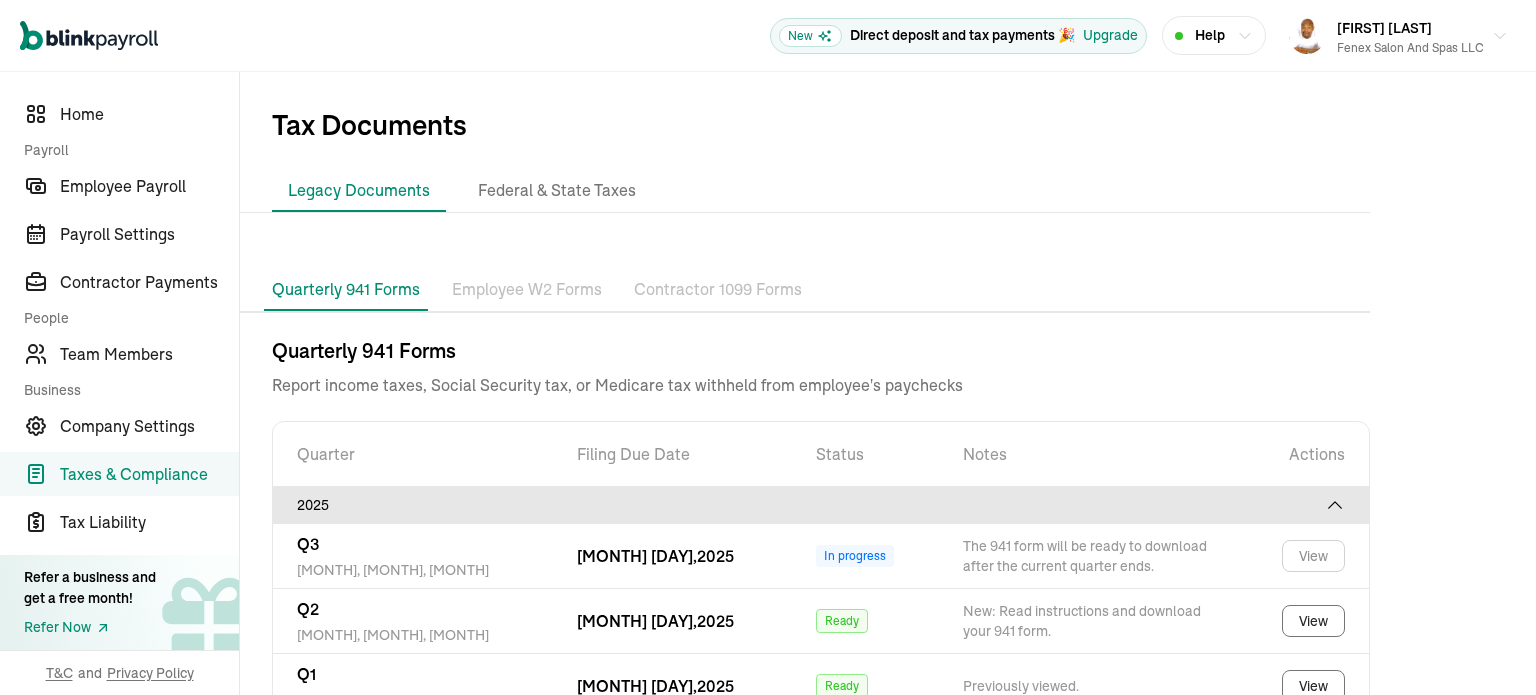 click on "Employee W2 Forms" at bounding box center (527, 290) 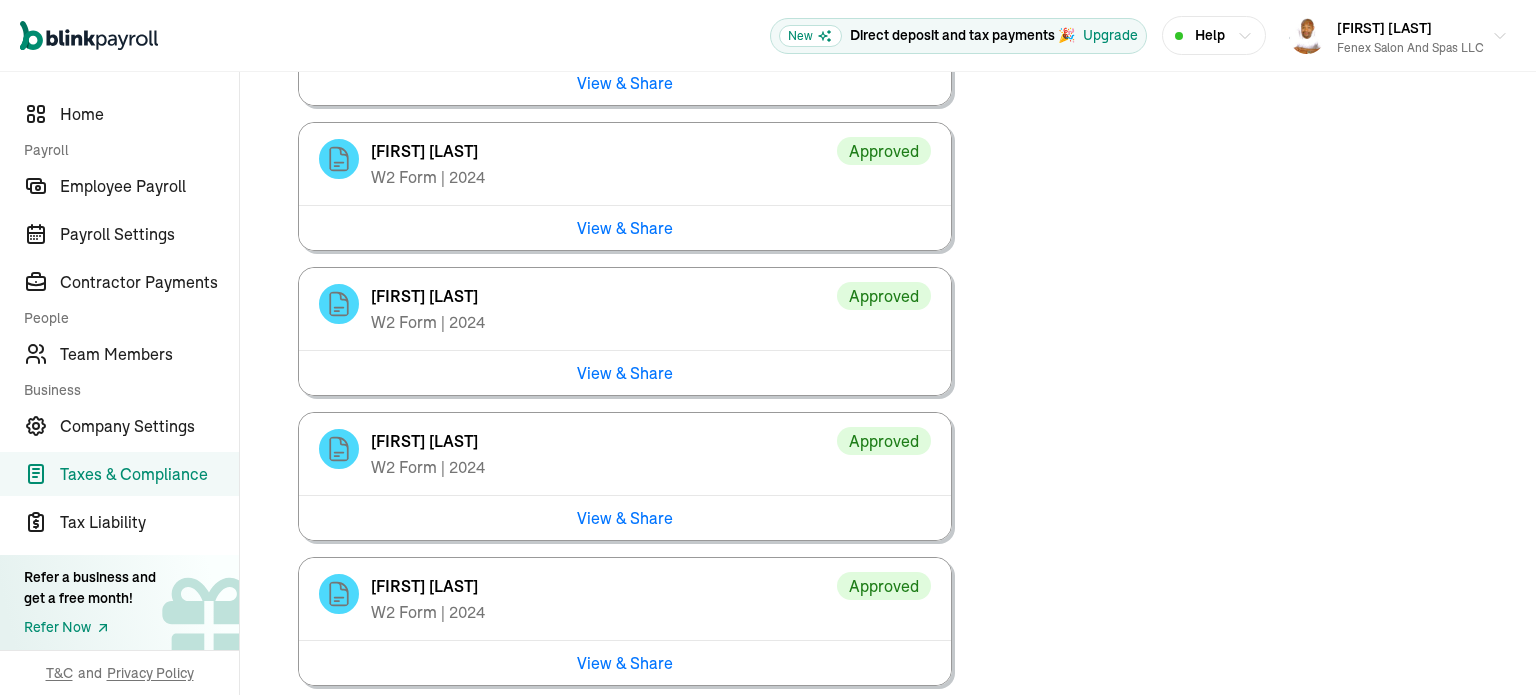 scroll, scrollTop: 3580, scrollLeft: 0, axis: vertical 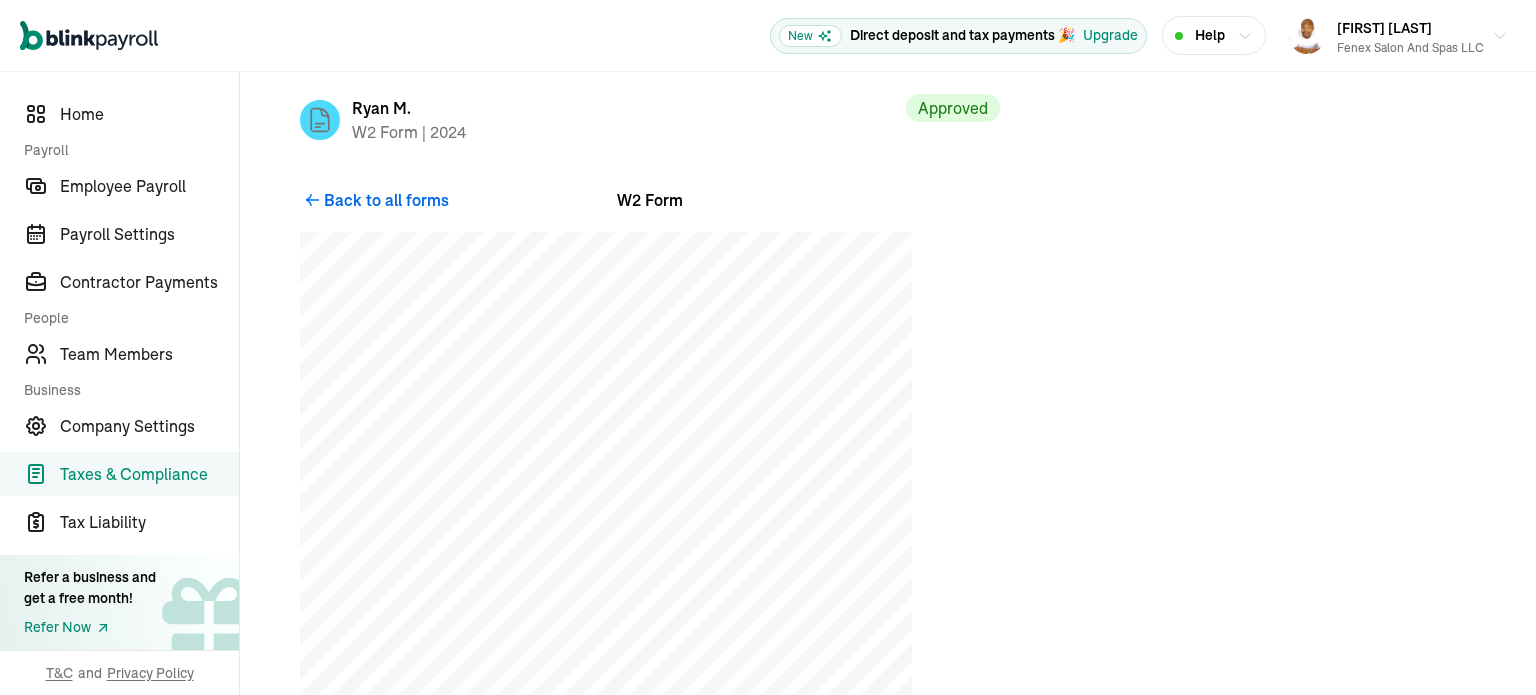 click 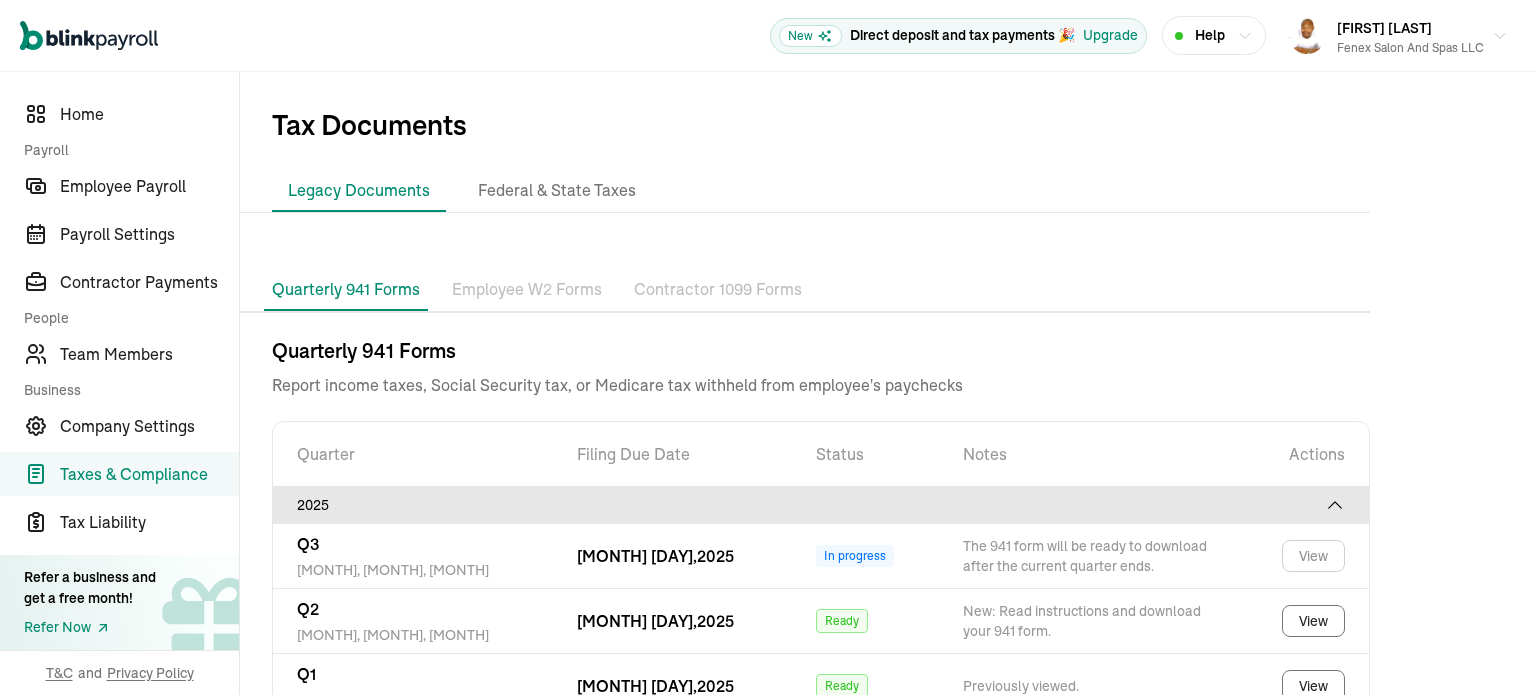 scroll, scrollTop: 114, scrollLeft: 0, axis: vertical 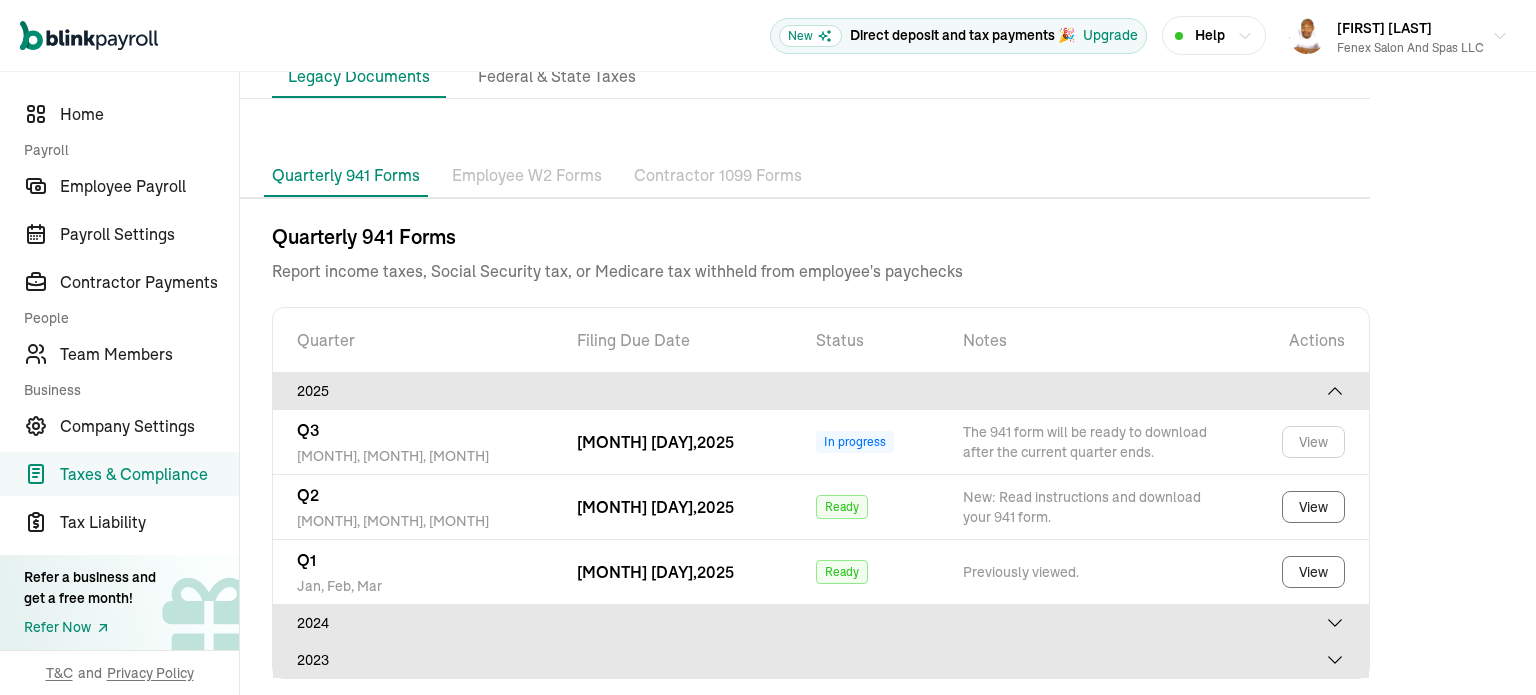 click on "Employee W2 Forms" at bounding box center (527, 176) 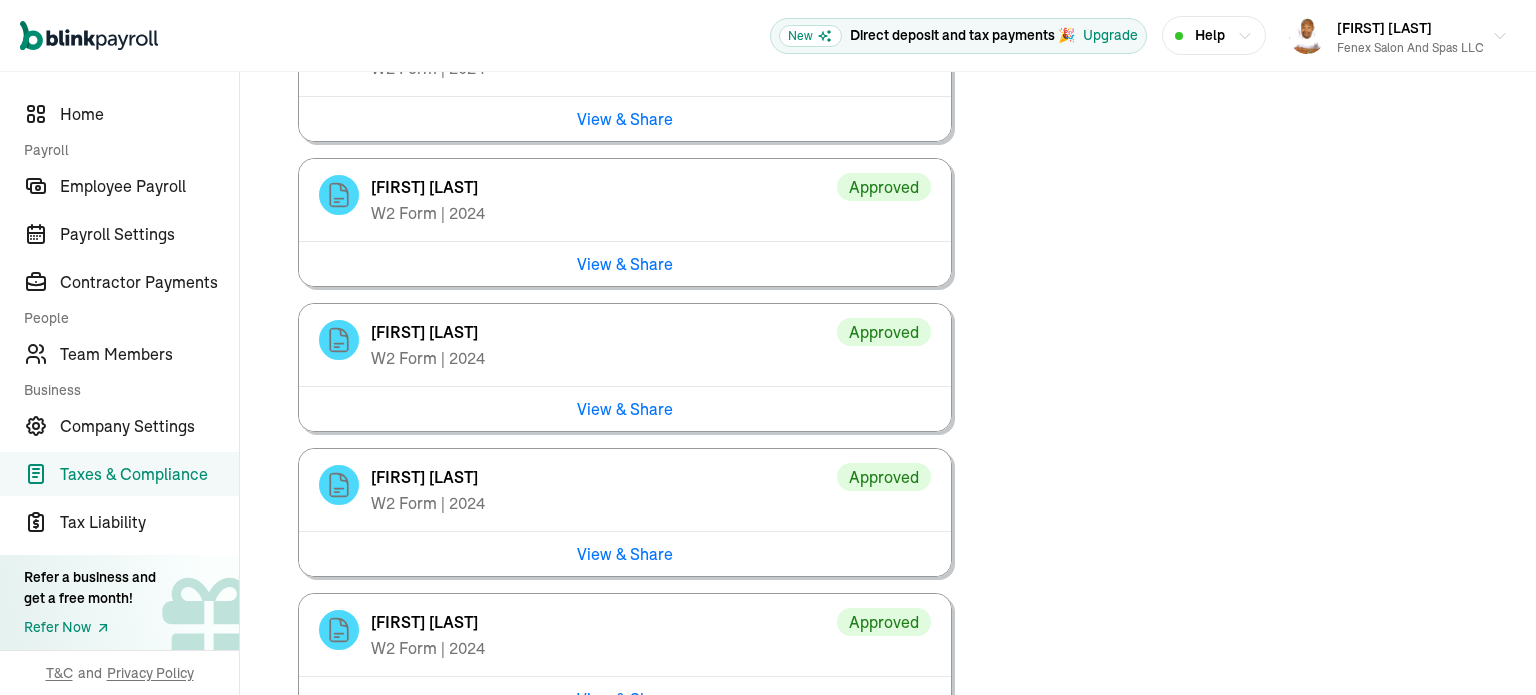 scroll, scrollTop: 3980, scrollLeft: 0, axis: vertical 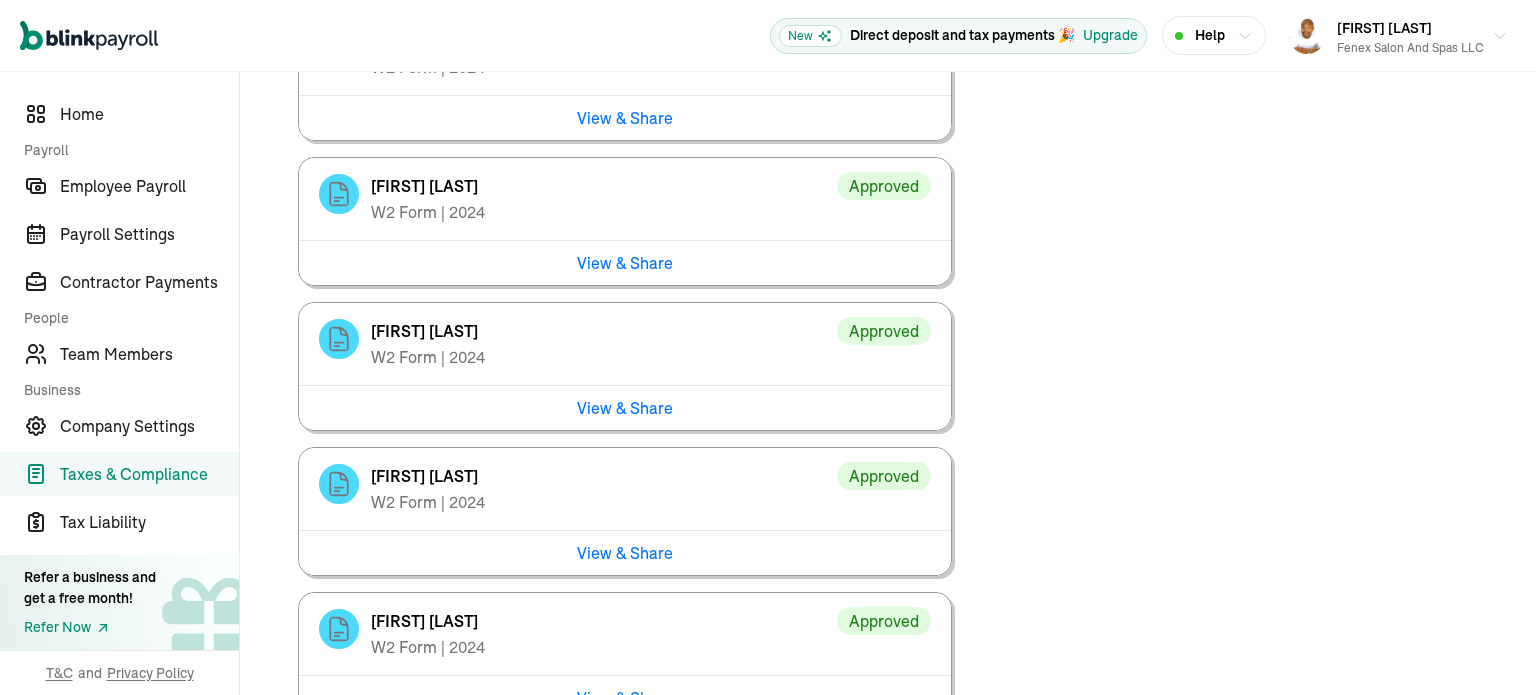 click on "View & Share" at bounding box center [625, 262] 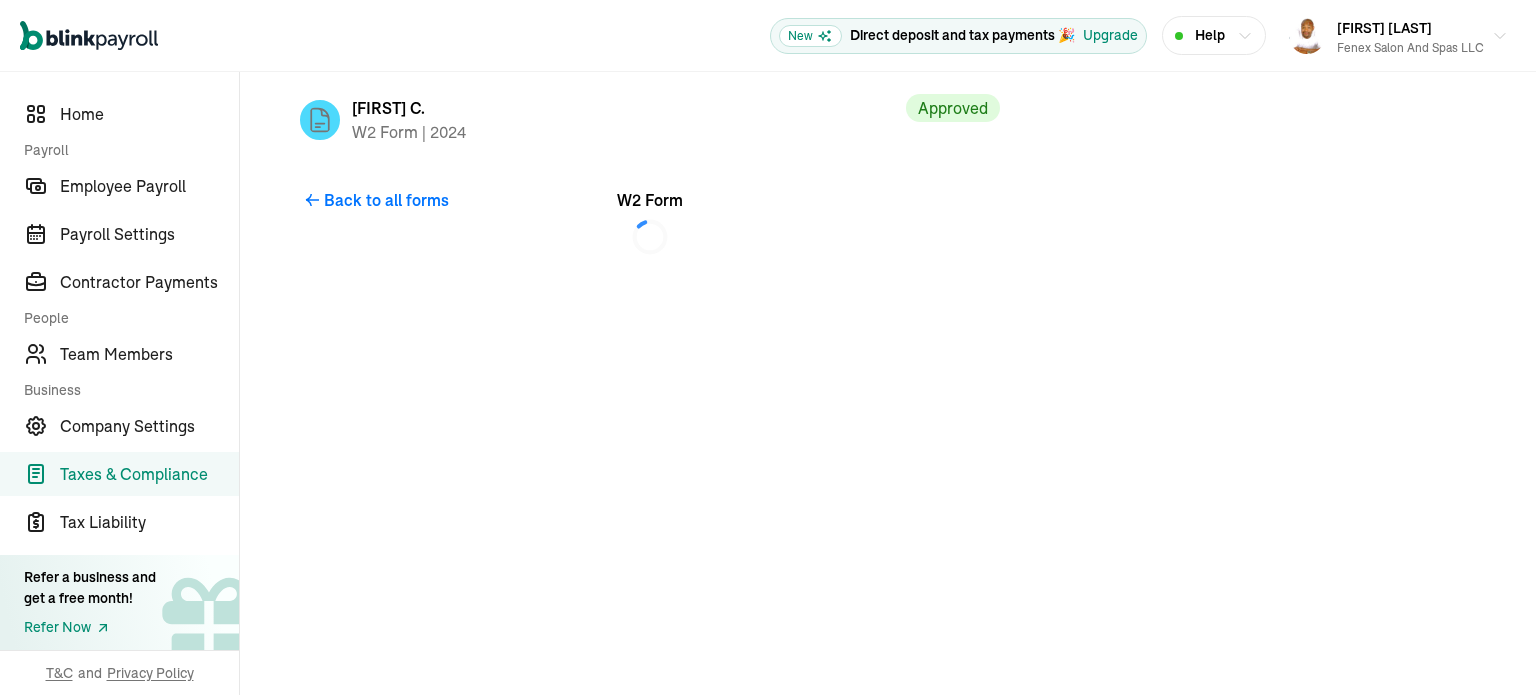 scroll, scrollTop: 0, scrollLeft: 0, axis: both 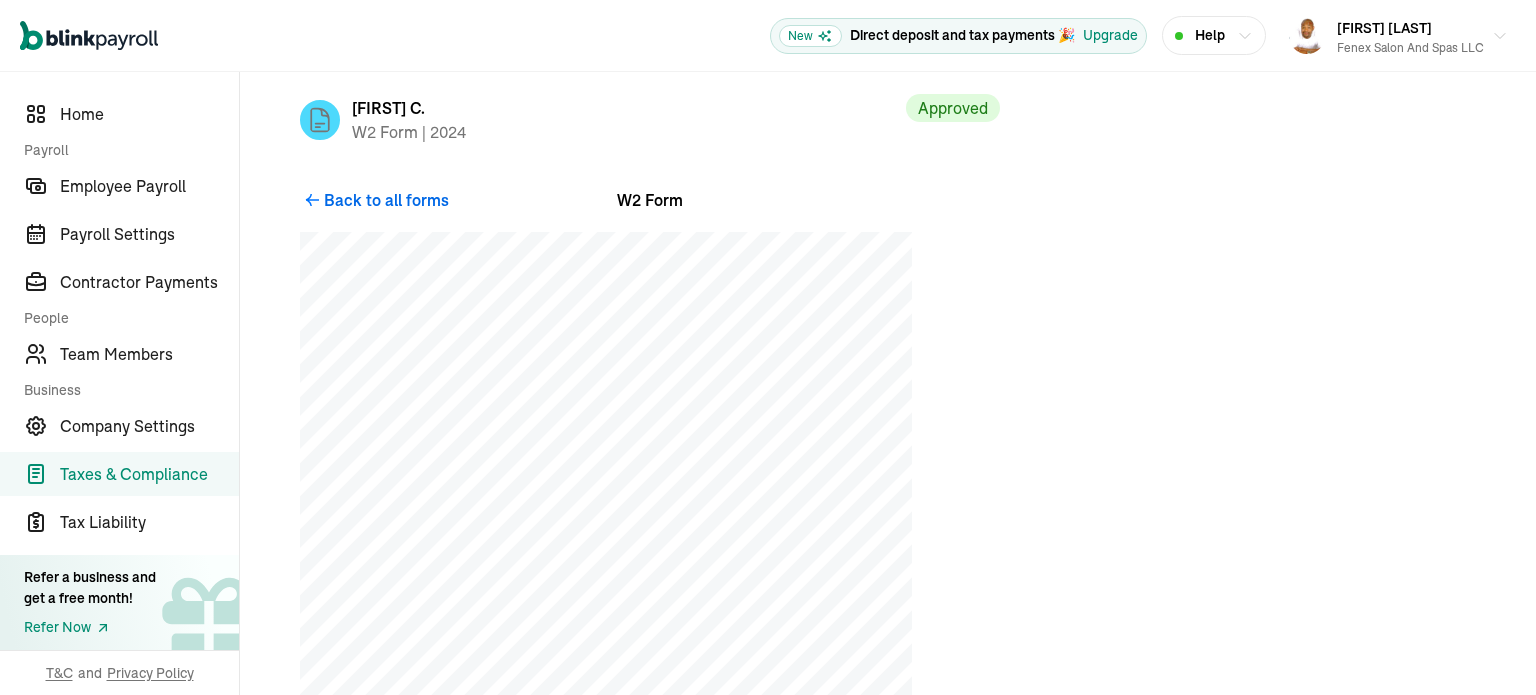 click on "Back to all forms" at bounding box center [386, 200] 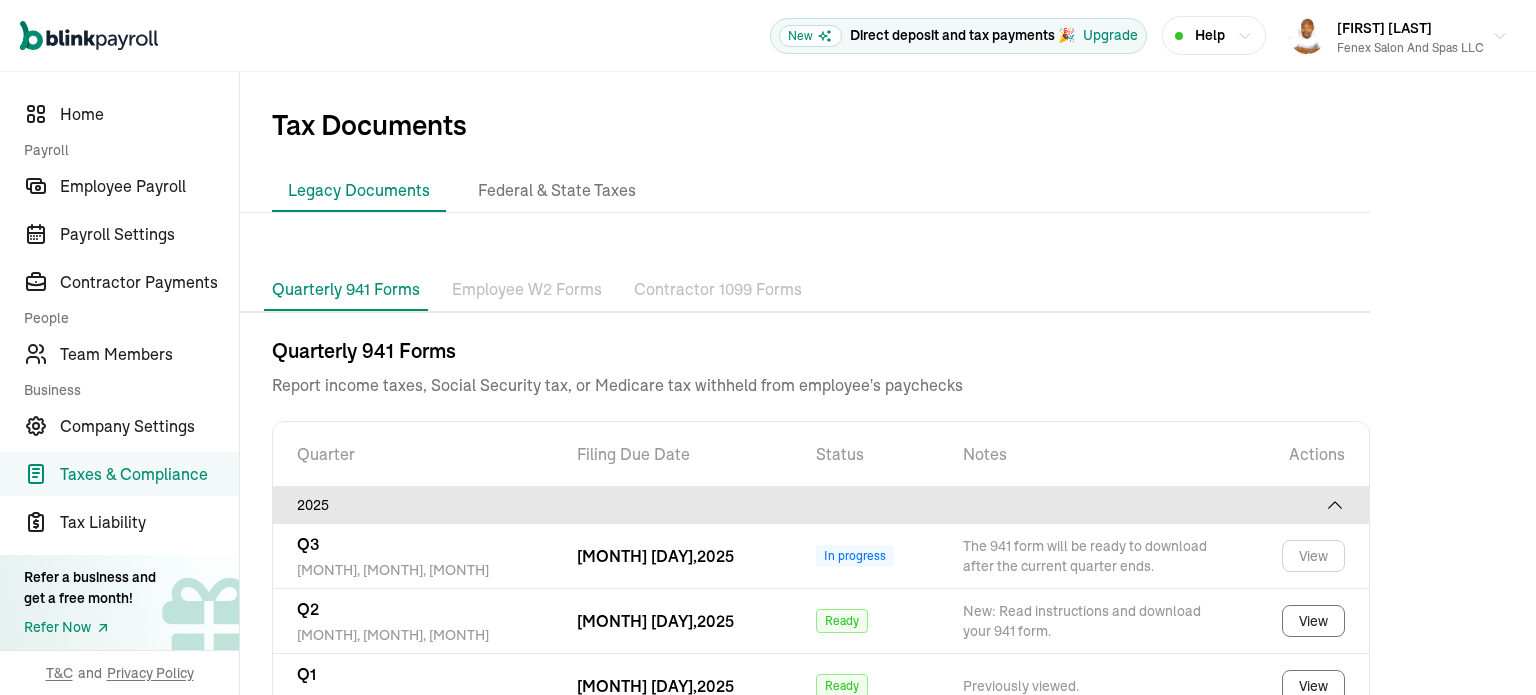 click on "Employee W2 Forms" at bounding box center (527, 290) 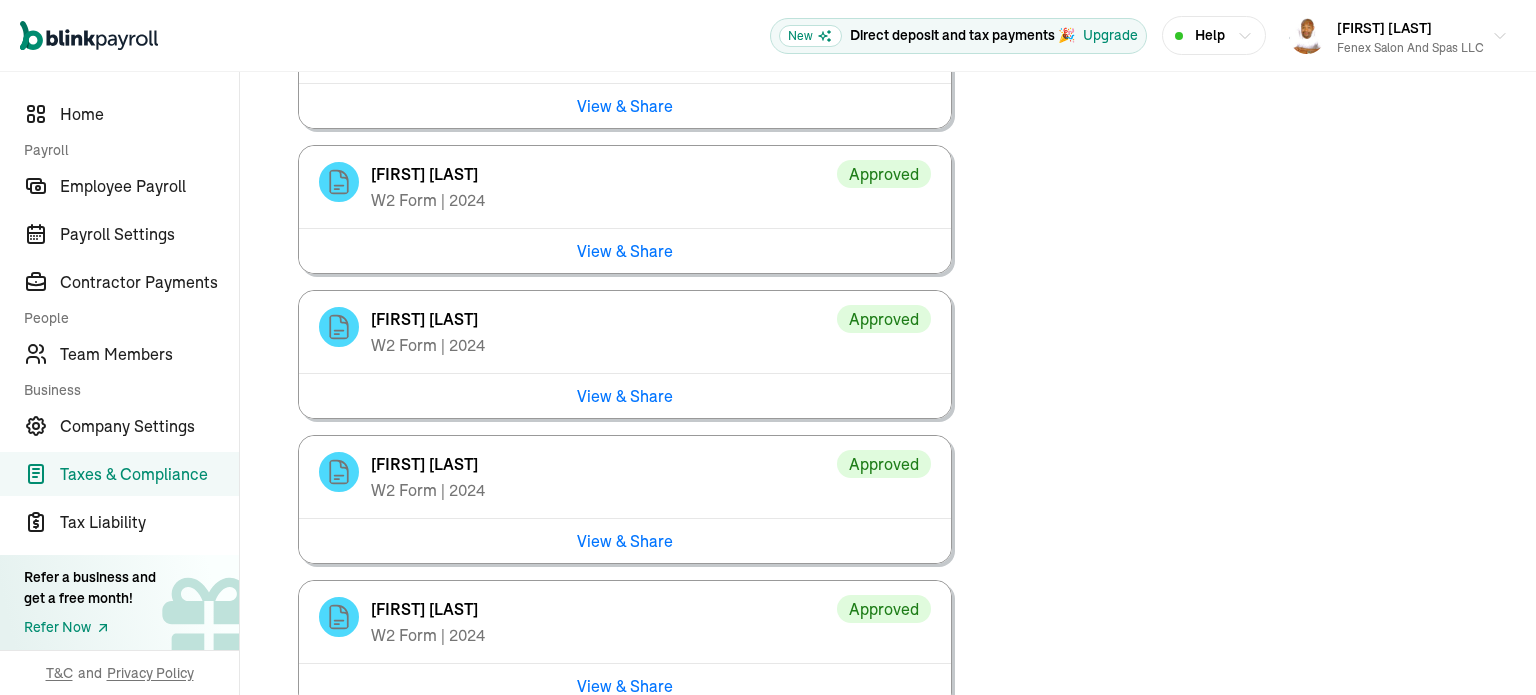 scroll, scrollTop: 3992, scrollLeft: 0, axis: vertical 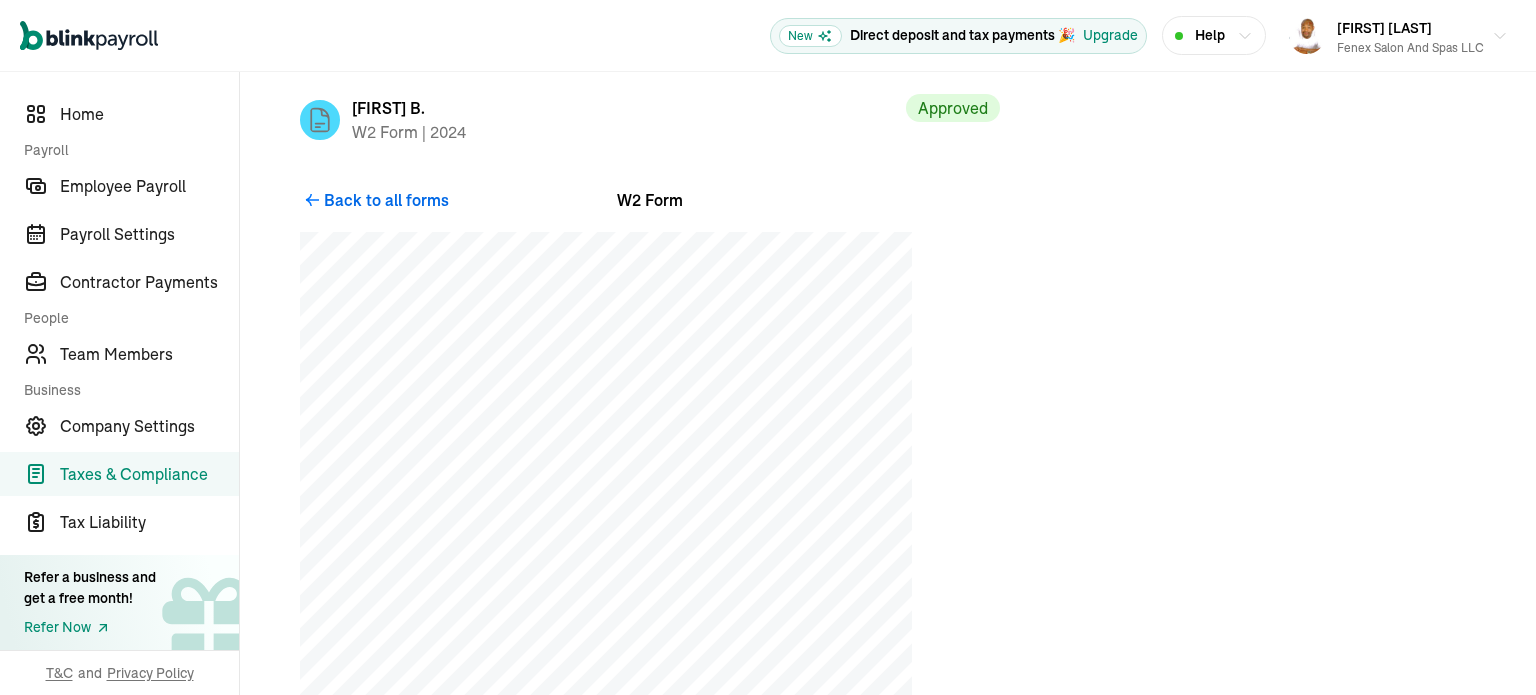 click on "Back to all forms" at bounding box center (386, 200) 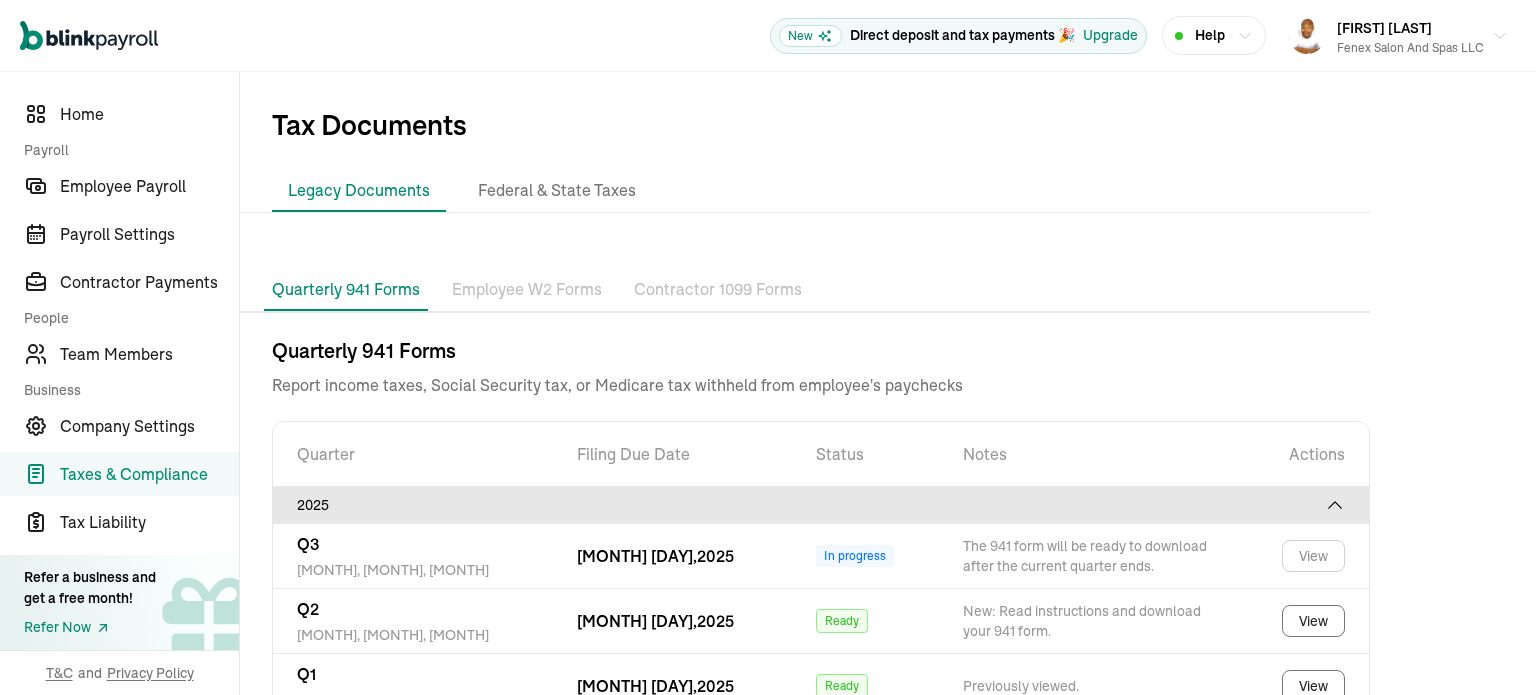 click on "Employee W2 Forms" at bounding box center [527, 290] 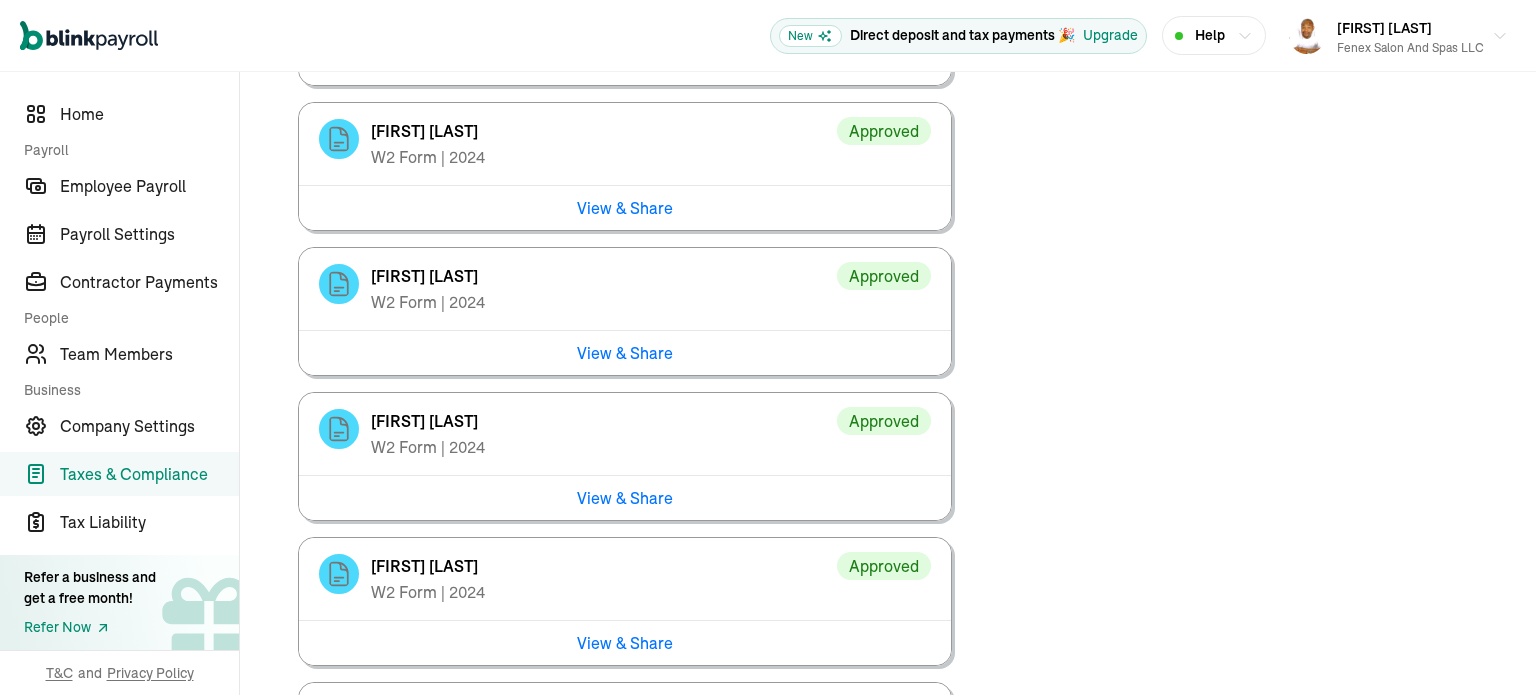 scroll, scrollTop: 4183, scrollLeft: 0, axis: vertical 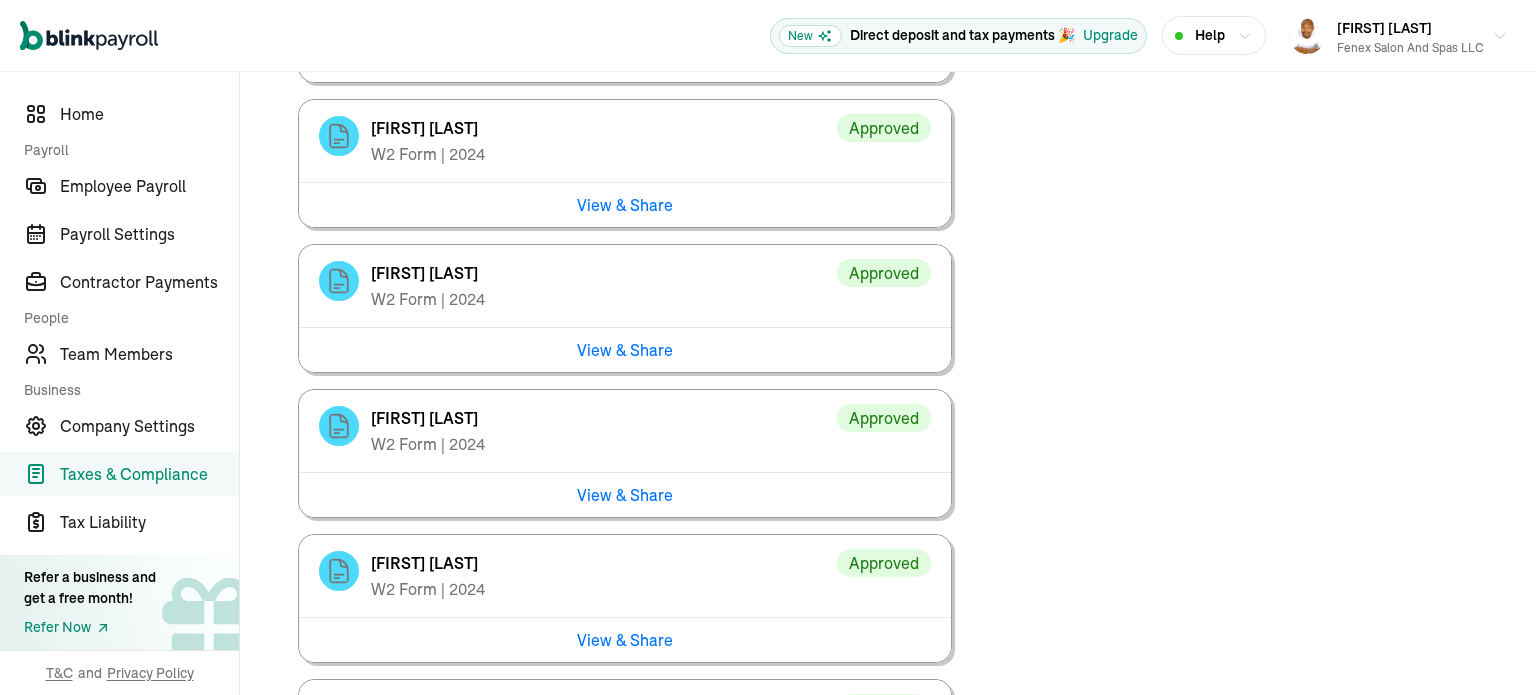click on "View & Share" at bounding box center [625, 349] 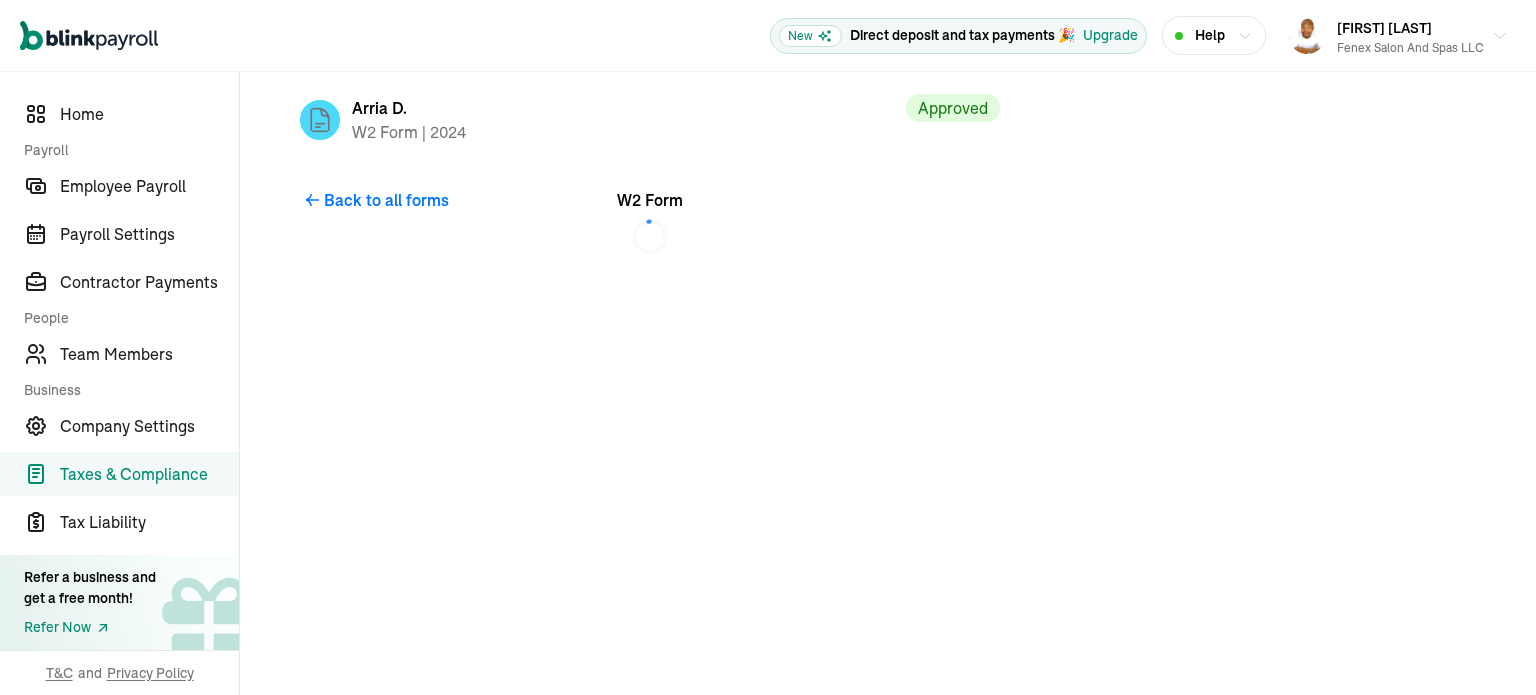 scroll, scrollTop: 0, scrollLeft: 0, axis: both 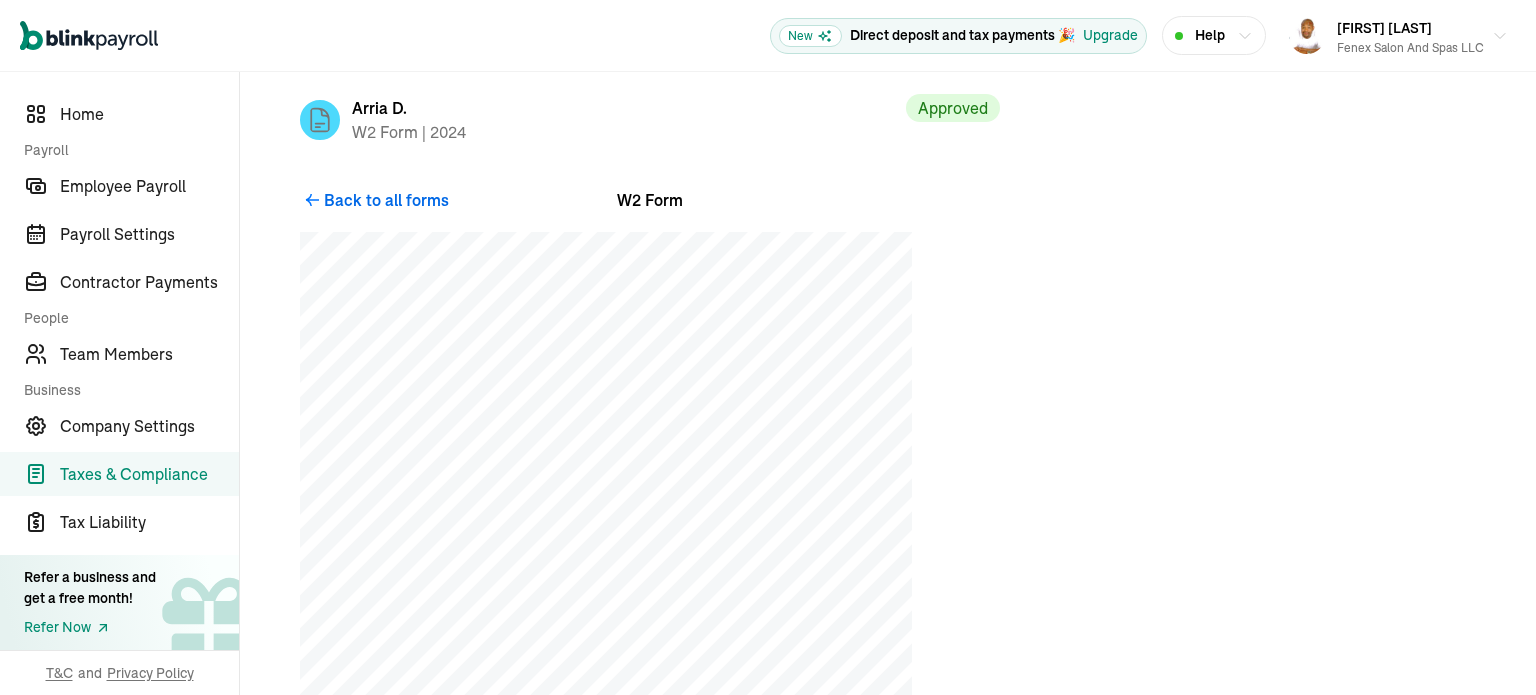 click on "Back to all forms" at bounding box center (386, 200) 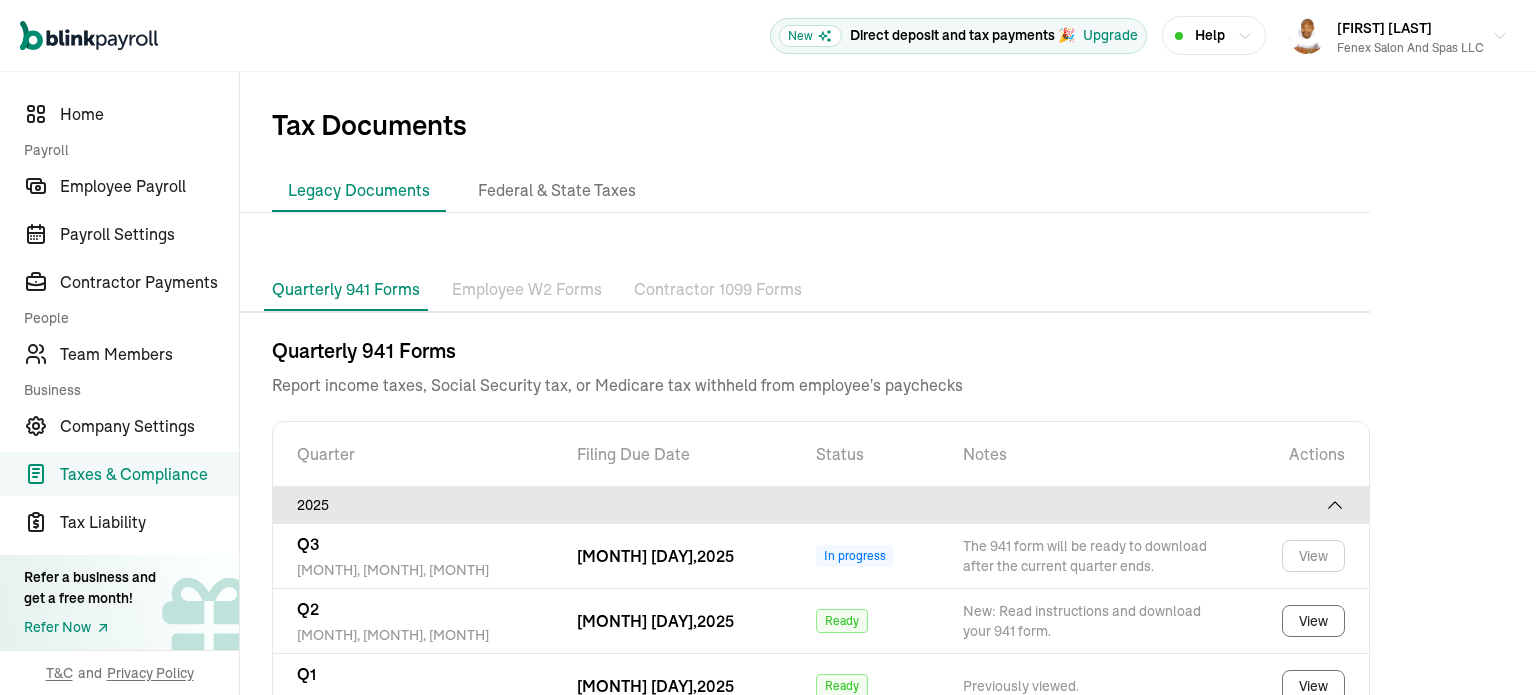click on "Employee W2 Forms" at bounding box center (527, 290) 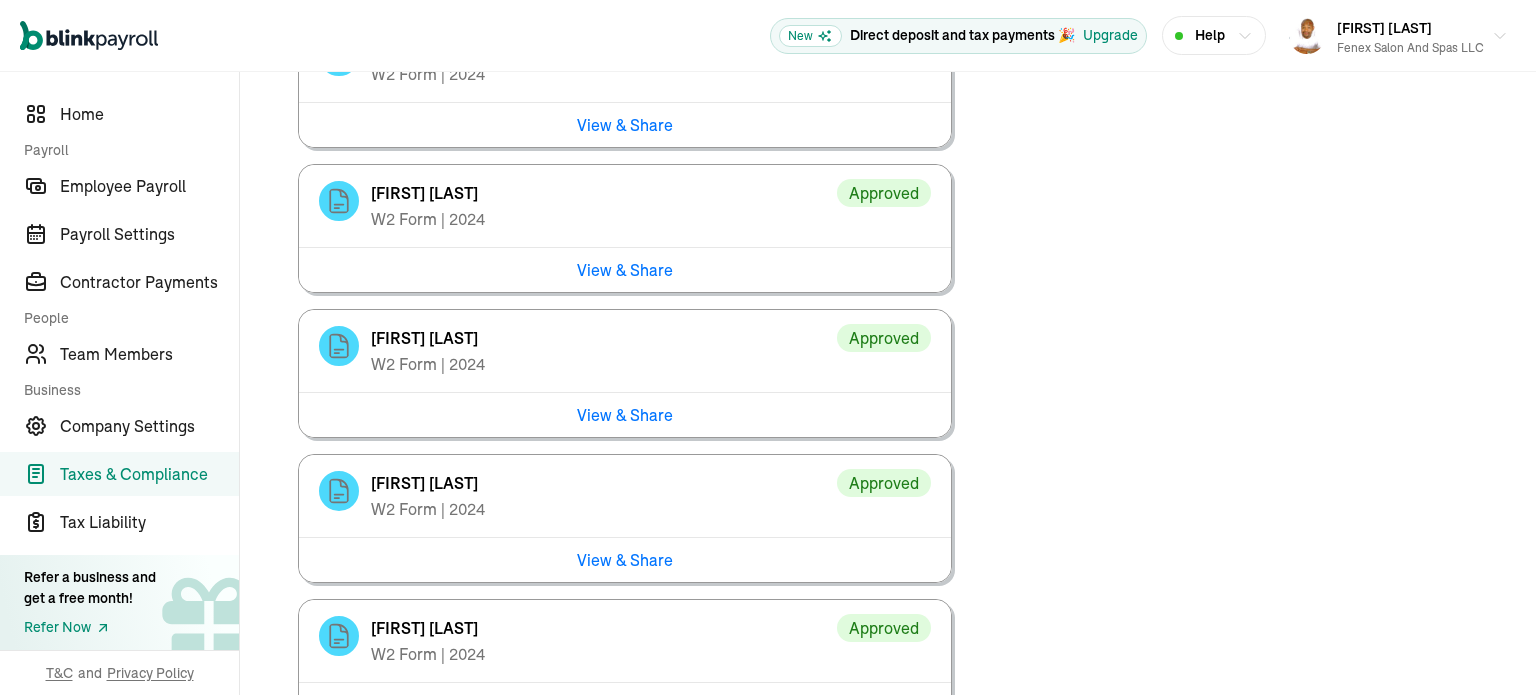 scroll, scrollTop: 4411, scrollLeft: 0, axis: vertical 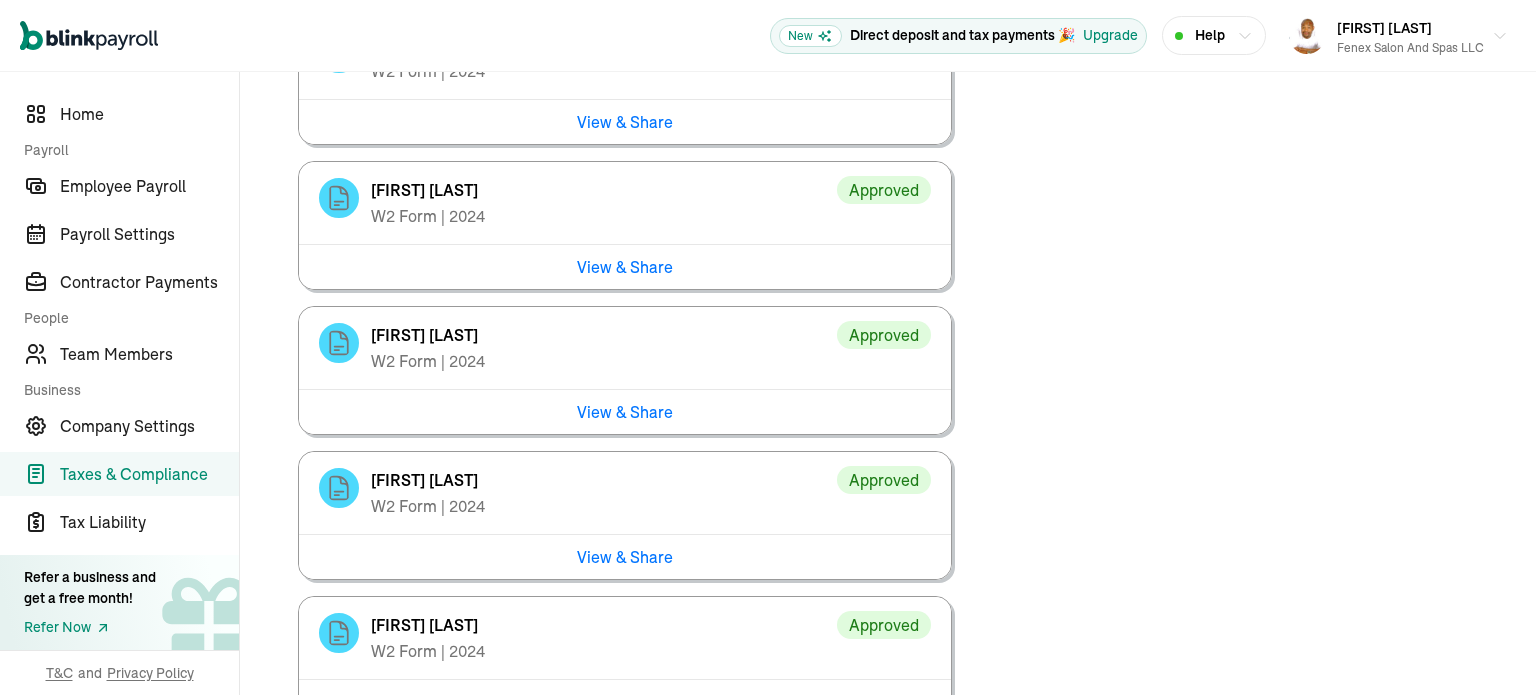 click on "View & Share" at bounding box center [625, 266] 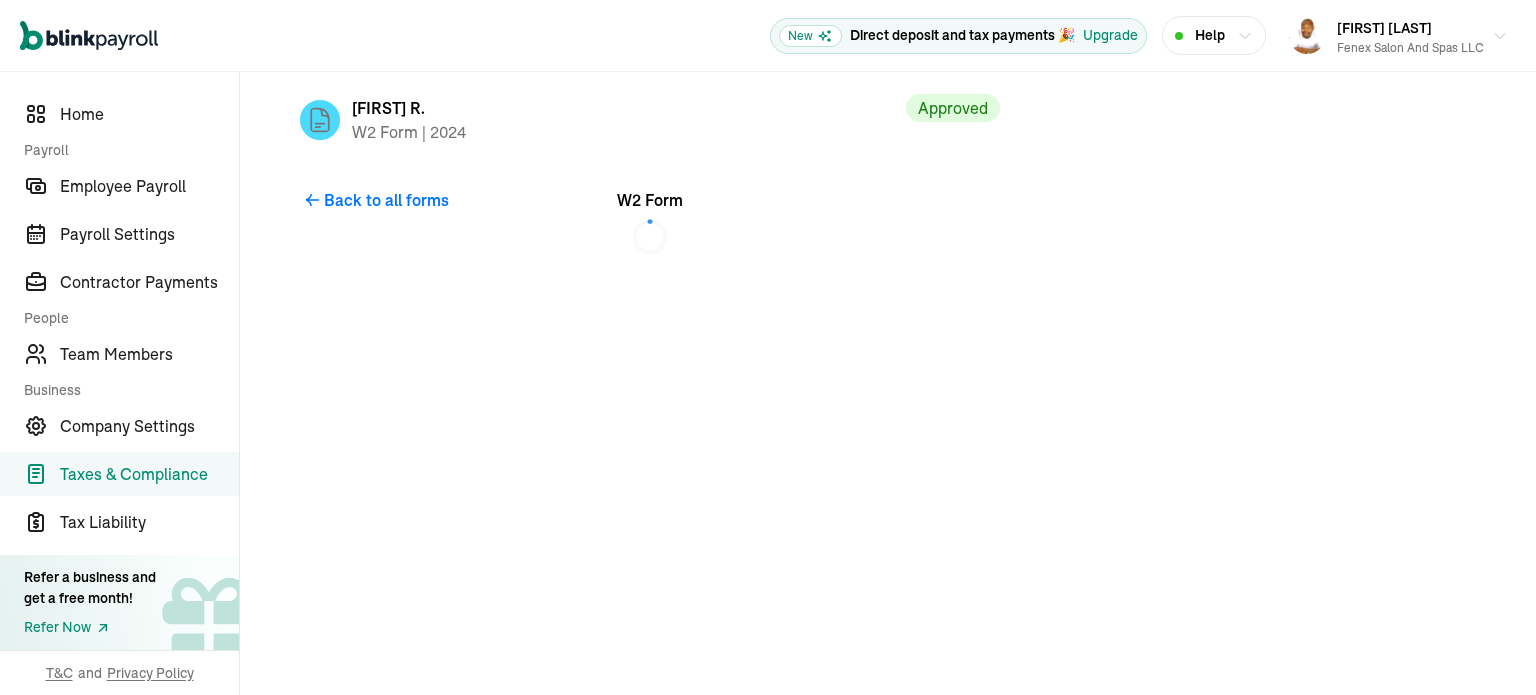 scroll, scrollTop: 0, scrollLeft: 0, axis: both 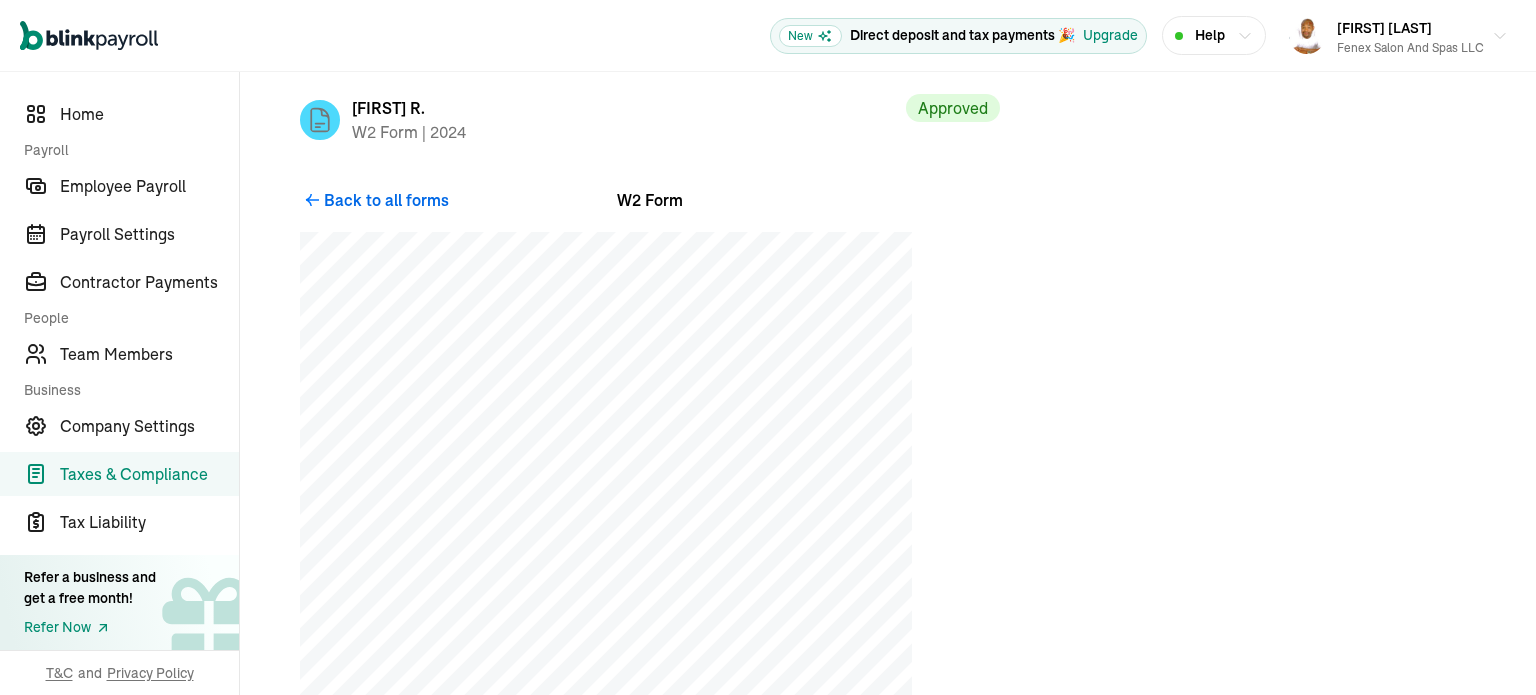 click on "Back to all forms" at bounding box center (386, 200) 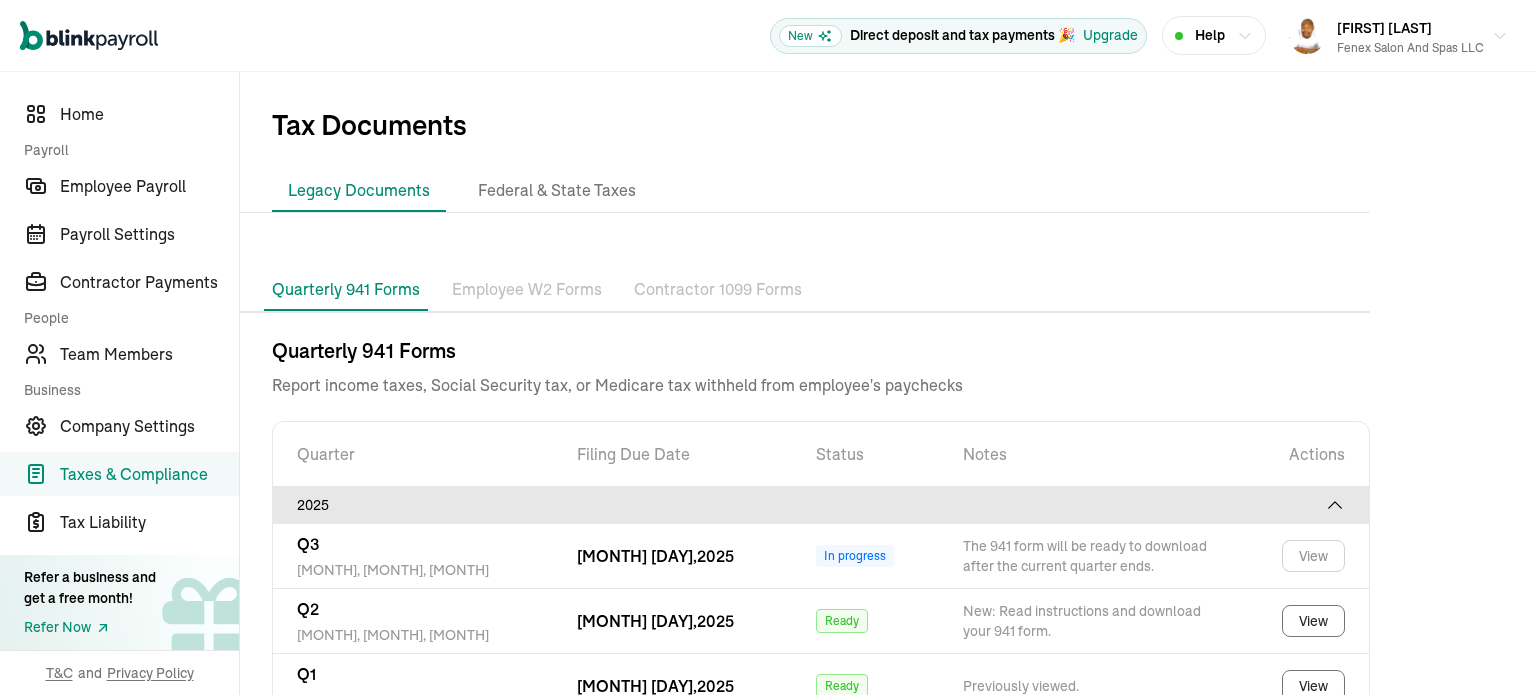 click on "Employee W2 Forms" at bounding box center (527, 290) 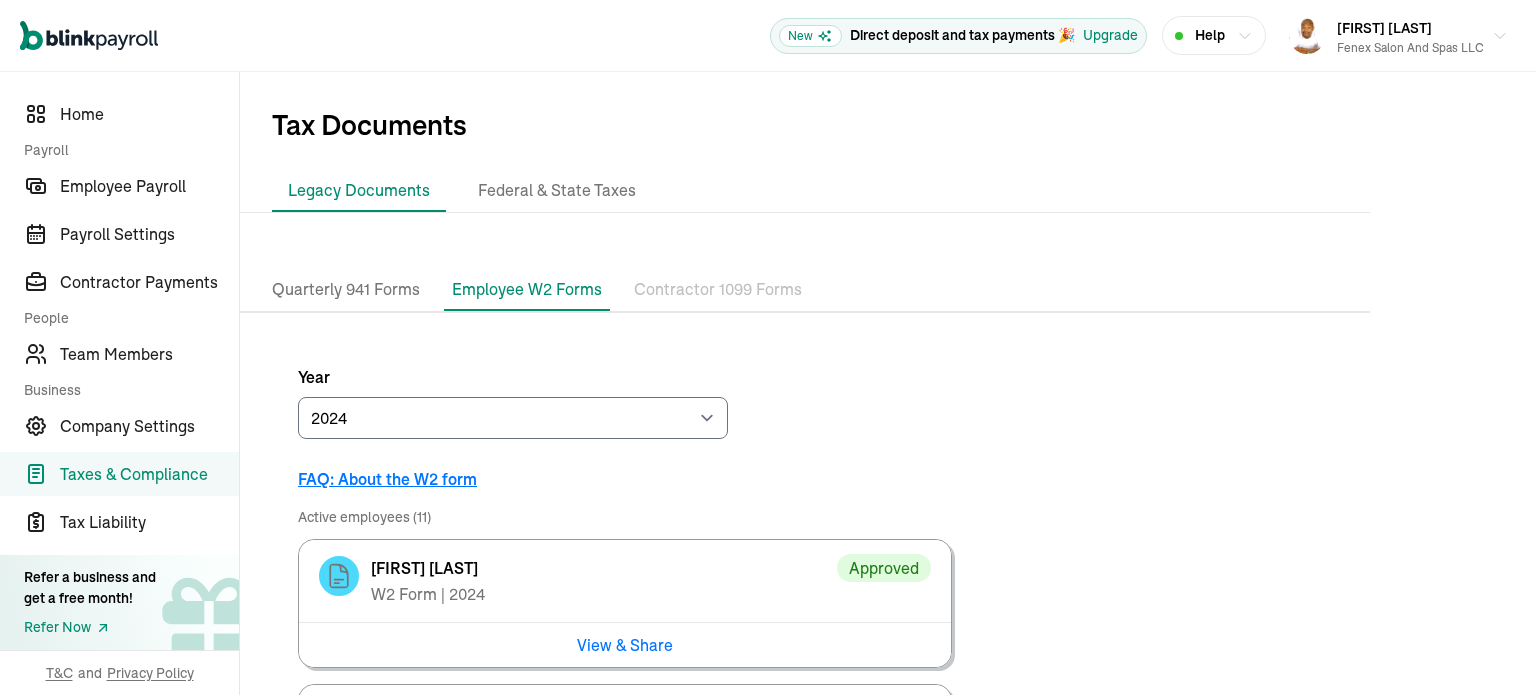 scroll, scrollTop: 268, scrollLeft: 0, axis: vertical 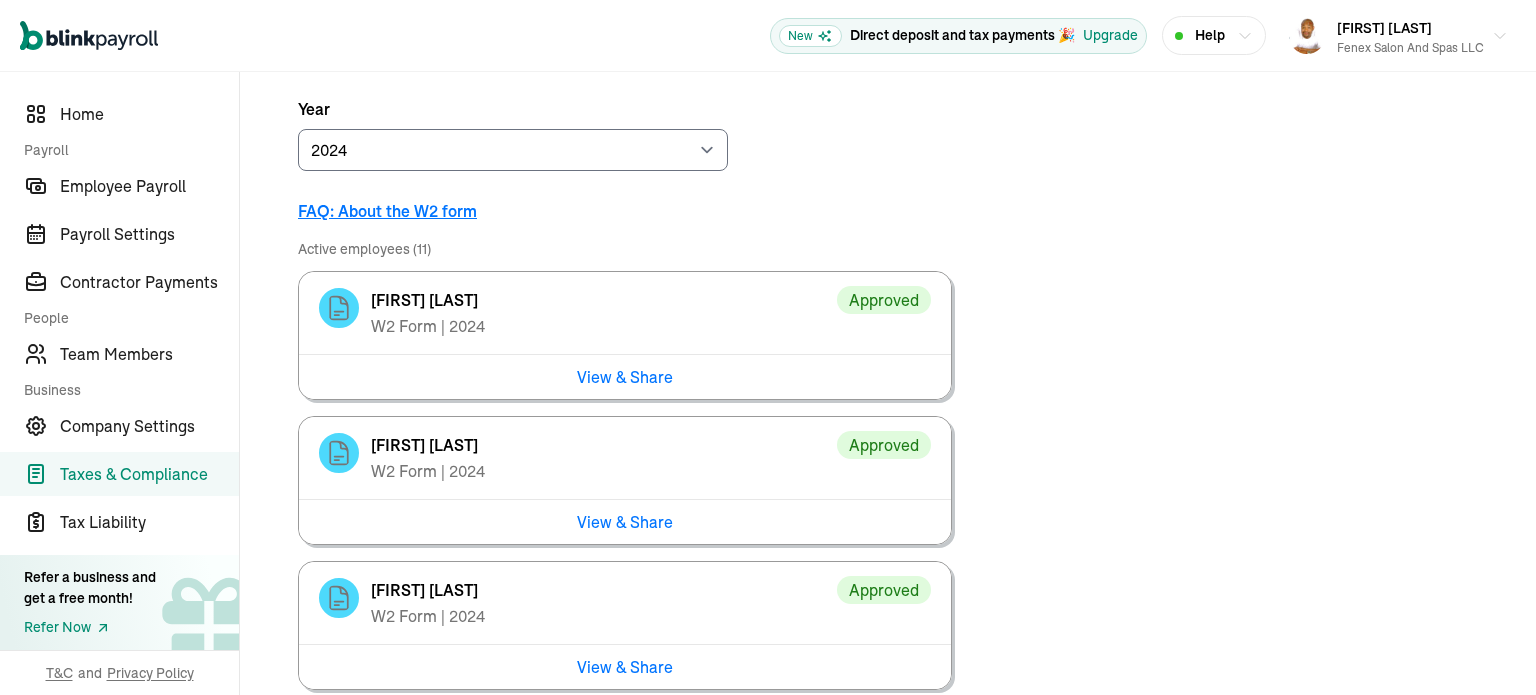 click on "[FIRST] [LAST]" at bounding box center [604, 300] 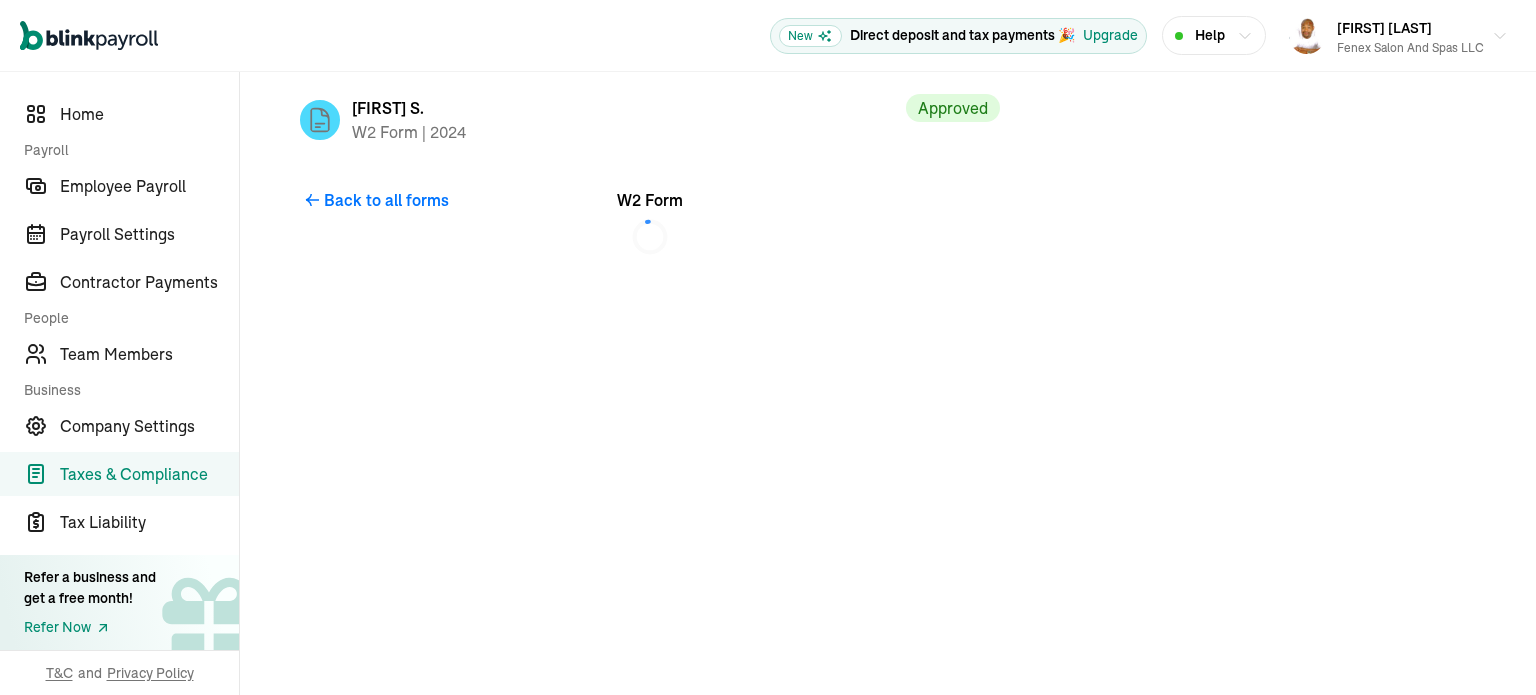 scroll, scrollTop: 0, scrollLeft: 0, axis: both 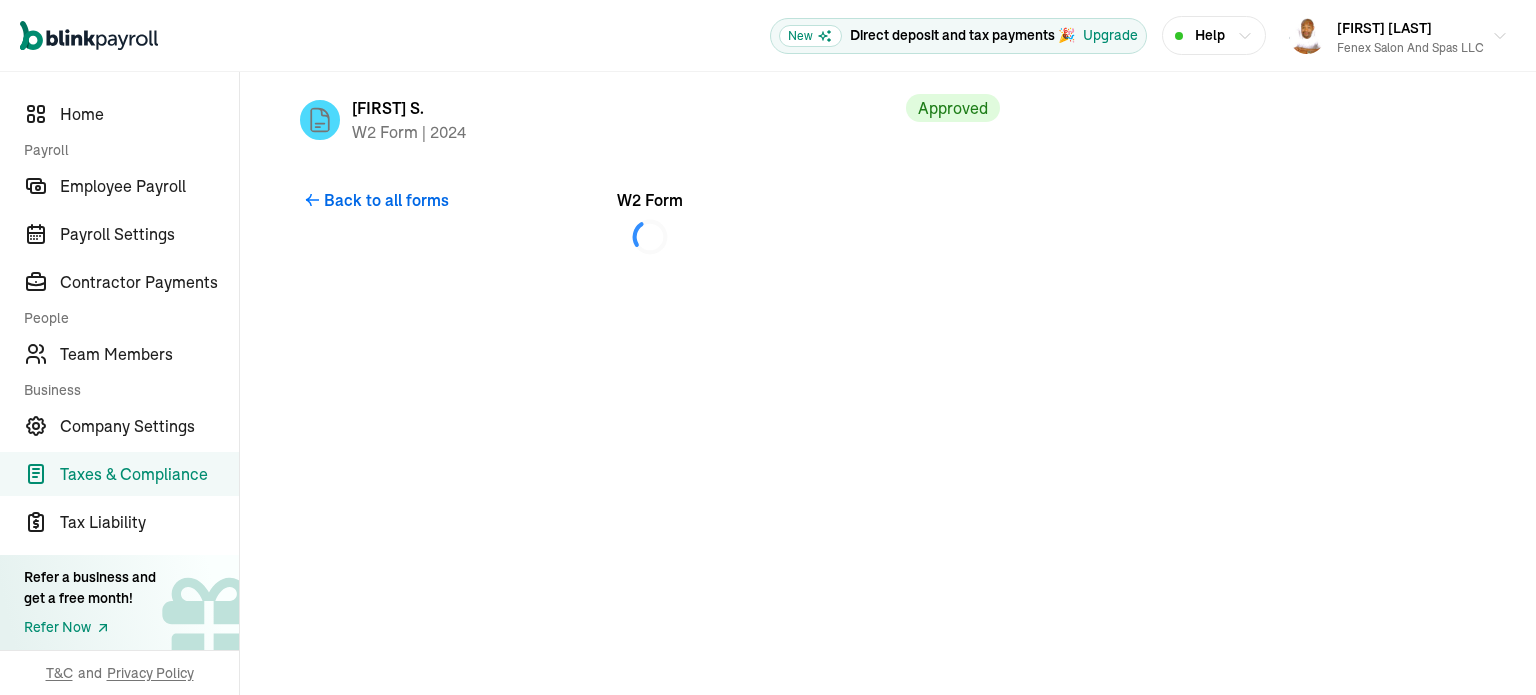 click on "Back to all forms" at bounding box center [386, 200] 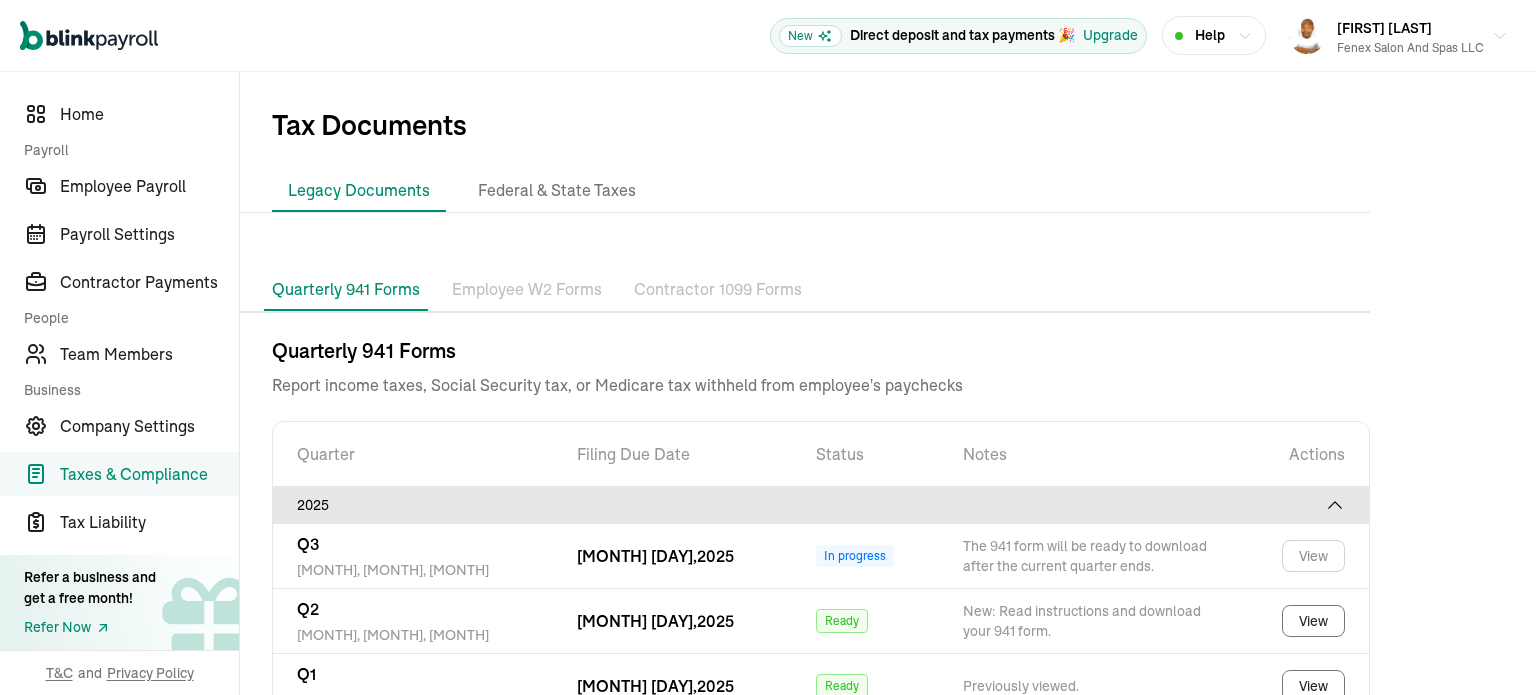 click on "Employee W2 Forms" at bounding box center (527, 290) 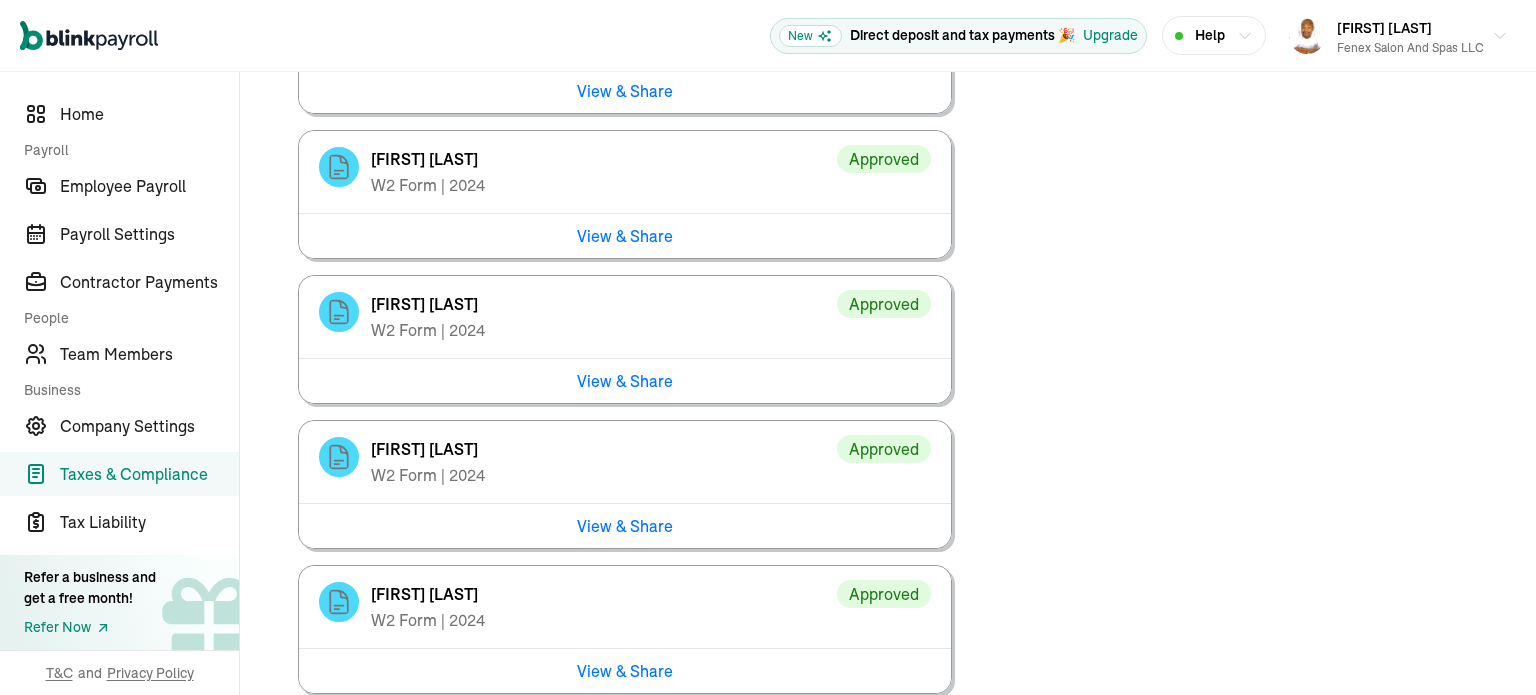 scroll, scrollTop: 4588, scrollLeft: 0, axis: vertical 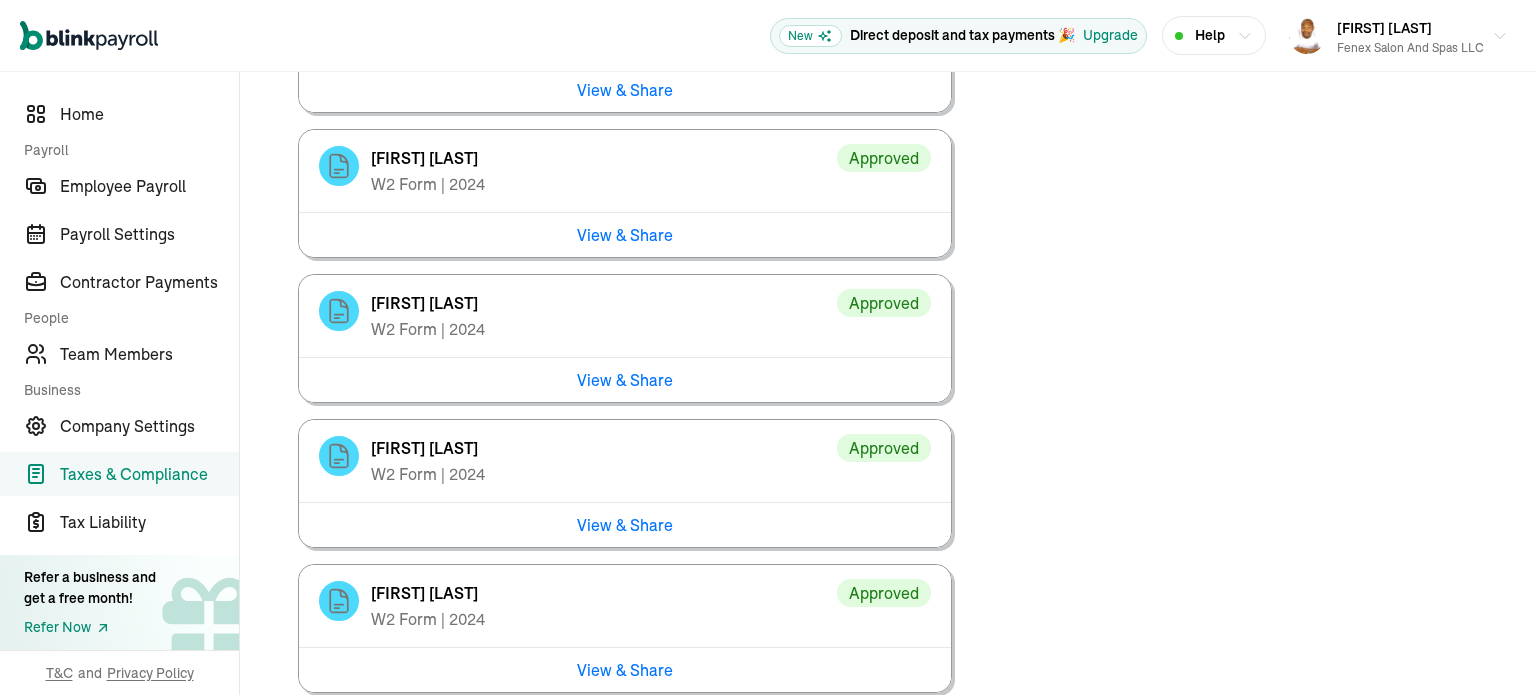 click on "View & Share" at bounding box center [625, 234] 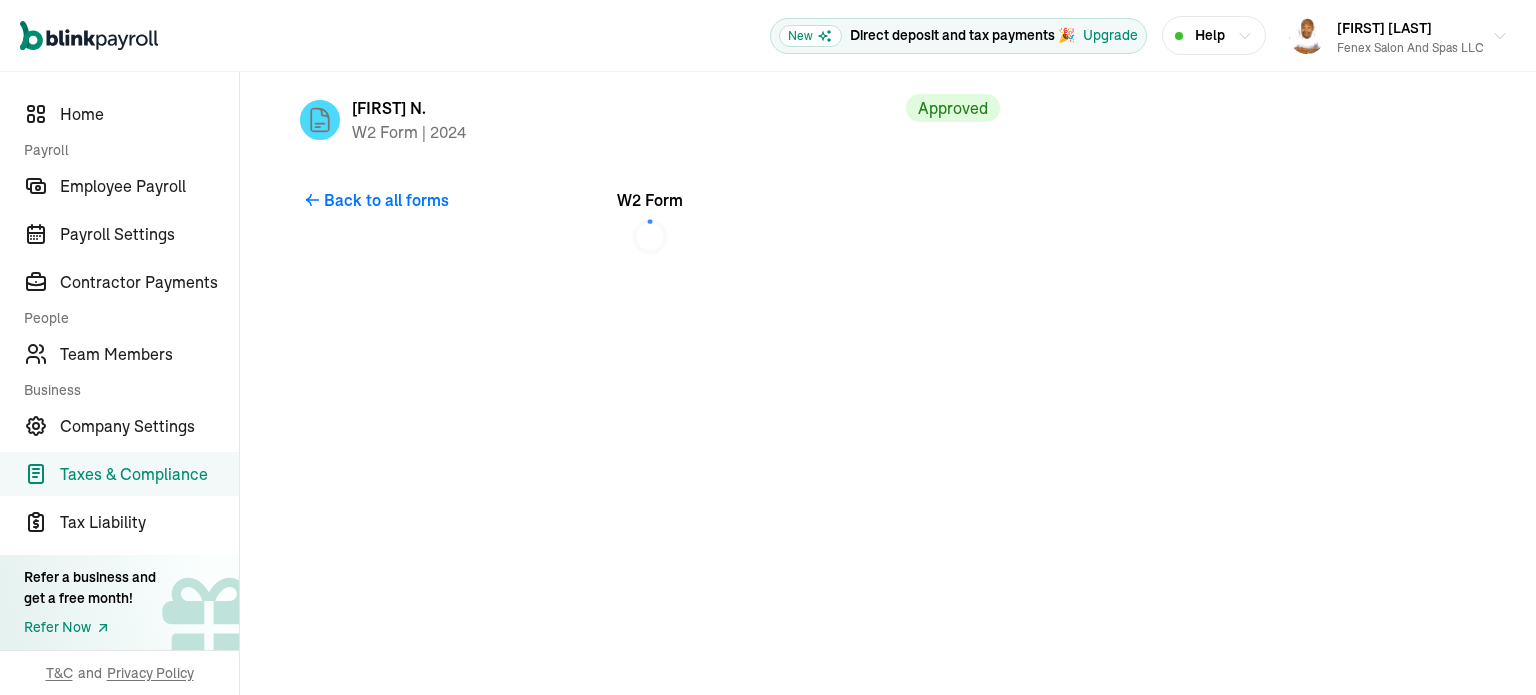 scroll, scrollTop: 0, scrollLeft: 0, axis: both 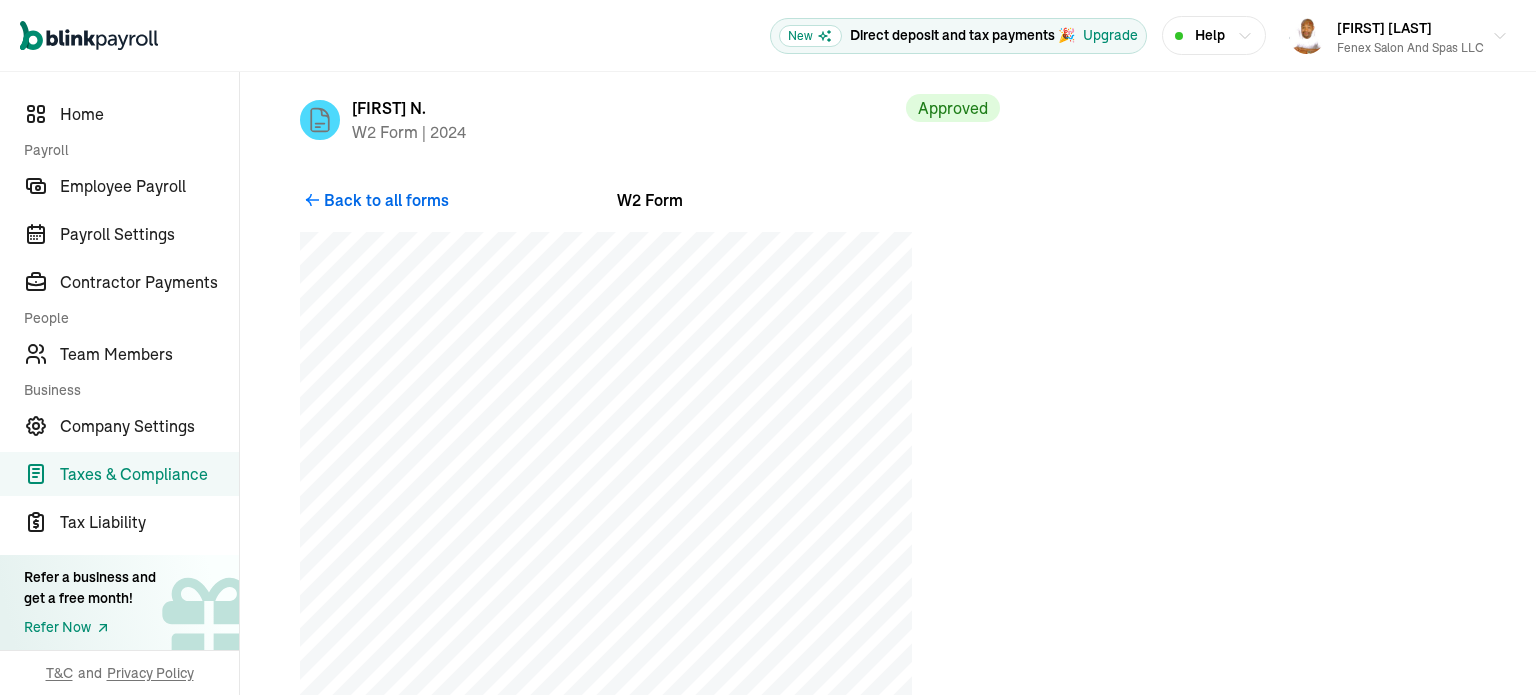 click on "Back to all forms" at bounding box center [386, 200] 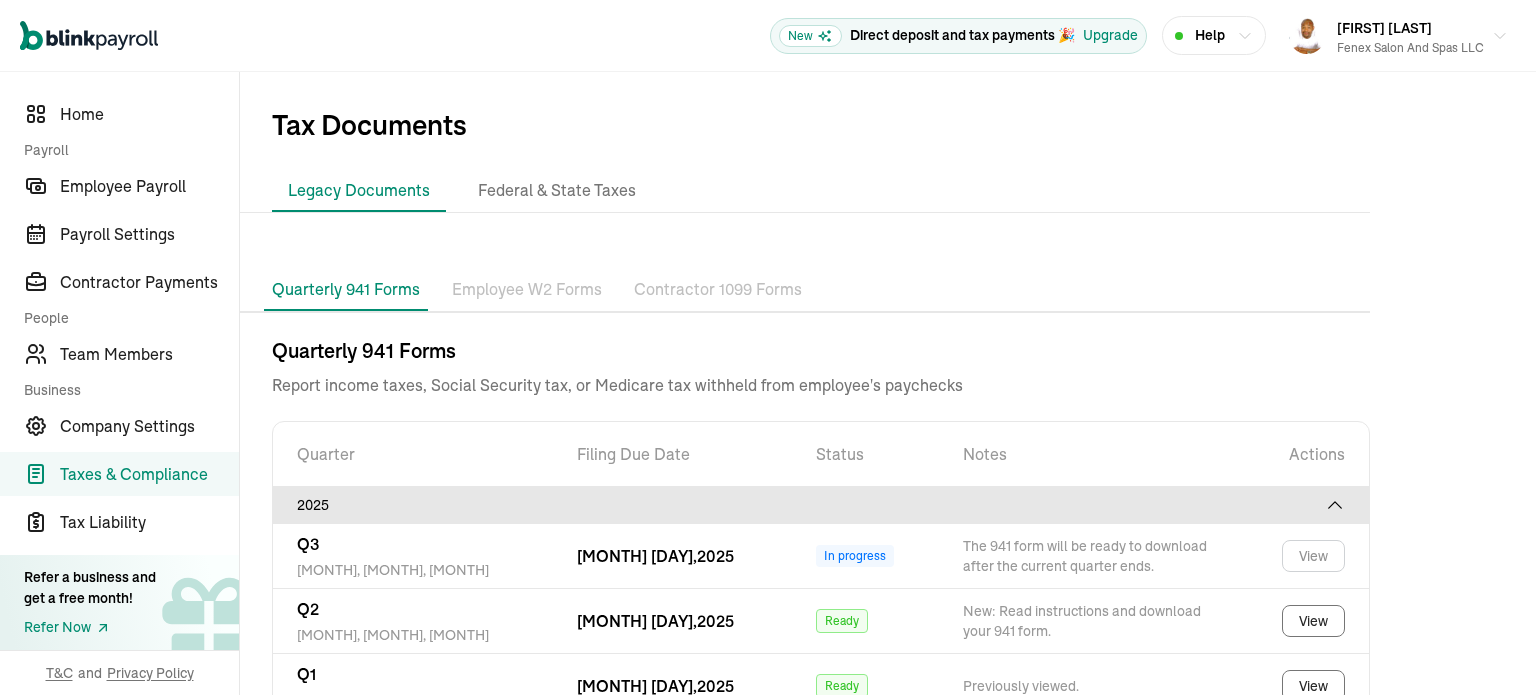 click on "Employee W2 Forms" at bounding box center [527, 290] 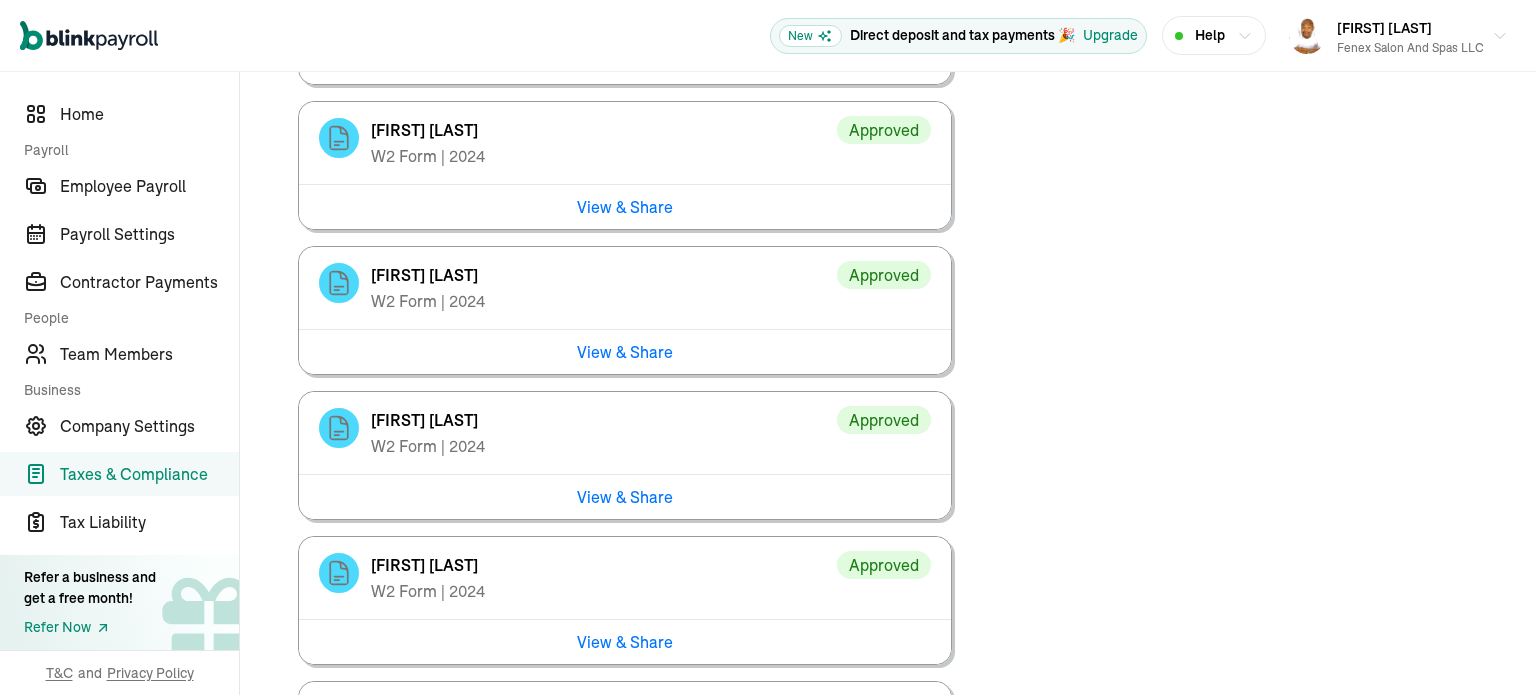 scroll, scrollTop: 4616, scrollLeft: 0, axis: vertical 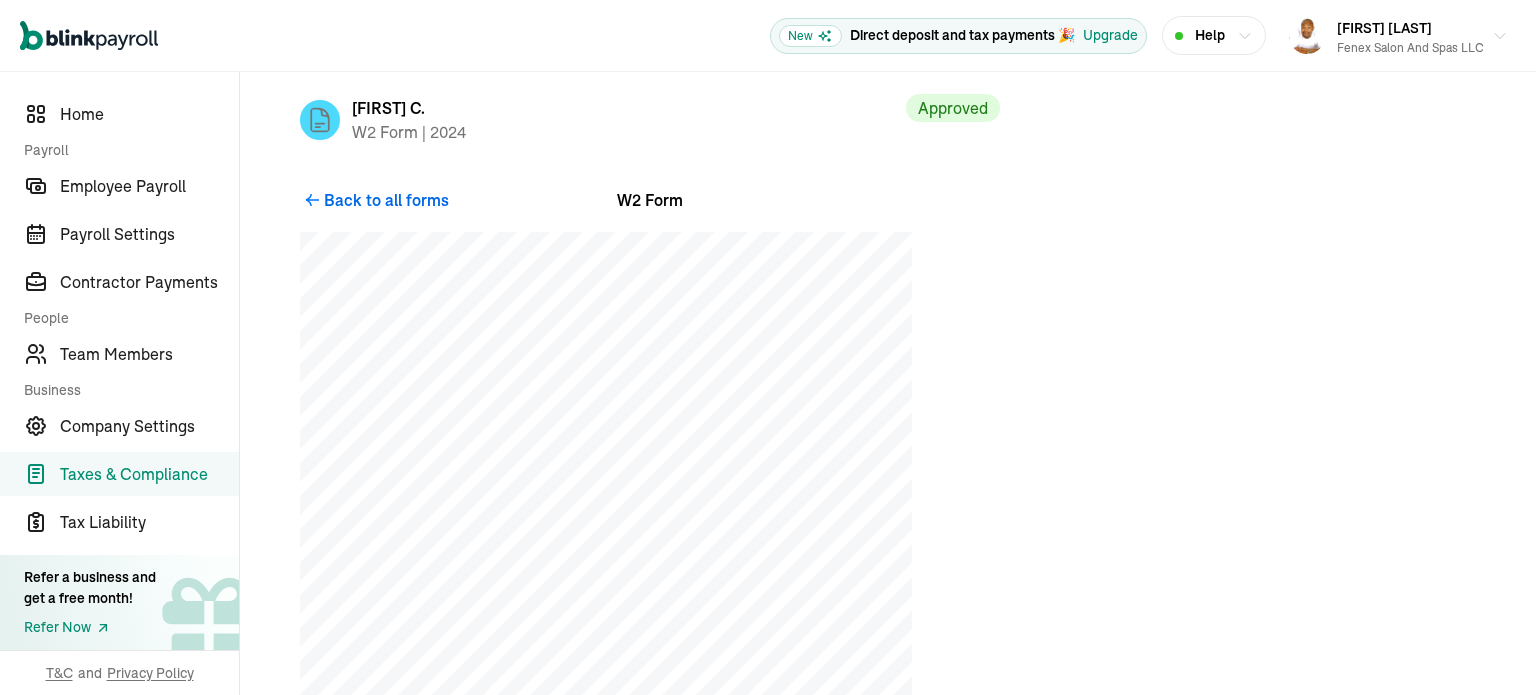 click on "Back to all forms" at bounding box center (386, 200) 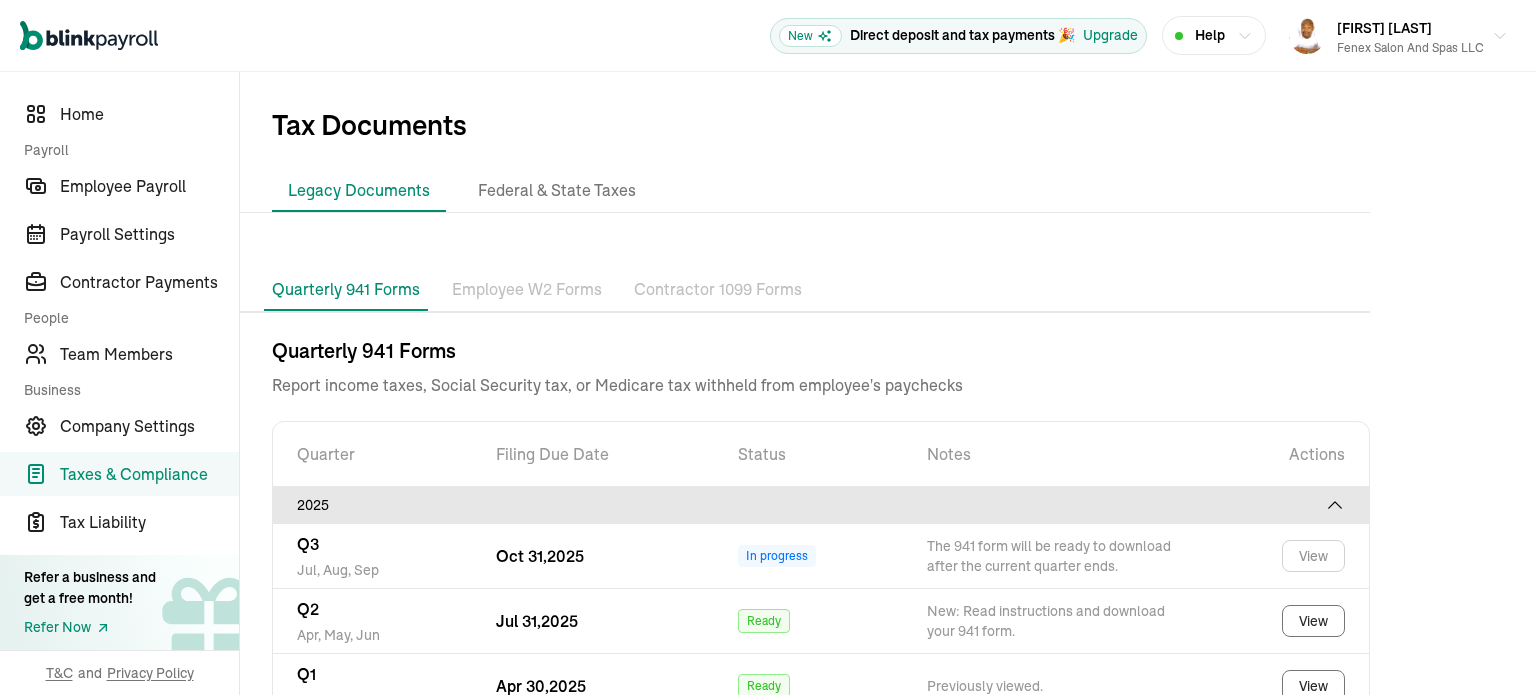click on "Employee W2 Forms" at bounding box center [527, 290] 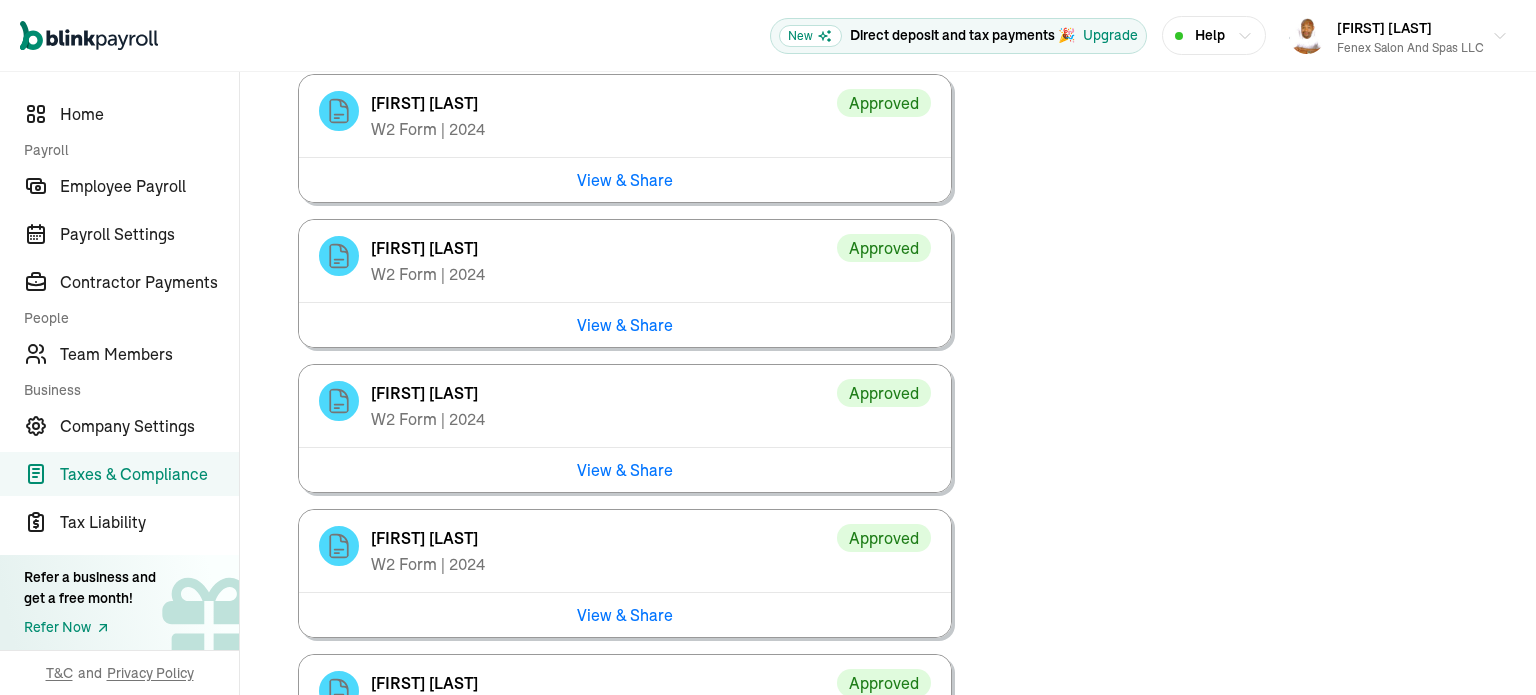 scroll, scrollTop: 4641, scrollLeft: 0, axis: vertical 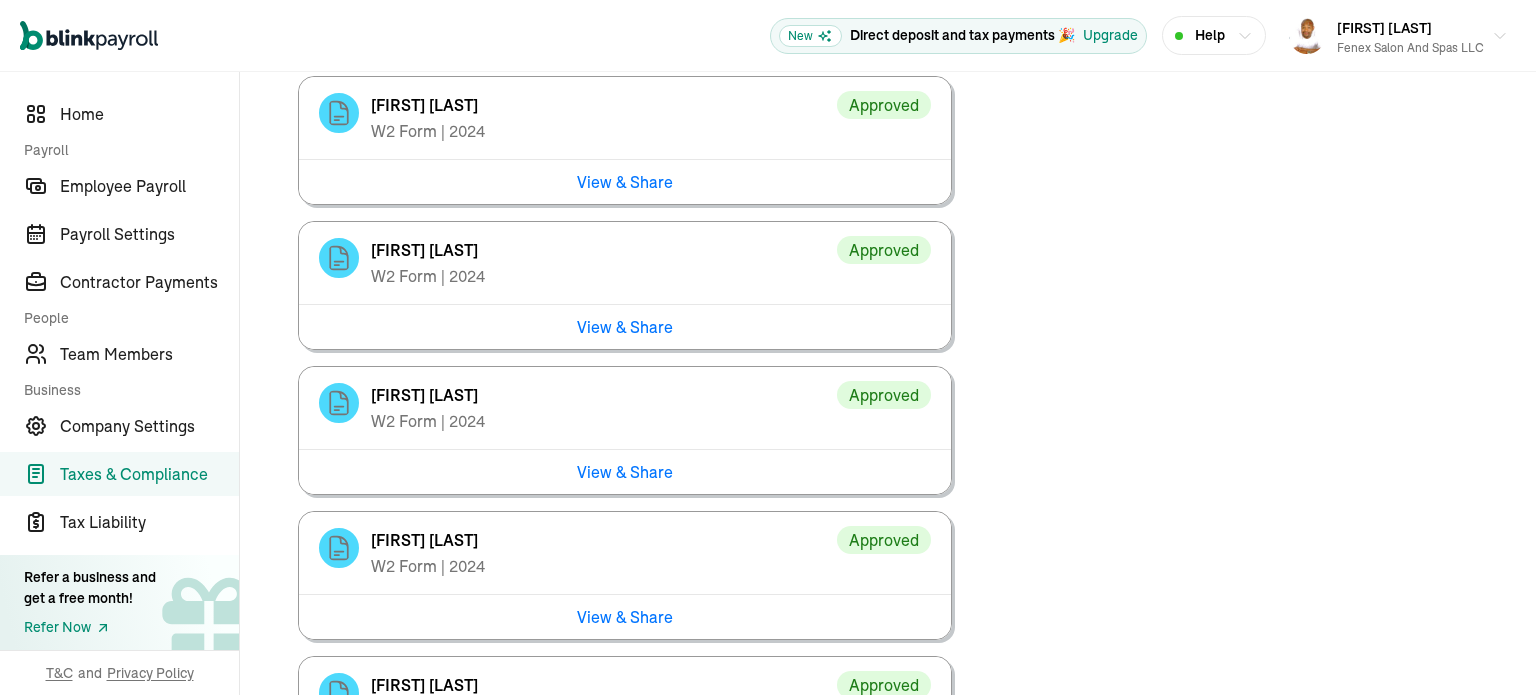 click on "View & Share" at bounding box center [625, 326] 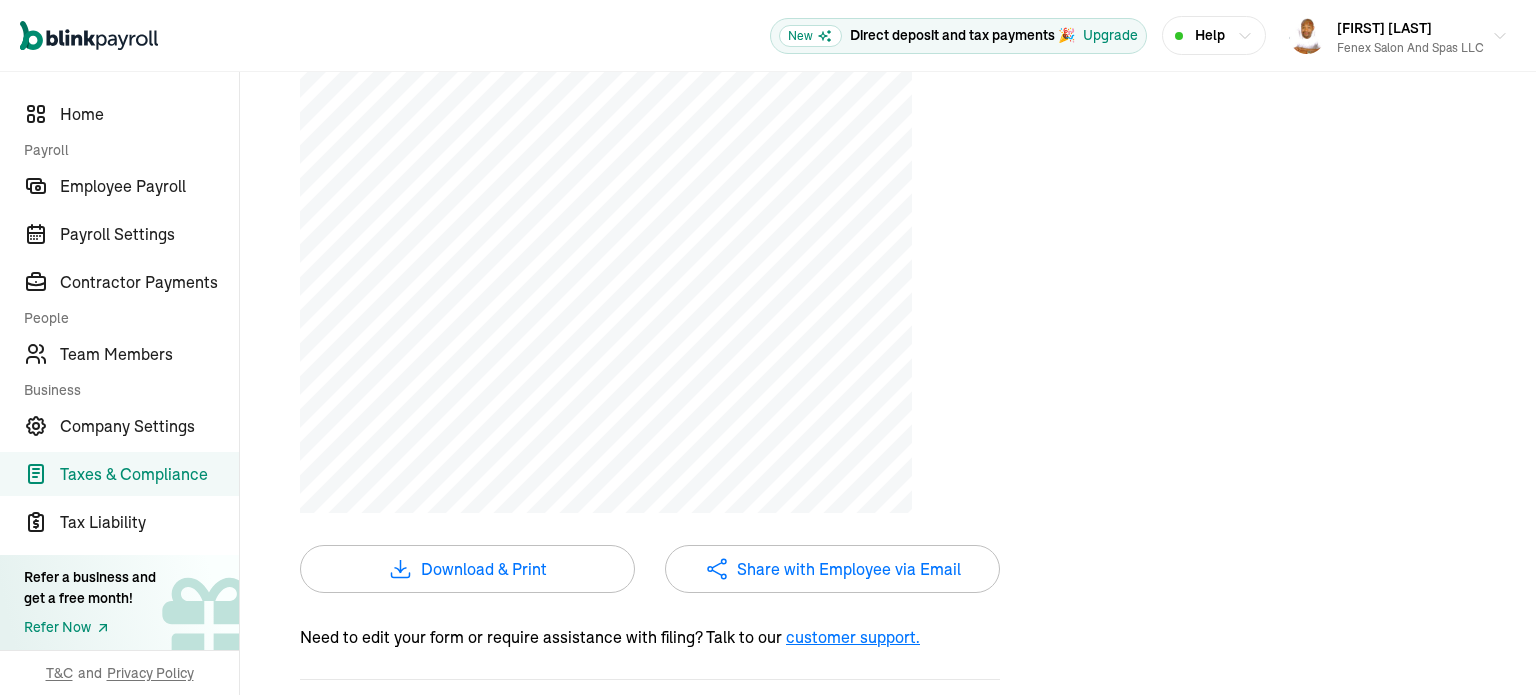 scroll, scrollTop: 0, scrollLeft: 0, axis: both 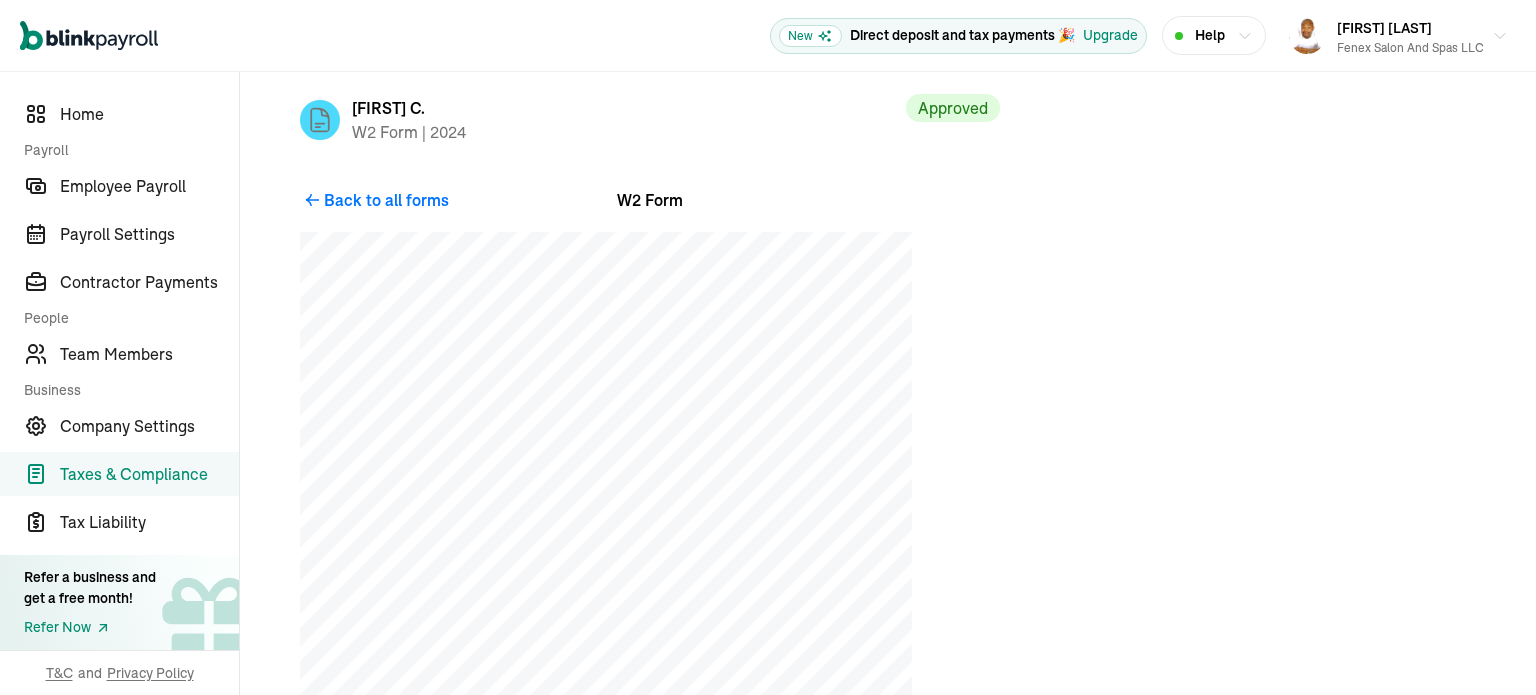 click on "Back to all forms W2 Form XXX-XX-4753 XX-XXX6148 Fenex Salon and Spas LLC 11 Bellwether Way, Bellingham, WA 98225 Anna   Cassidy 2538 Grant Street, Bellingham, WA 98225 3,742.38   293.75 3,742.38   232.02 3,742.38   54.27 457.38 Washington Paid Family & Medical Leave 19.78 Download & Print Share with Employee via Email Need to edit your form or require assistance with filing? Talk to our   customer support. Sharing with employee If your employee prefers to paper-file their W2 form, you should hand them the printed copies 2 and B. If your employee consents to E-file their W2 form, then you can share the PDF with them electronically via (includes copies 2 and B. Filing for your business FAQ As the business owner, you’re required to file Copy A of the W2 form to the IRS. File it electronically   through the IRS website   Paper-file your W2: by printing Copy A on the official W2 paper, which can be ordered from the IRS website or bought from your local stationary store." at bounding box center [620, 1017] 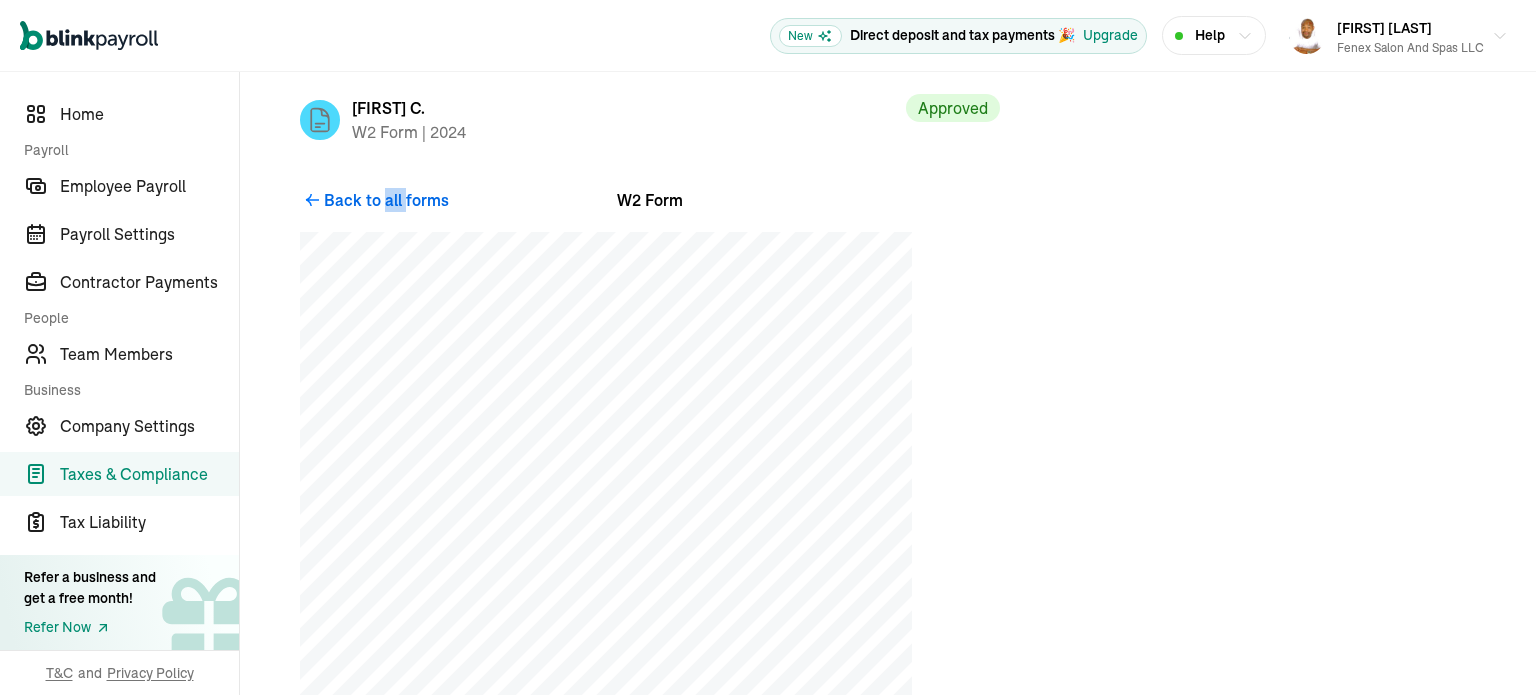 click on "Back to all forms" at bounding box center [386, 200] 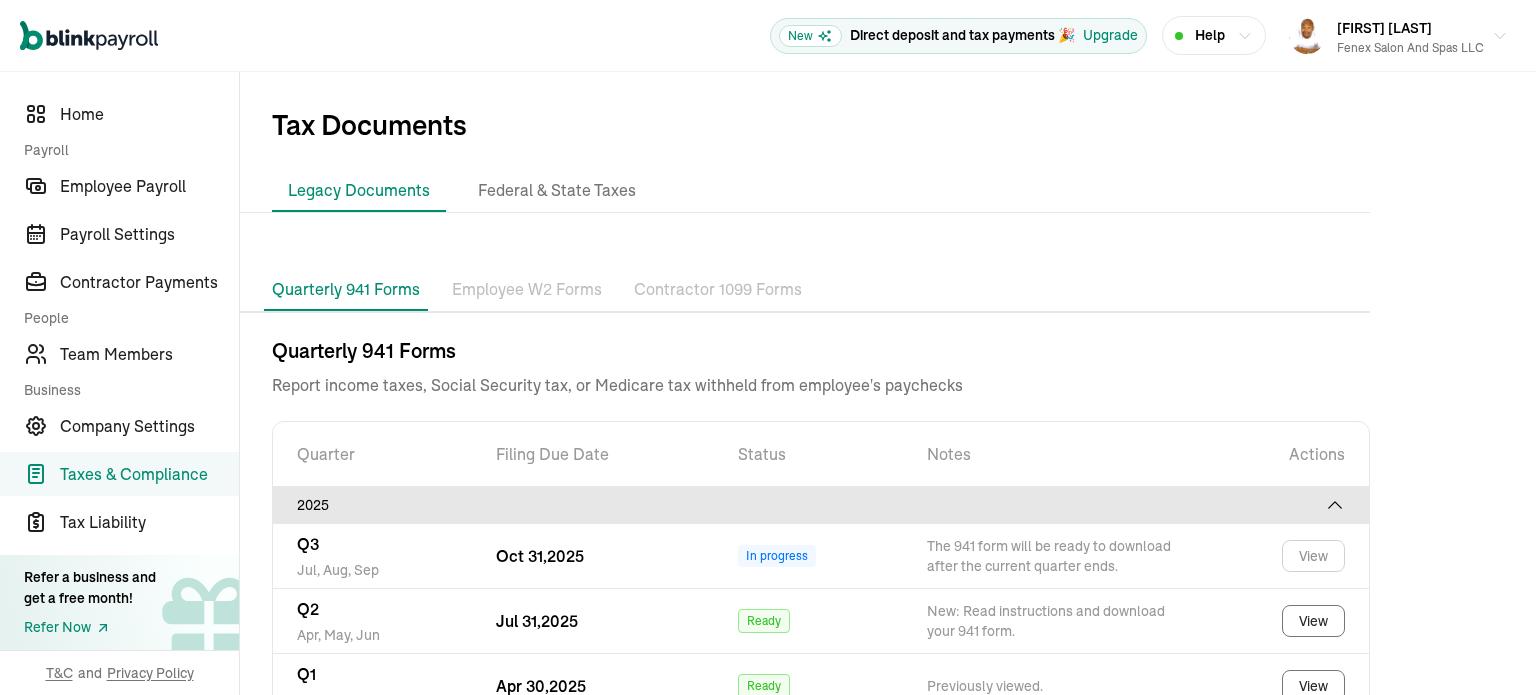 click on "Employee W2 Forms" at bounding box center (527, 290) 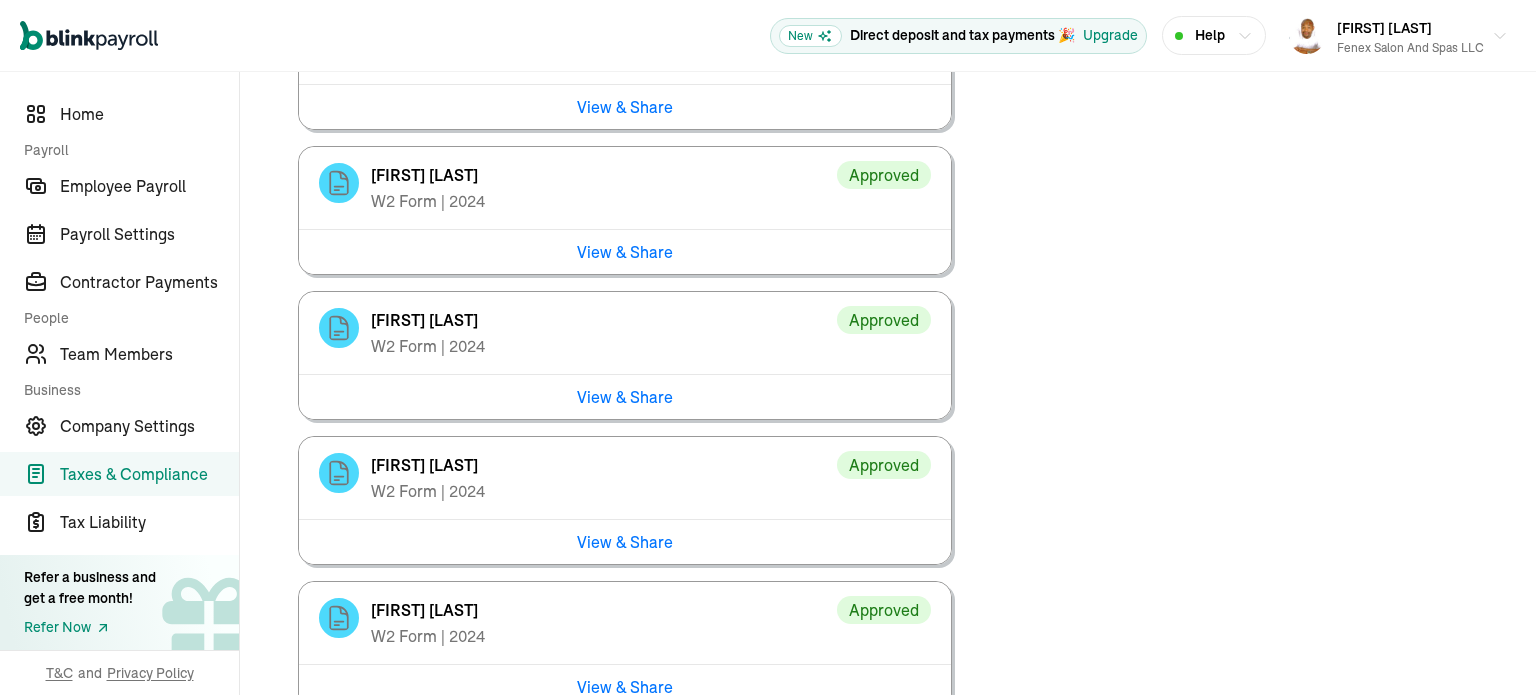 scroll, scrollTop: 4925, scrollLeft: 0, axis: vertical 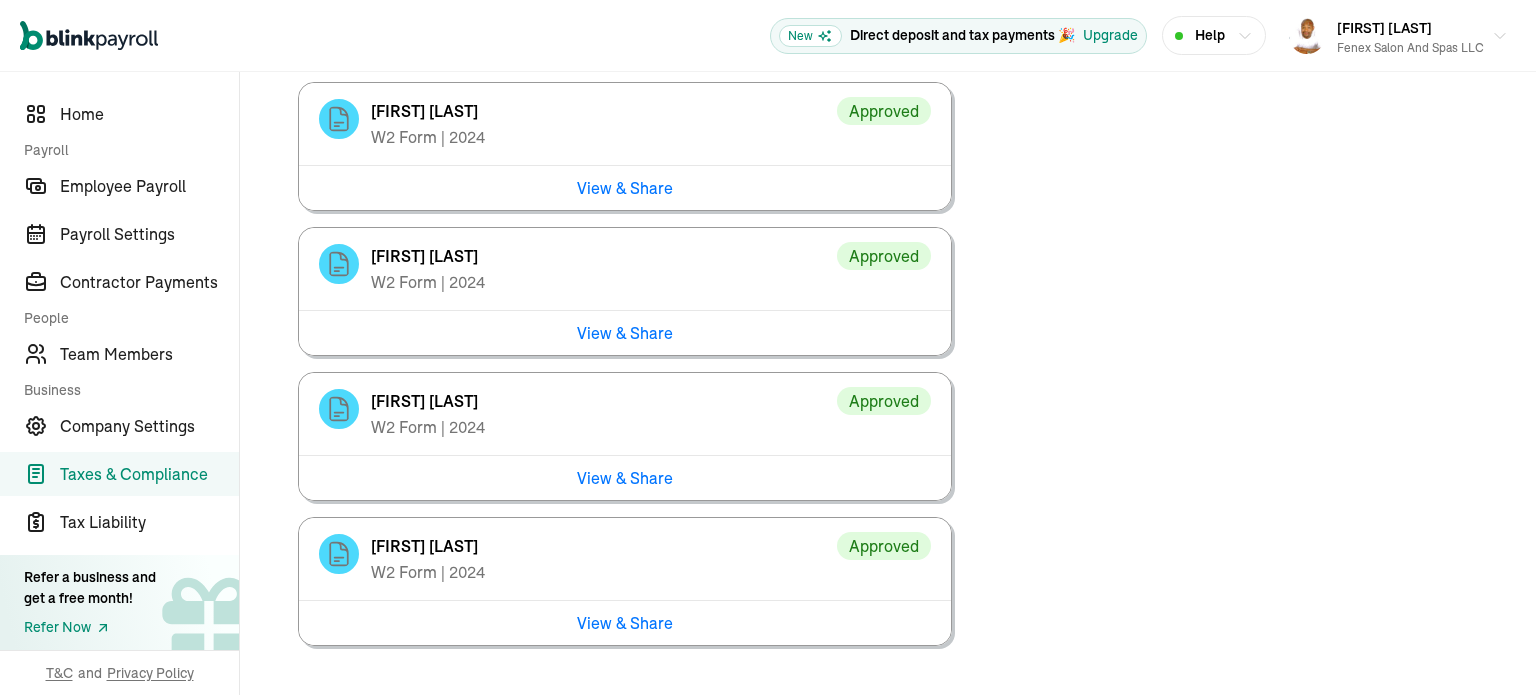 click on "View & Share" at bounding box center [625, 187] 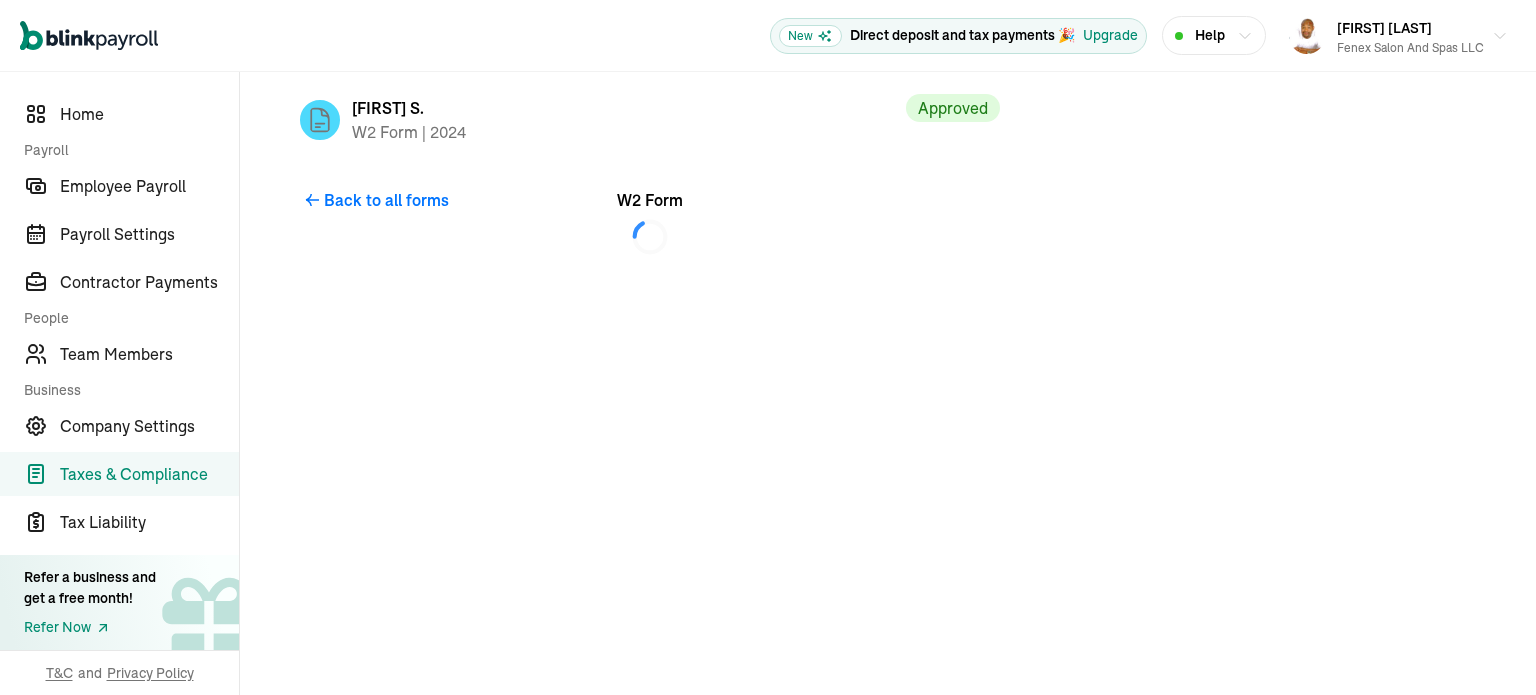 scroll, scrollTop: 0, scrollLeft: 0, axis: both 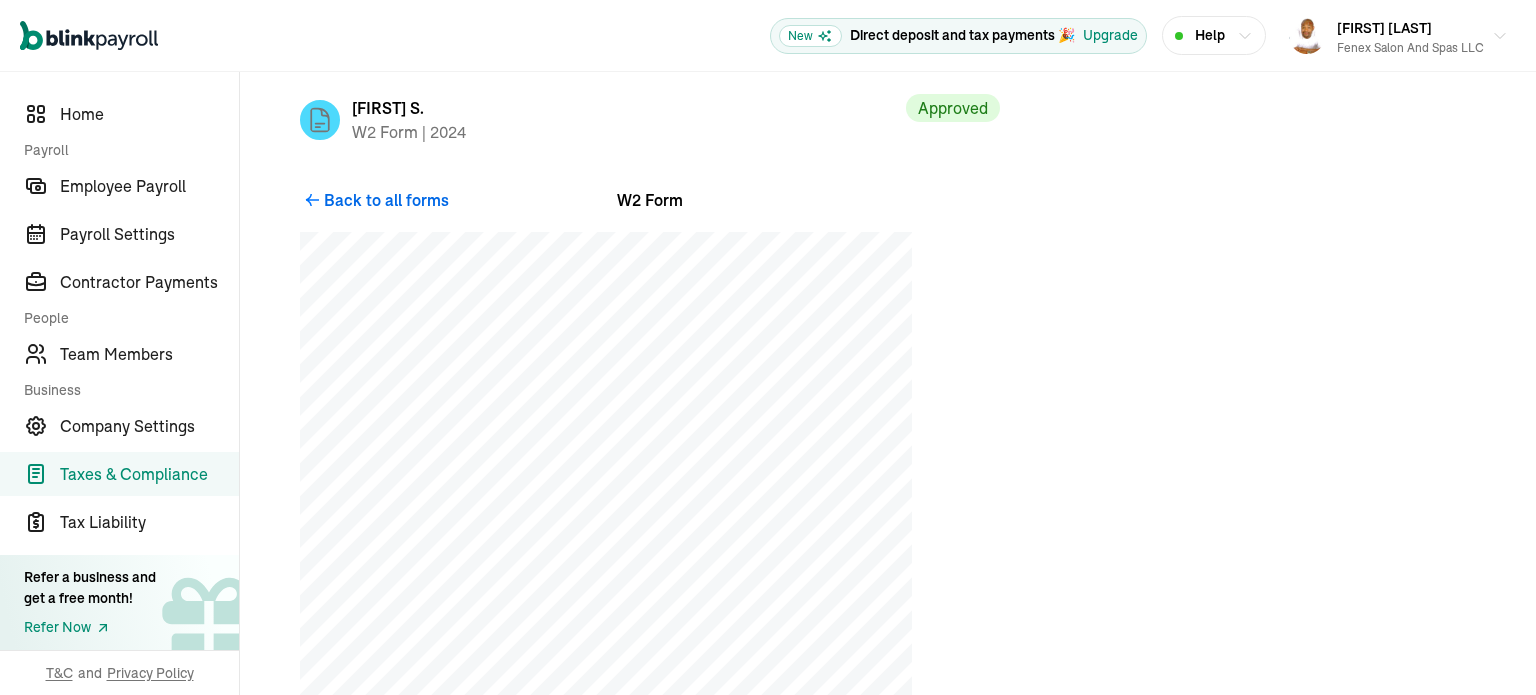 click on "Back to all forms" at bounding box center [386, 200] 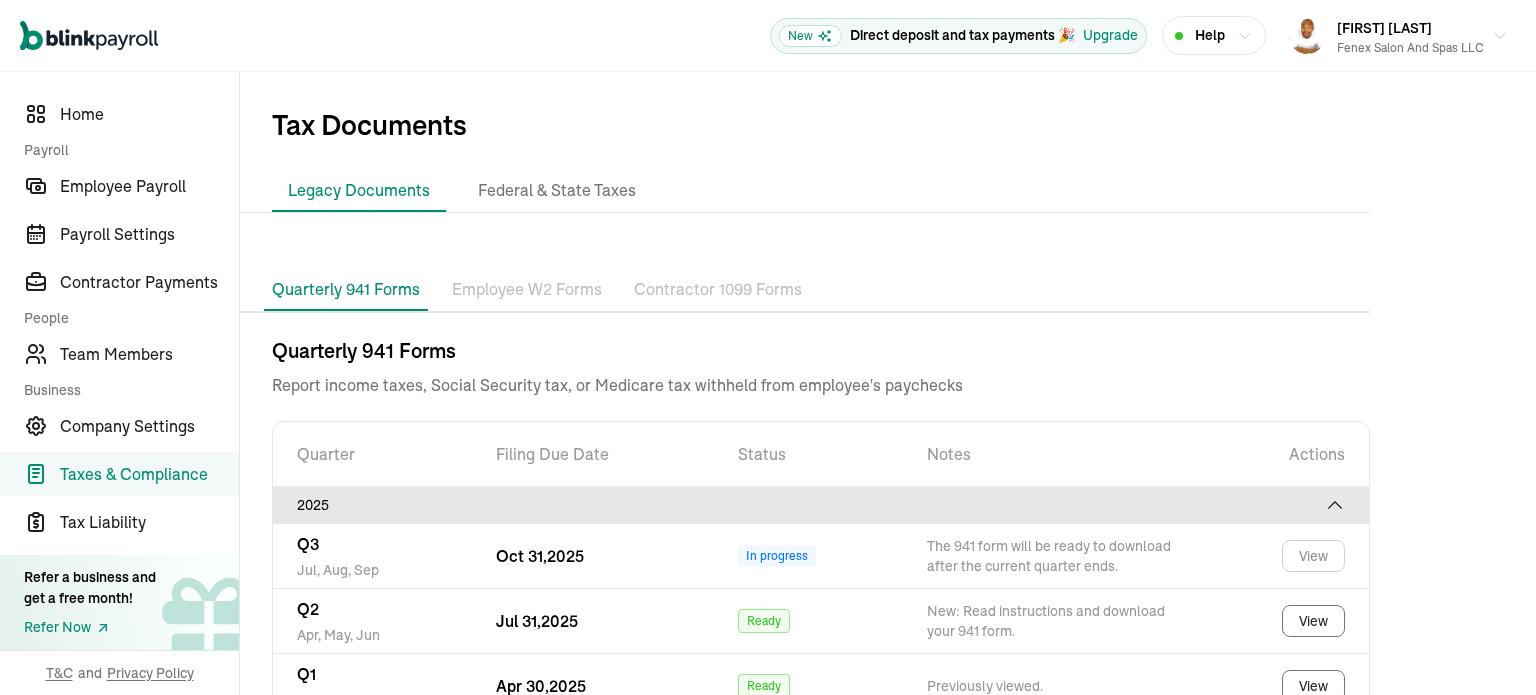 click on "Employee W2 Forms" at bounding box center [527, 290] 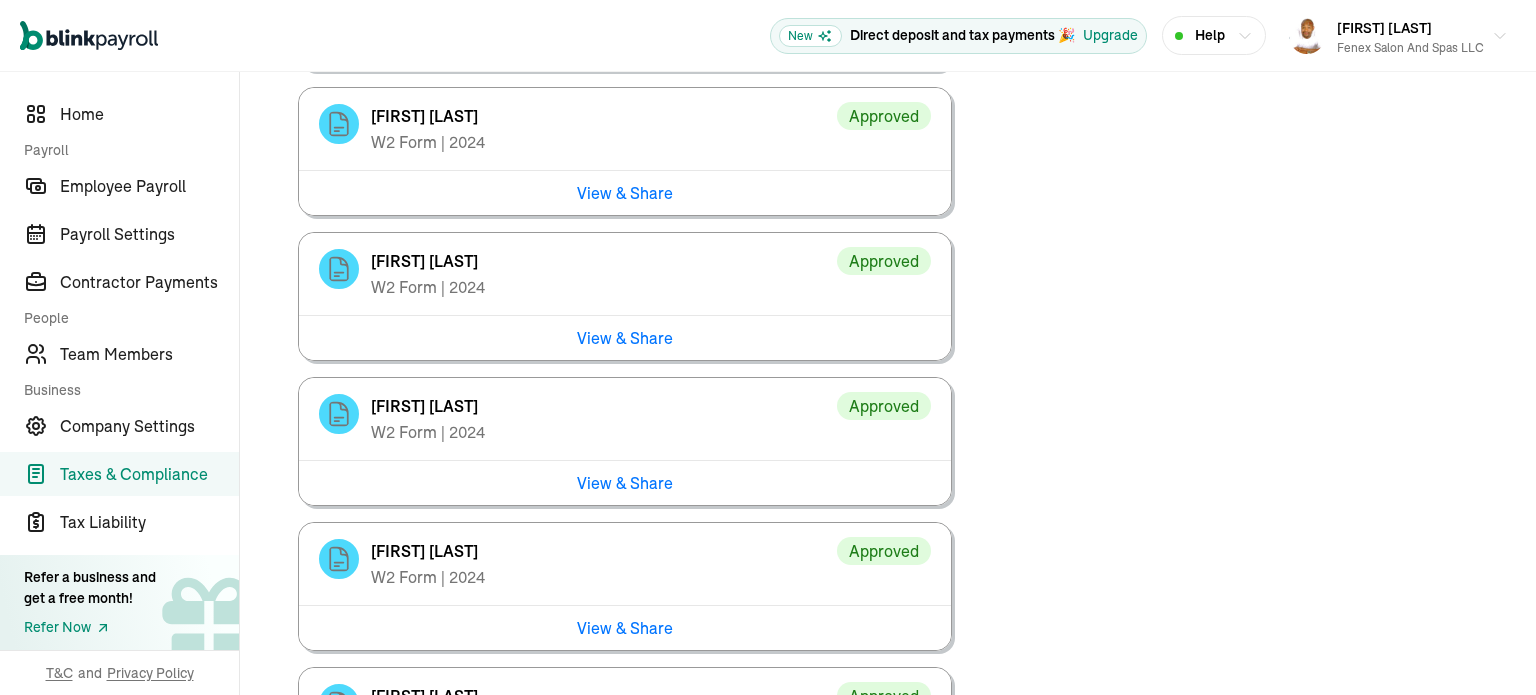scroll, scrollTop: 4925, scrollLeft: 0, axis: vertical 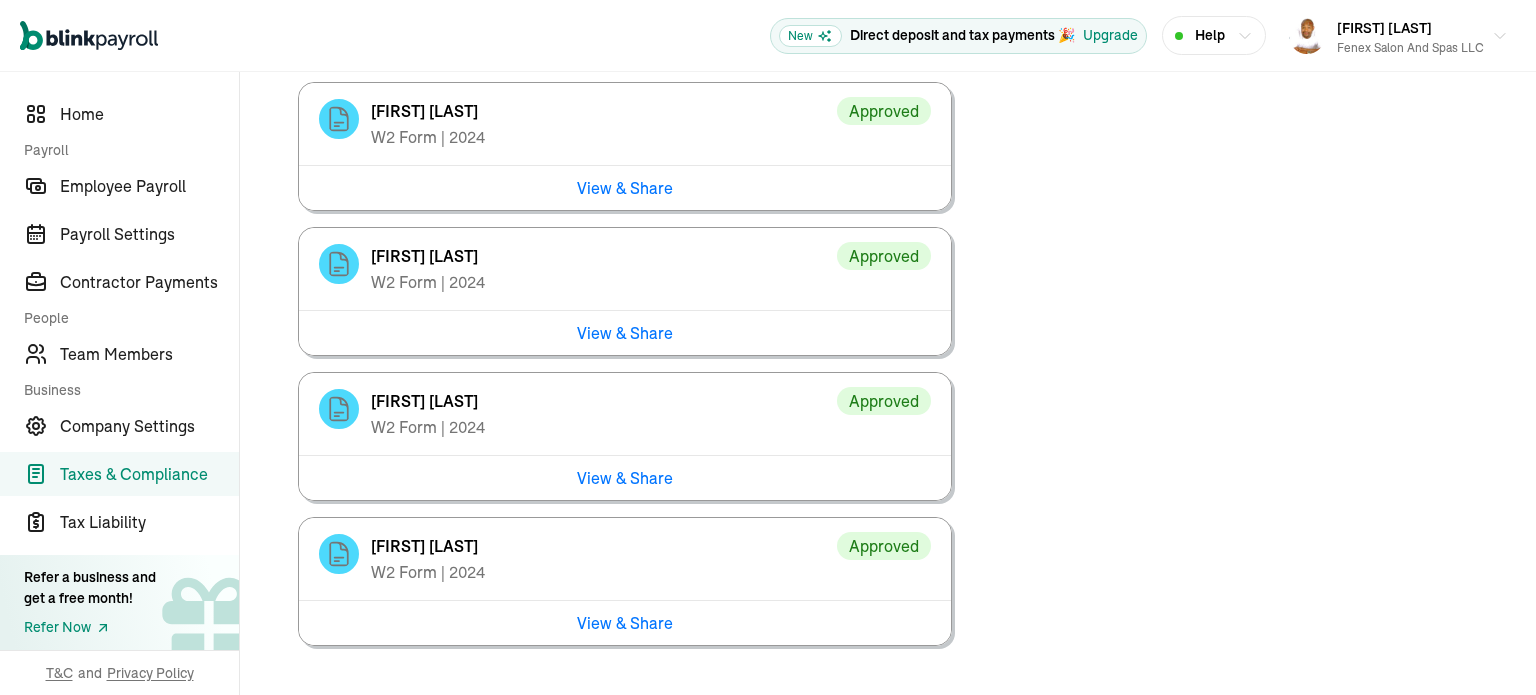 click on "View & Share" at bounding box center [625, 332] 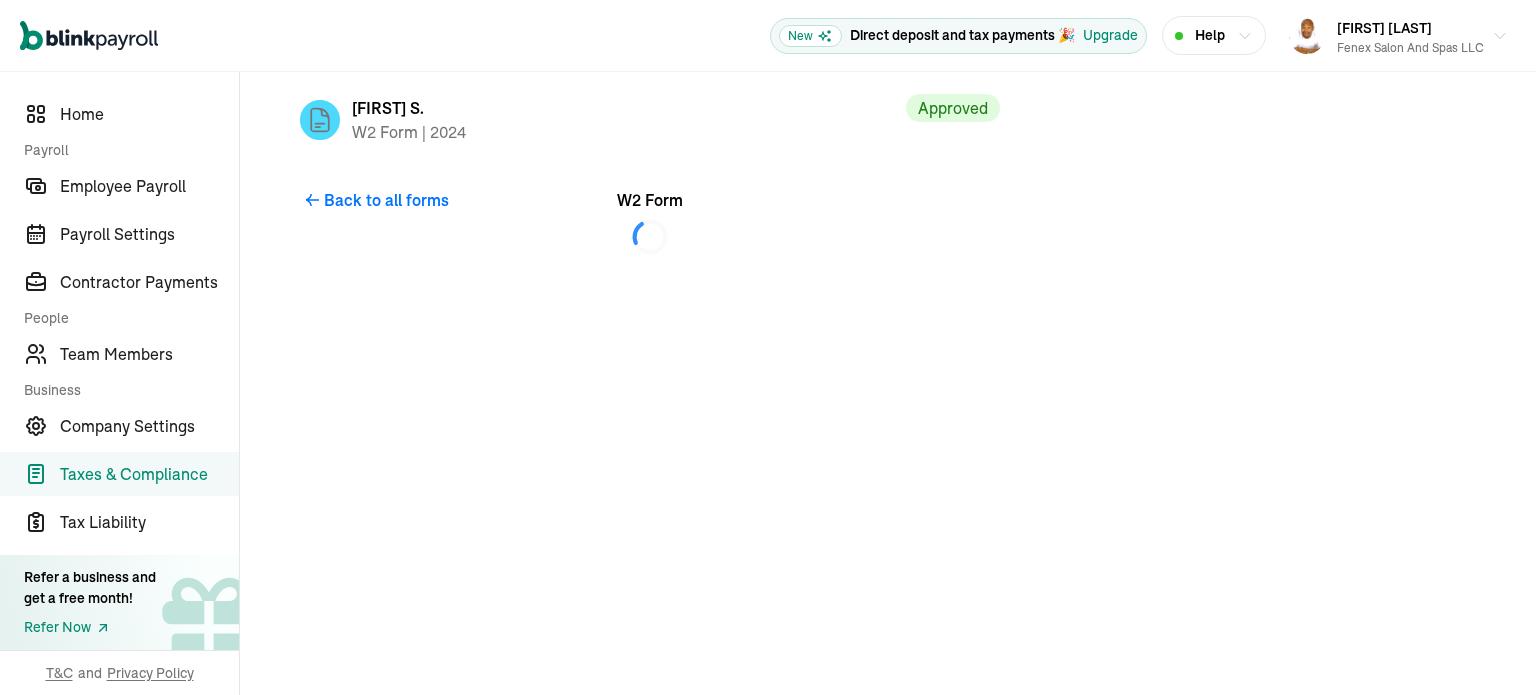 scroll, scrollTop: 0, scrollLeft: 0, axis: both 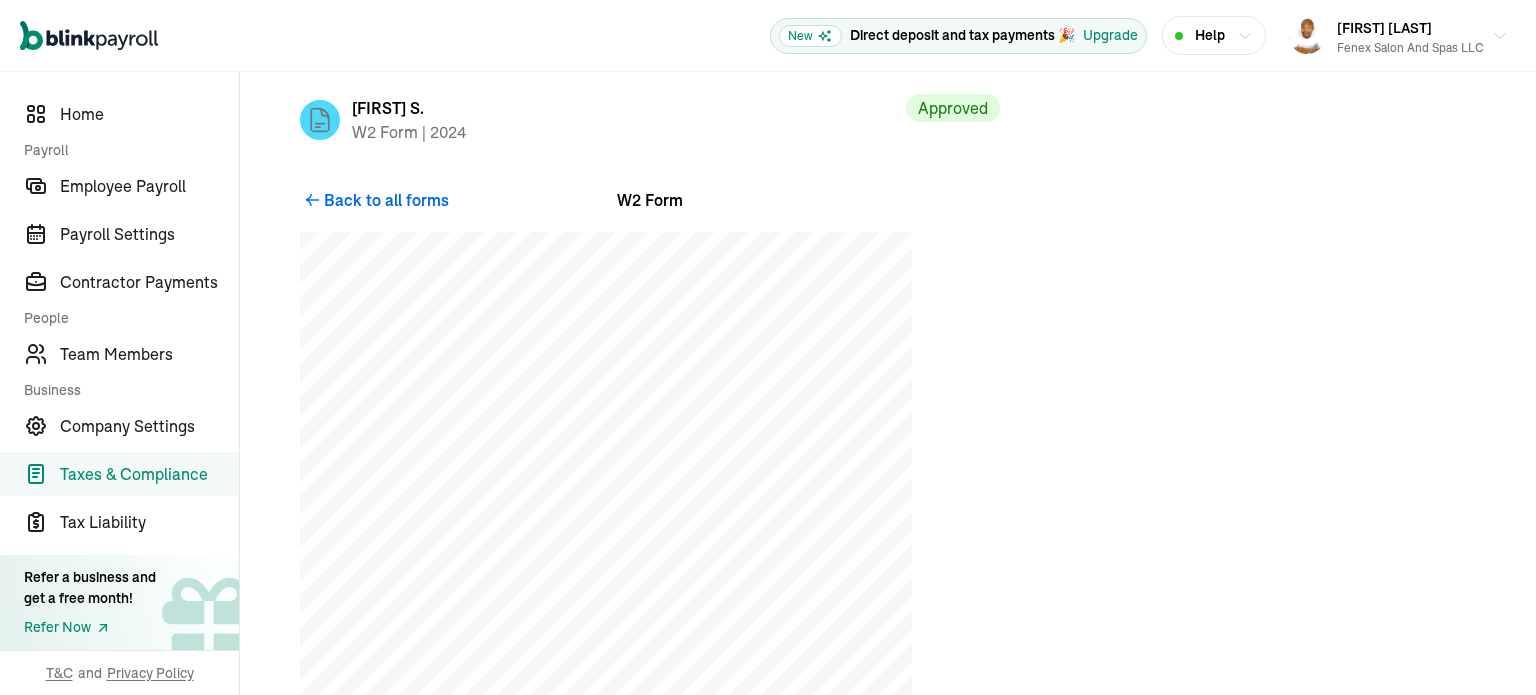 click on "Back to all forms" at bounding box center [386, 200] 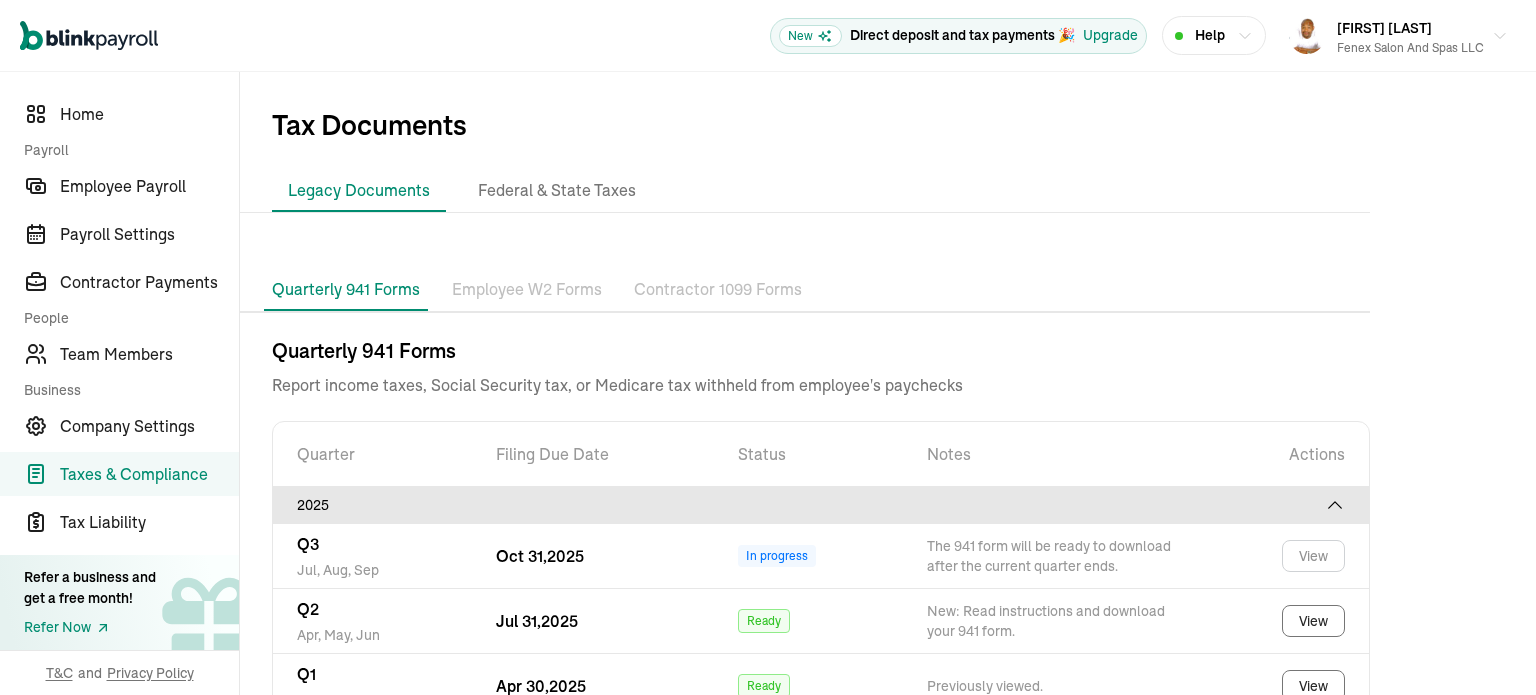 click on "Employee W2 Forms" at bounding box center (527, 290) 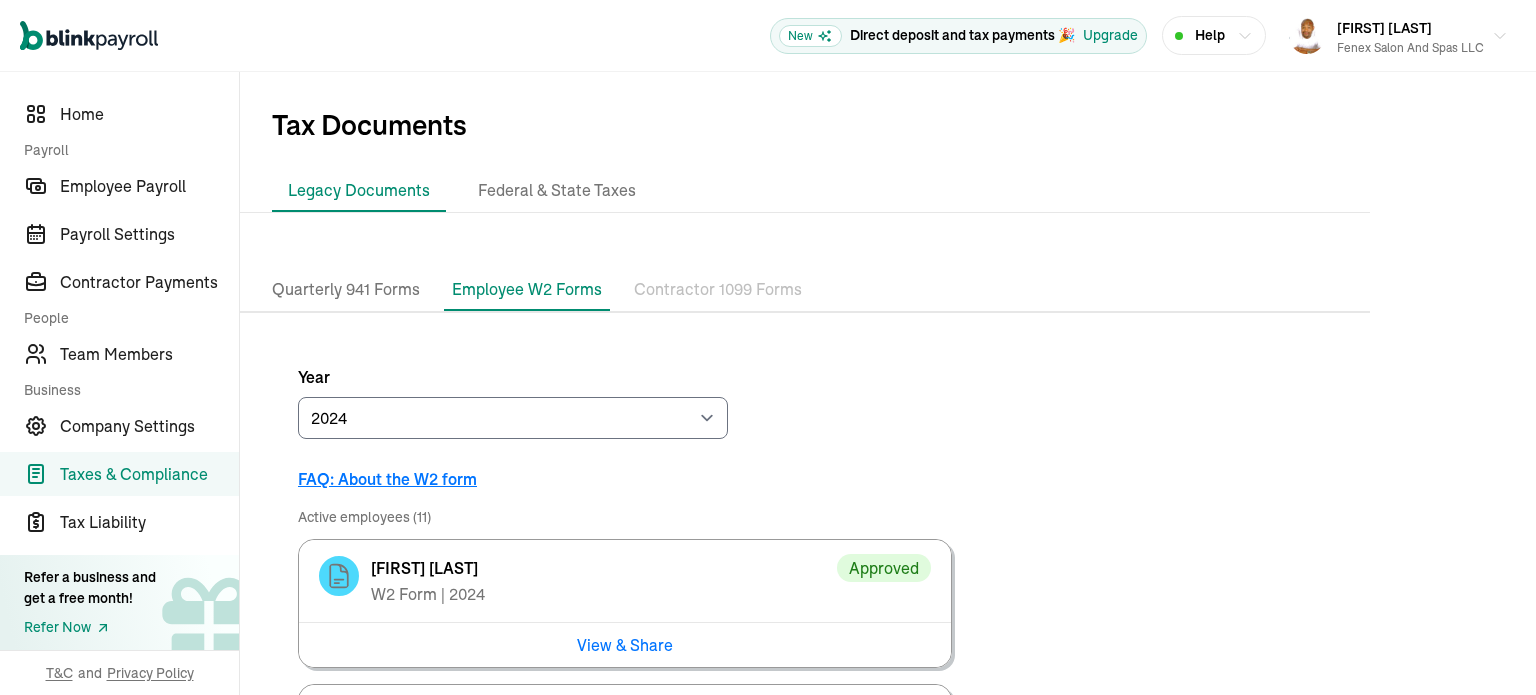 click on "Employee W2 Forms" at bounding box center [527, 289] 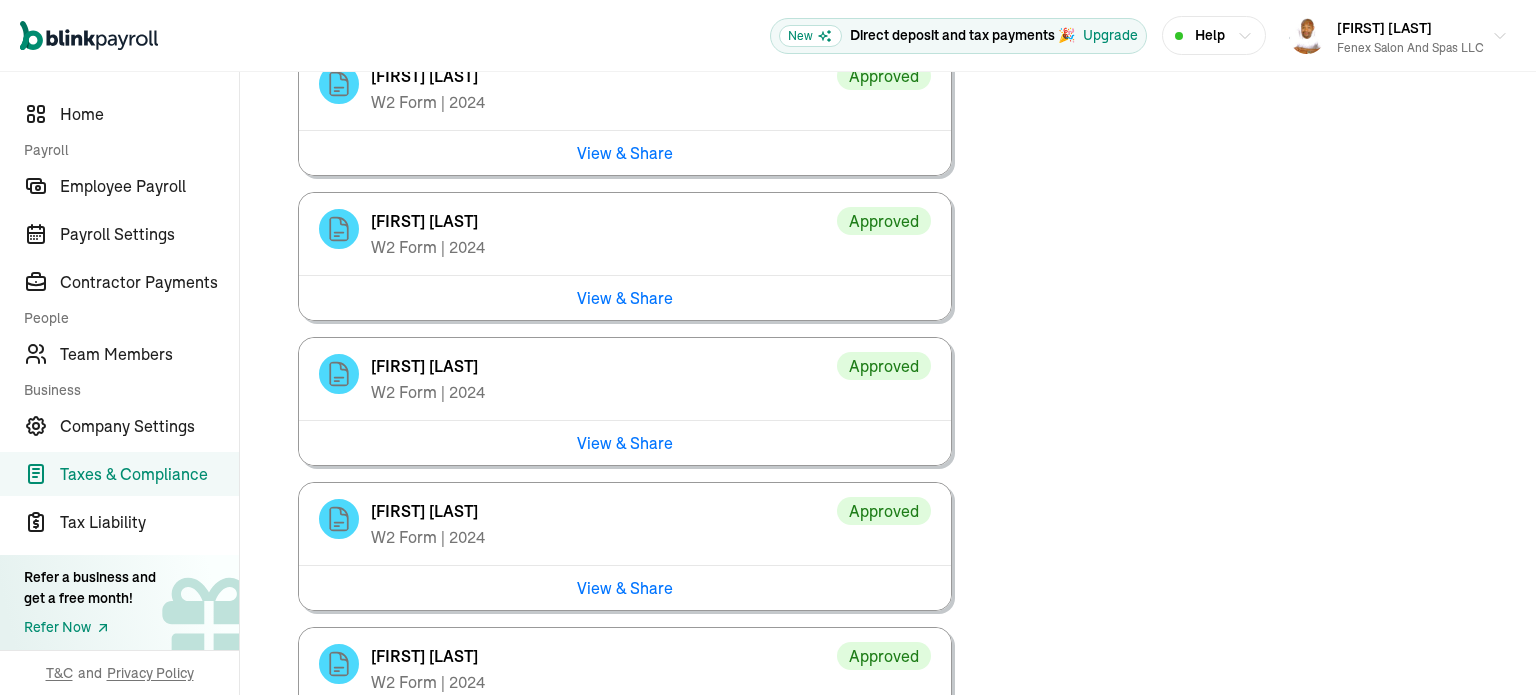 scroll, scrollTop: 4925, scrollLeft: 0, axis: vertical 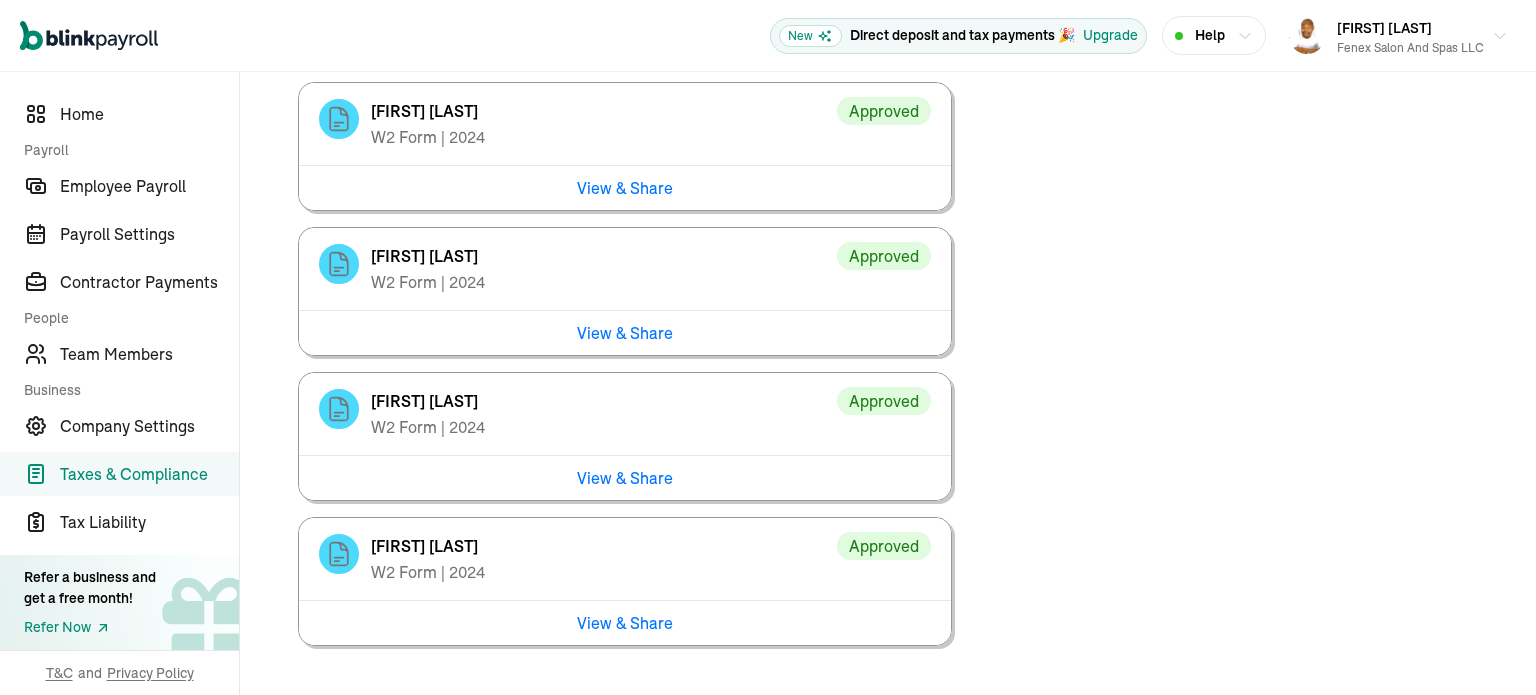 click on "Breanna Viergutz W2 Form | 2024 Approved View & Share" at bounding box center (625, 436) 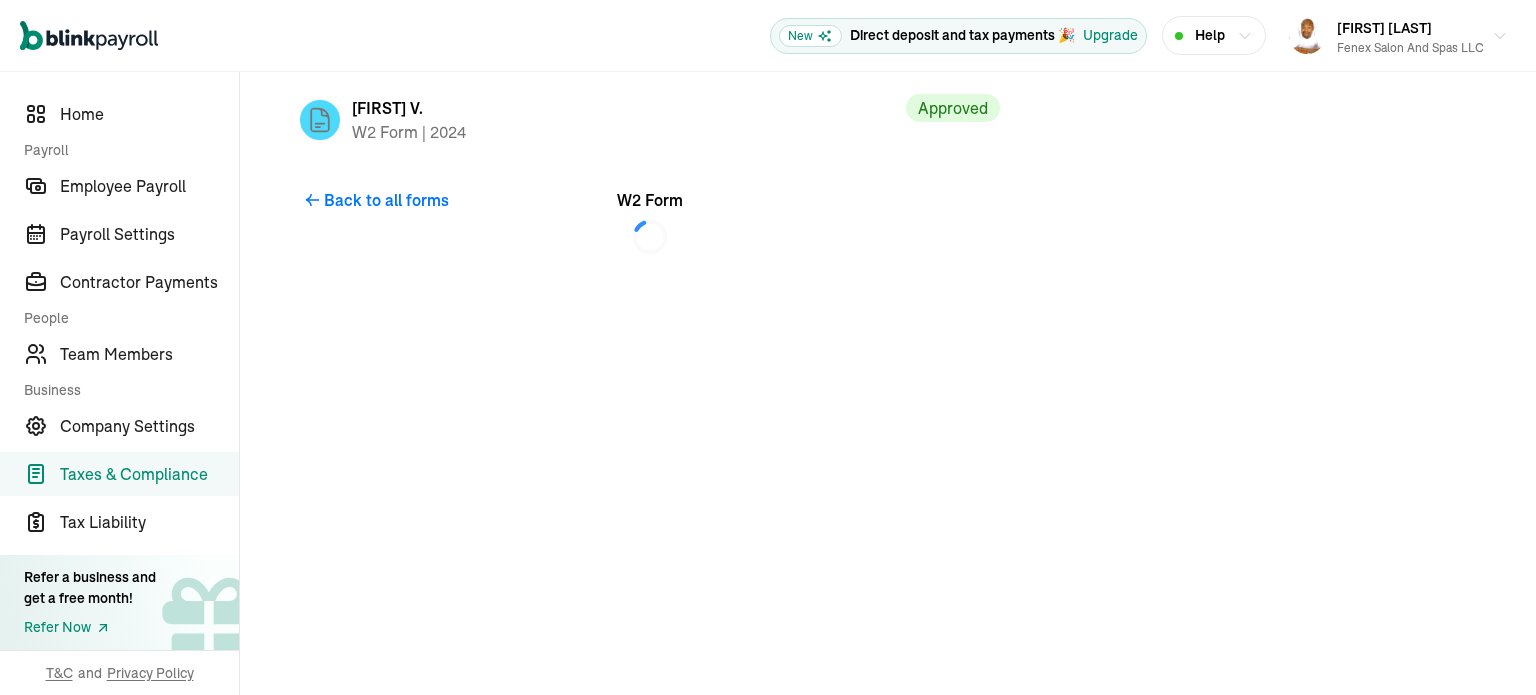 scroll, scrollTop: 0, scrollLeft: 0, axis: both 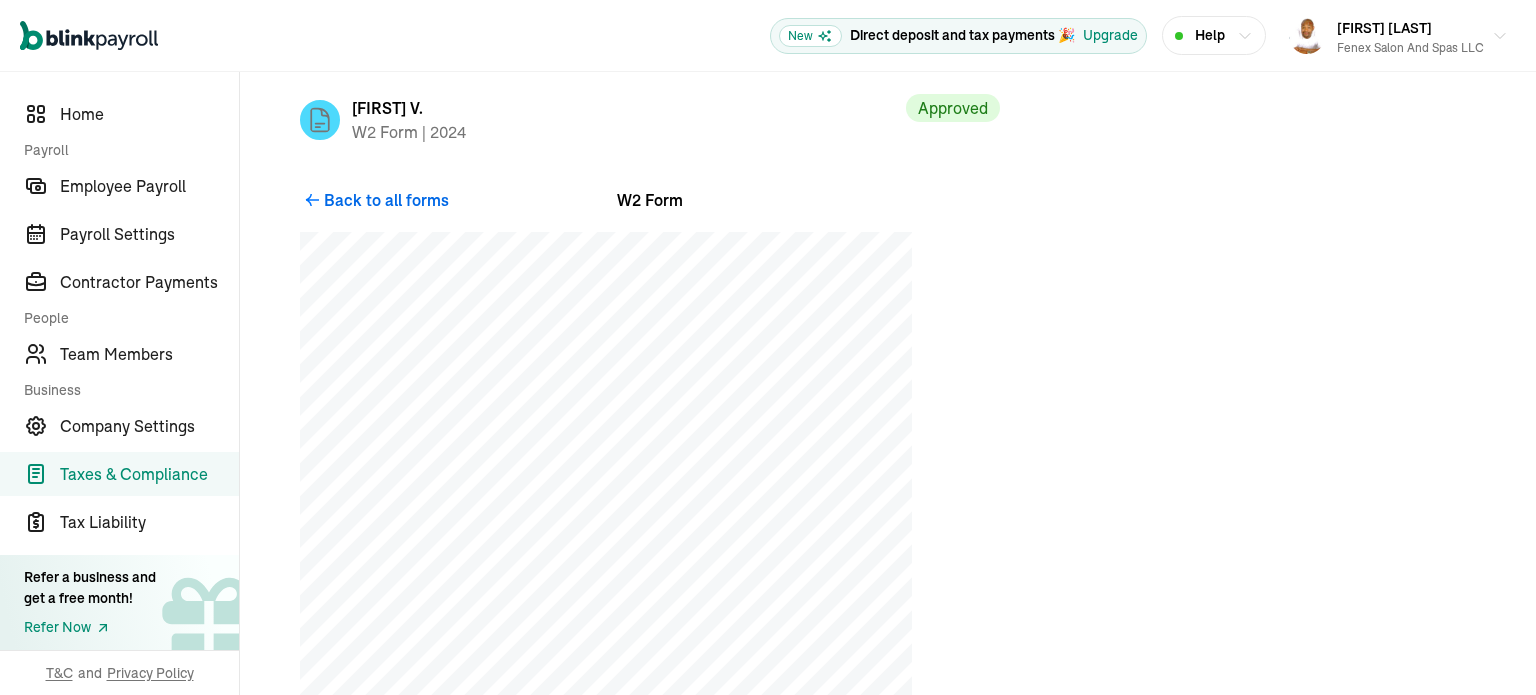 click on "Back to all forms" at bounding box center [386, 200] 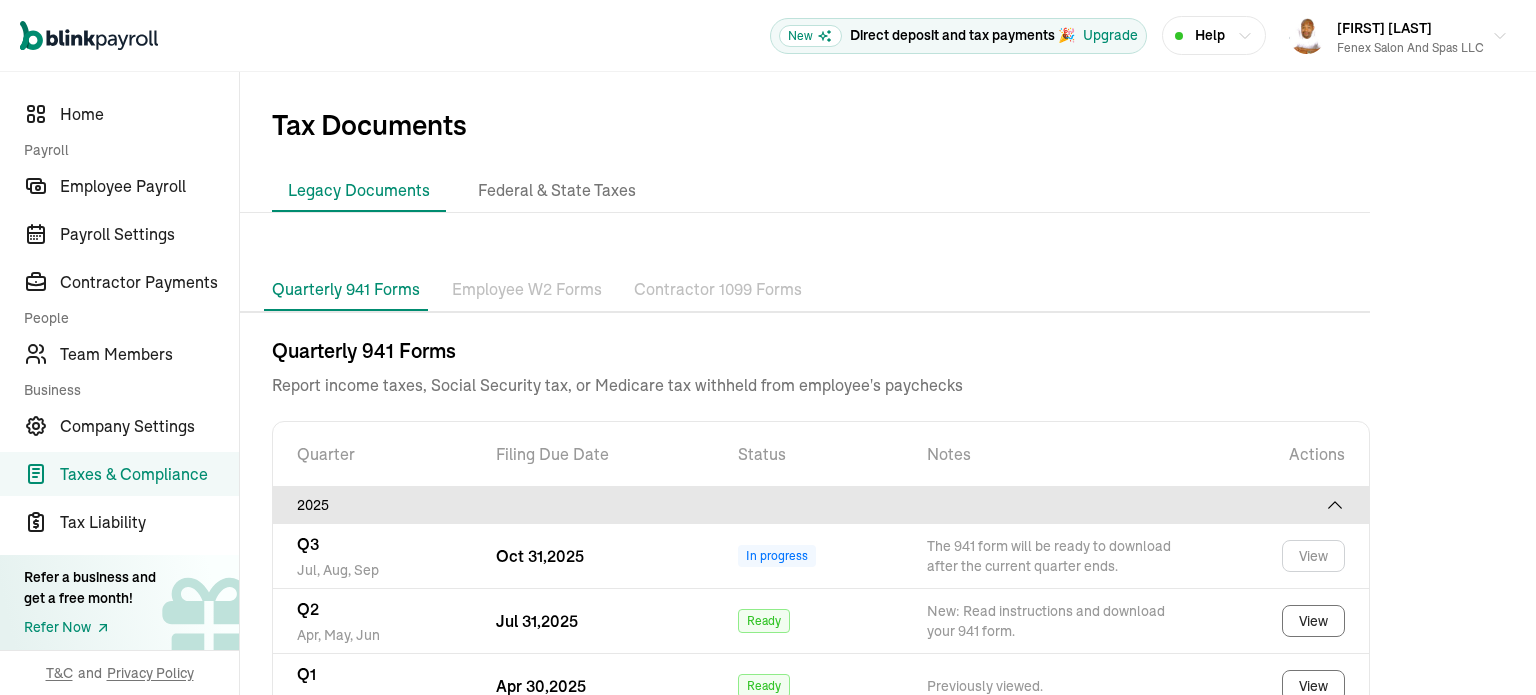 click on "Employee W2 Forms" at bounding box center (527, 290) 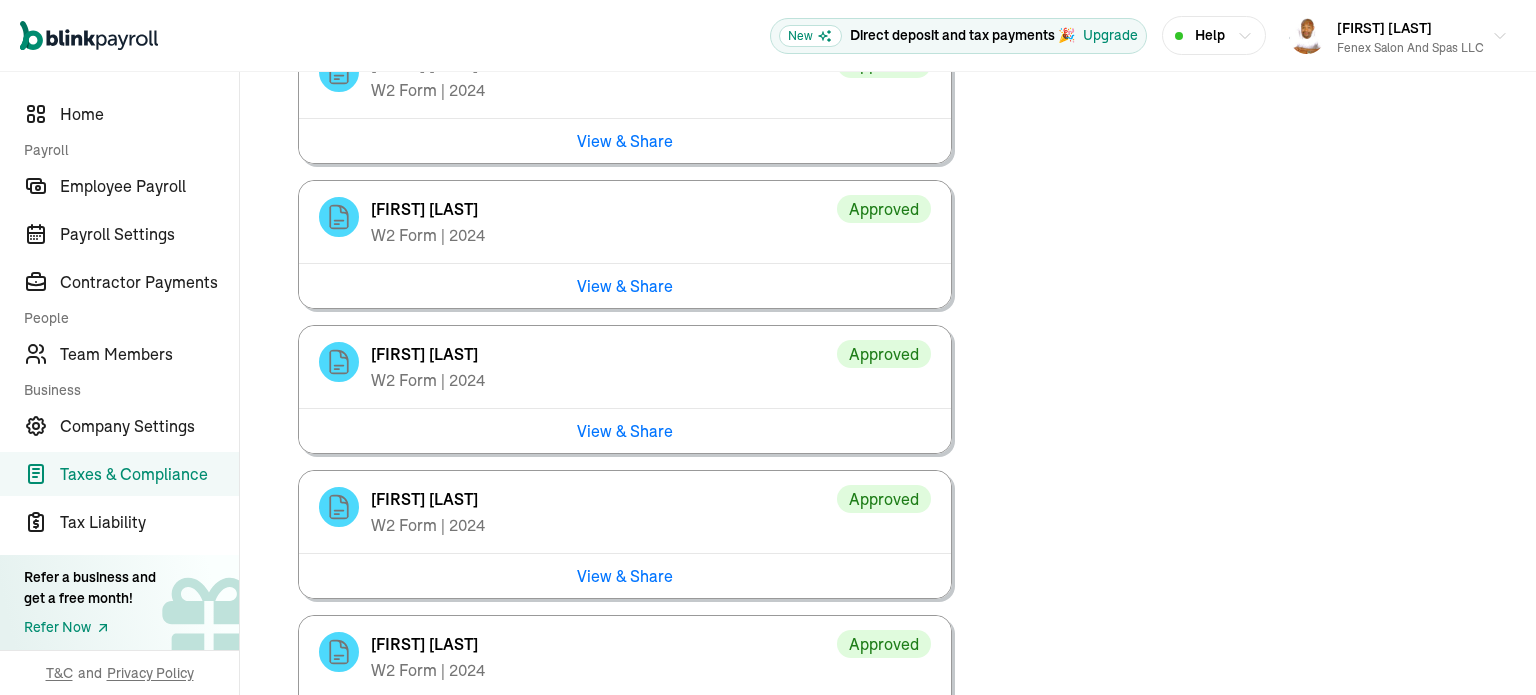 scroll, scrollTop: 4925, scrollLeft: 0, axis: vertical 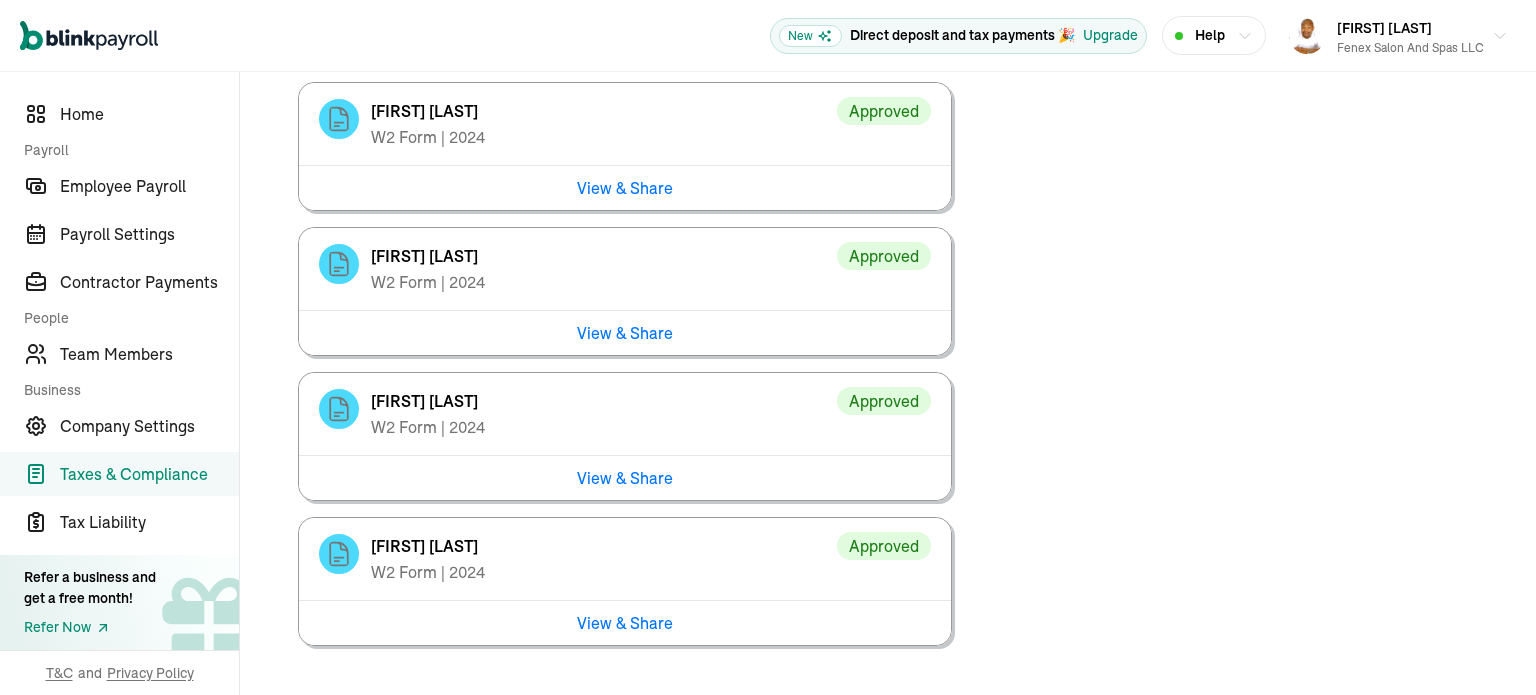 click on "View & Share" at bounding box center (625, 622) 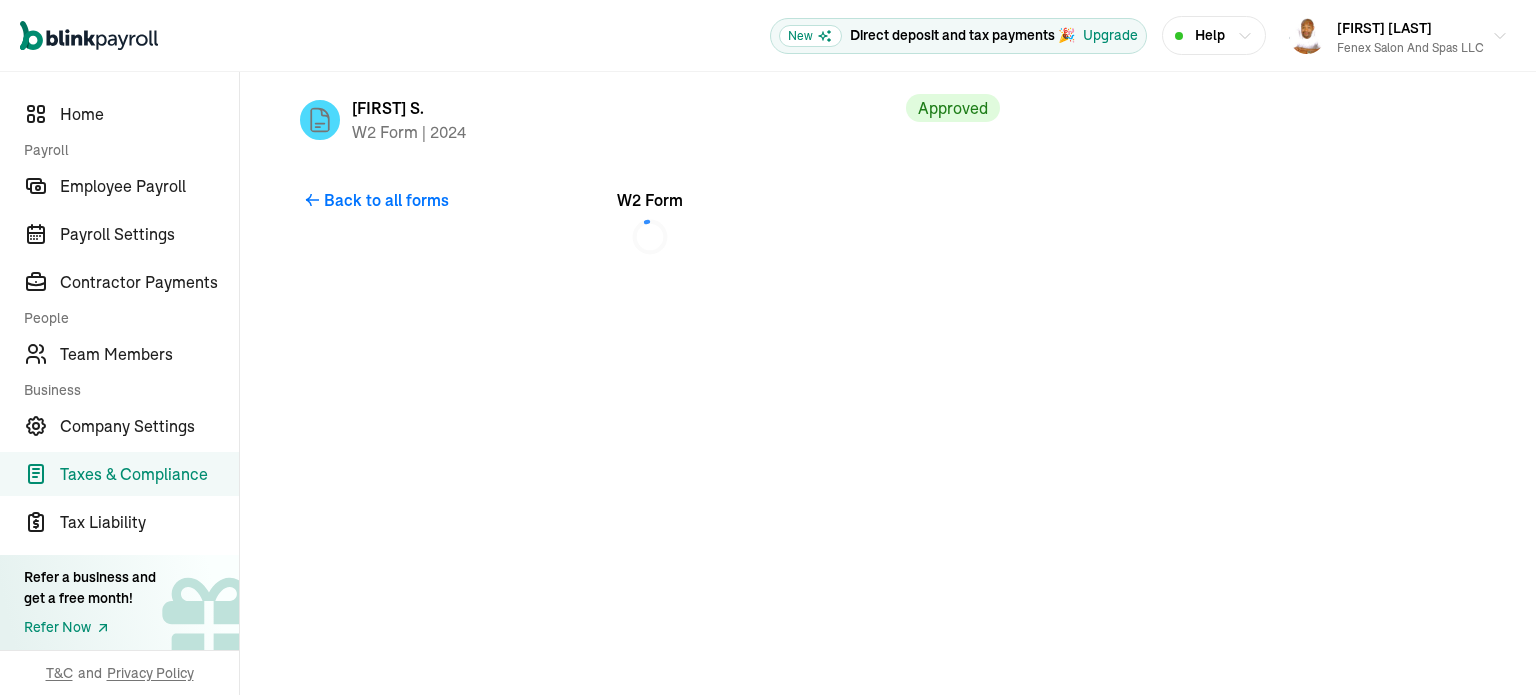 scroll, scrollTop: 0, scrollLeft: 0, axis: both 